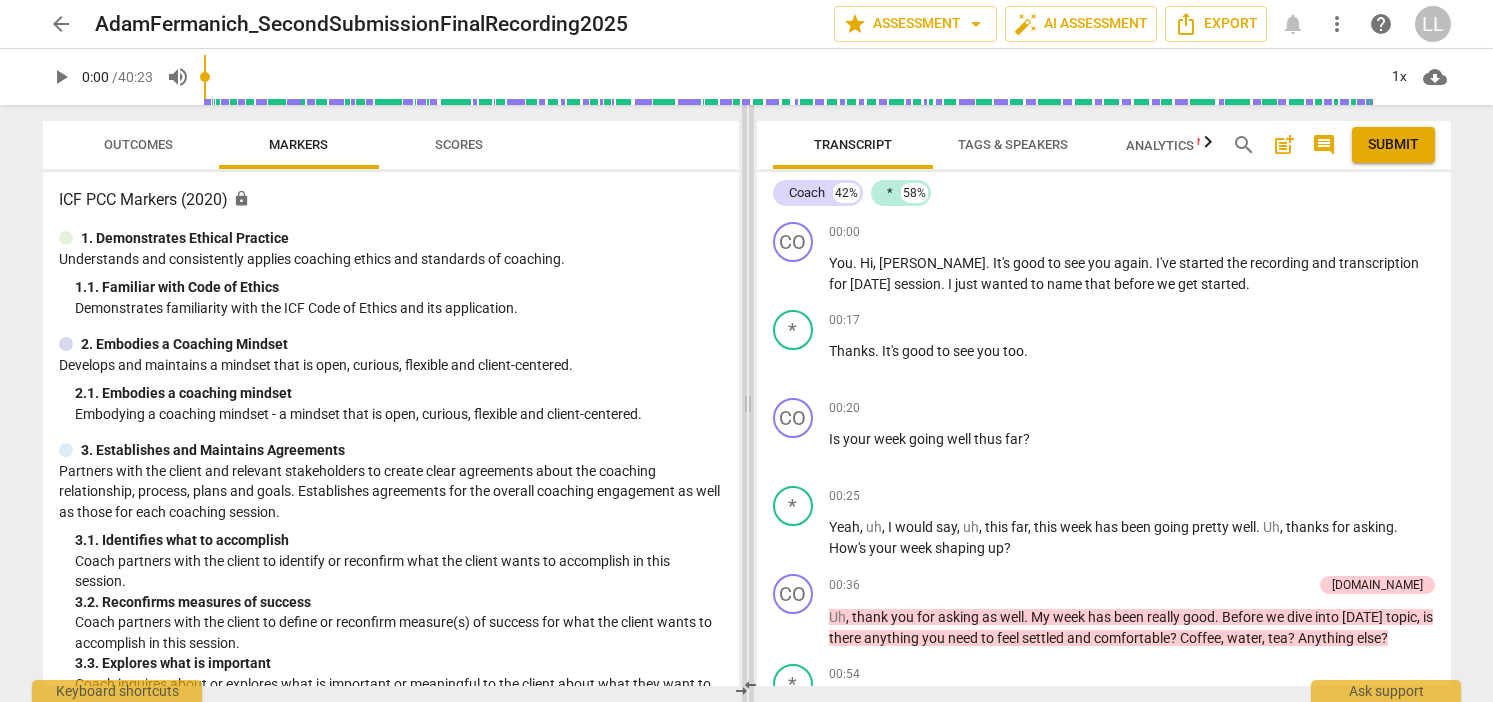 scroll, scrollTop: 0, scrollLeft: 0, axis: both 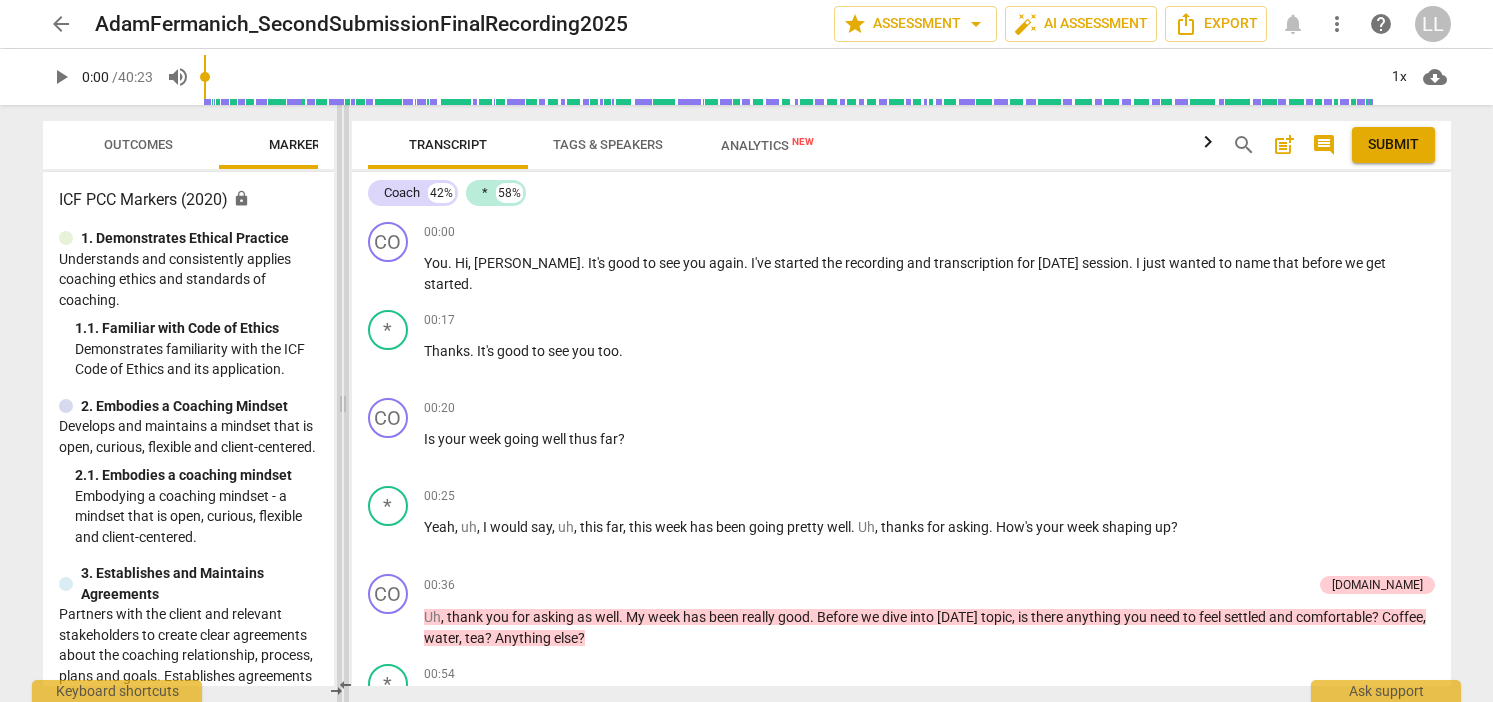 drag, startPoint x: 748, startPoint y: 187, endPoint x: 343, endPoint y: 195, distance: 405.079 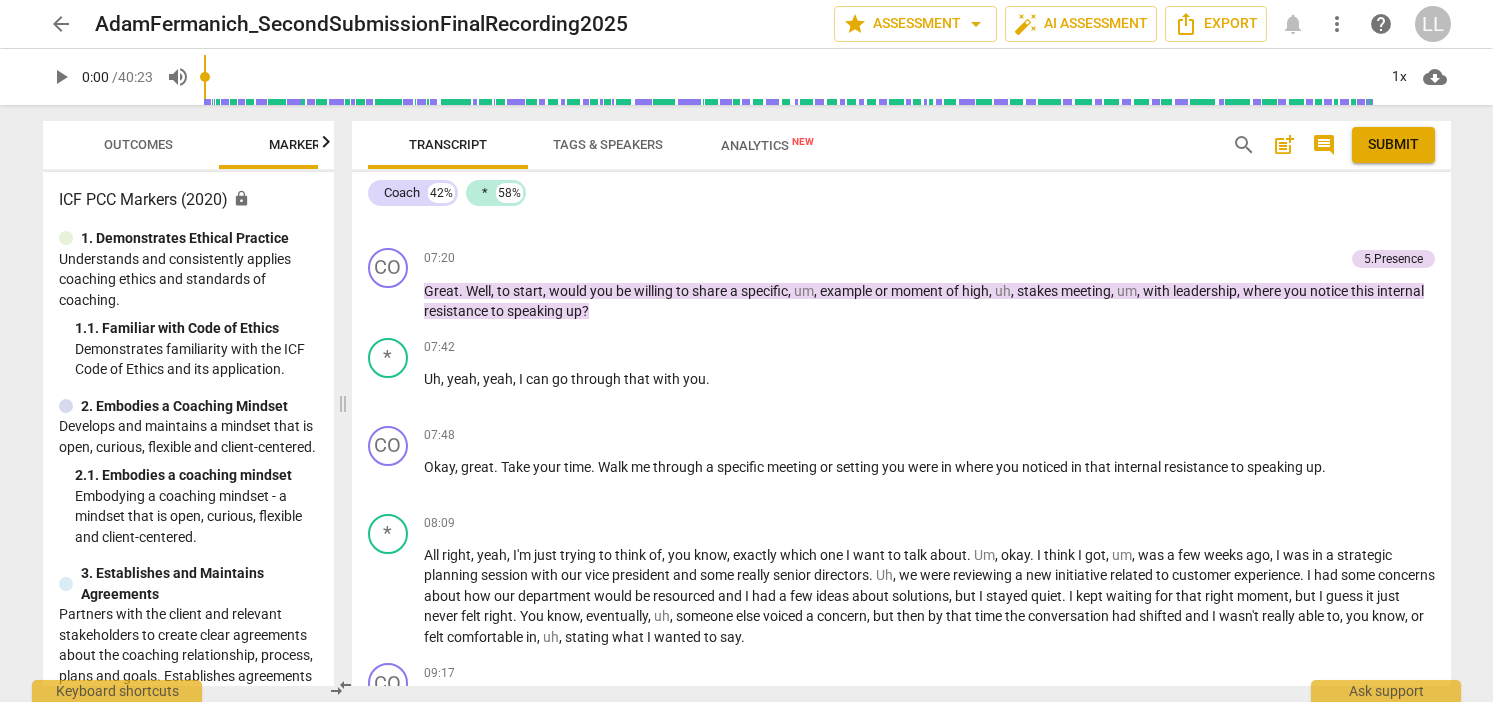 scroll, scrollTop: 2057, scrollLeft: 0, axis: vertical 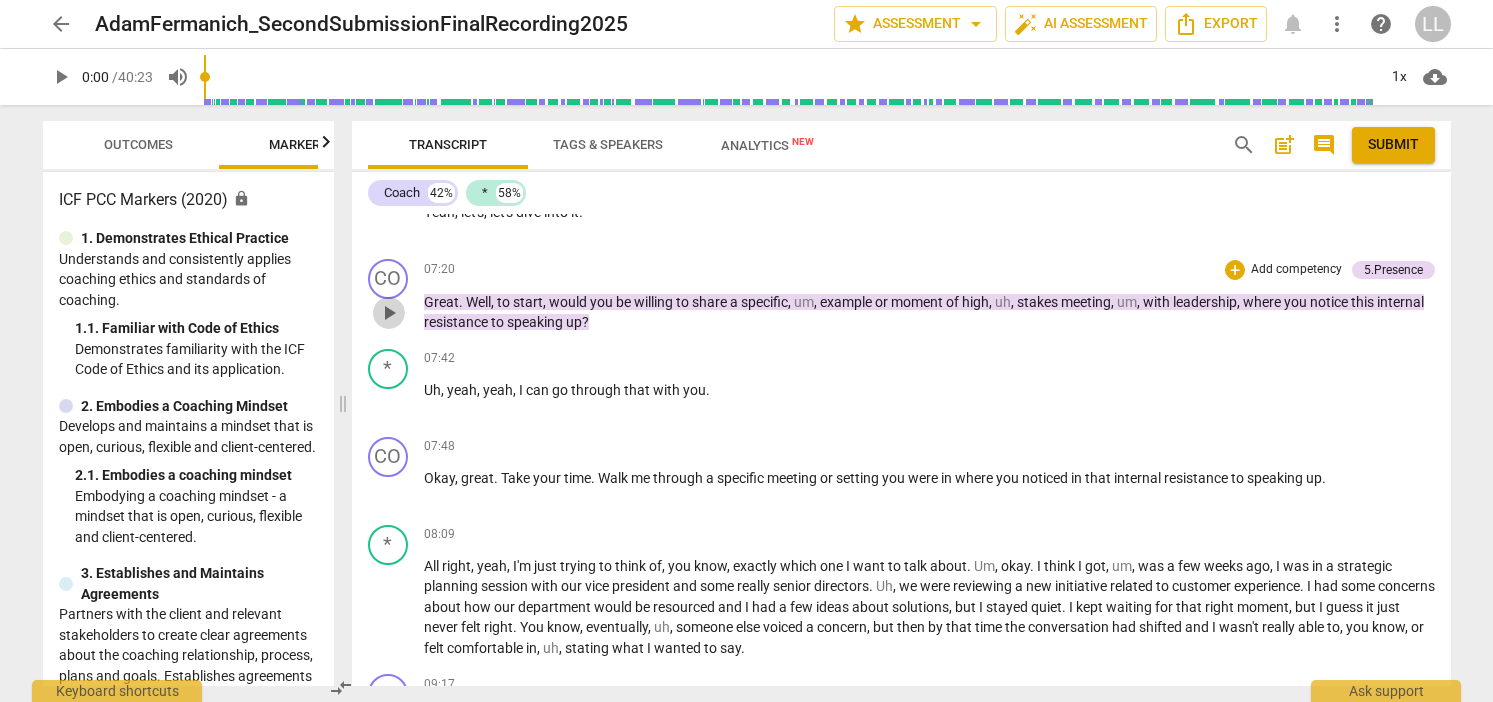 click on "play_arrow" at bounding box center [389, 313] 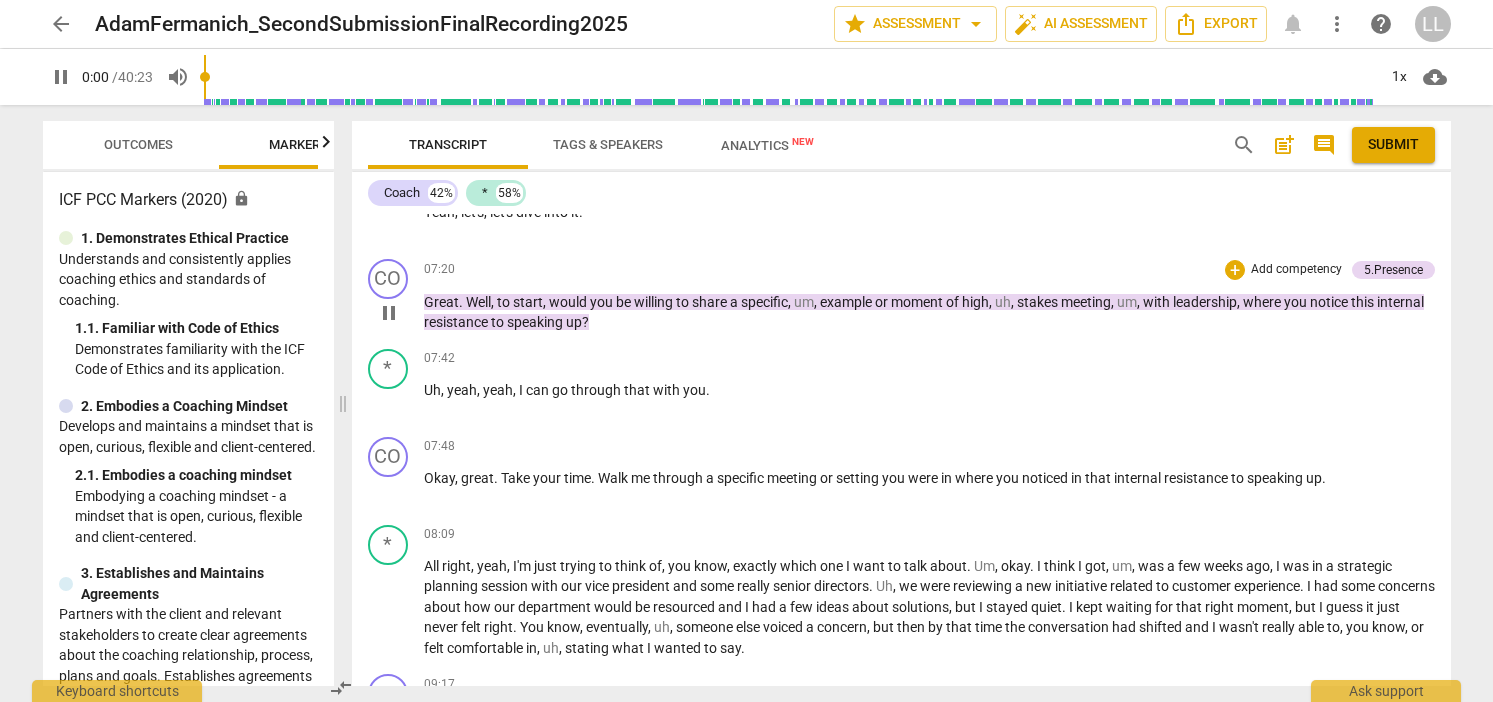 click on "pause" at bounding box center [389, 313] 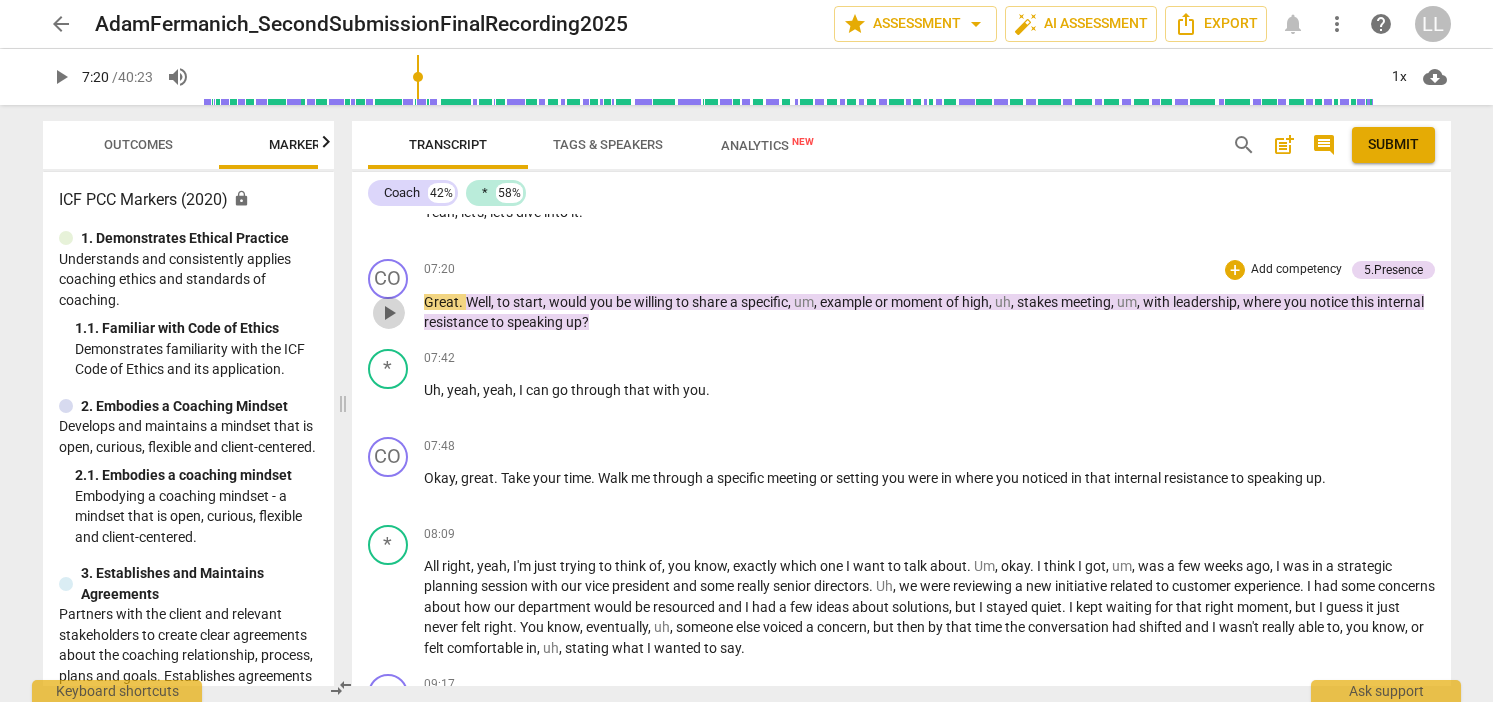 click on "play_arrow" at bounding box center [389, 313] 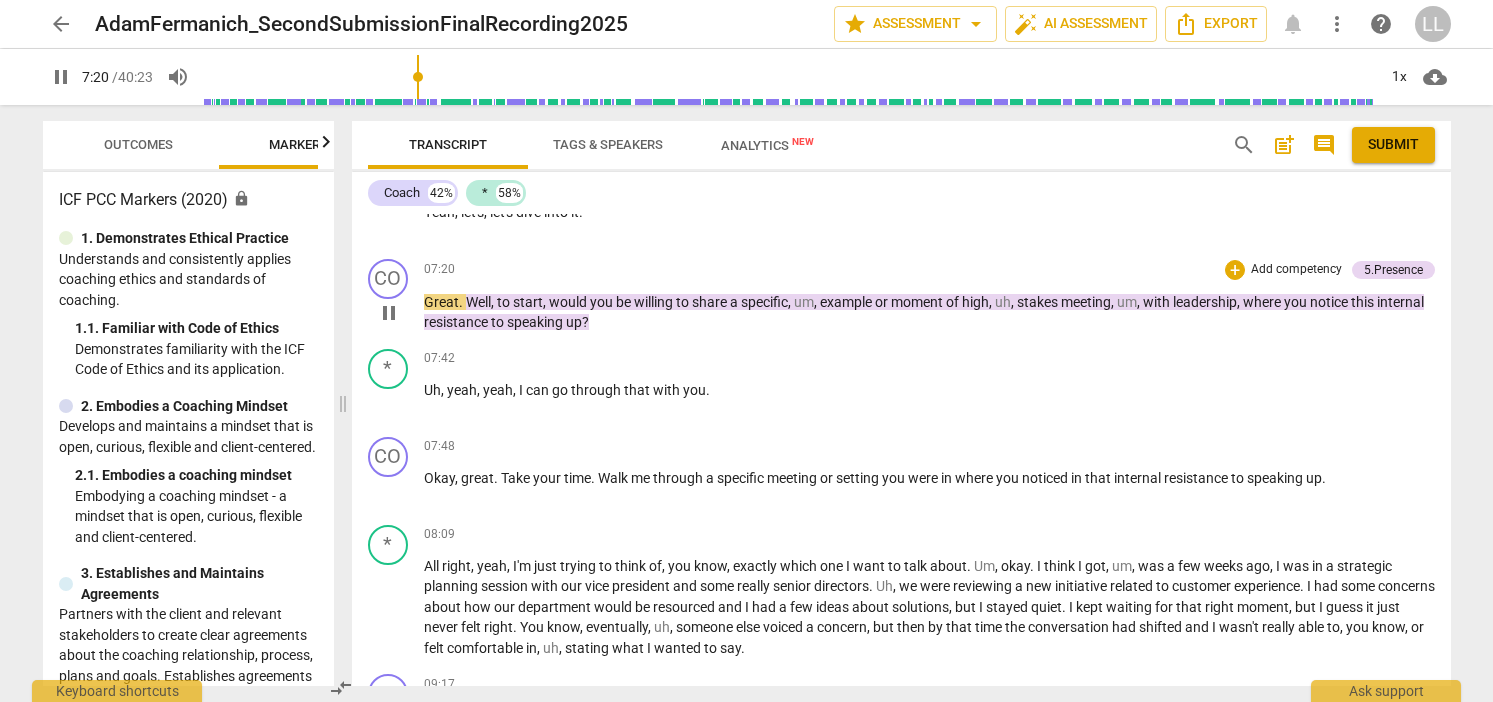 click on "pause" at bounding box center (389, 313) 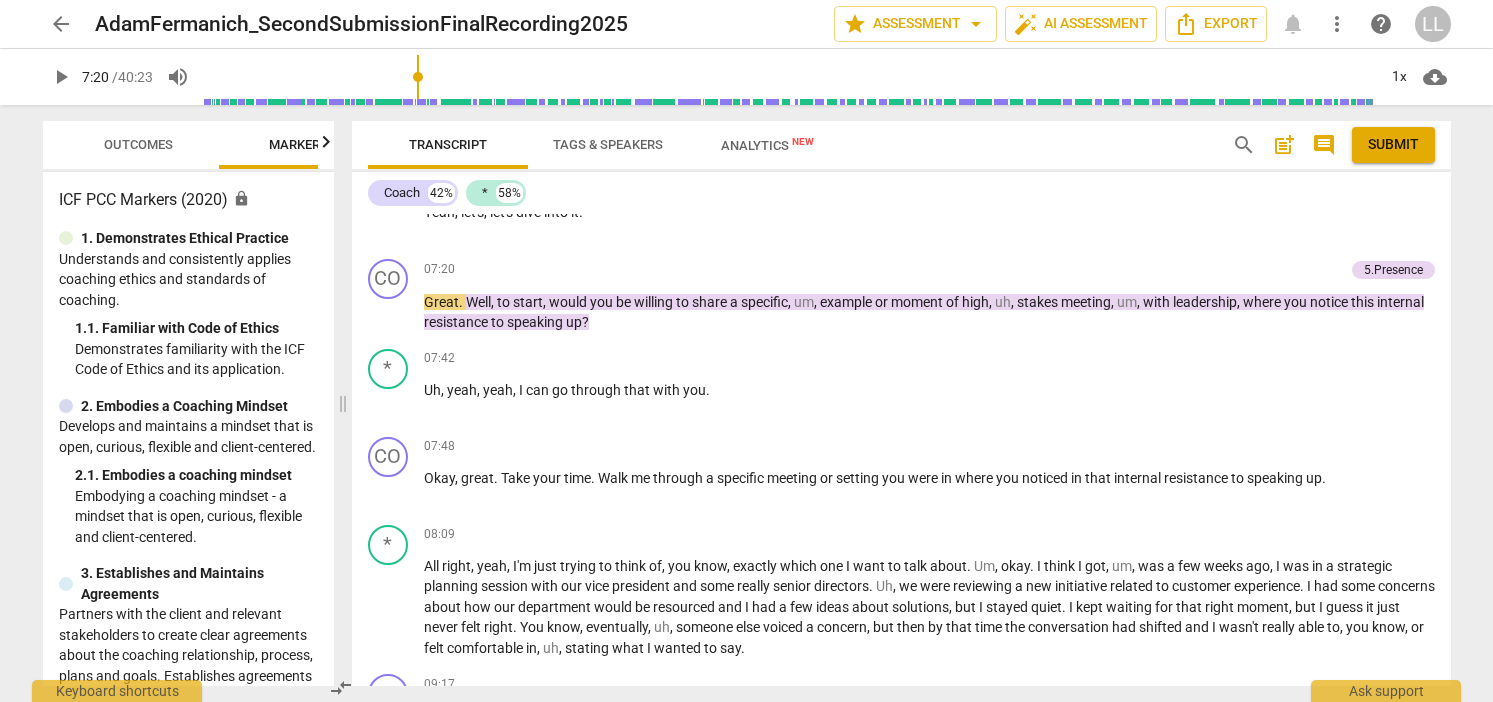click on "play_arrow" at bounding box center (61, 77) 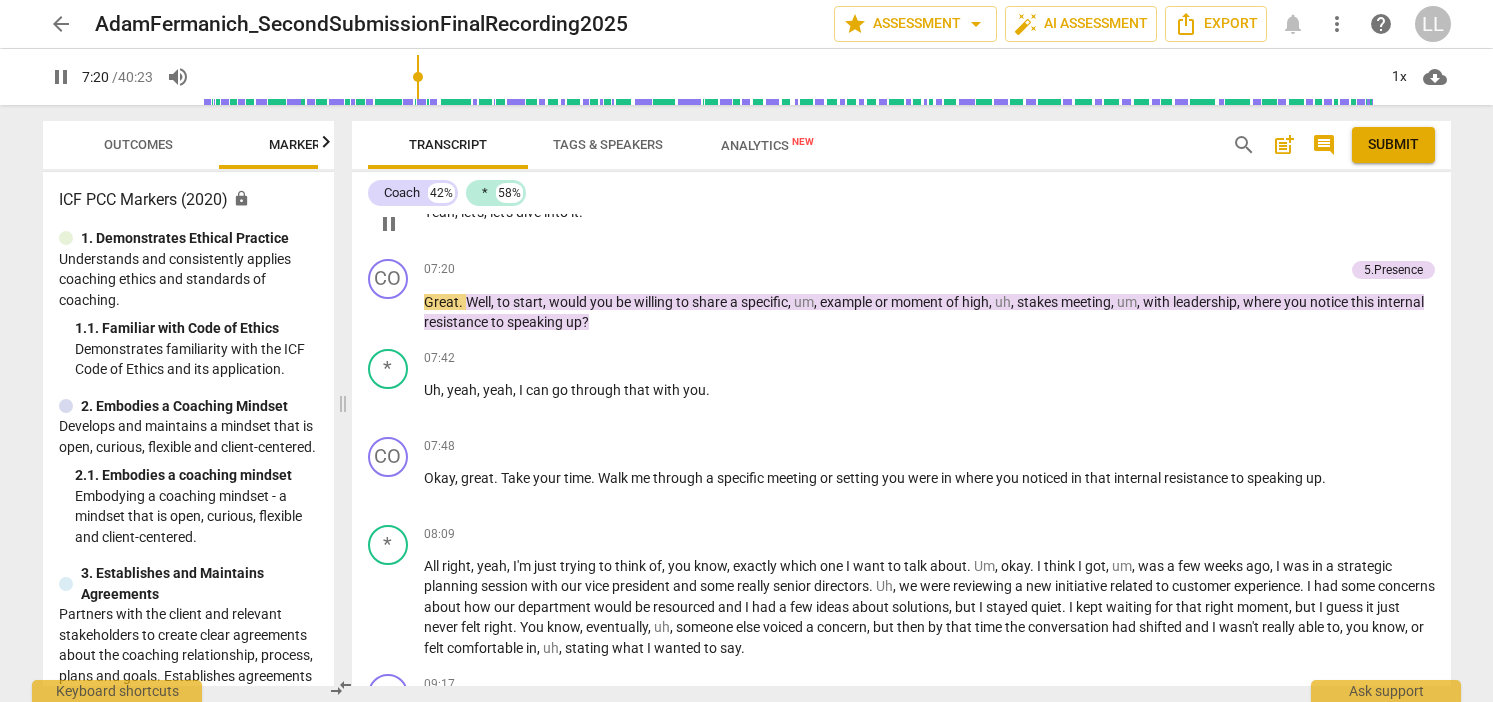 click on "pause" at bounding box center [389, 224] 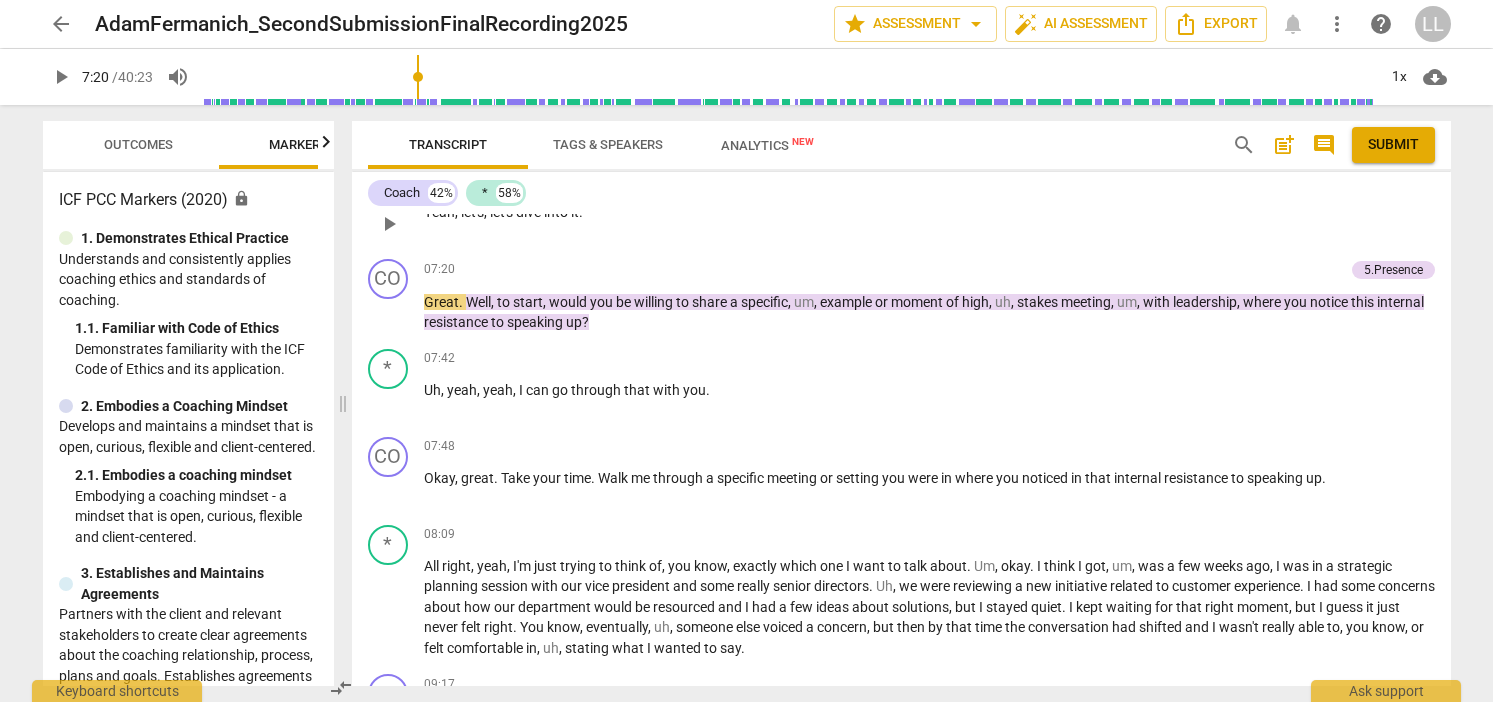 click on "07:15 + Add competency keyboard_arrow_right Yeah ,   let's ,   let's   dive   into   it ." at bounding box center (929, 207) 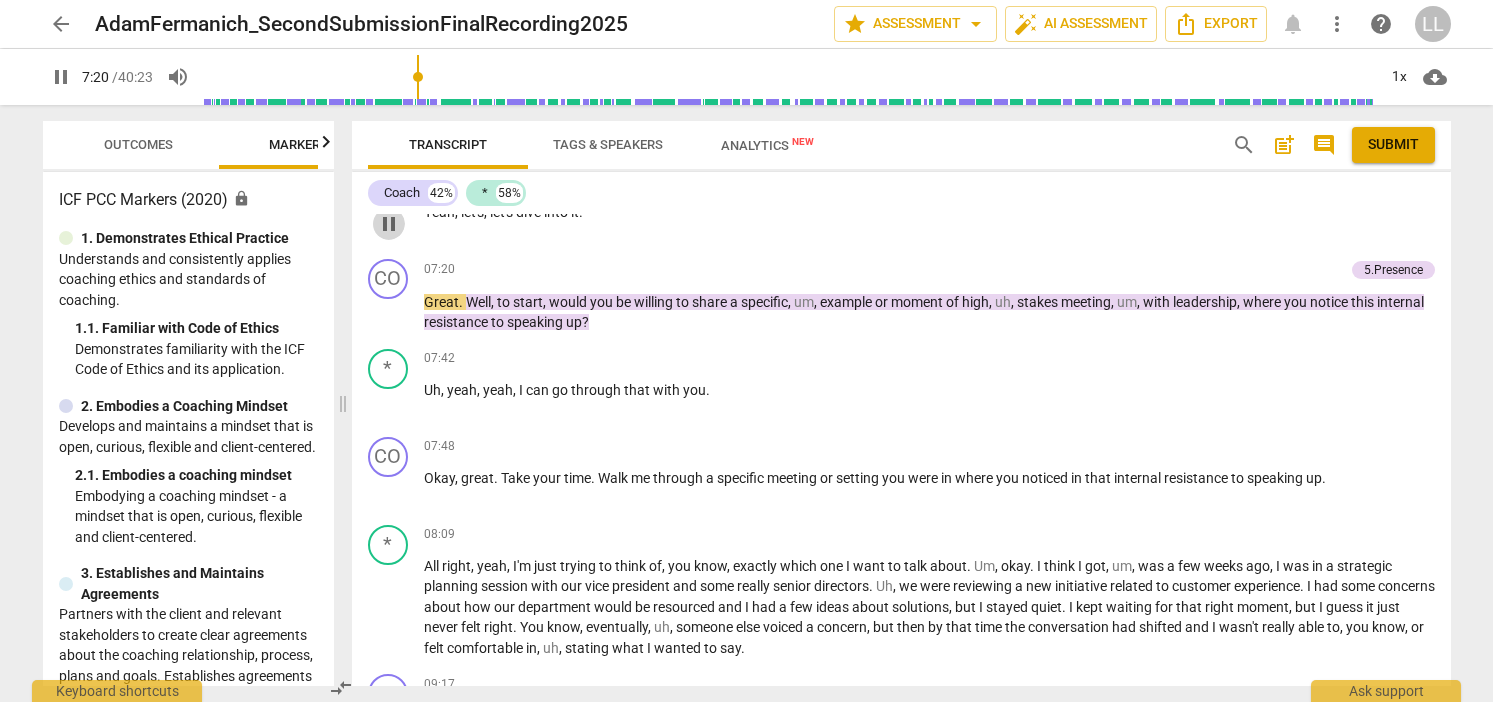 click on "pause" at bounding box center [389, 224] 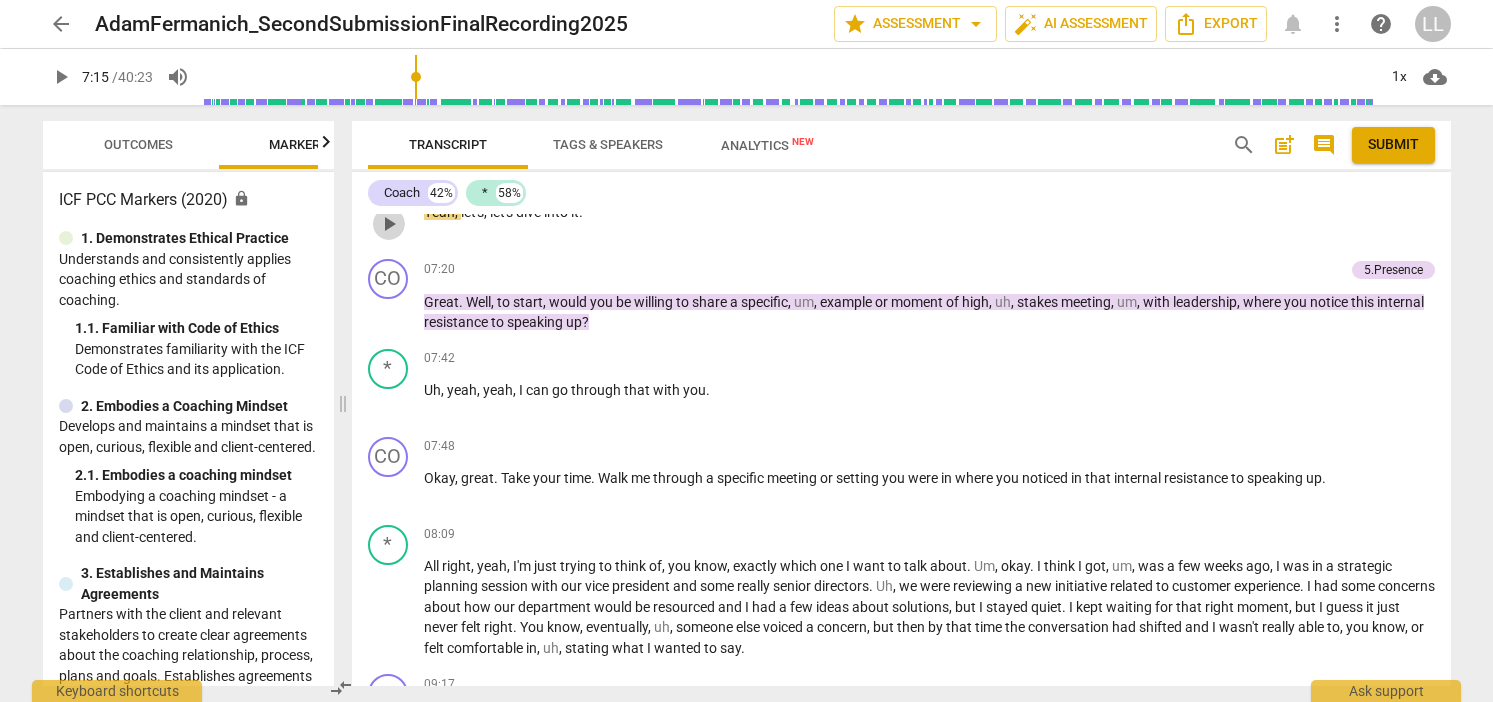 click on "play_arrow" at bounding box center (389, 224) 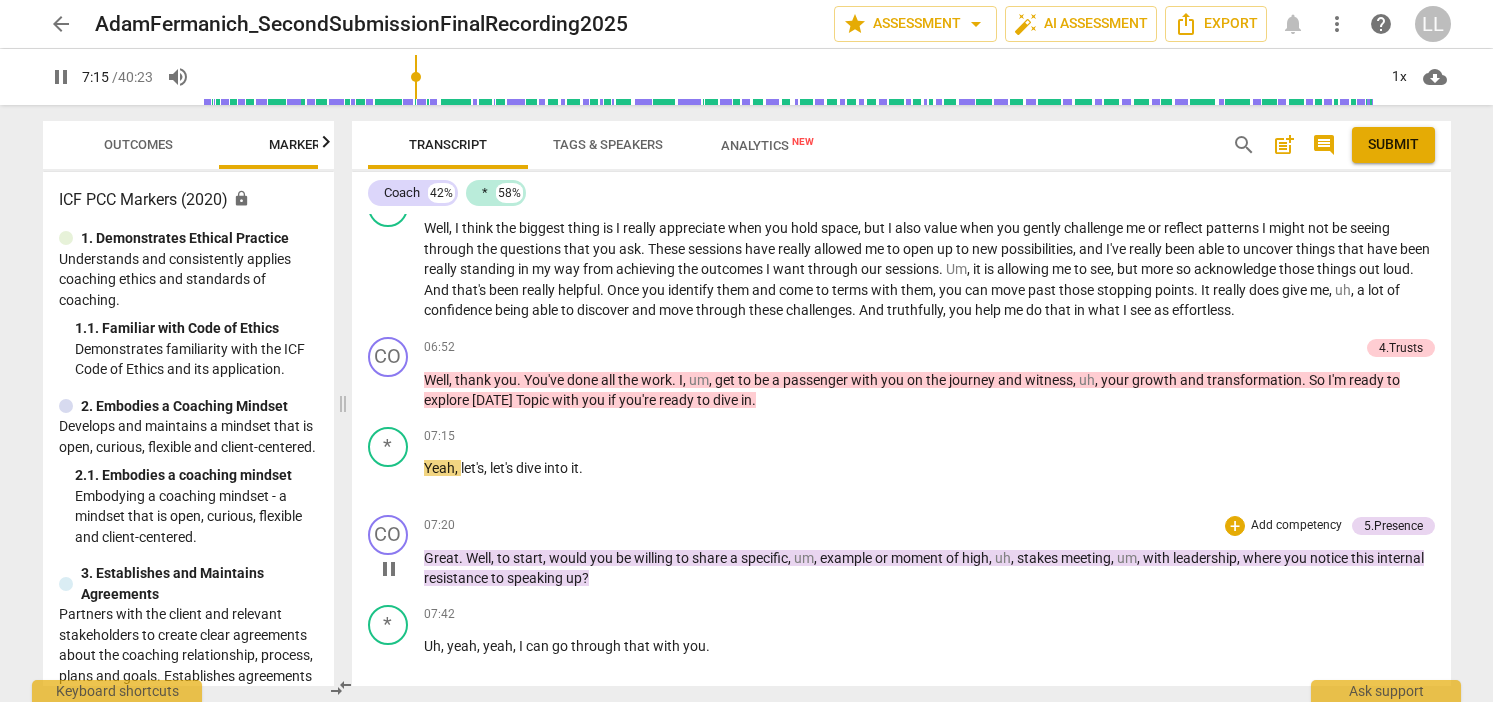 scroll, scrollTop: 1561, scrollLeft: 0, axis: vertical 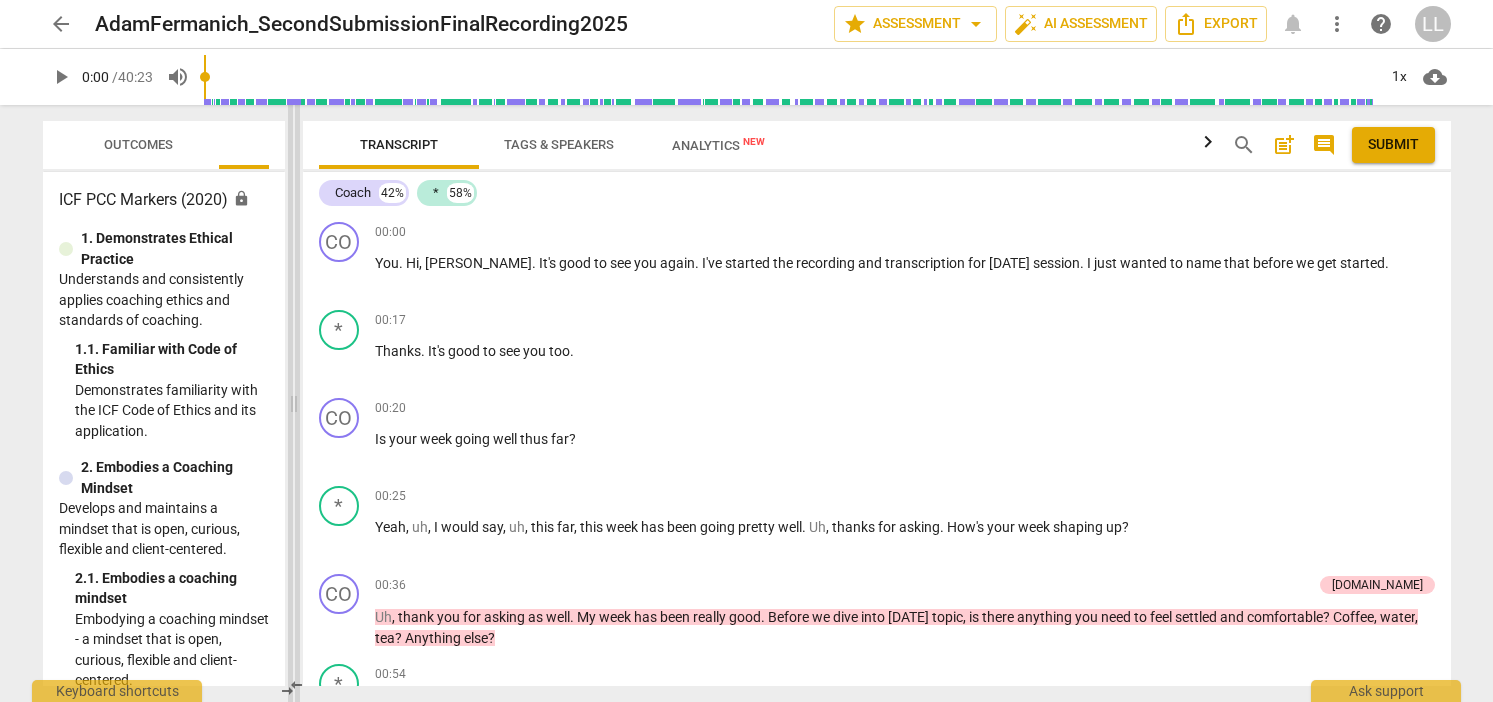 drag, startPoint x: 751, startPoint y: 231, endPoint x: 297, endPoint y: 190, distance: 455.84756 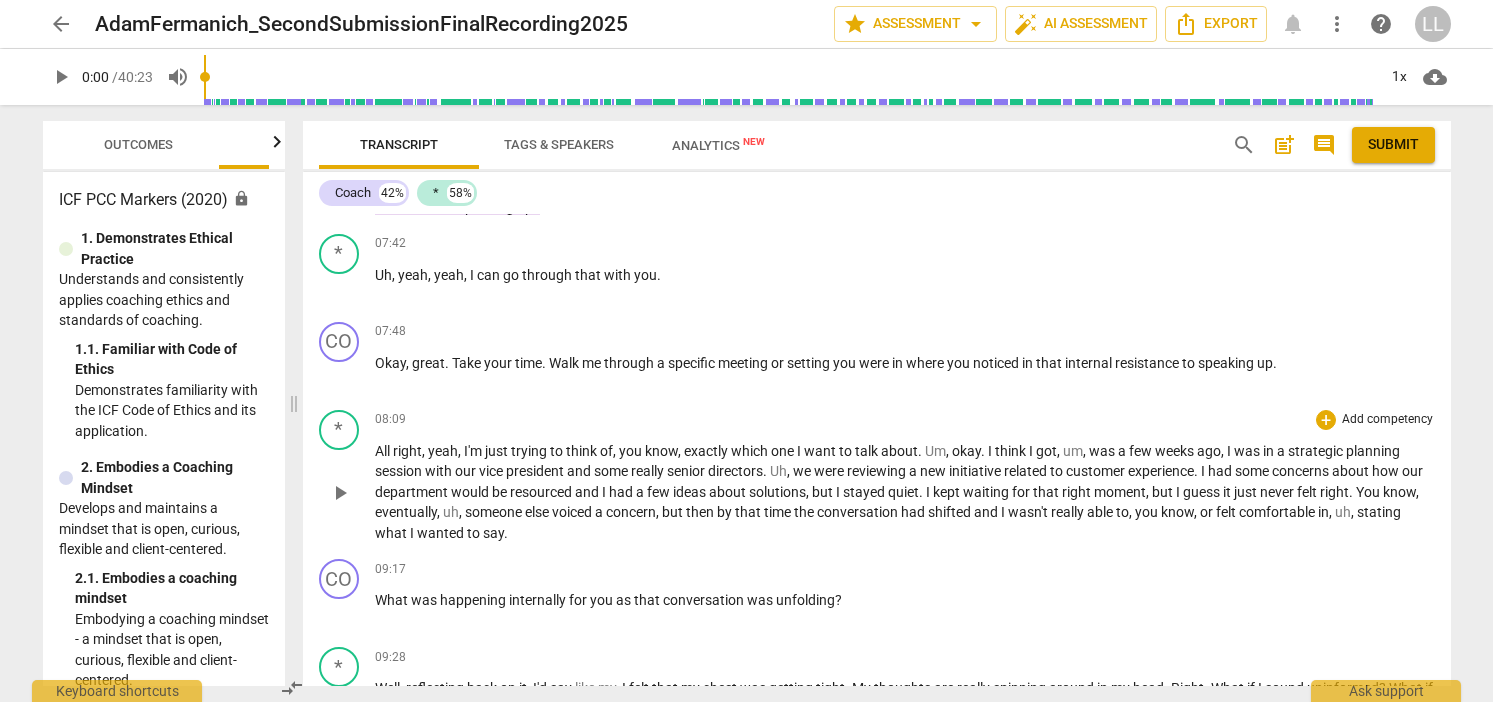 scroll, scrollTop: 2108, scrollLeft: 0, axis: vertical 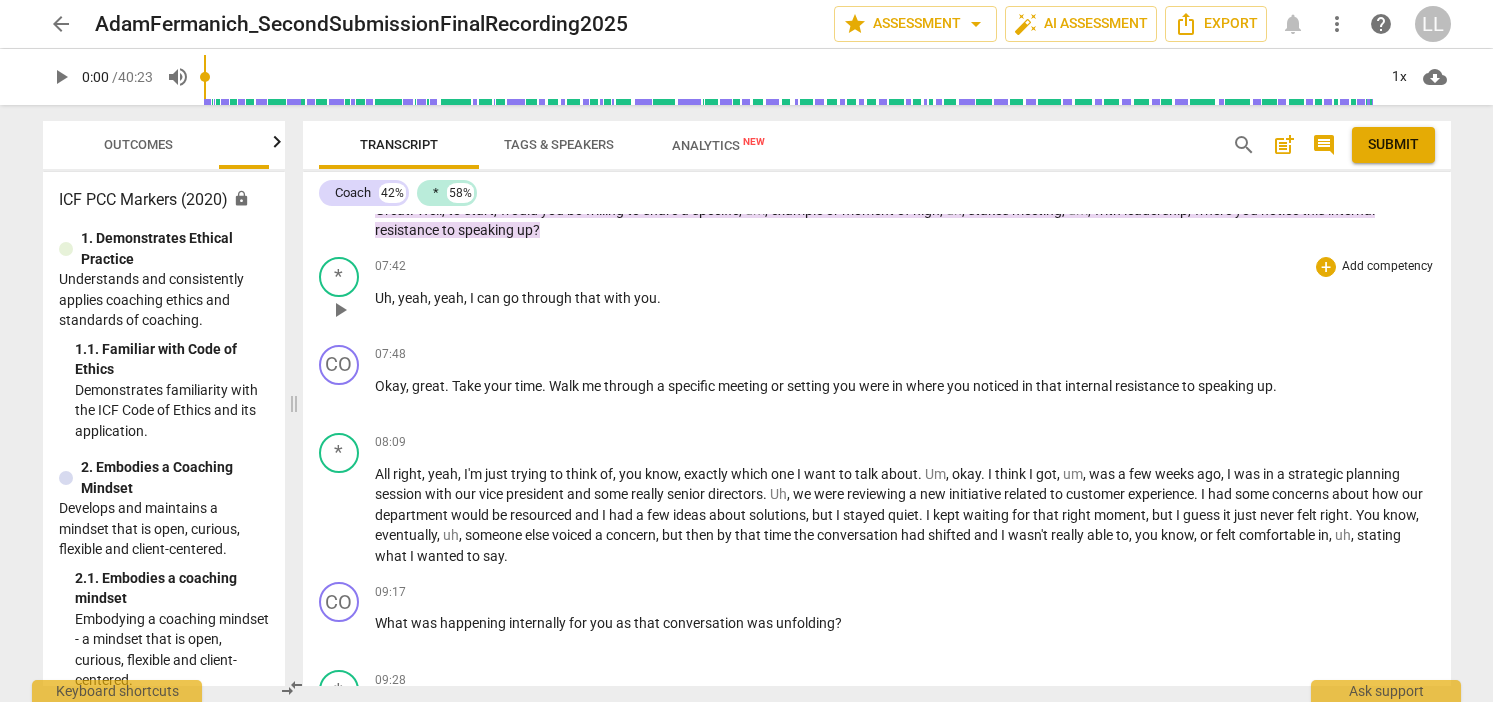 click on "play_arrow" at bounding box center [340, 310] 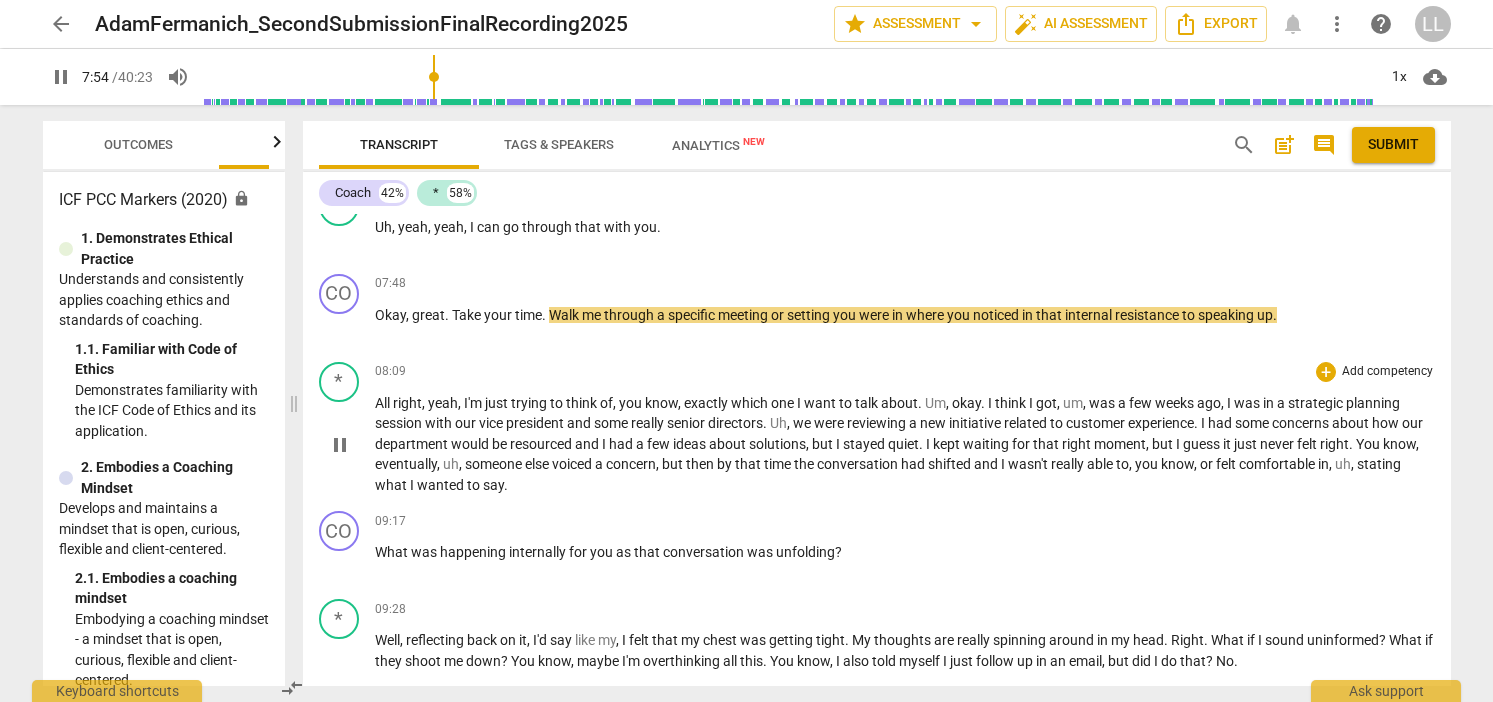 scroll, scrollTop: 2184, scrollLeft: 0, axis: vertical 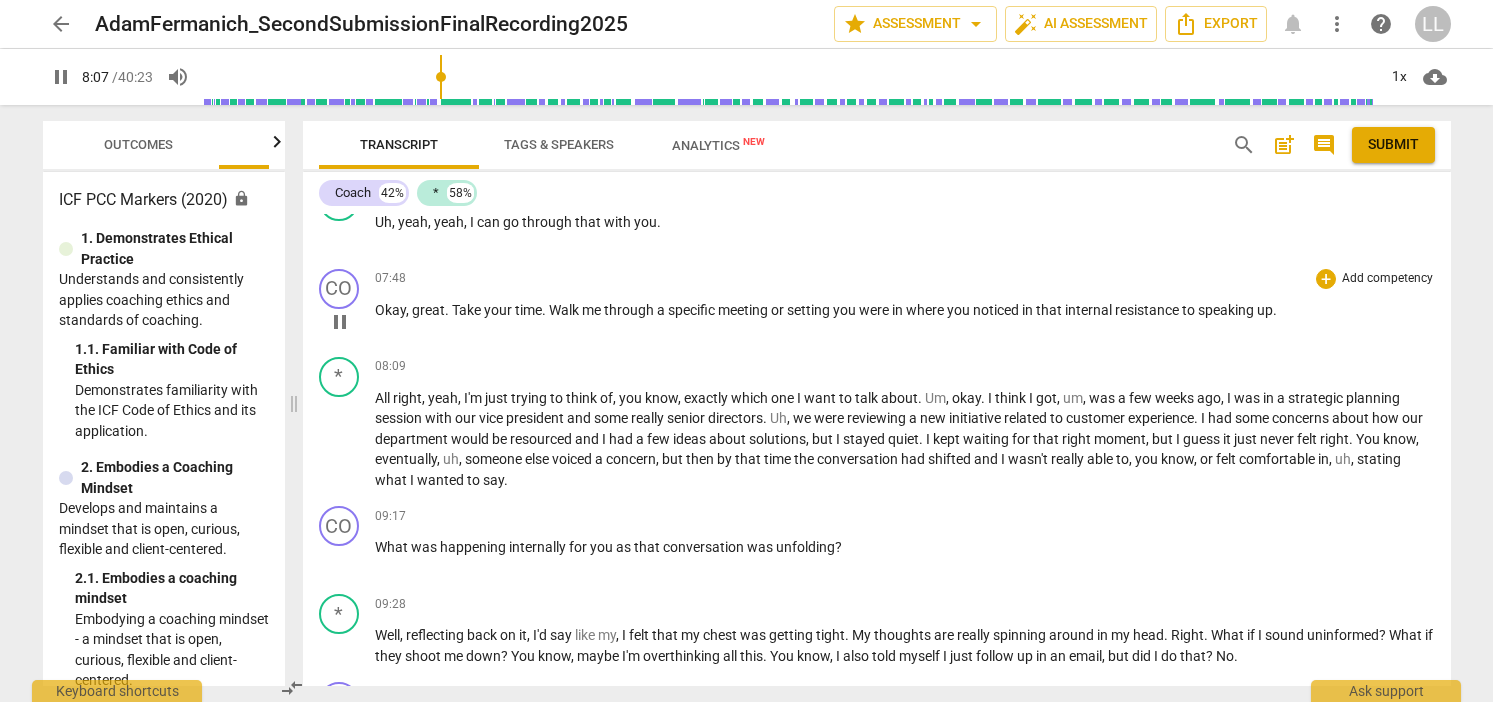 click on "pause" at bounding box center (340, 322) 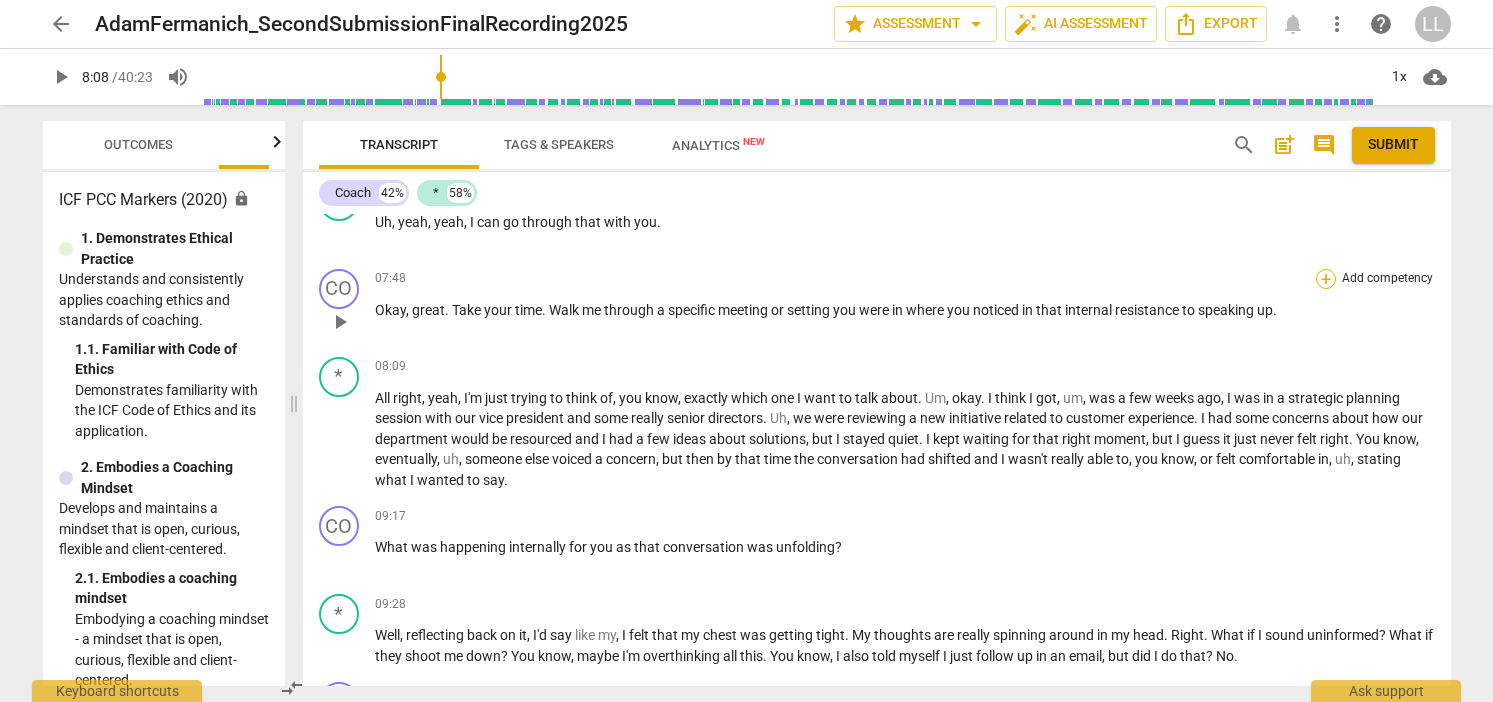 click on "+" at bounding box center [1326, 279] 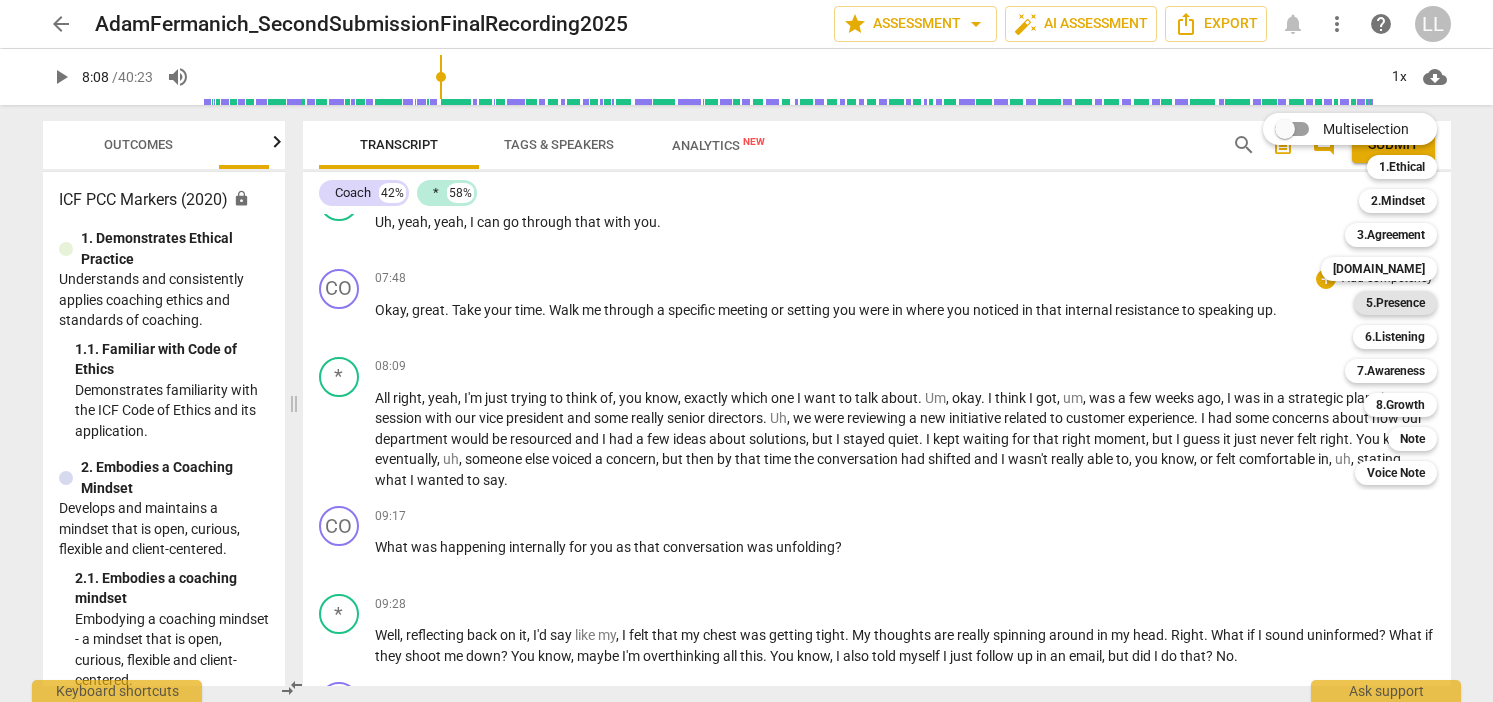 click on "5.Presence" at bounding box center (1395, 303) 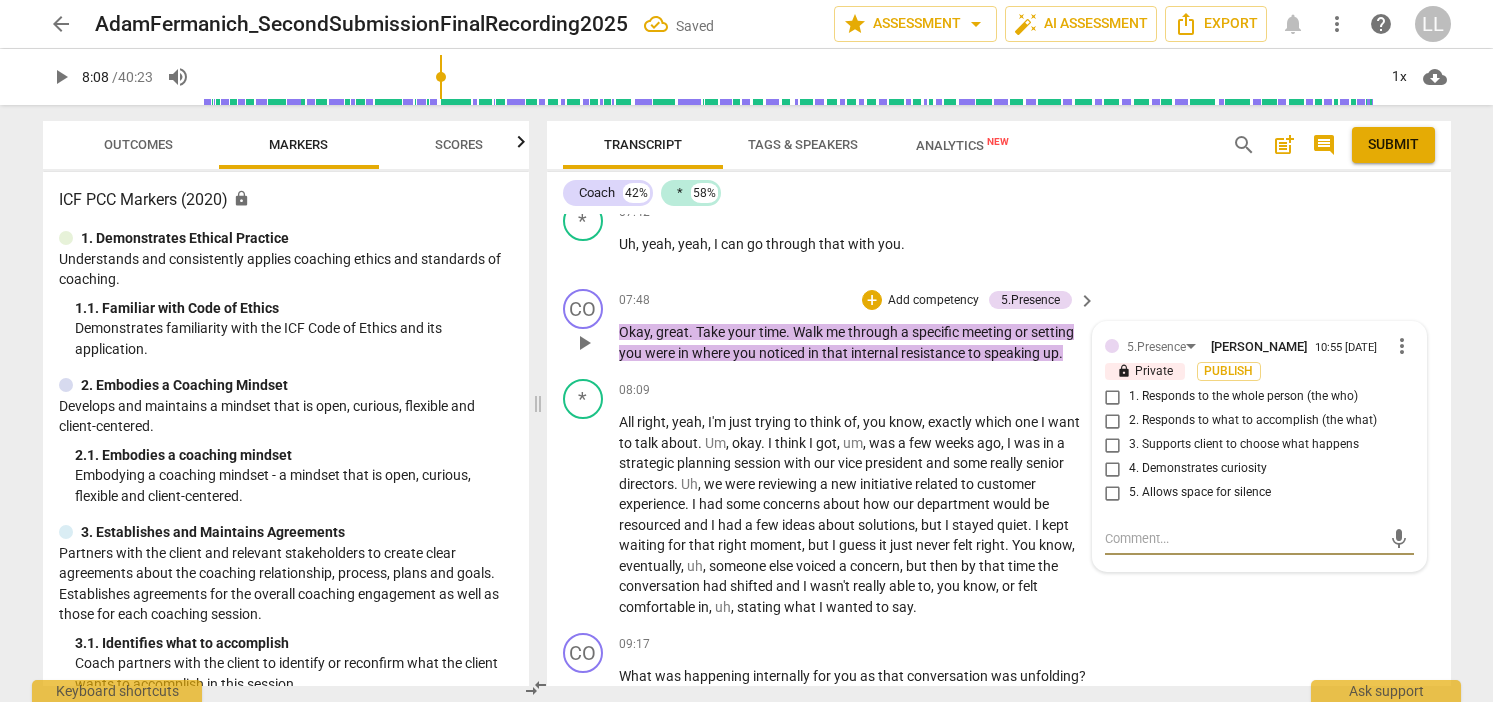 click on "1. Responds to the whole person (the who)" at bounding box center (1113, 397) 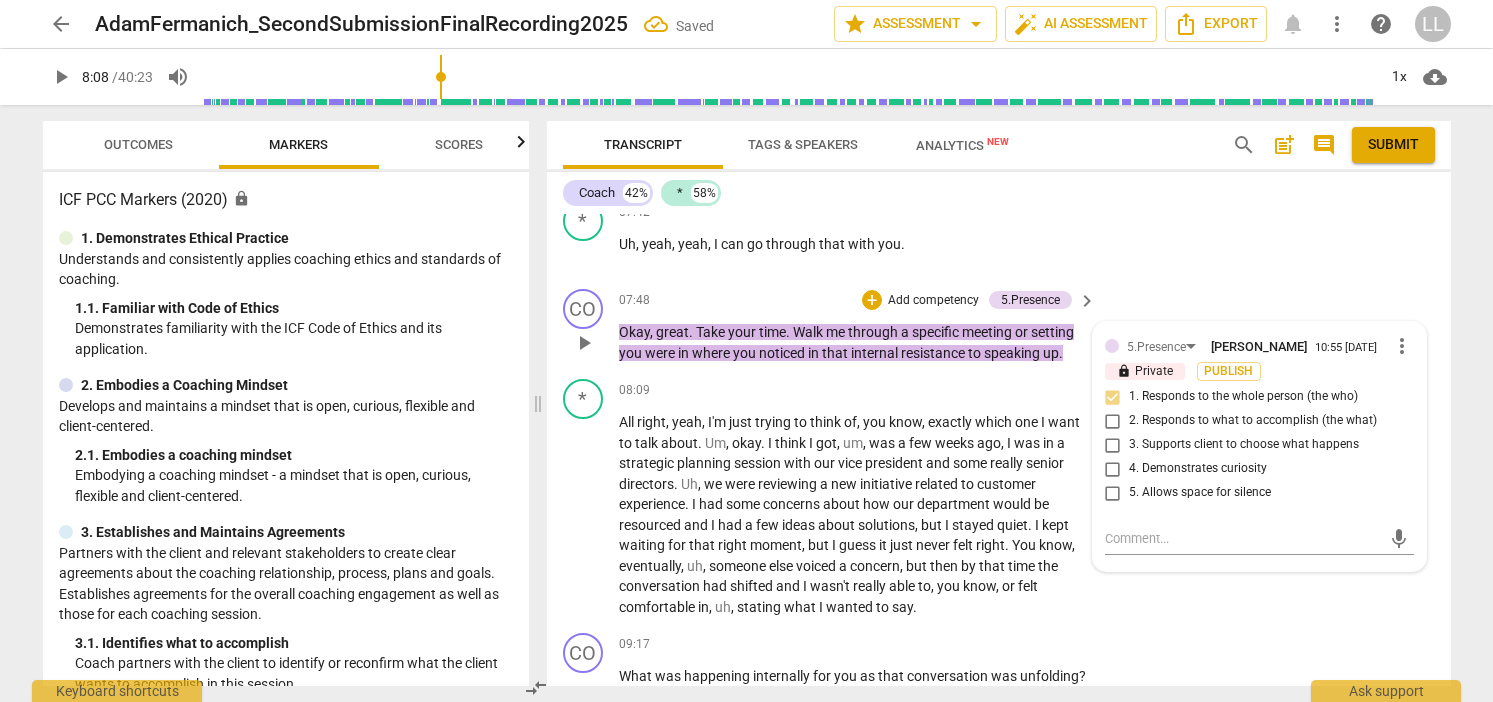 click on "4. Demonstrates curiosity" at bounding box center [1113, 469] 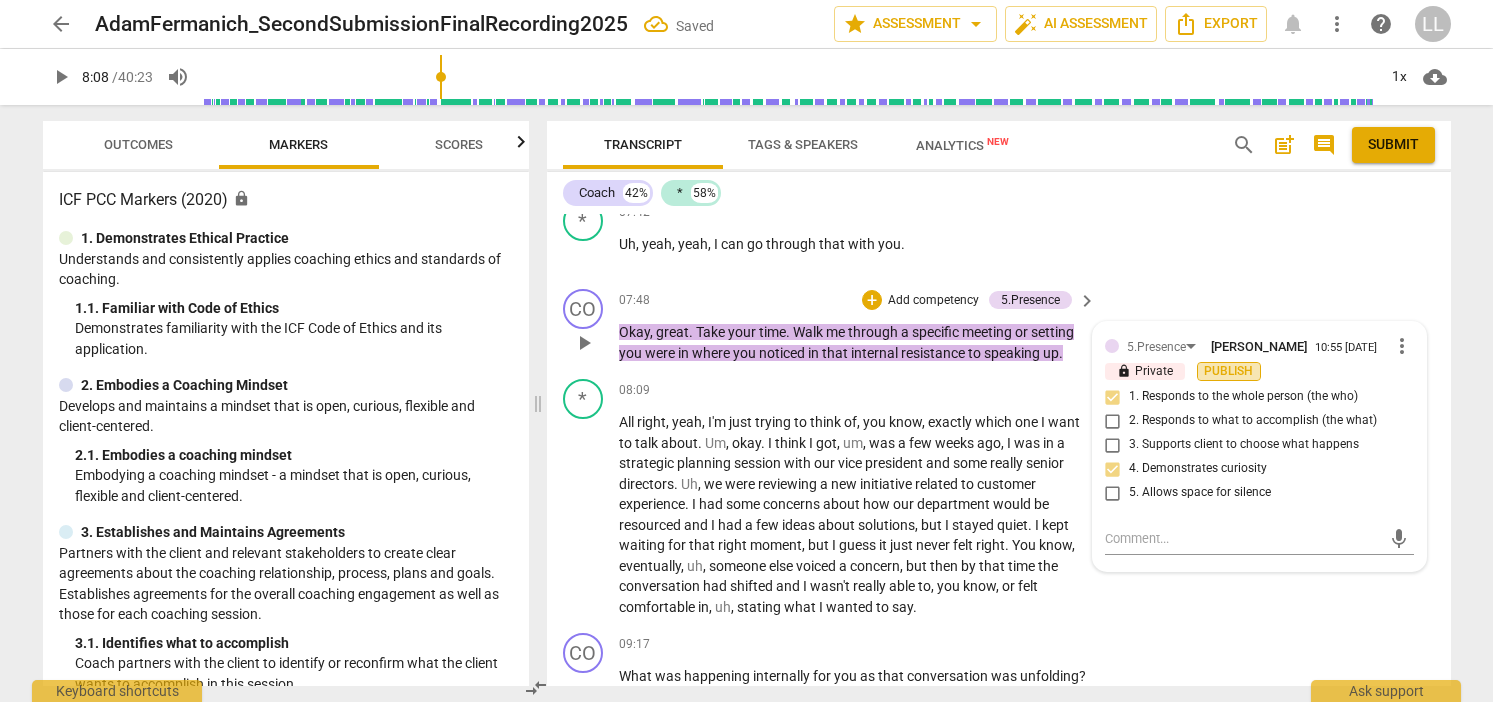 click on "Publish" at bounding box center (1229, 371) 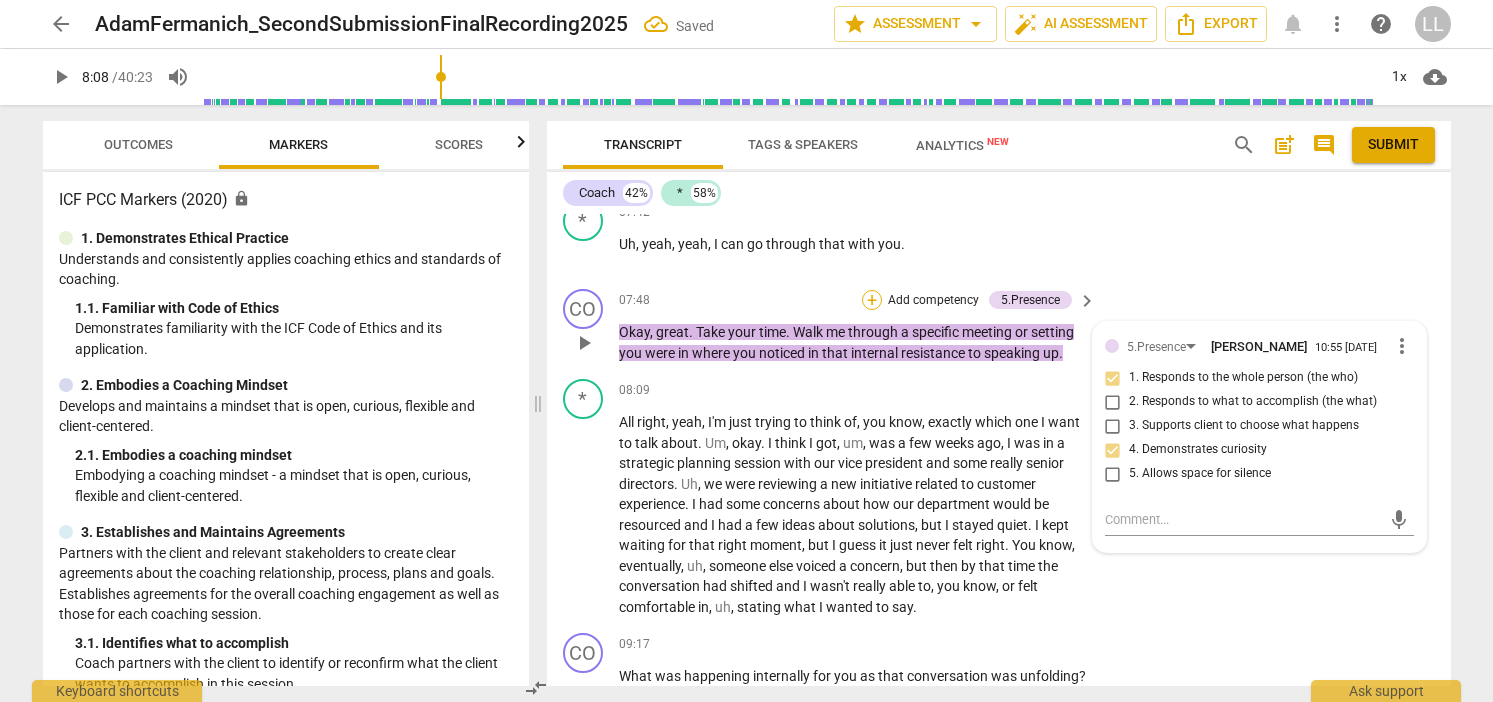 click on "+" at bounding box center (872, 300) 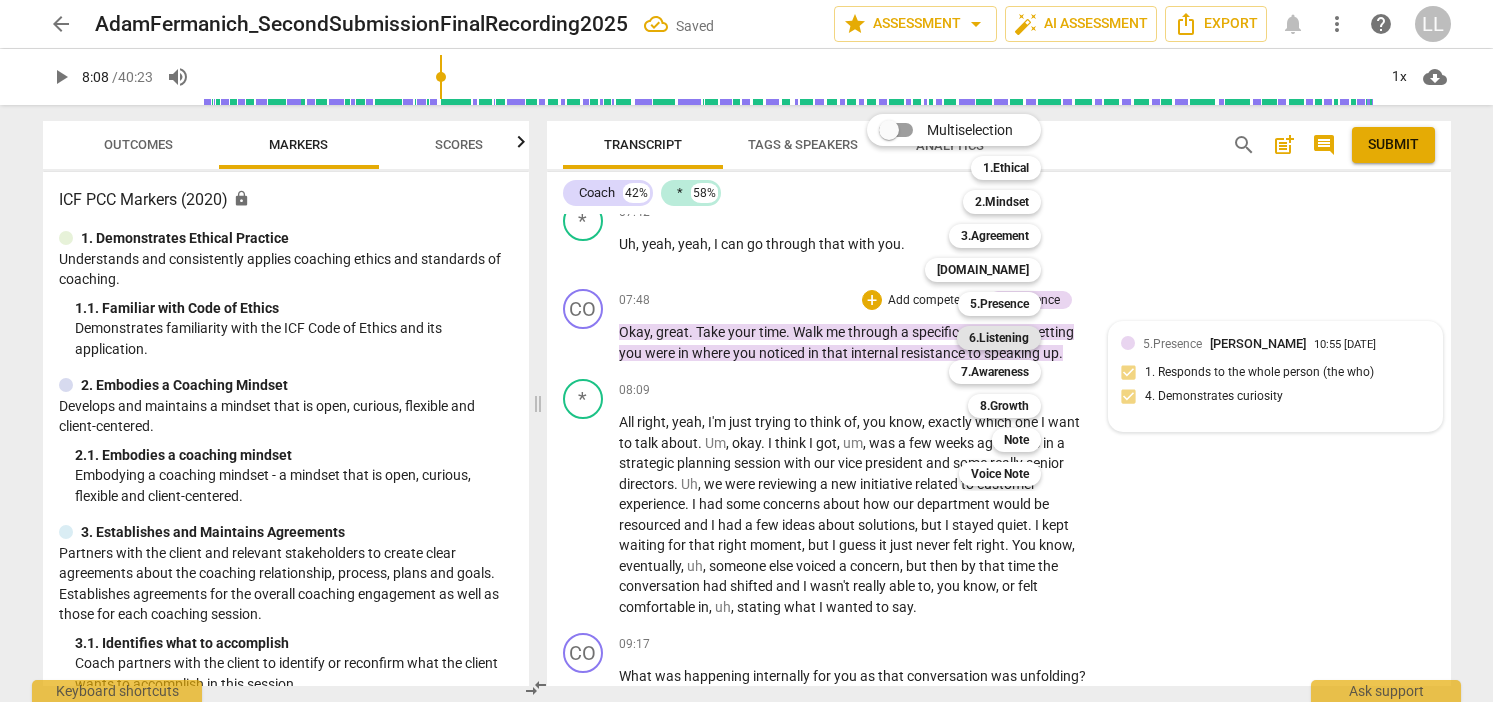 click on "6.Listening" at bounding box center (999, 338) 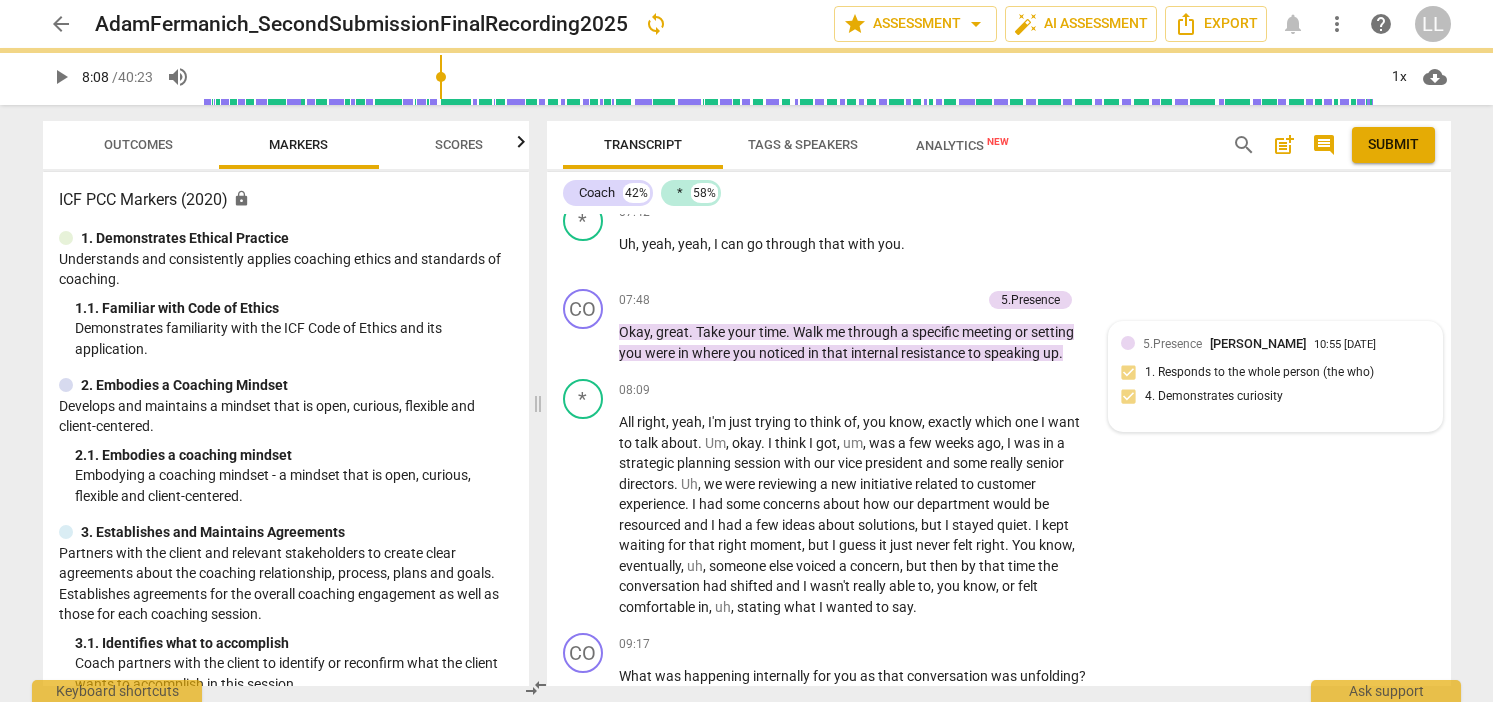 type on "488" 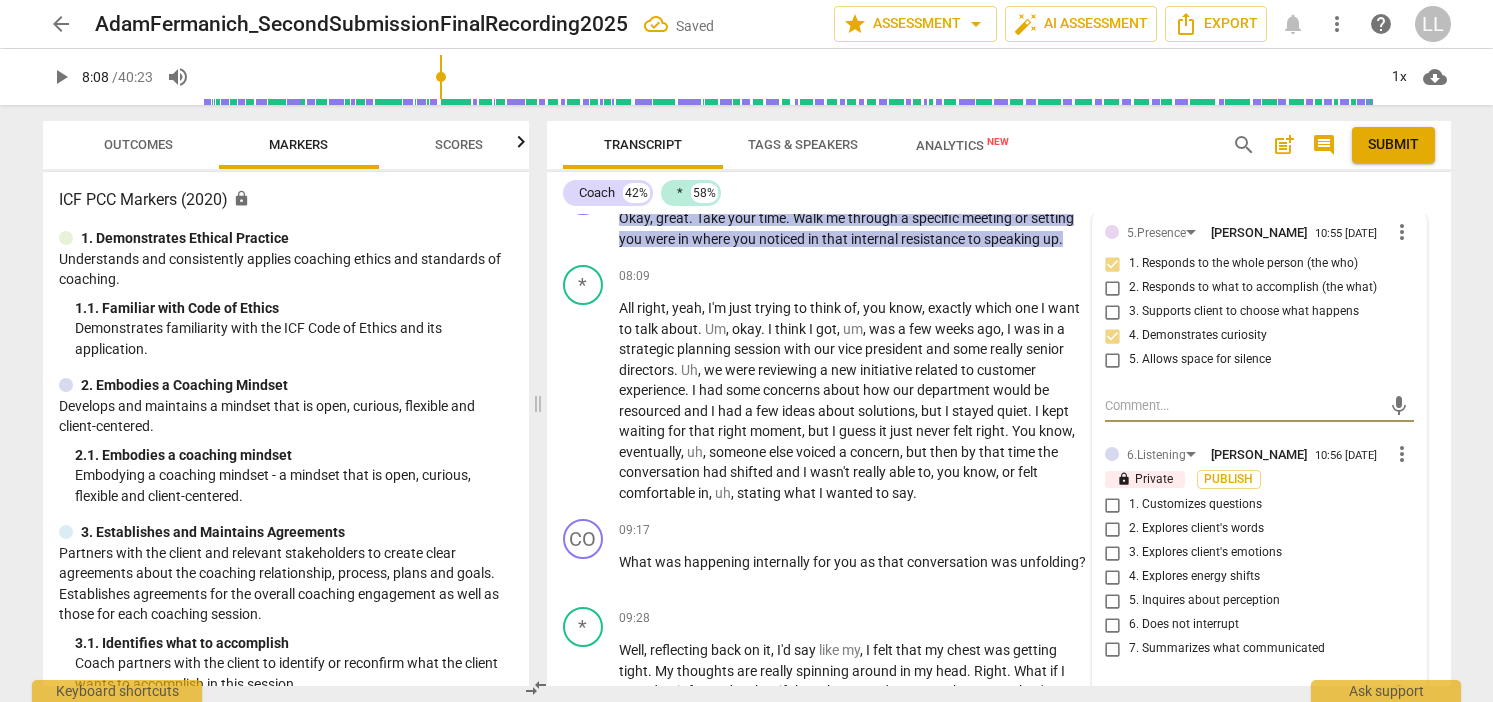 scroll, scrollTop: 3051, scrollLeft: 0, axis: vertical 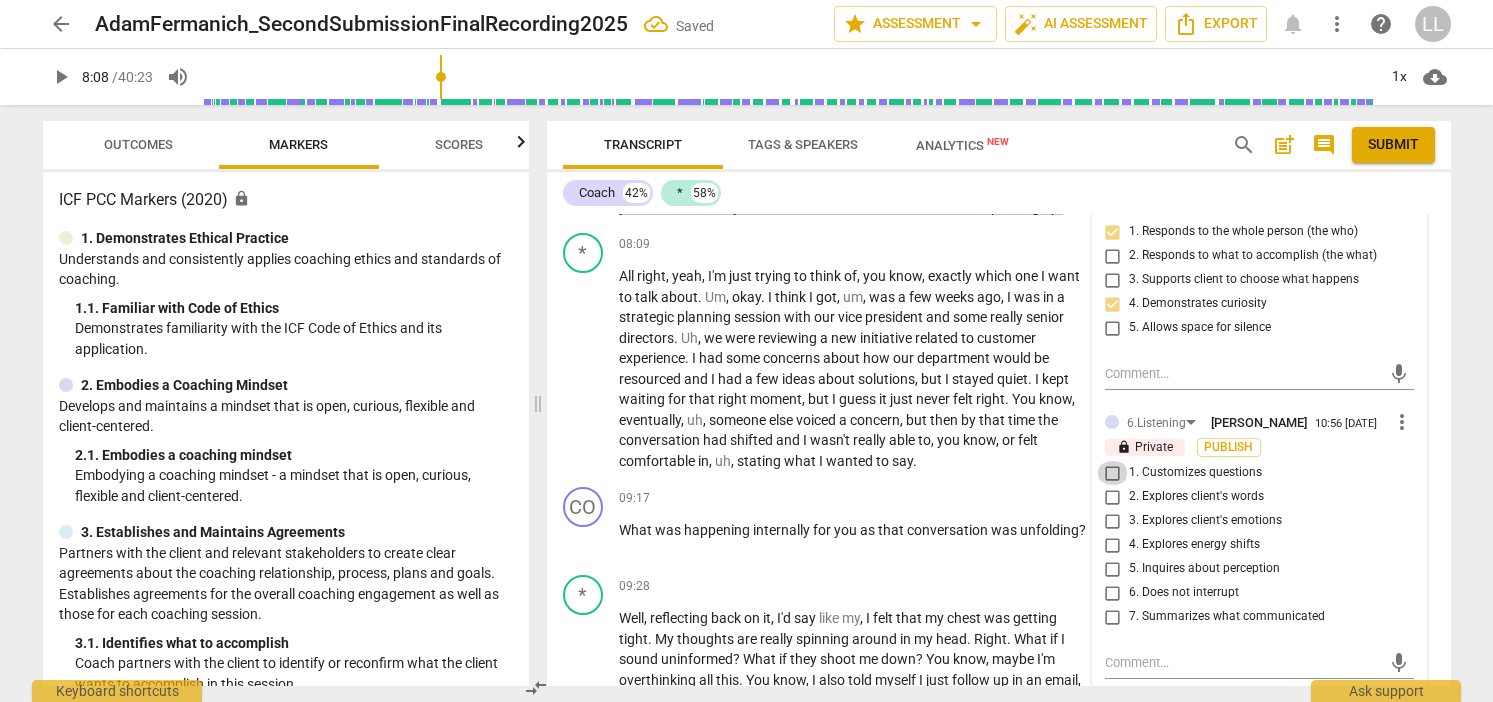 click on "1. Customizes questions" at bounding box center [1113, 473] 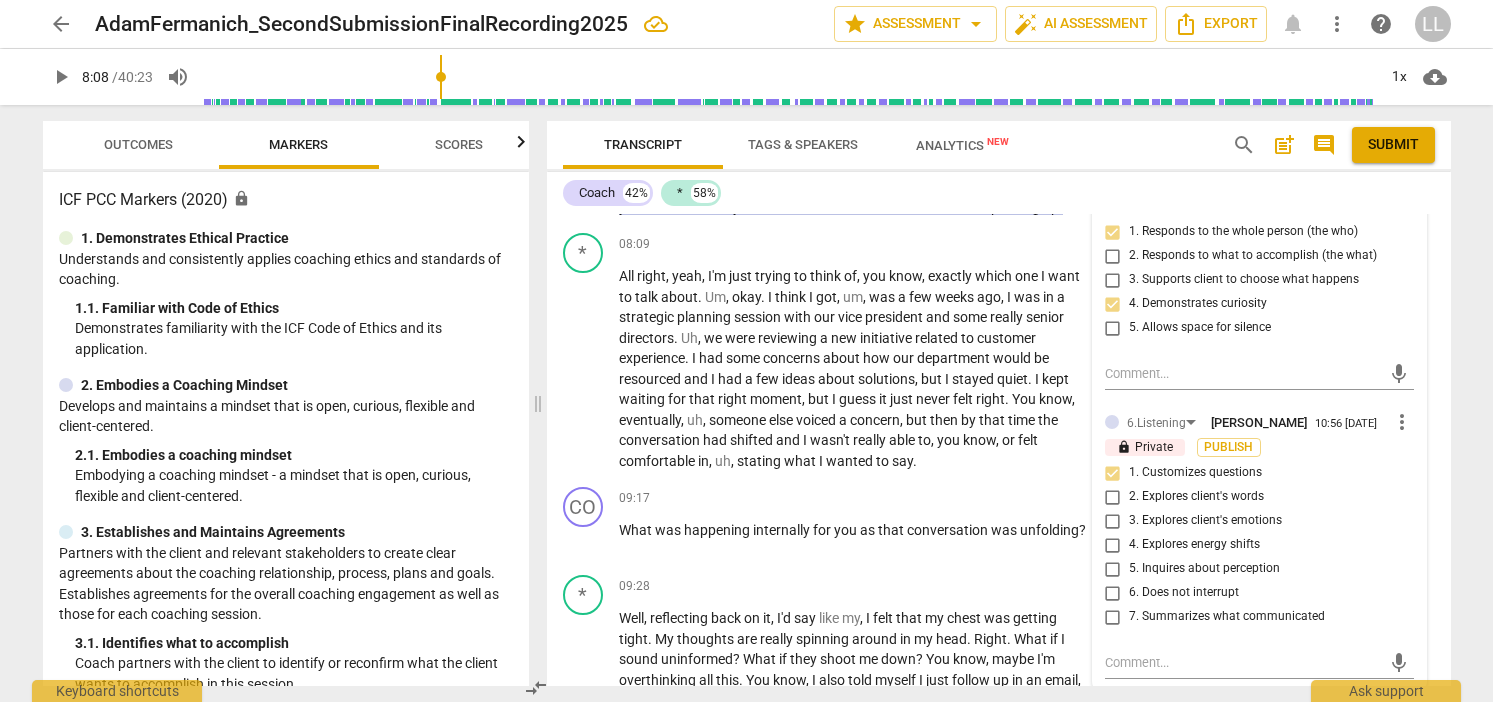 click on "5. Inquires about perception" at bounding box center [1113, 569] 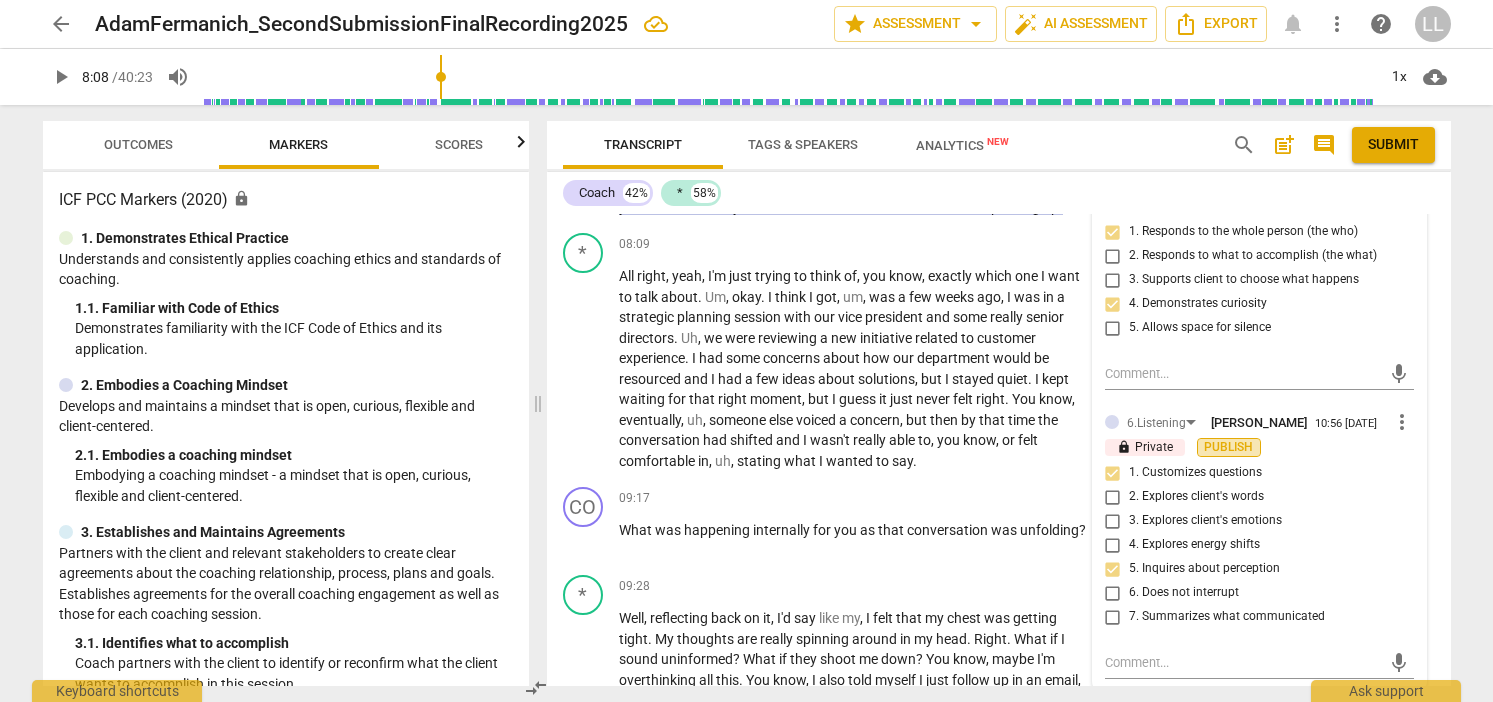 click on "Publish" at bounding box center (1229, 447) 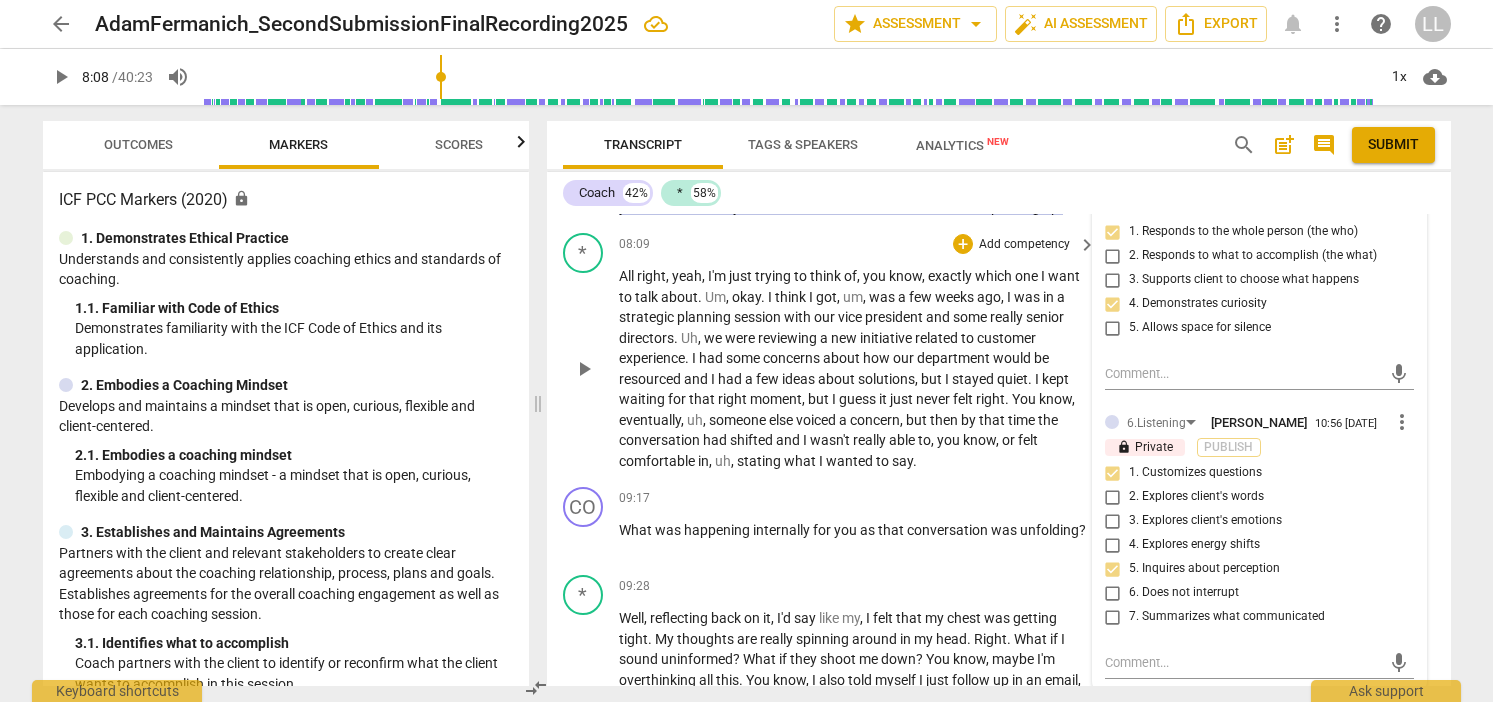 checkbox on "false" 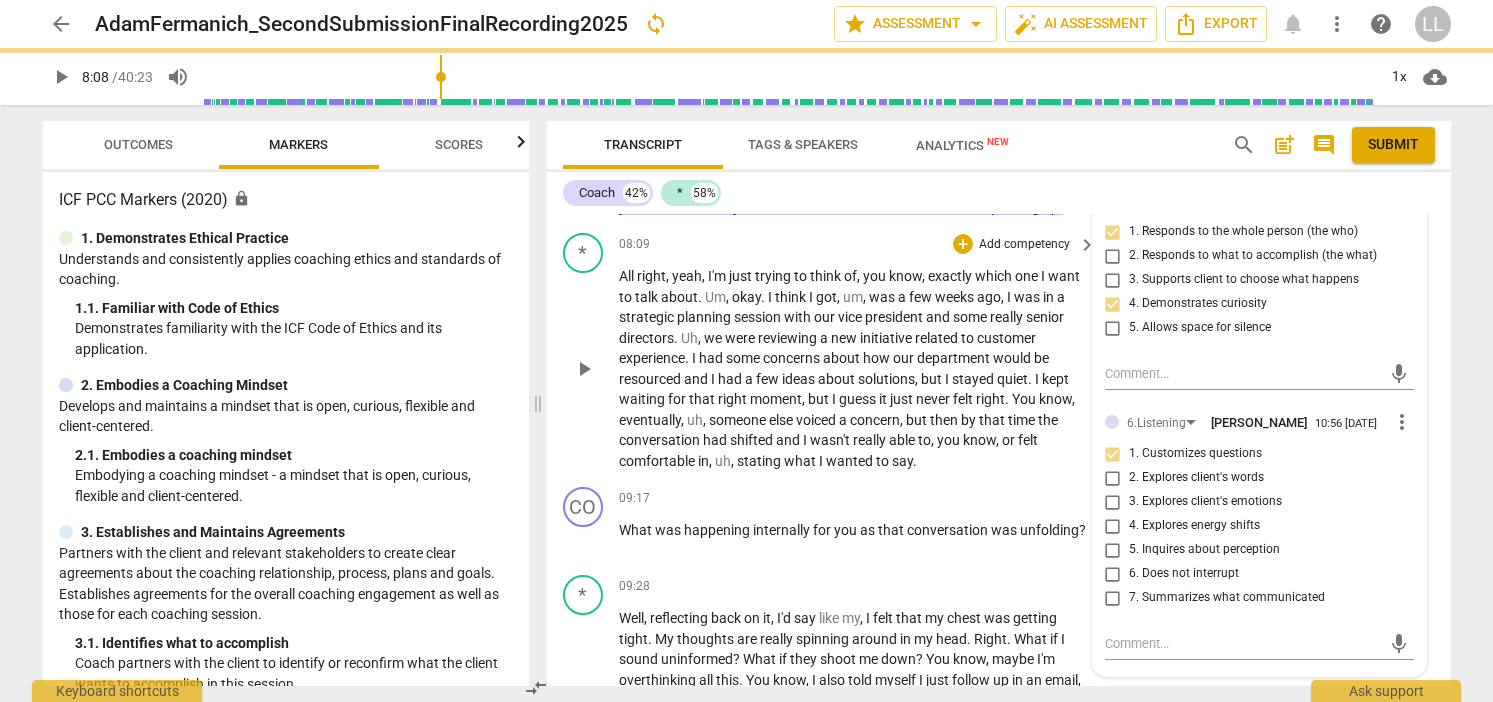 type on "488" 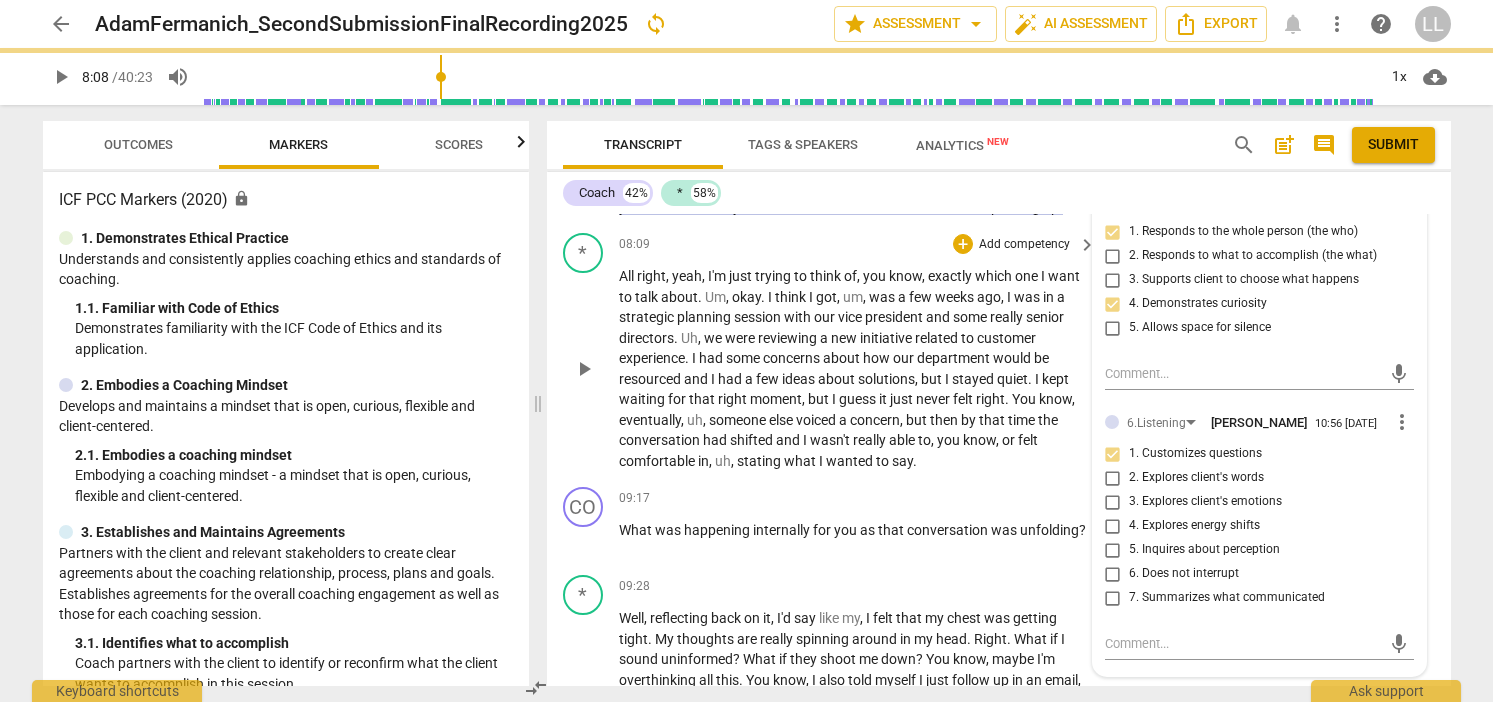 checkbox on "true" 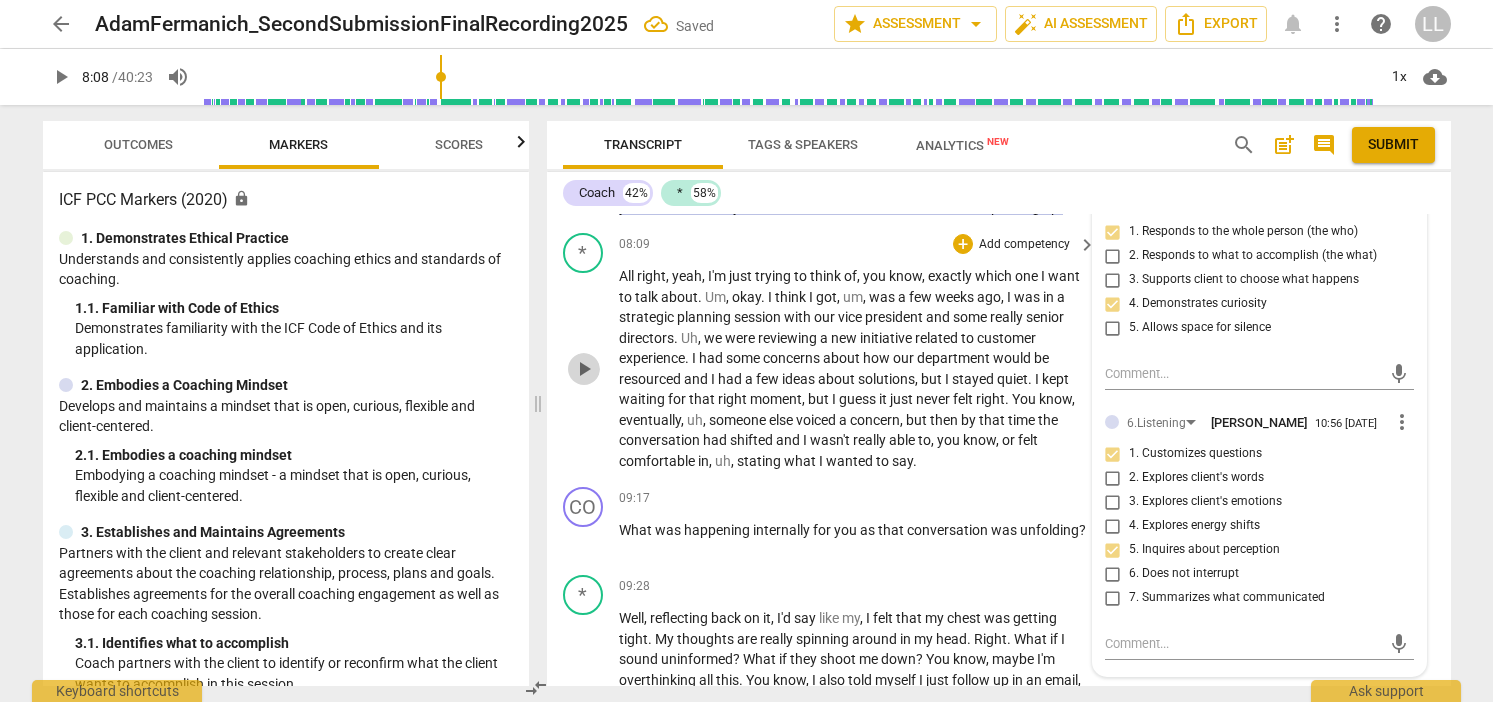 click on "play_arrow" at bounding box center [584, 369] 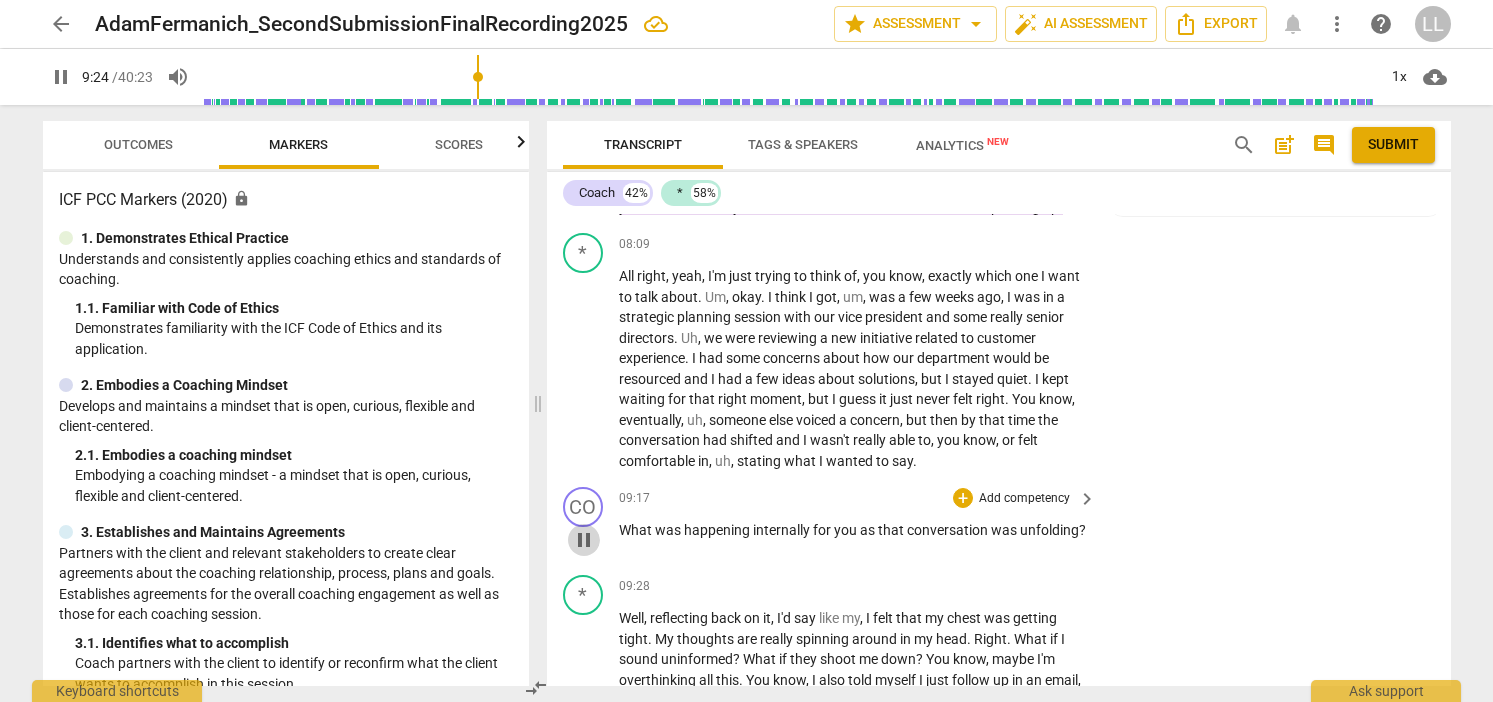 click on "pause" at bounding box center [584, 540] 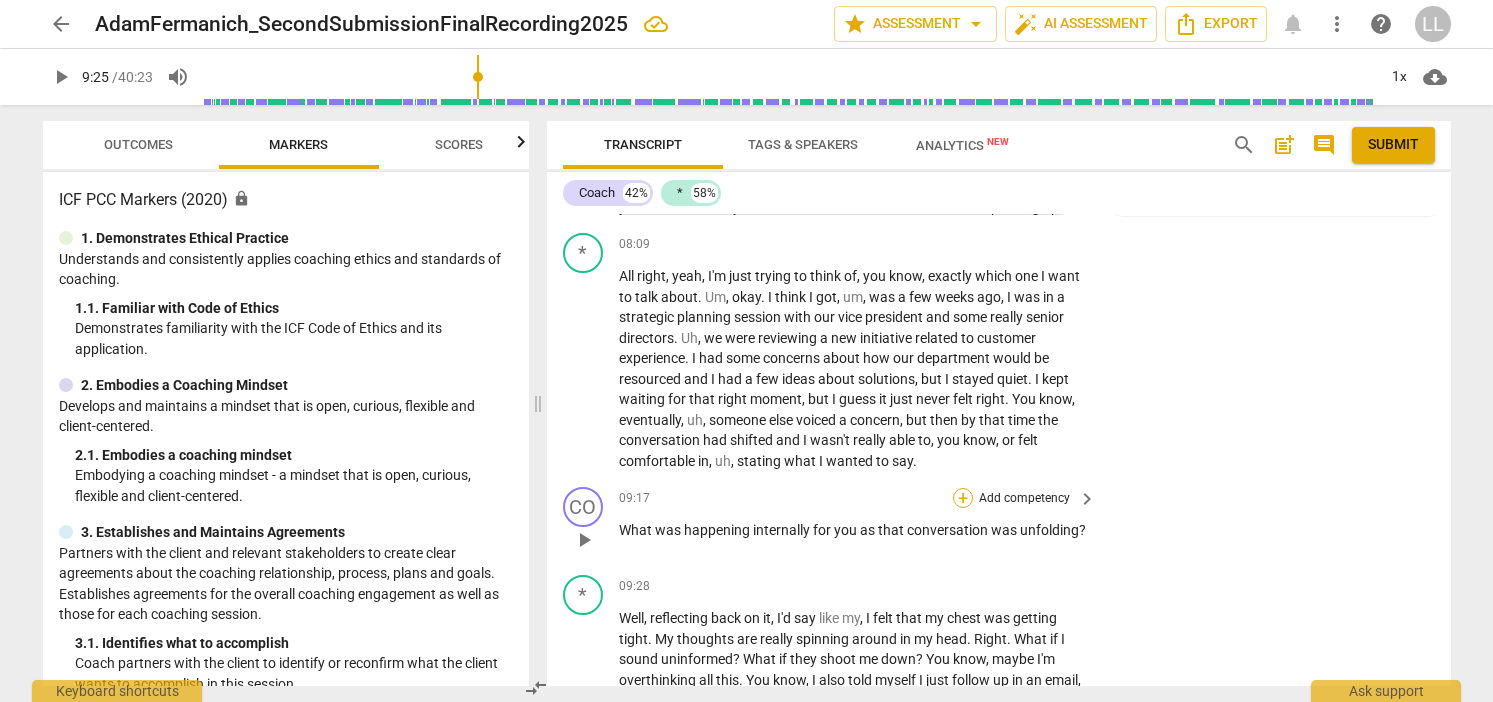click on "+" at bounding box center (963, 498) 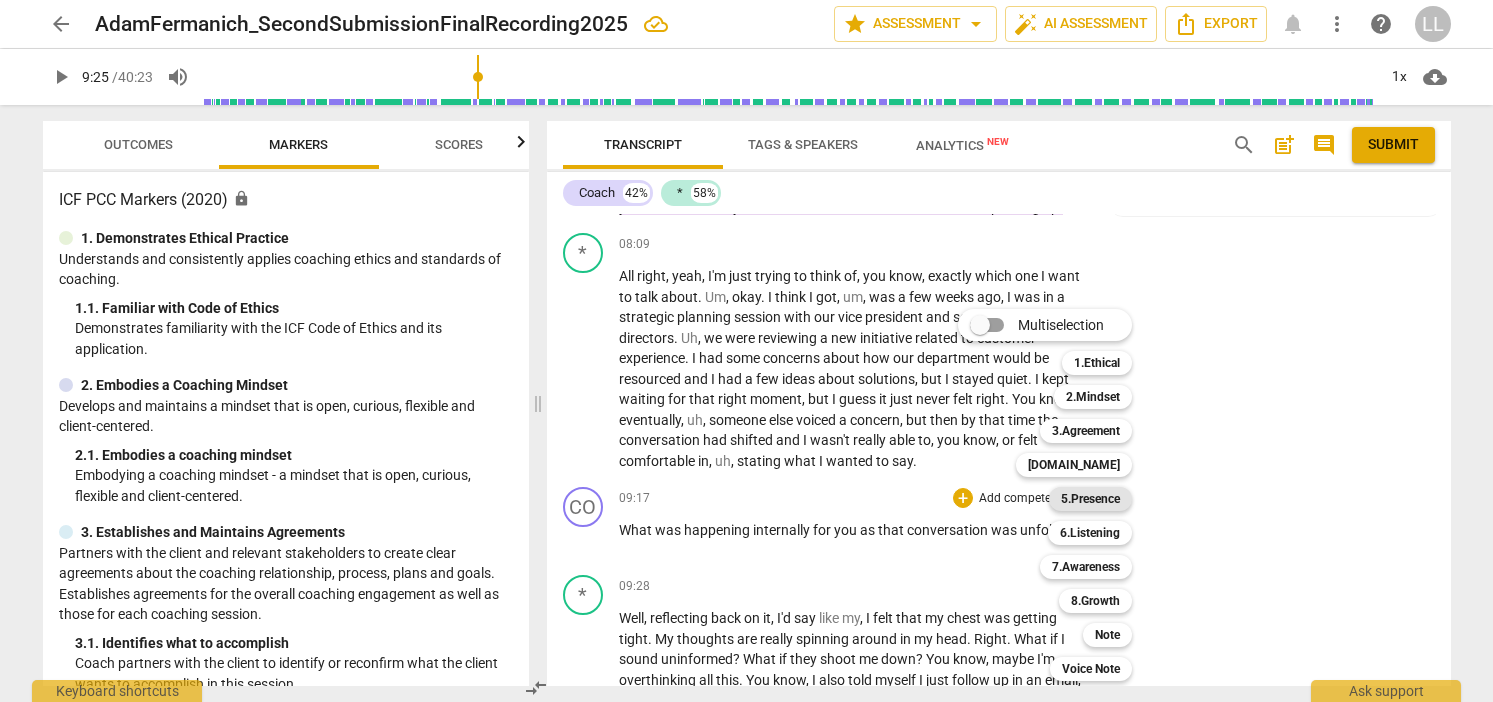 click on "5.Presence" at bounding box center (1090, 499) 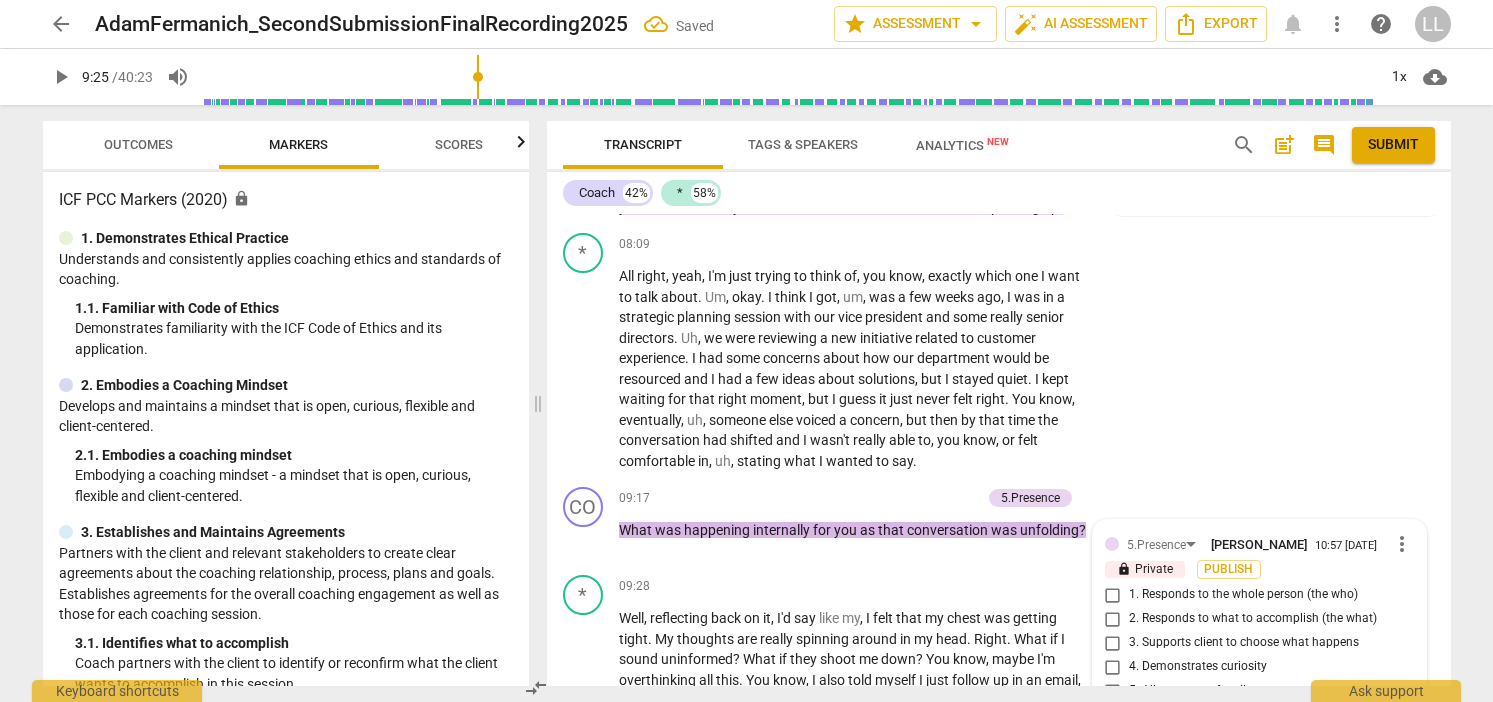 scroll, scrollTop: 3337, scrollLeft: 0, axis: vertical 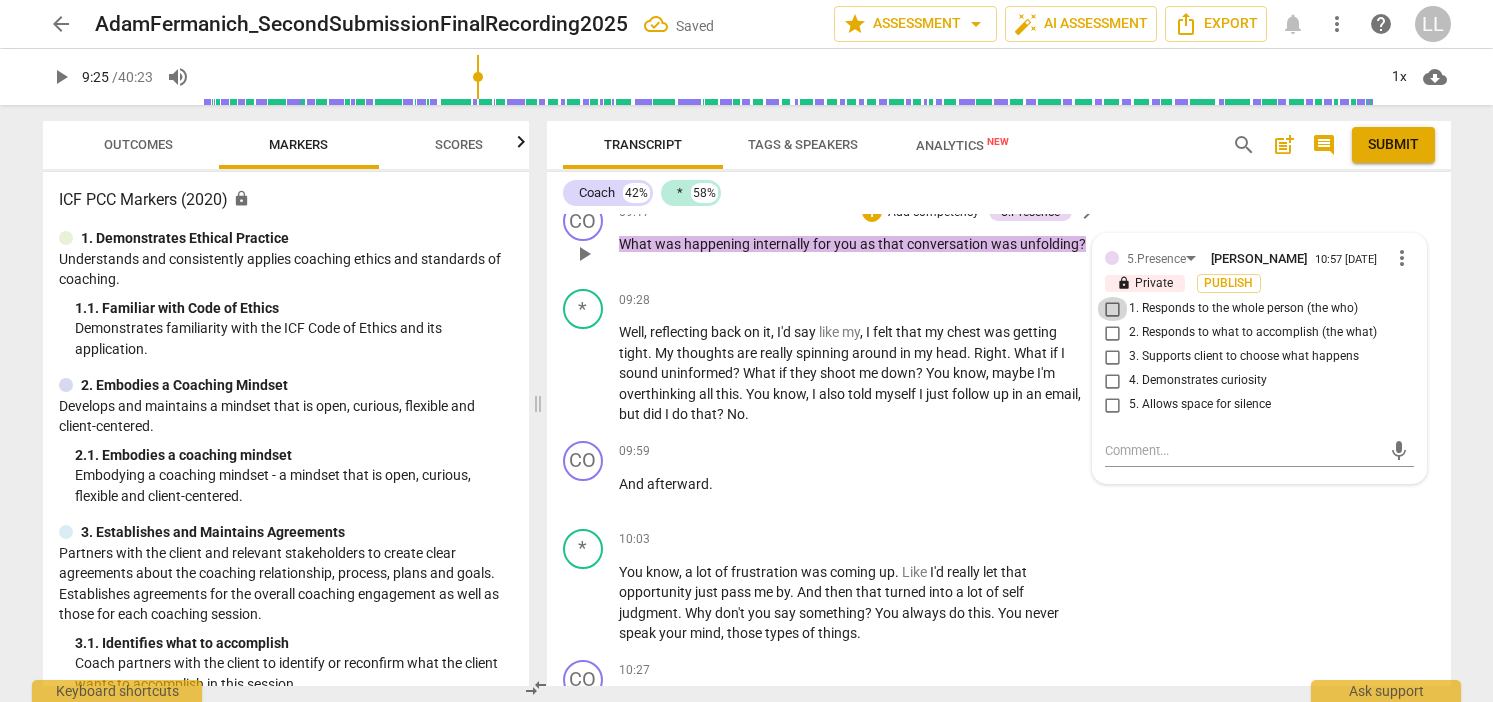 click on "1. Responds to the whole person (the who)" at bounding box center (1113, 309) 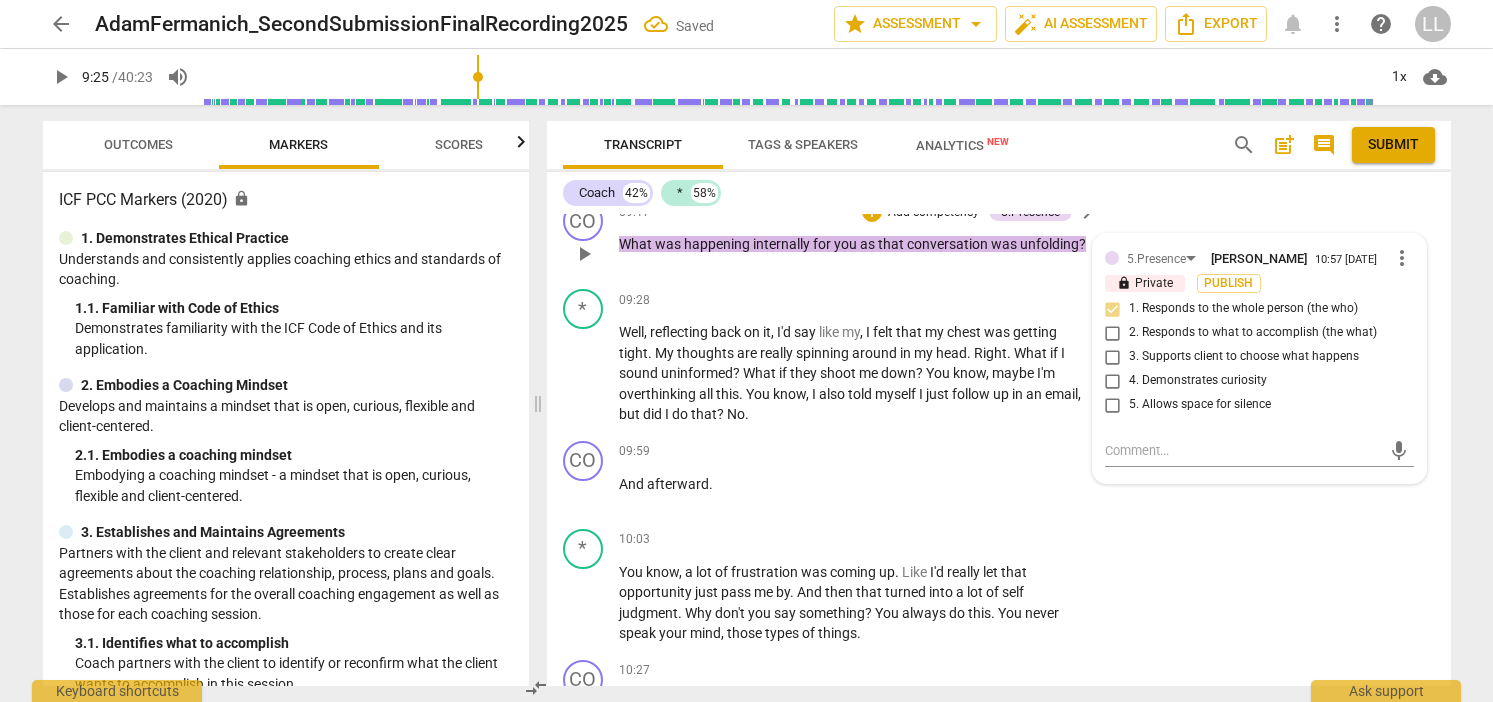 click on "4. Demonstrates curiosity" at bounding box center (1113, 381) 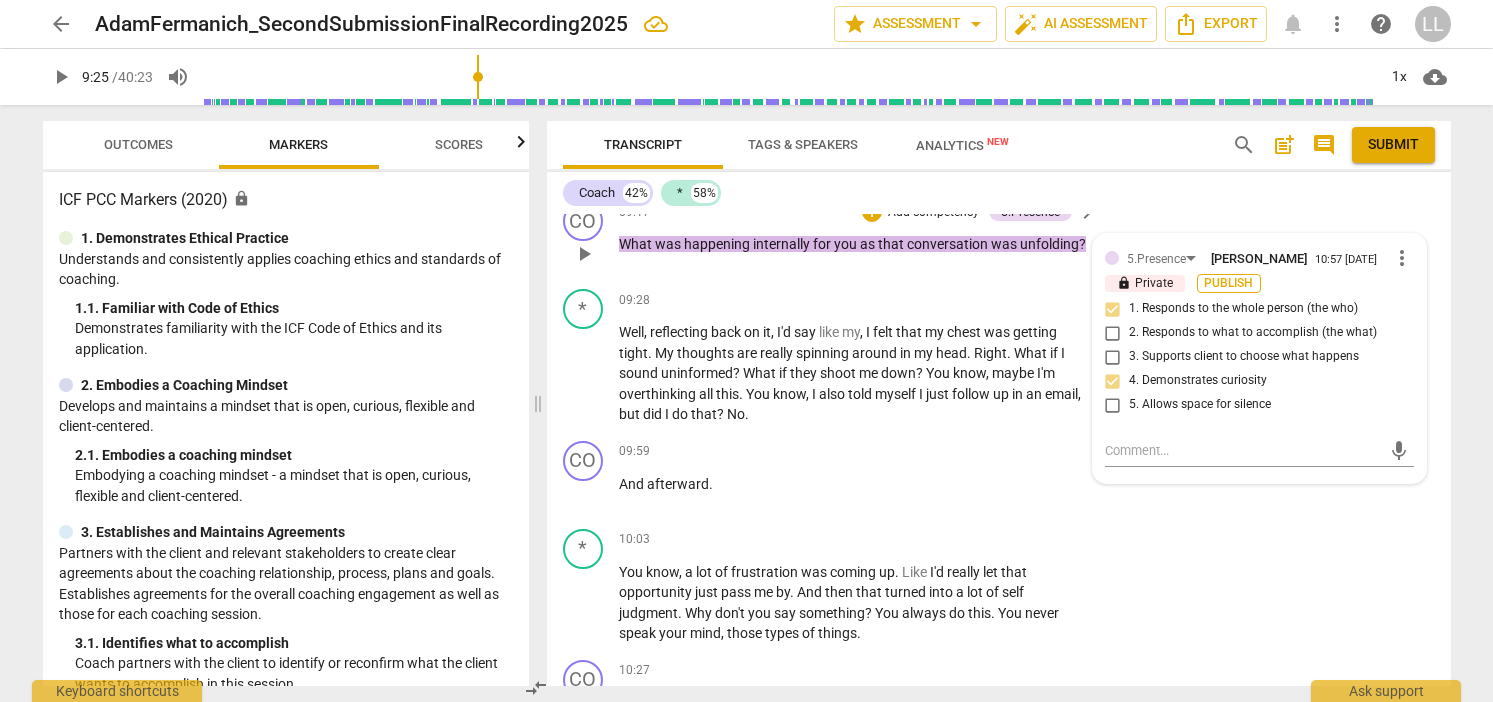click on "Publish" at bounding box center [1229, 283] 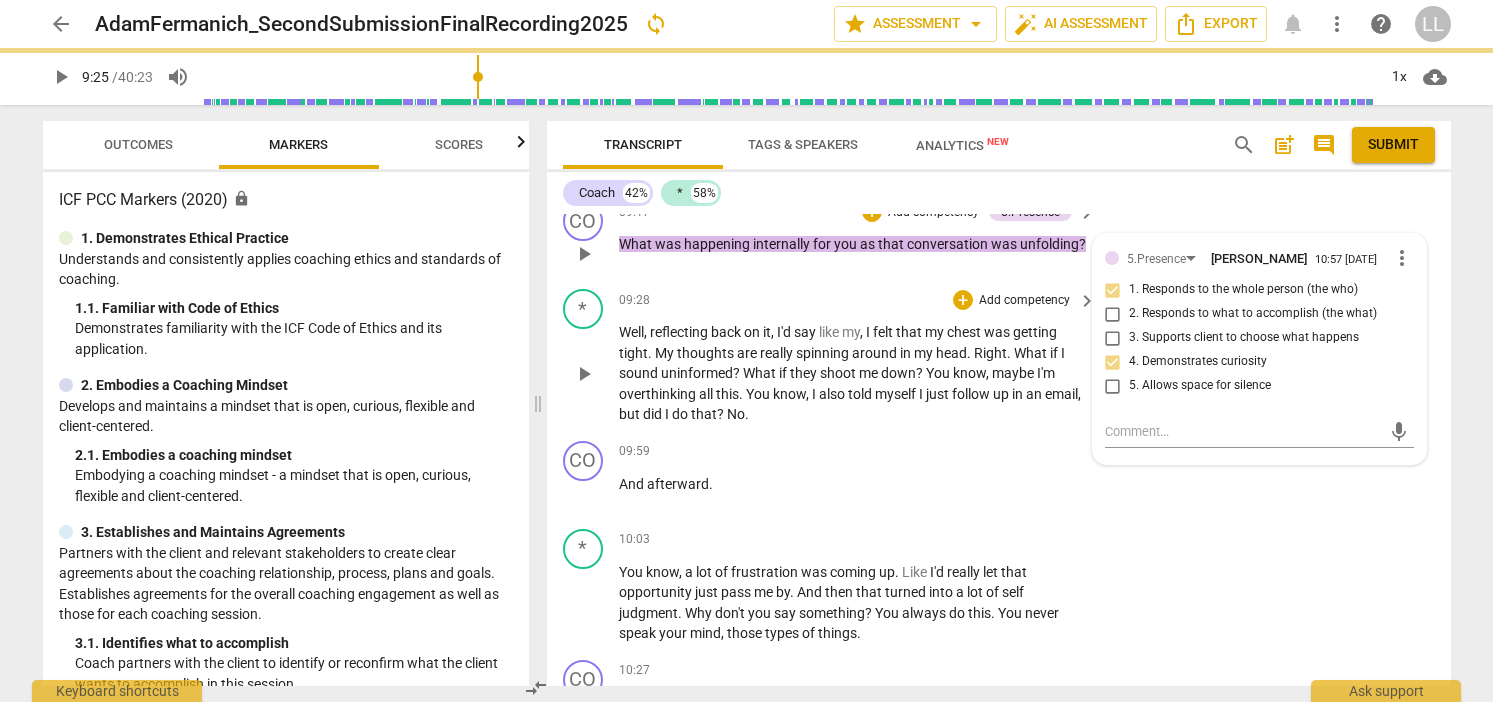 type on "565" 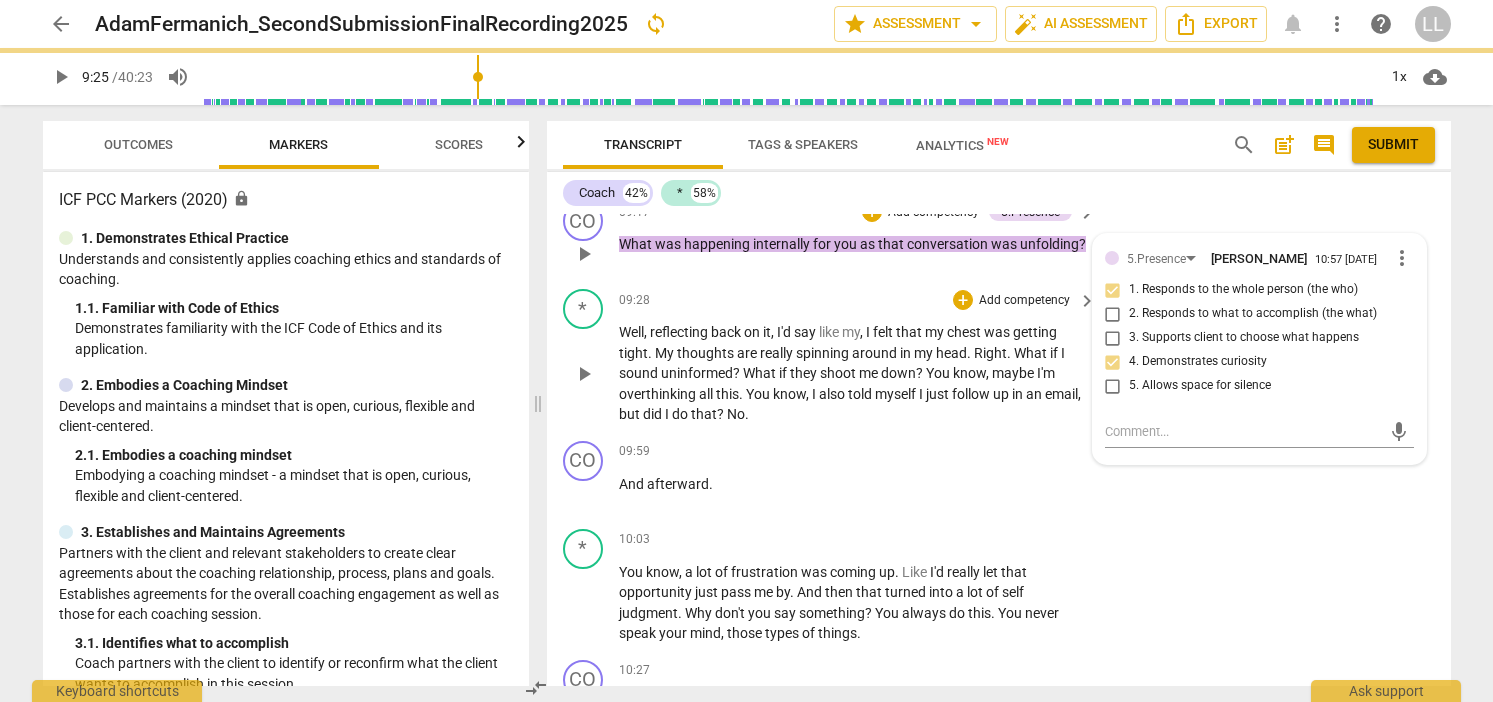 checkbox on "false" 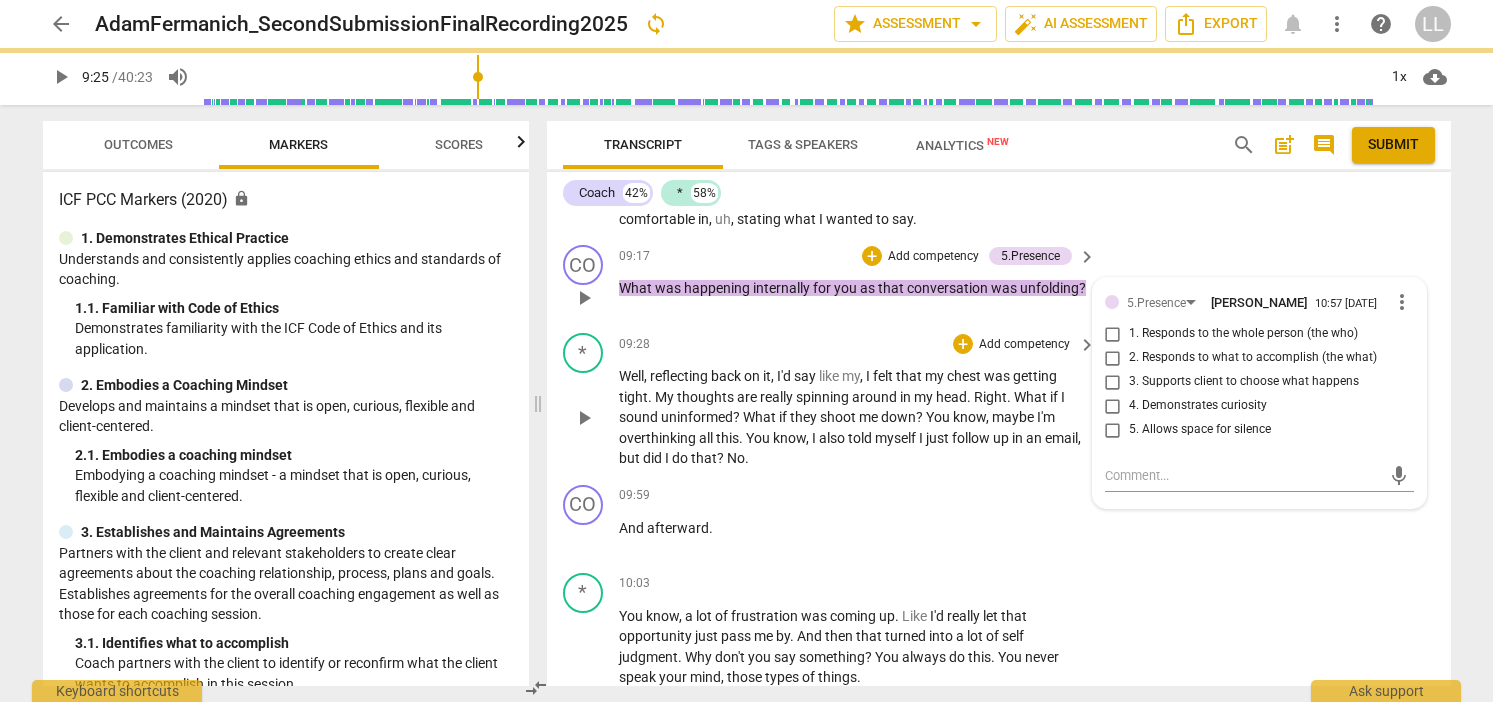 checkbox on "true" 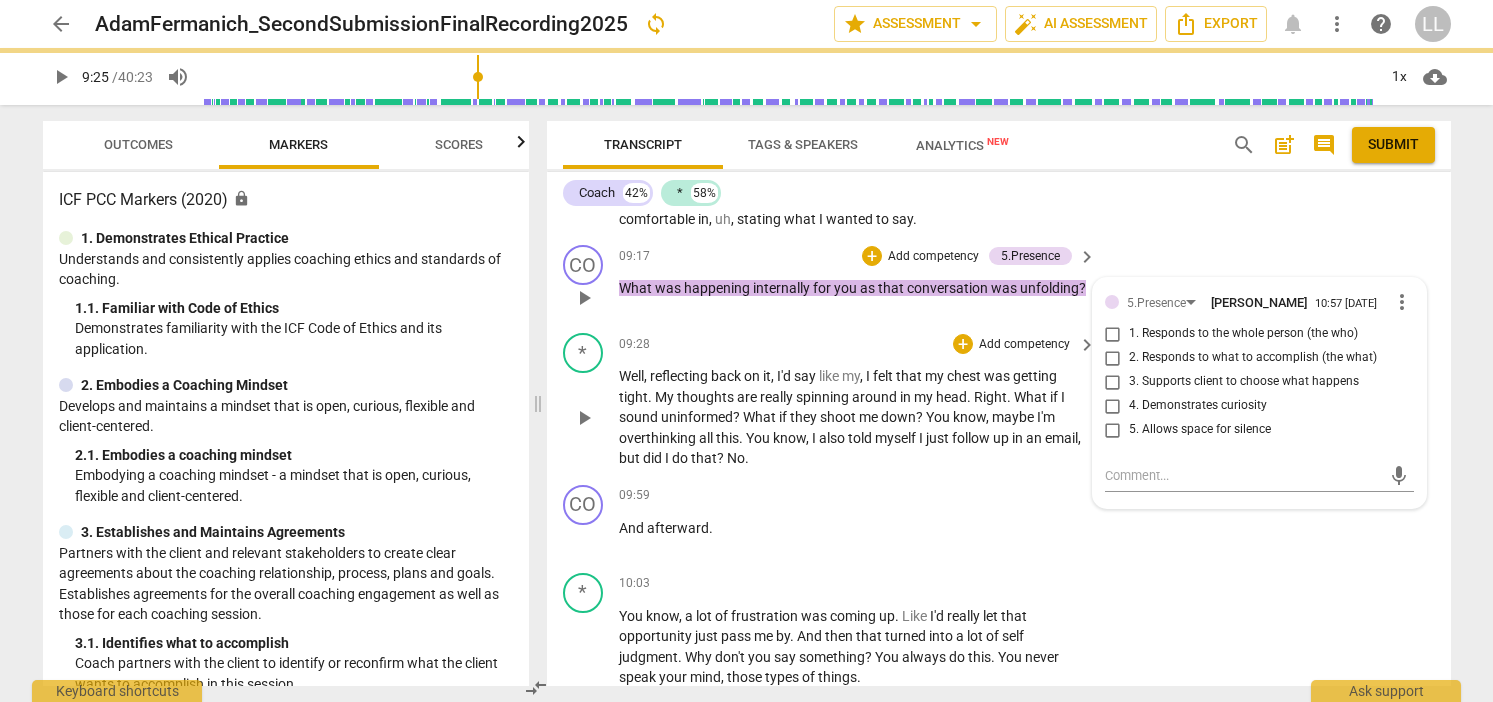 checkbox on "true" 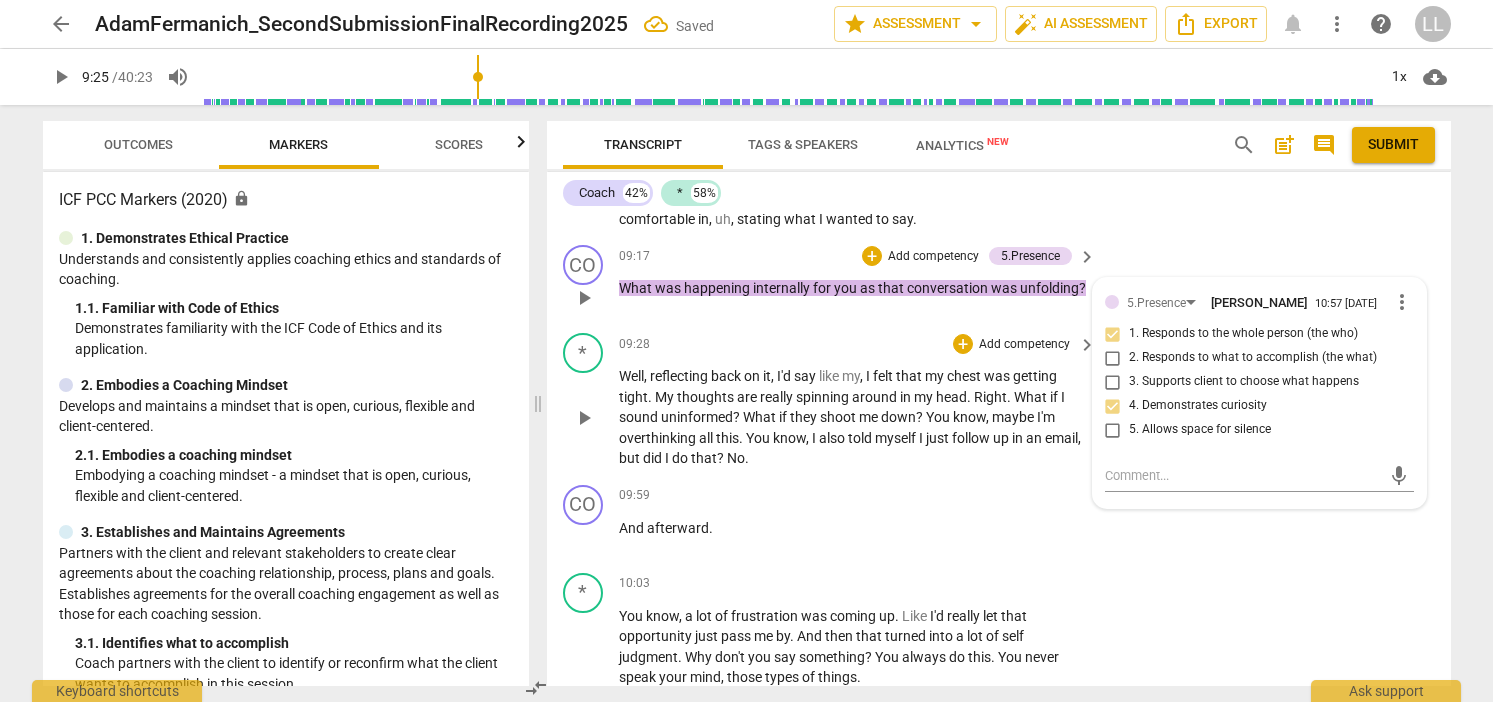 scroll, scrollTop: 3289, scrollLeft: 0, axis: vertical 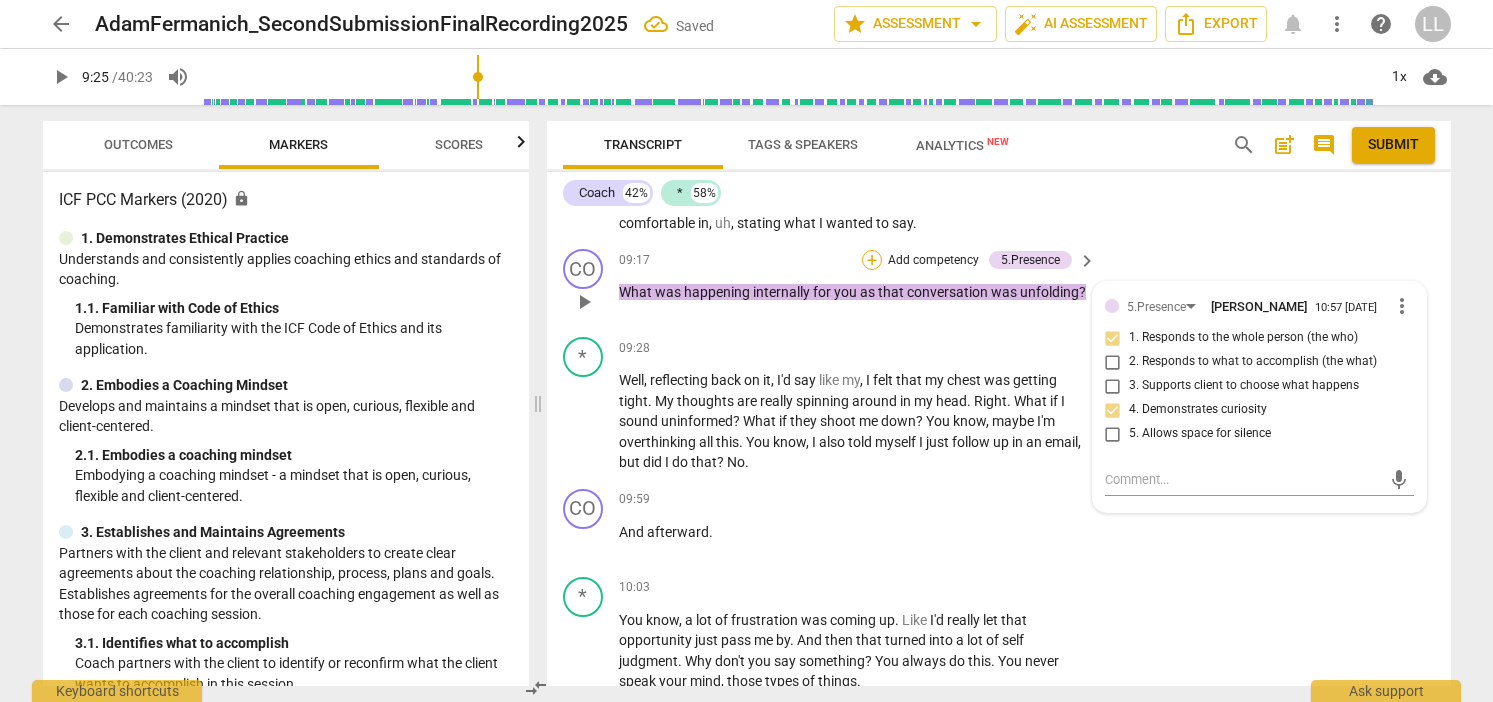 click on "+" at bounding box center (872, 260) 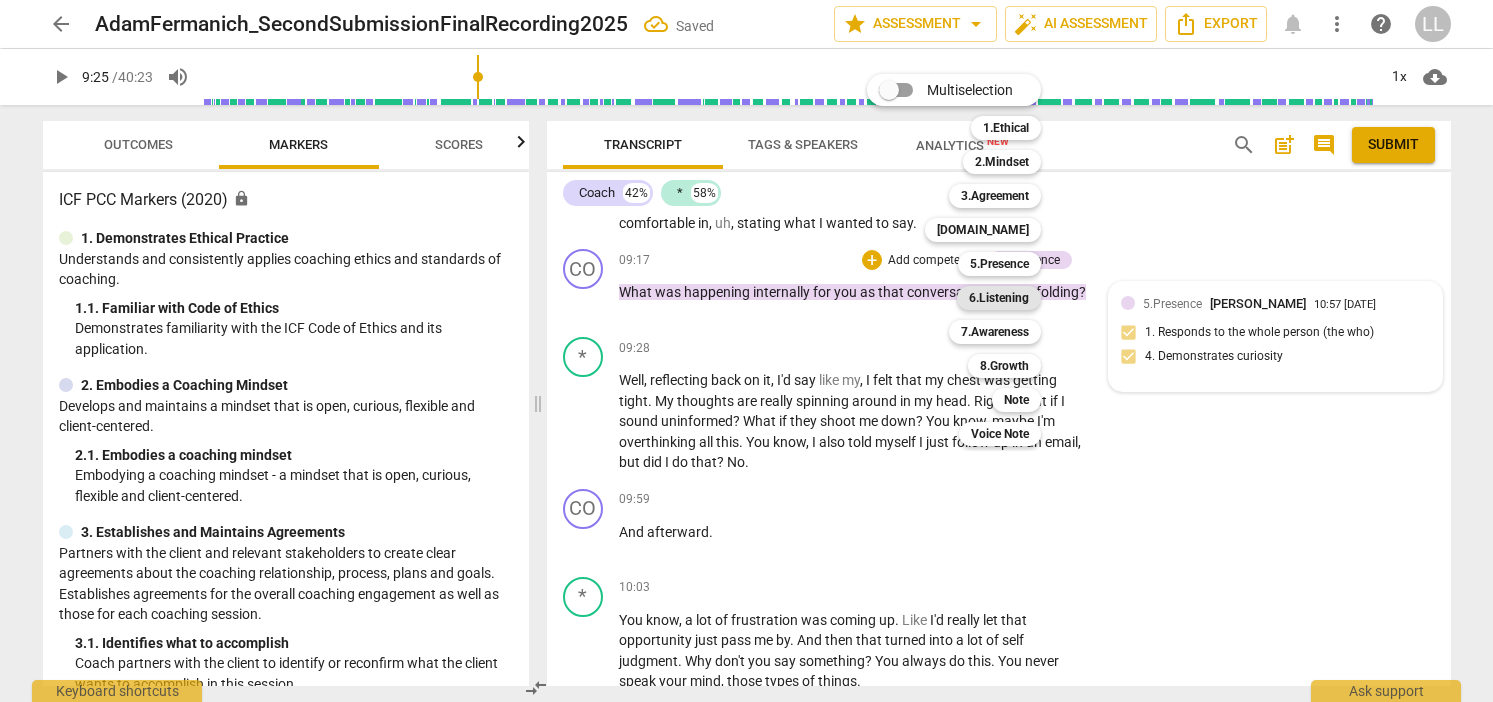 click on "6.Listening" at bounding box center [999, 298] 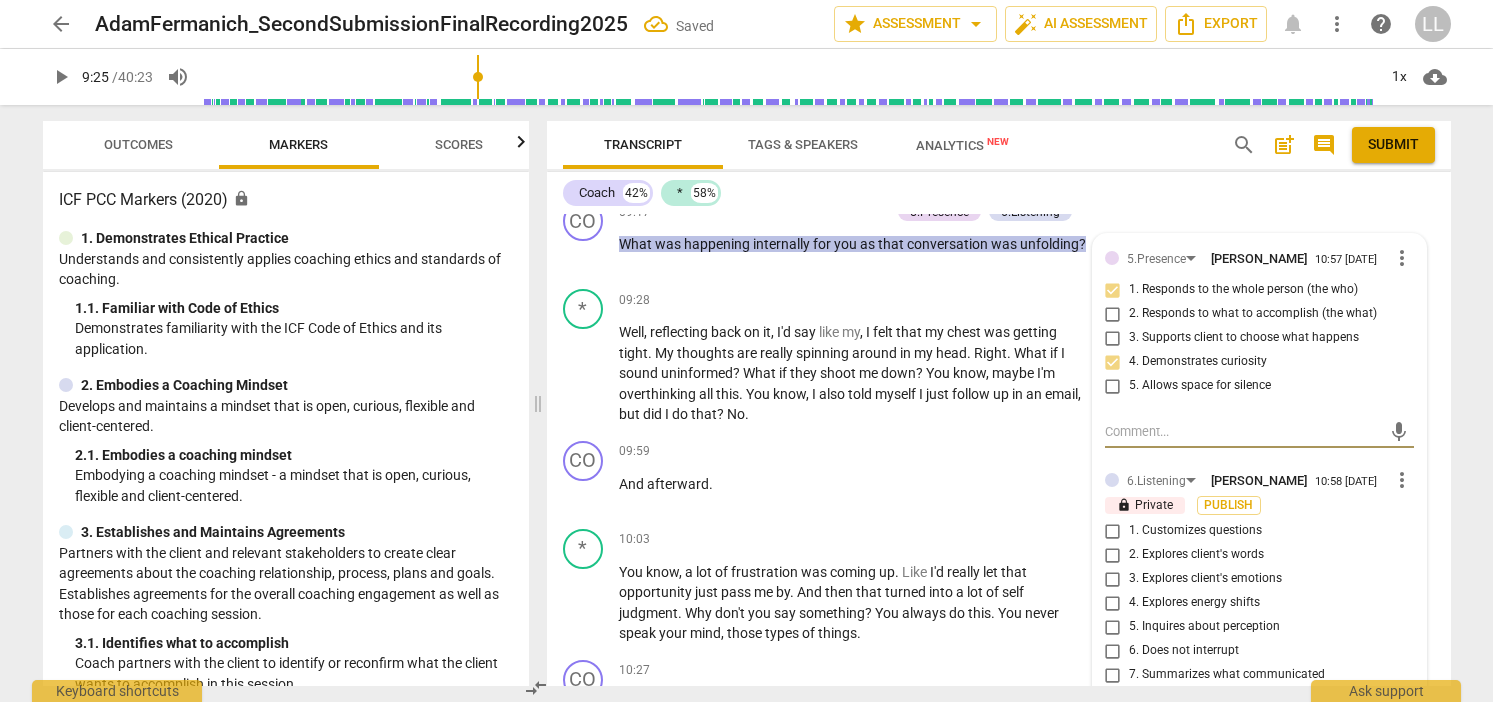 scroll, scrollTop: 3332, scrollLeft: 0, axis: vertical 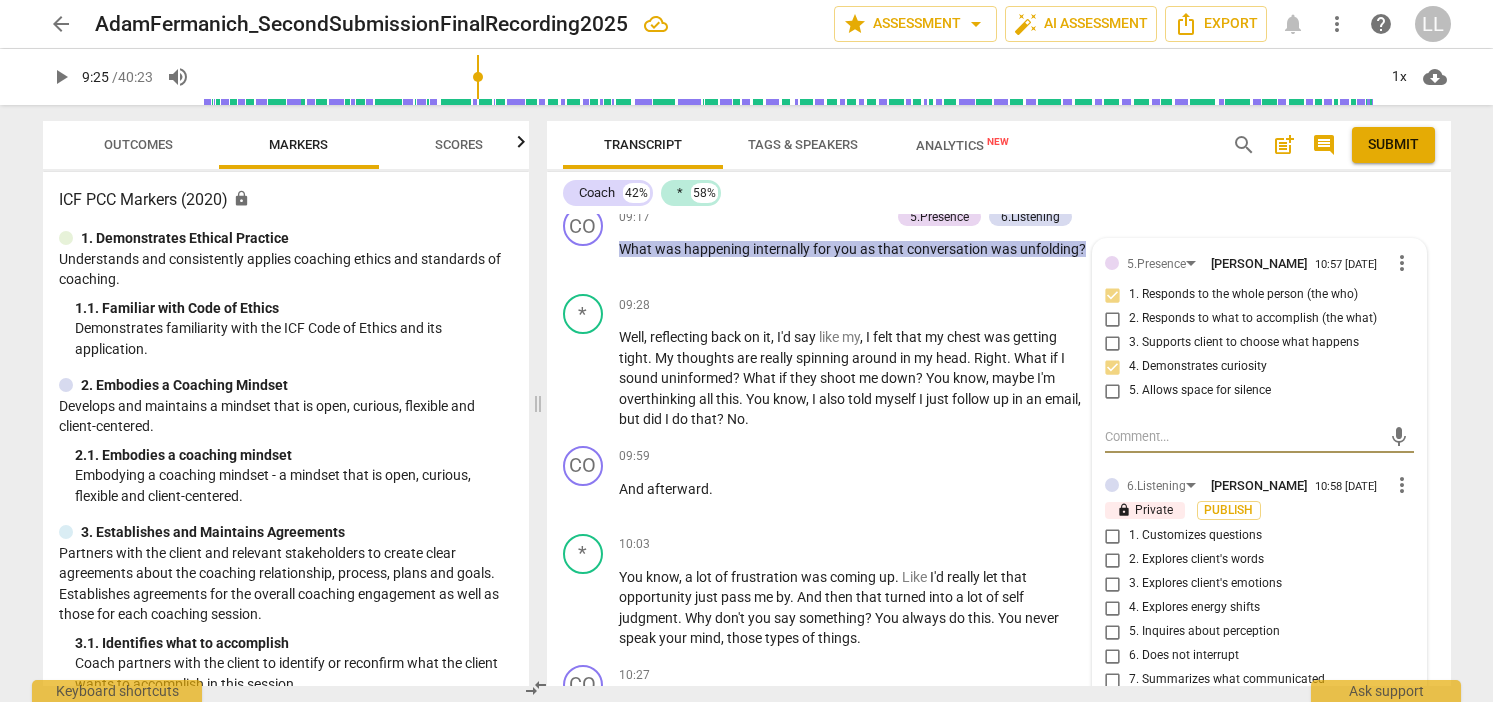 click on "1. Customizes questions" at bounding box center [1113, 536] 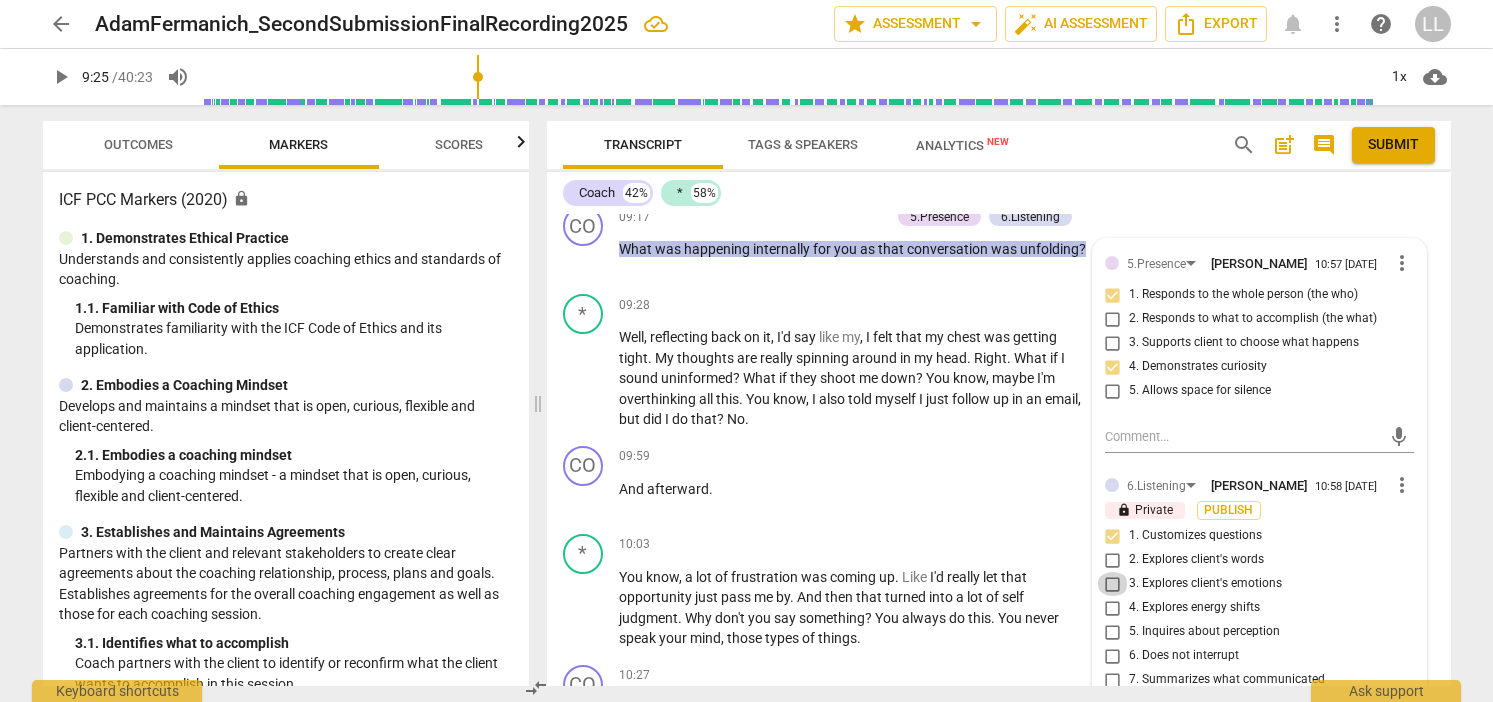 click on "3. Explores client's emotions" at bounding box center [1113, 584] 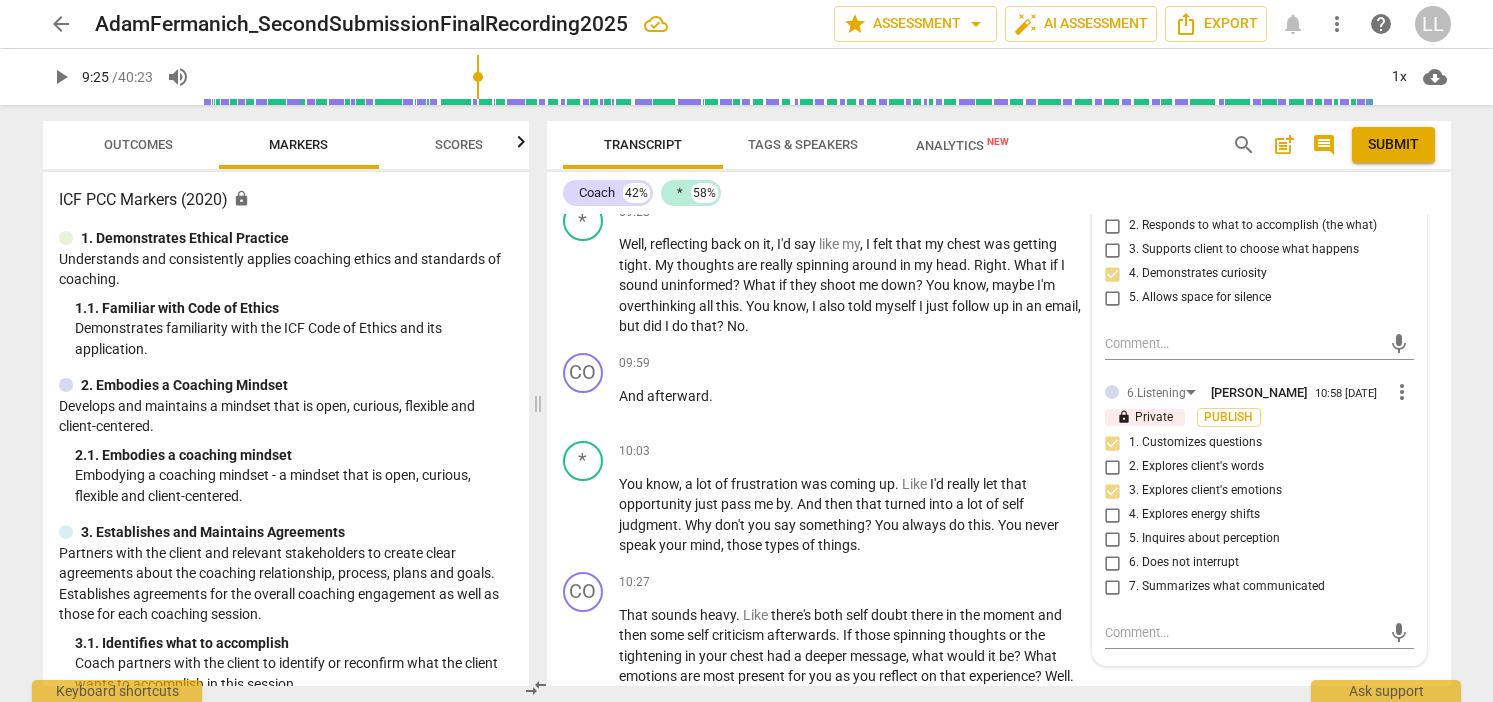 scroll, scrollTop: 3432, scrollLeft: 0, axis: vertical 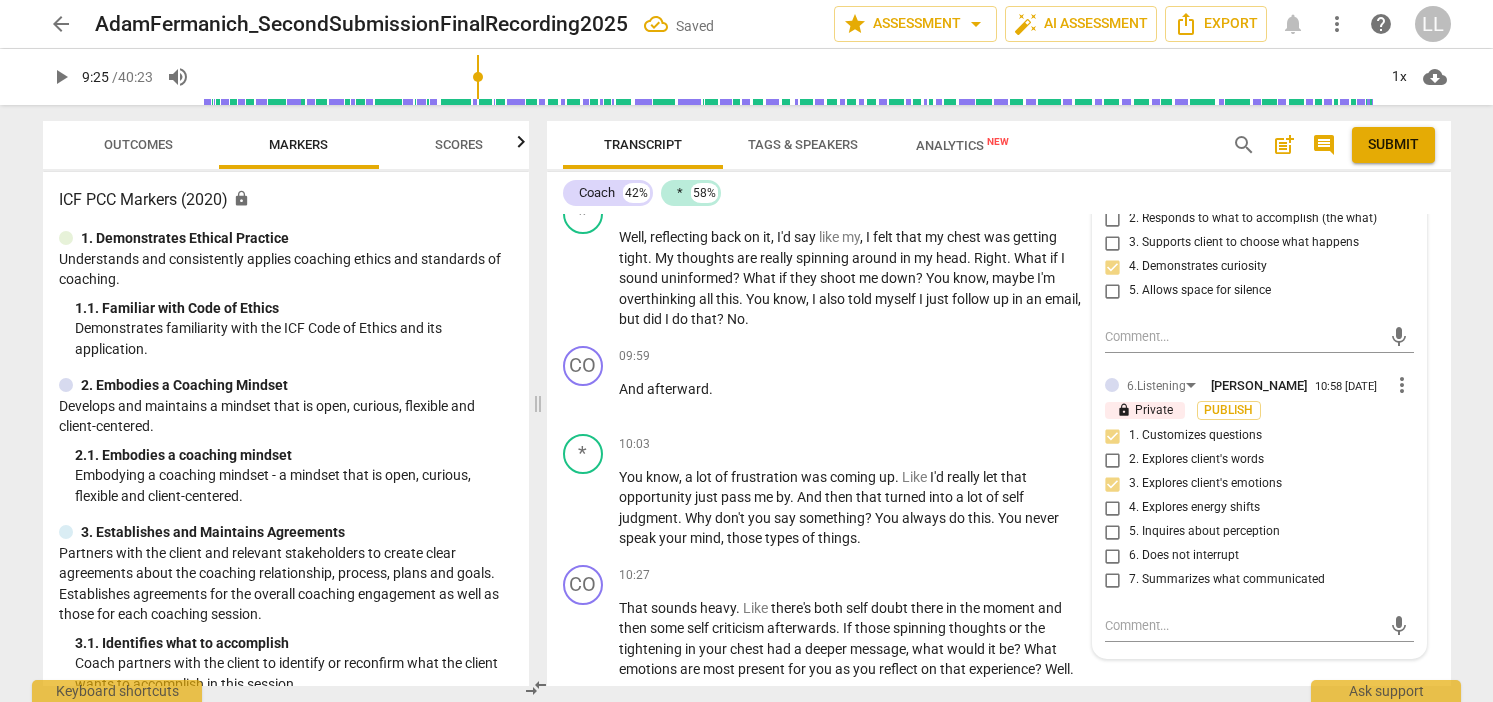 click on "5. Inquires about perception" at bounding box center [1113, 532] 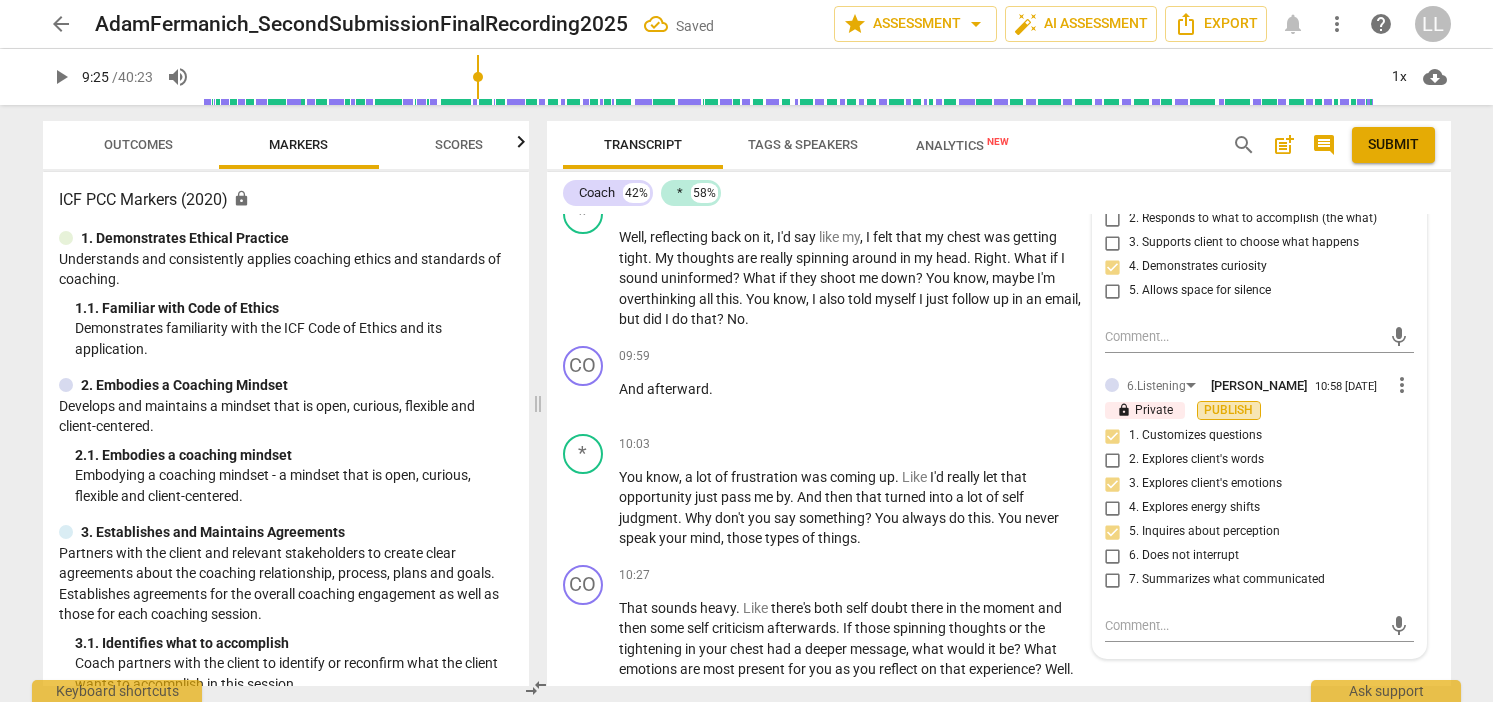 click on "Publish" at bounding box center [1229, 410] 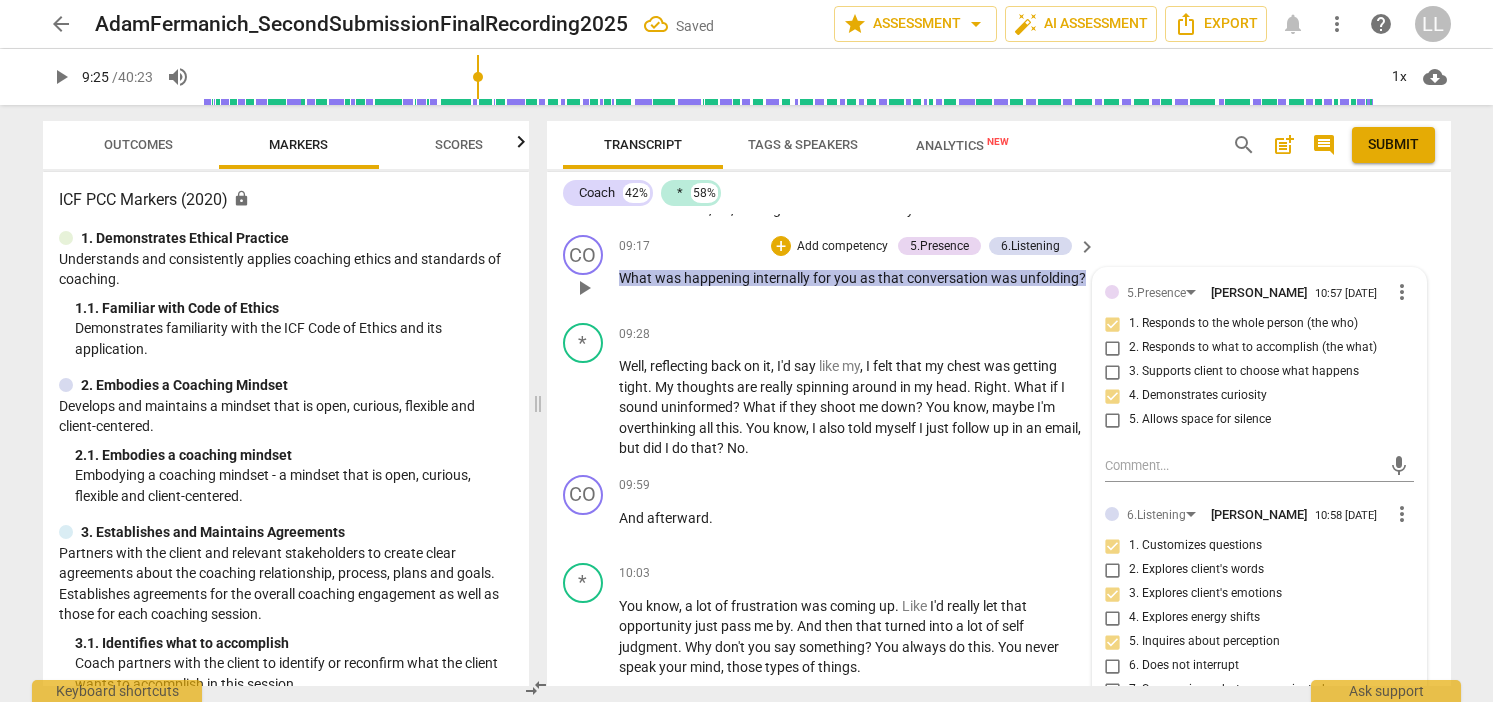scroll, scrollTop: 3302, scrollLeft: 0, axis: vertical 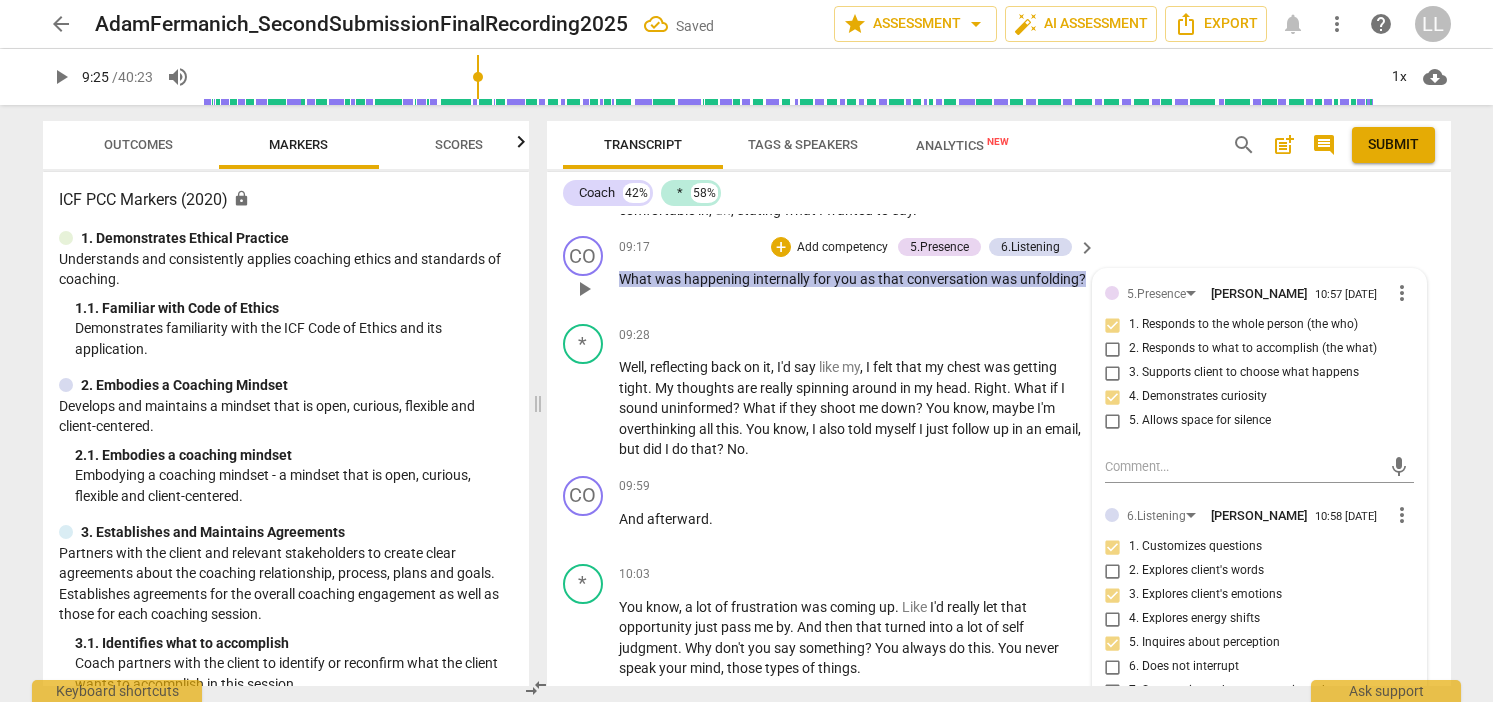click on "+ Add competency" at bounding box center (830, 247) 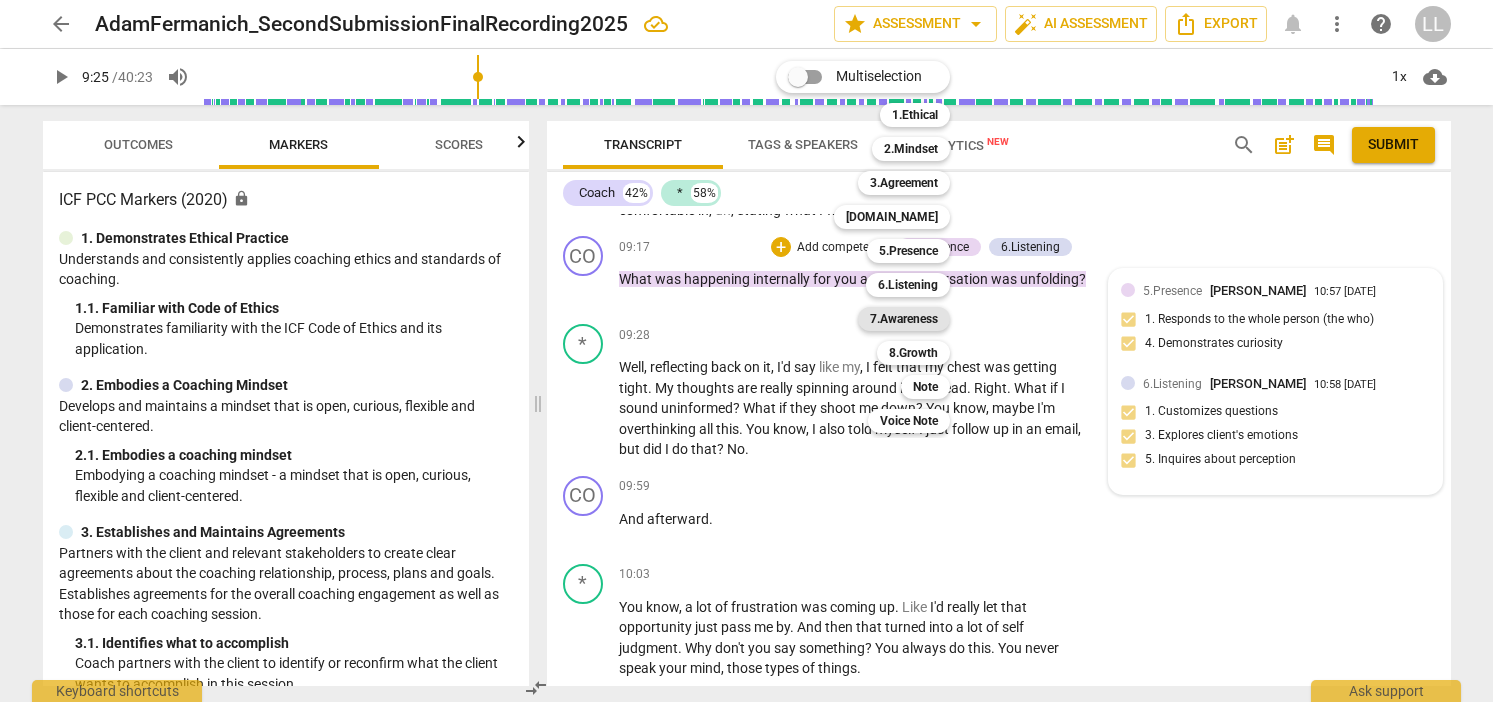 click on "7.Awareness" at bounding box center (904, 319) 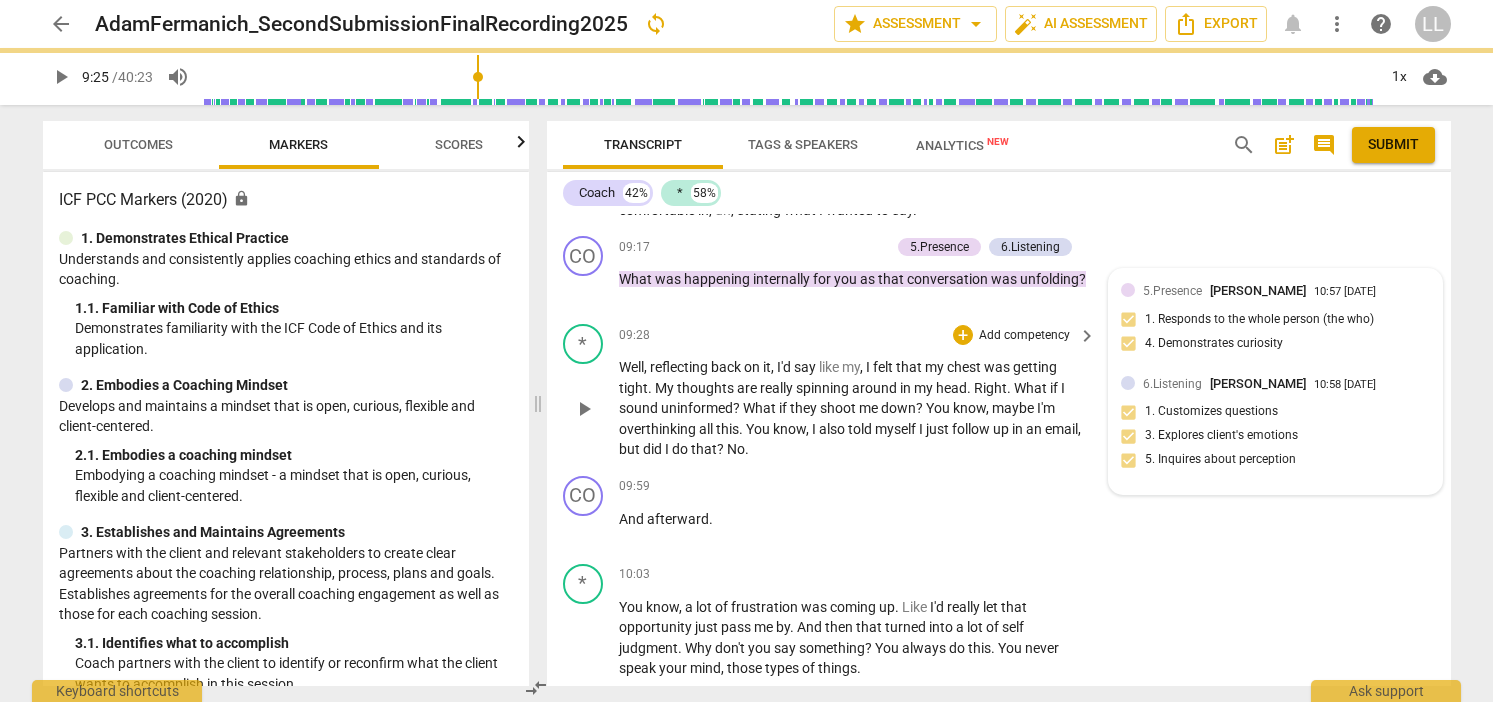 type on "565" 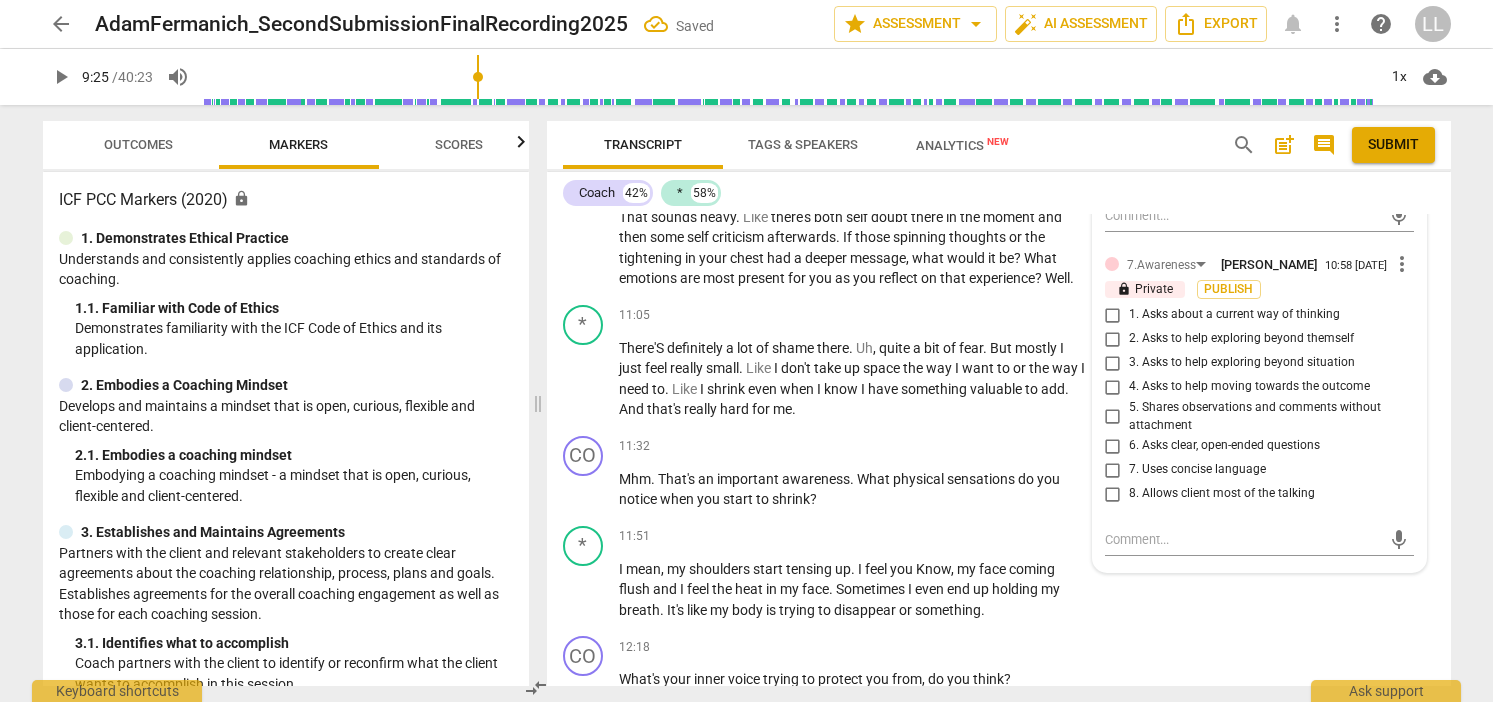 scroll, scrollTop: 3825, scrollLeft: 0, axis: vertical 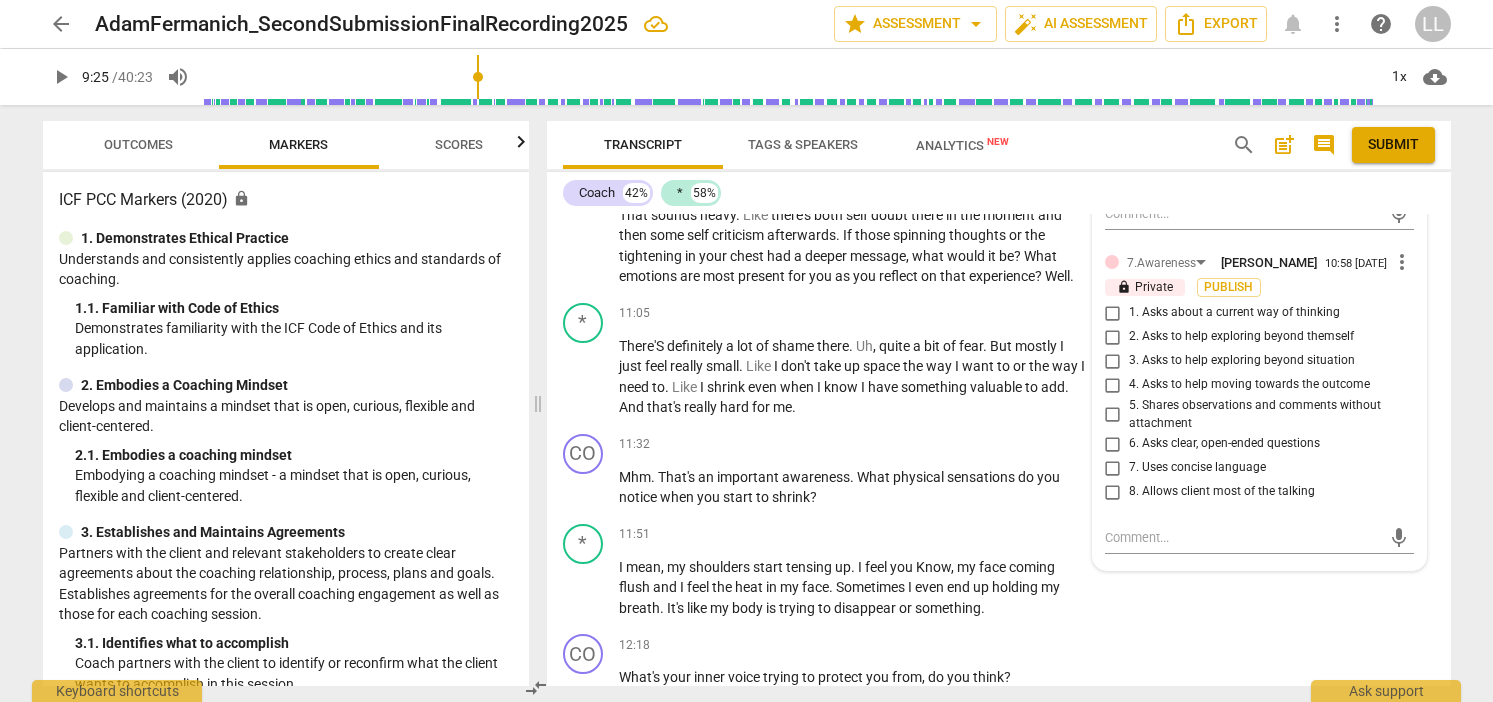 click on "1. Asks about a current way of thinking" at bounding box center [1113, 313] 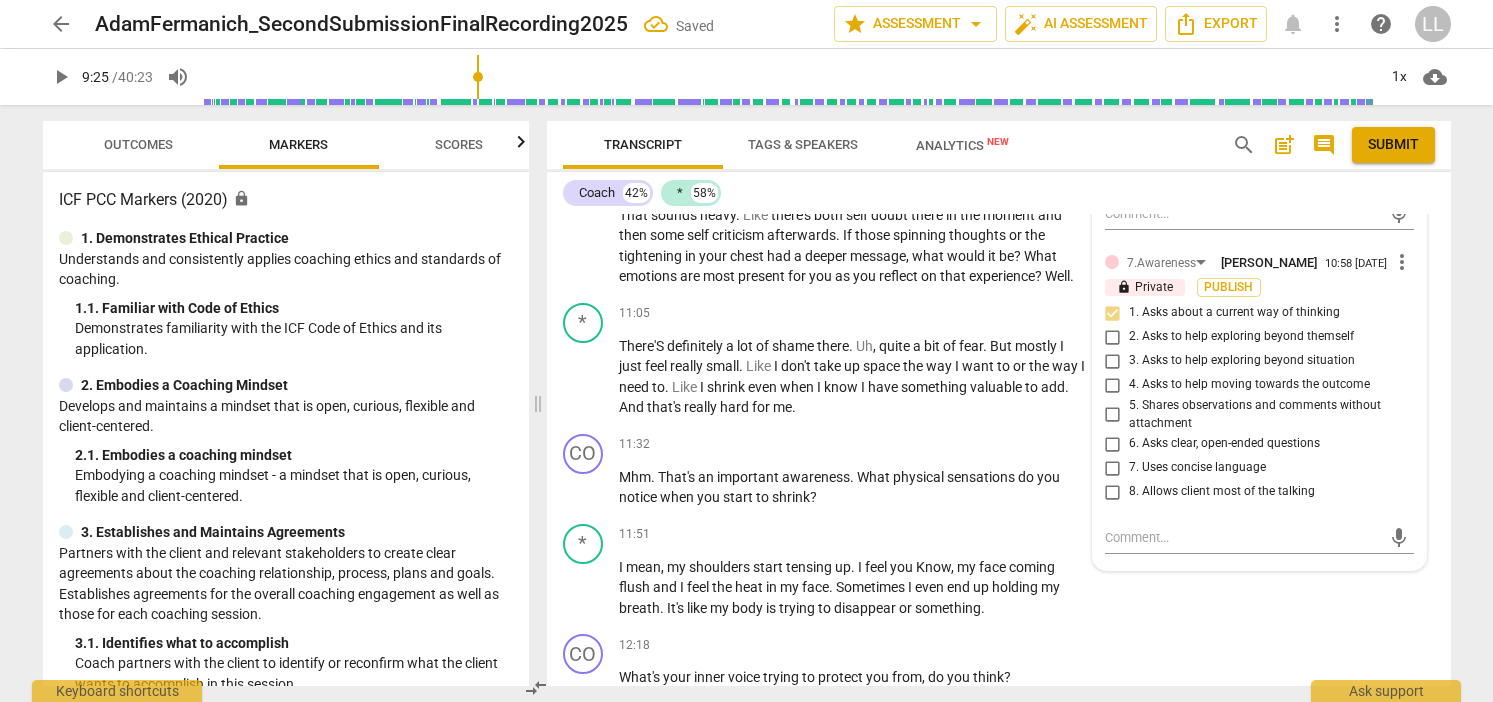click on "6. Asks clear, open-ended questions" at bounding box center [1113, 444] 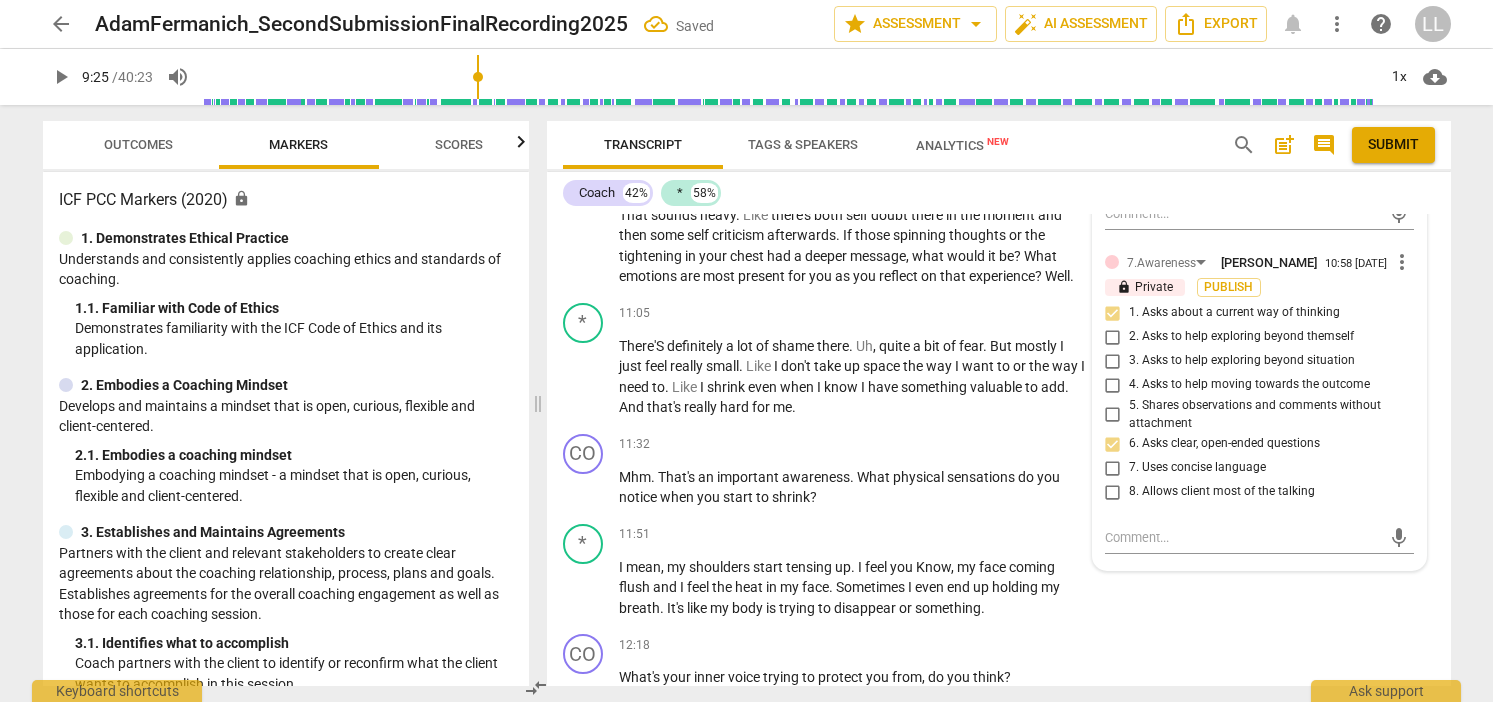 click on "7. Uses concise language" at bounding box center [1113, 468] 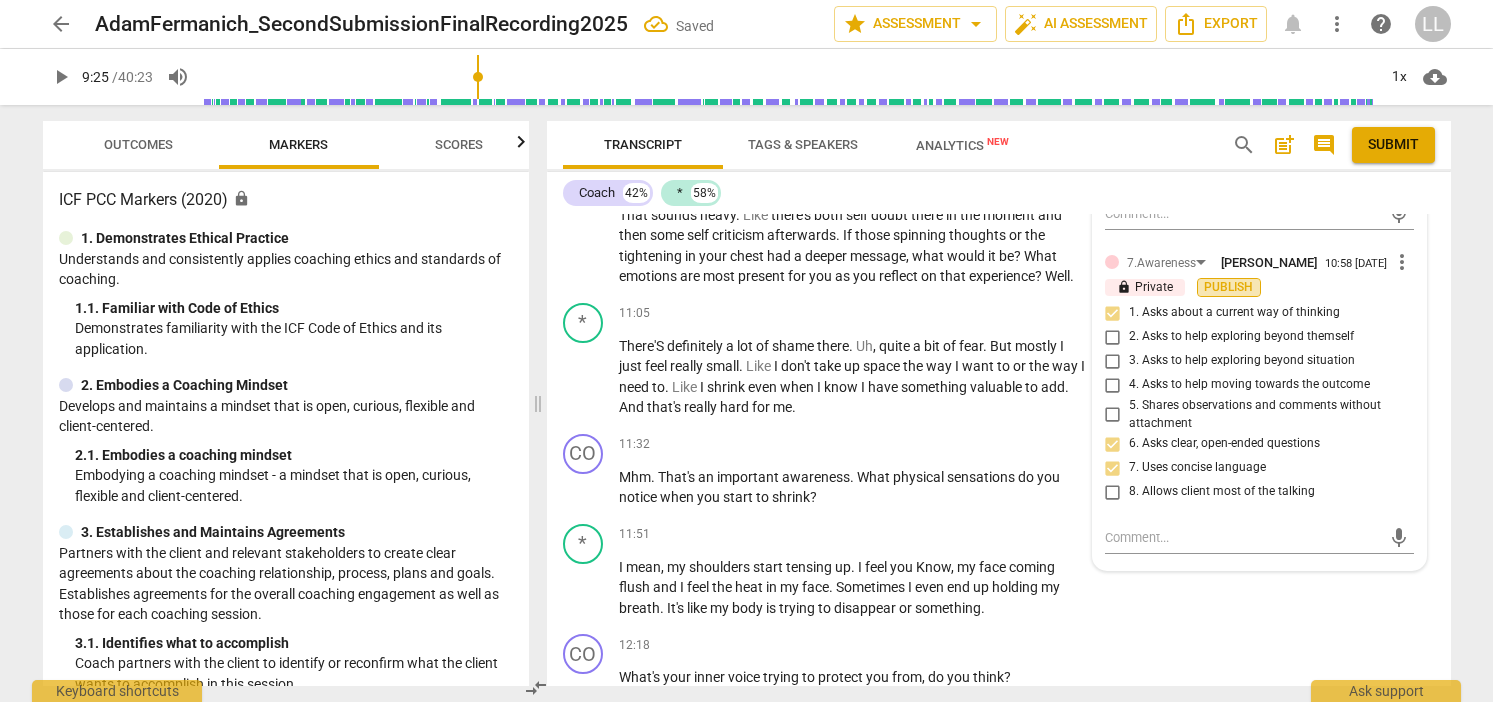 click on "Publish" at bounding box center (1229, 287) 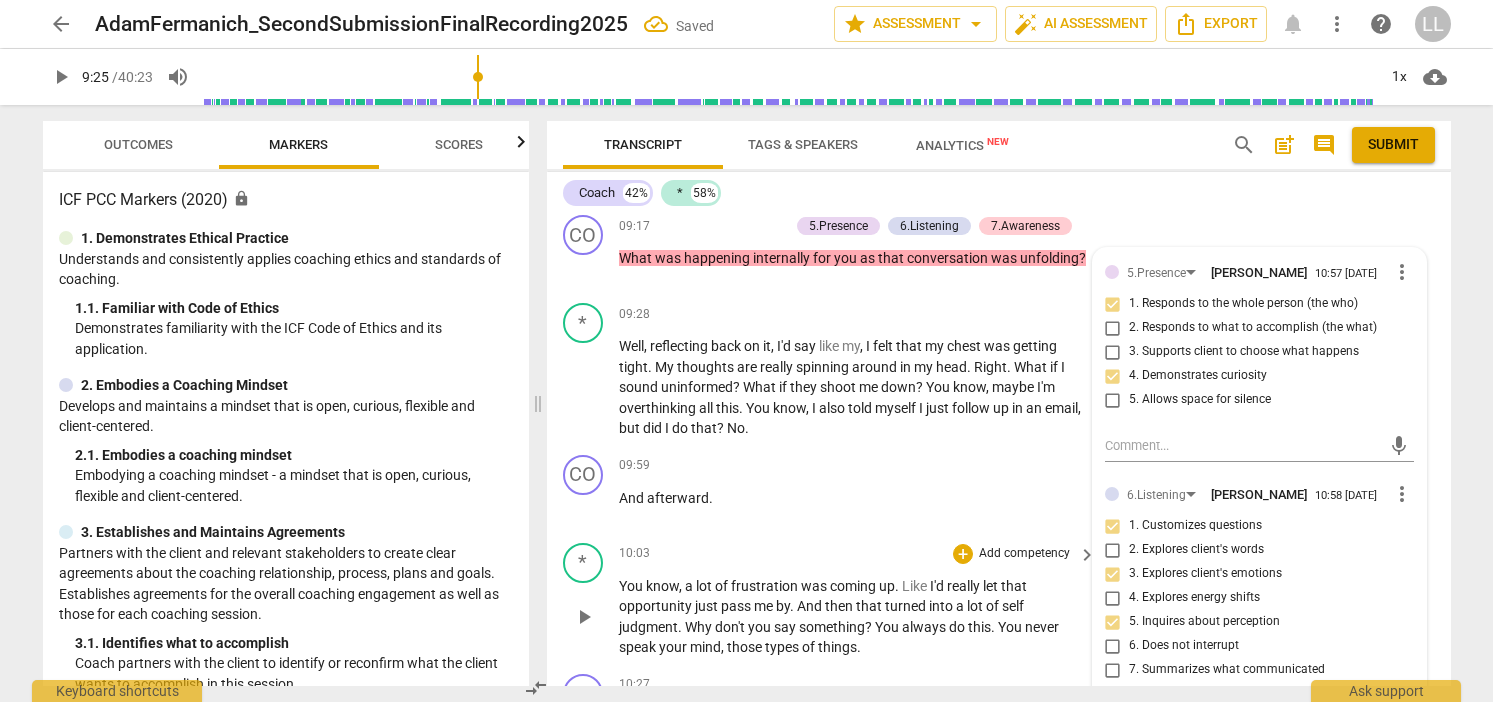 scroll, scrollTop: 3256, scrollLeft: 0, axis: vertical 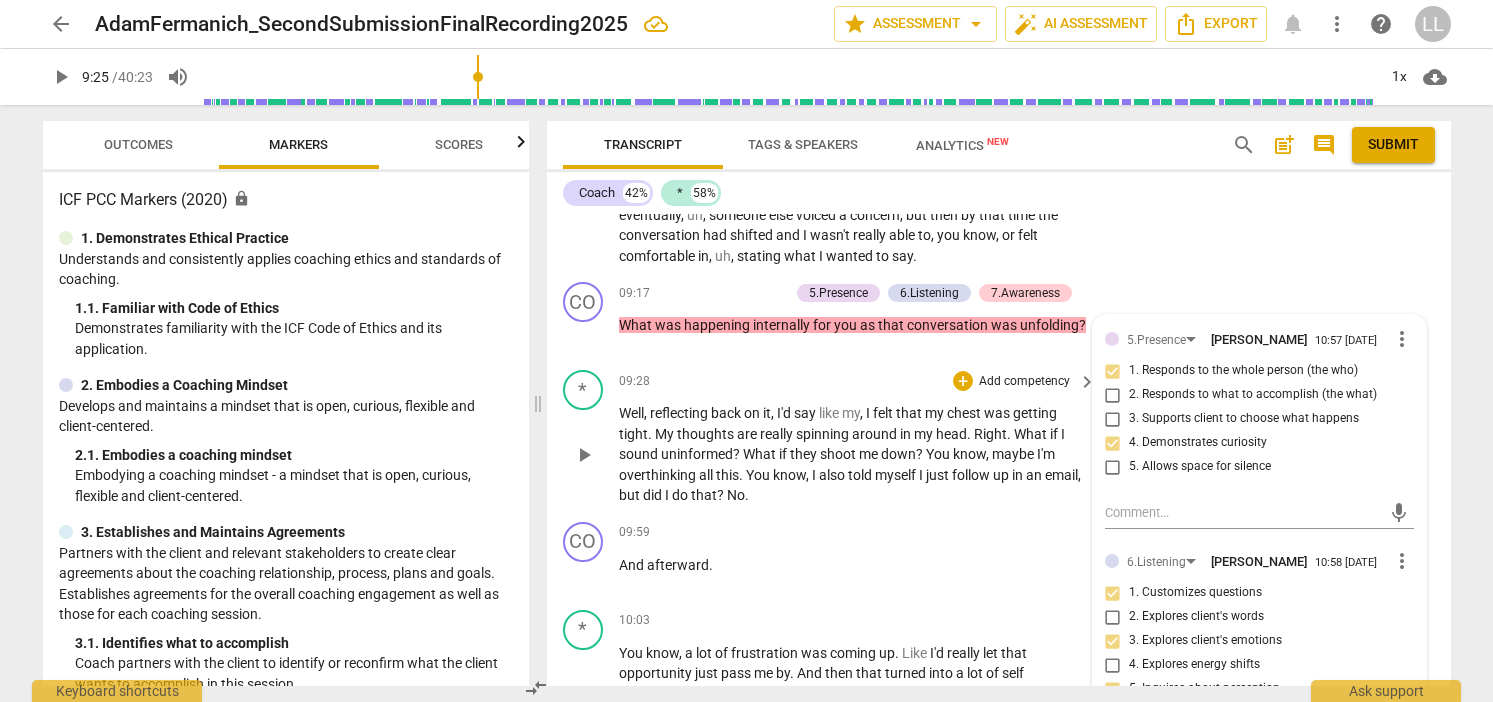 click on "play_arrow" at bounding box center [584, 455] 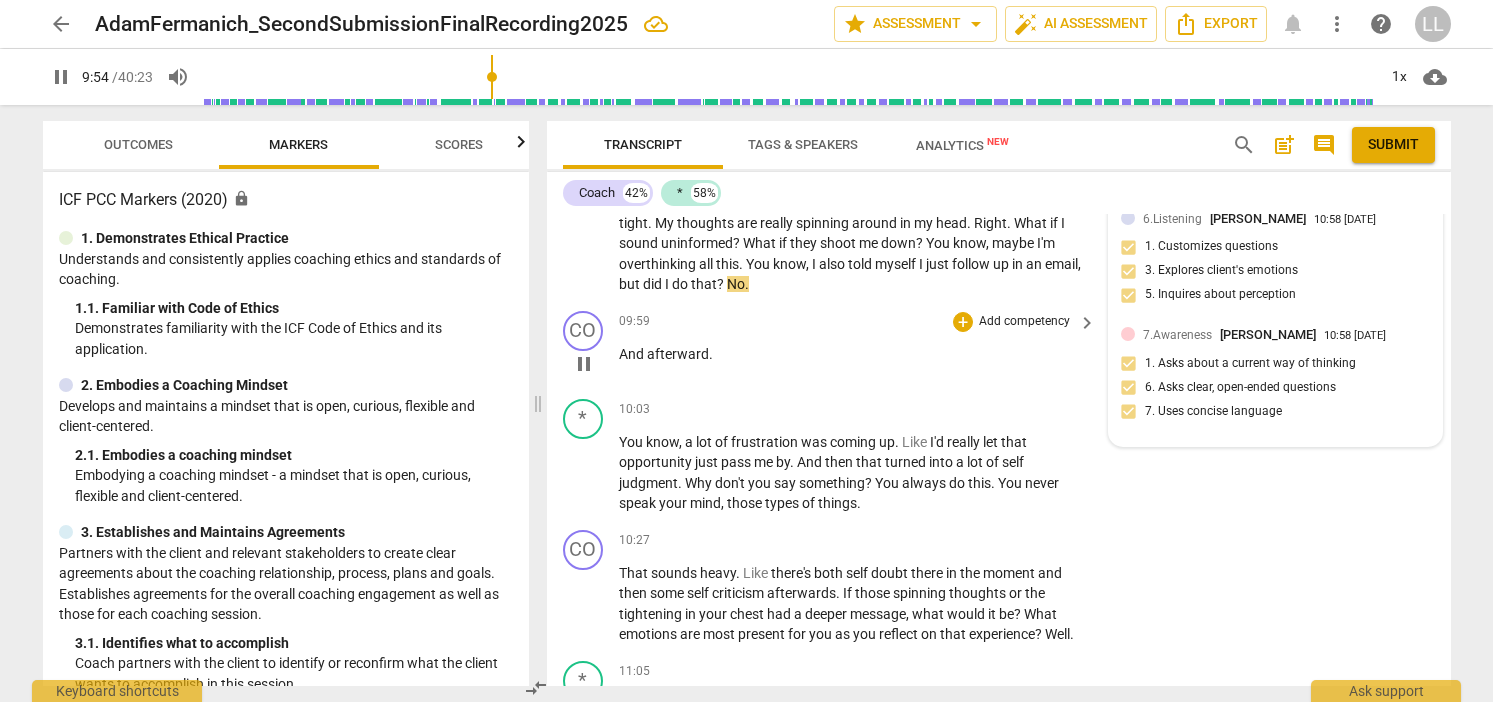 scroll, scrollTop: 3489, scrollLeft: 0, axis: vertical 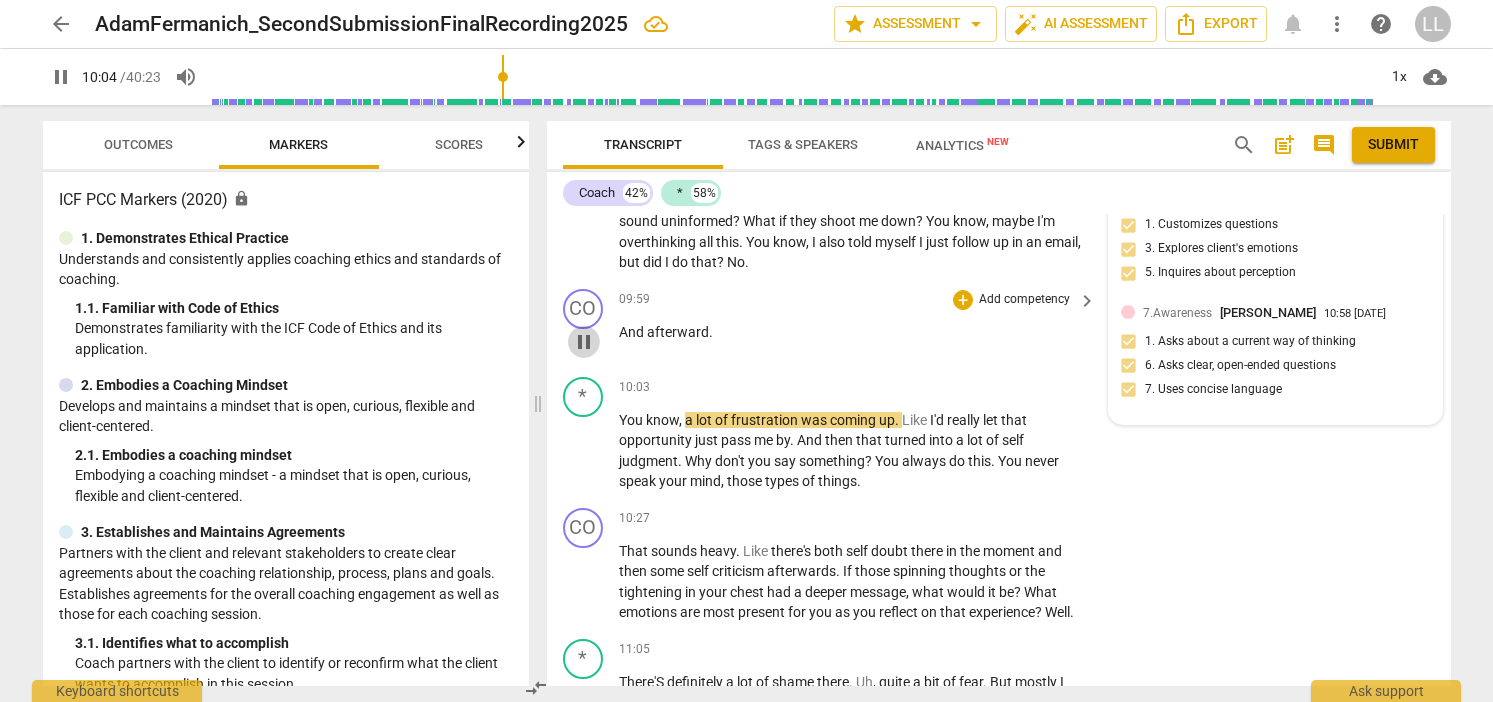 click on "pause" at bounding box center [584, 342] 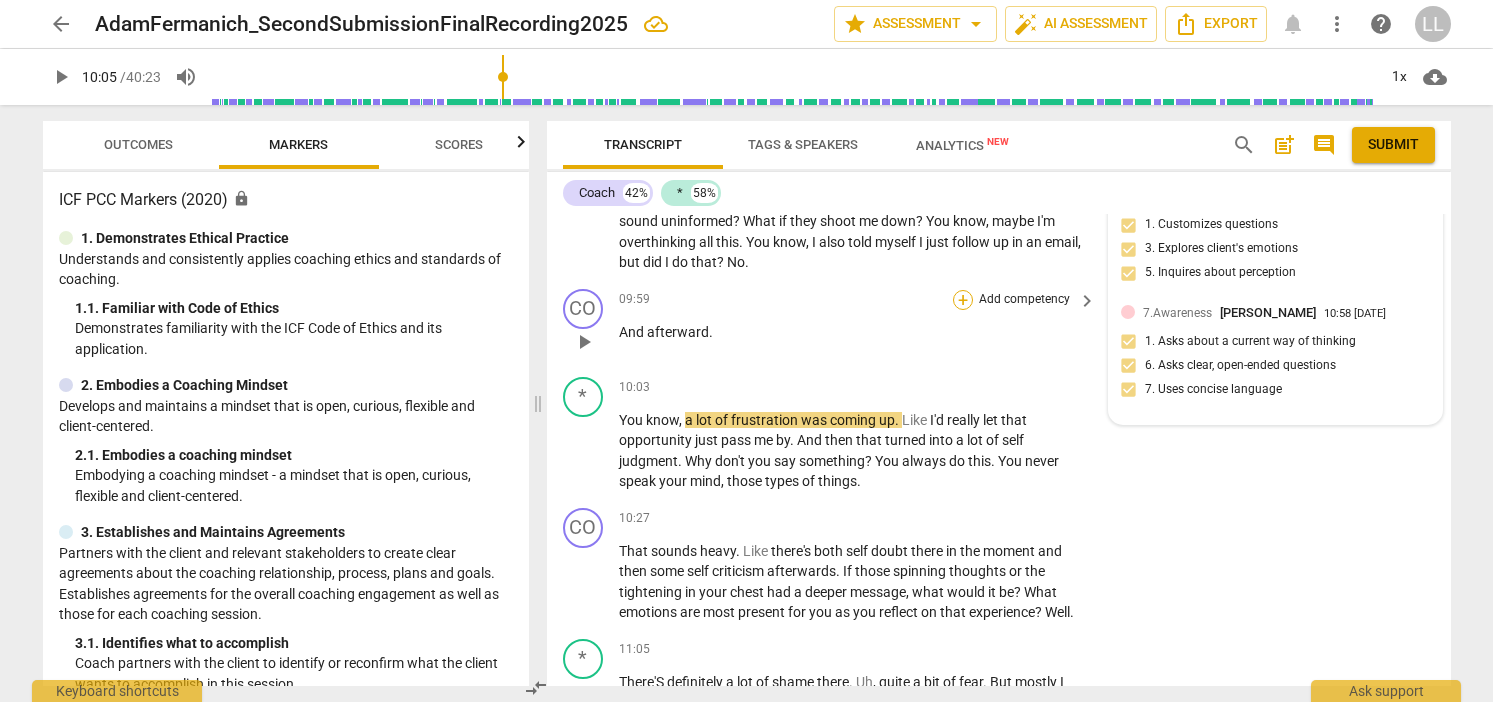 click on "+" at bounding box center [963, 300] 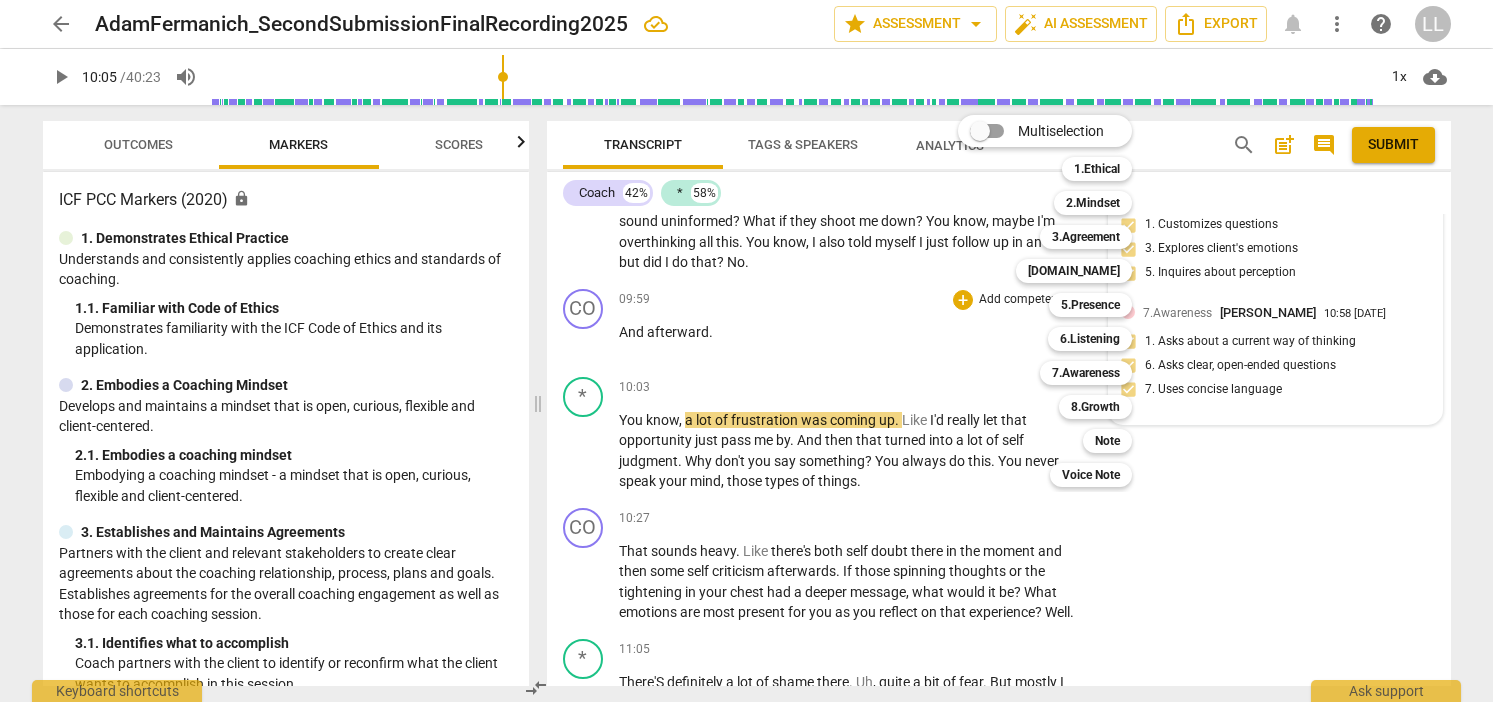click at bounding box center (746, 351) 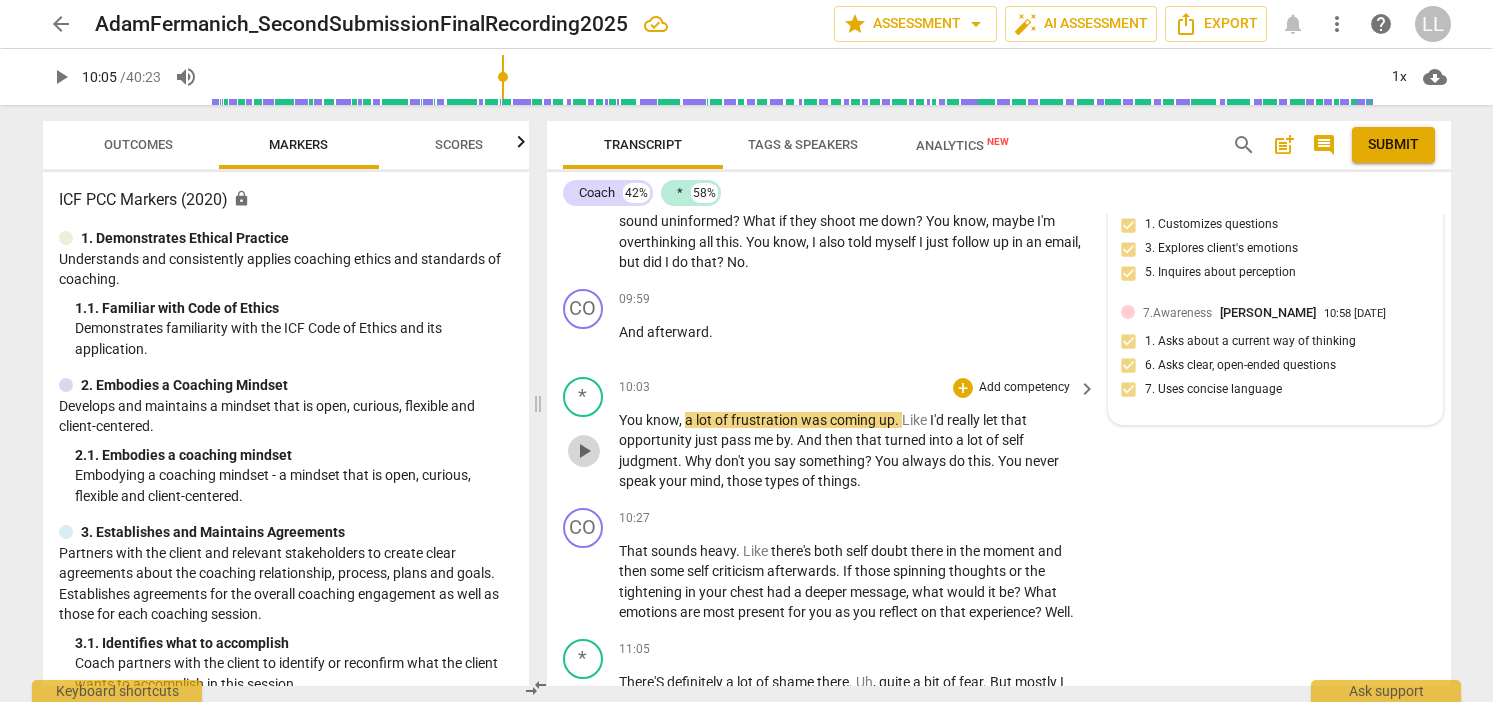 click on "play_arrow" at bounding box center (584, 451) 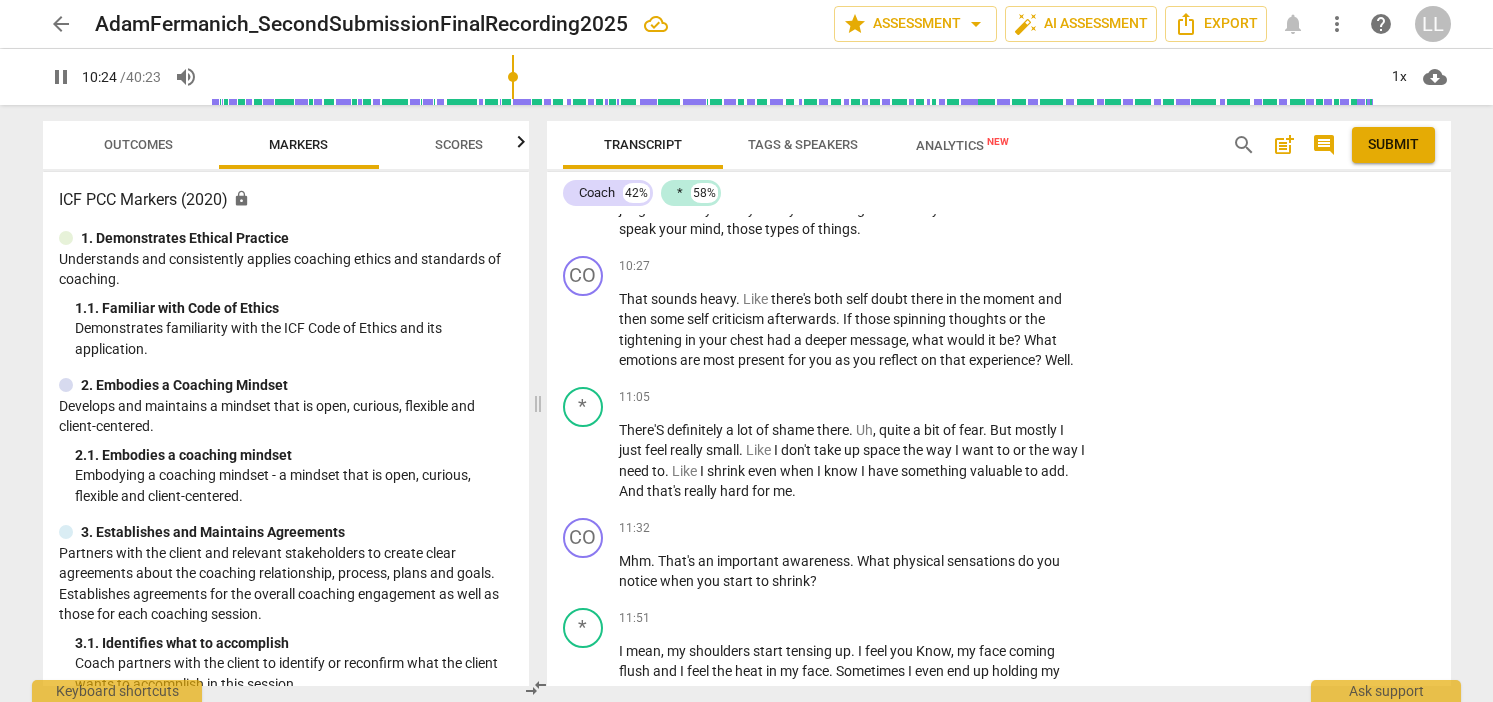 scroll, scrollTop: 3741, scrollLeft: 0, axis: vertical 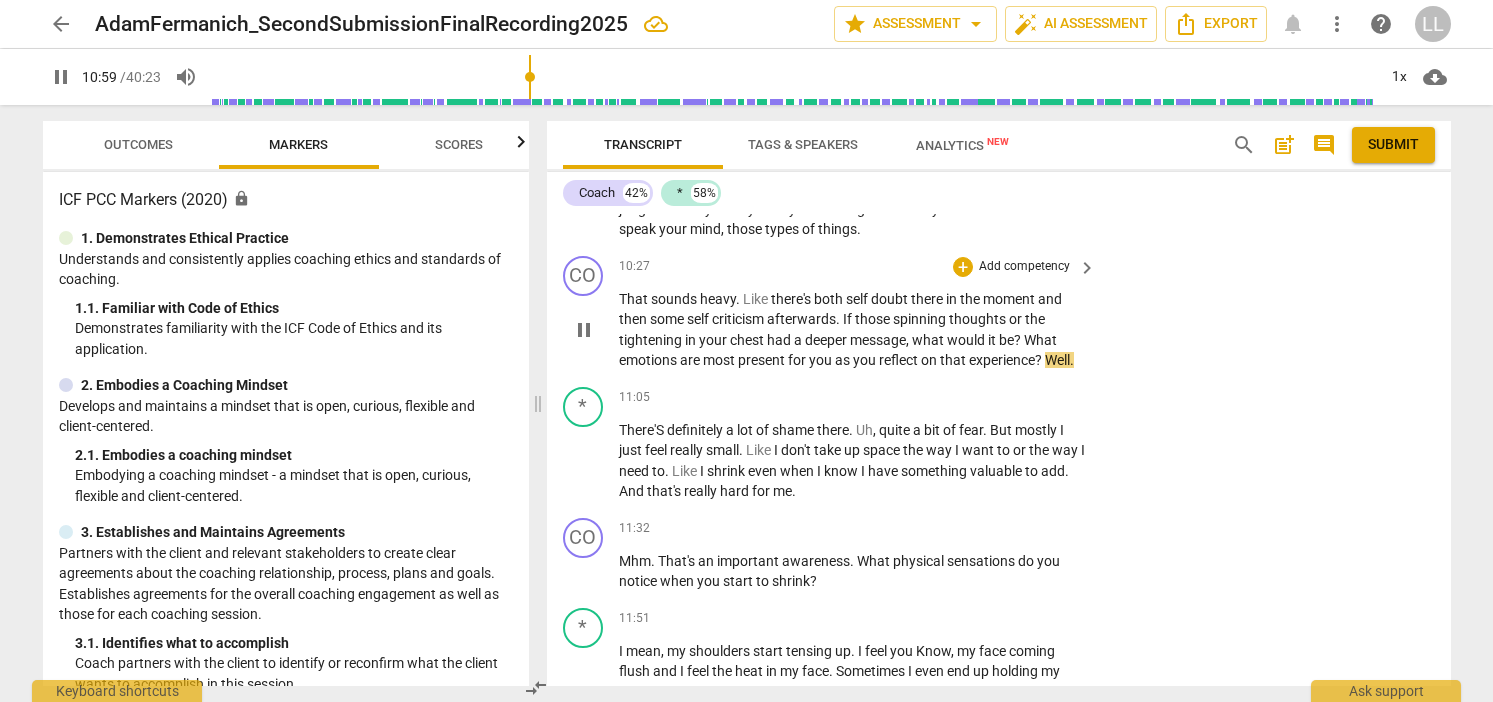 click on "pause" at bounding box center [584, 330] 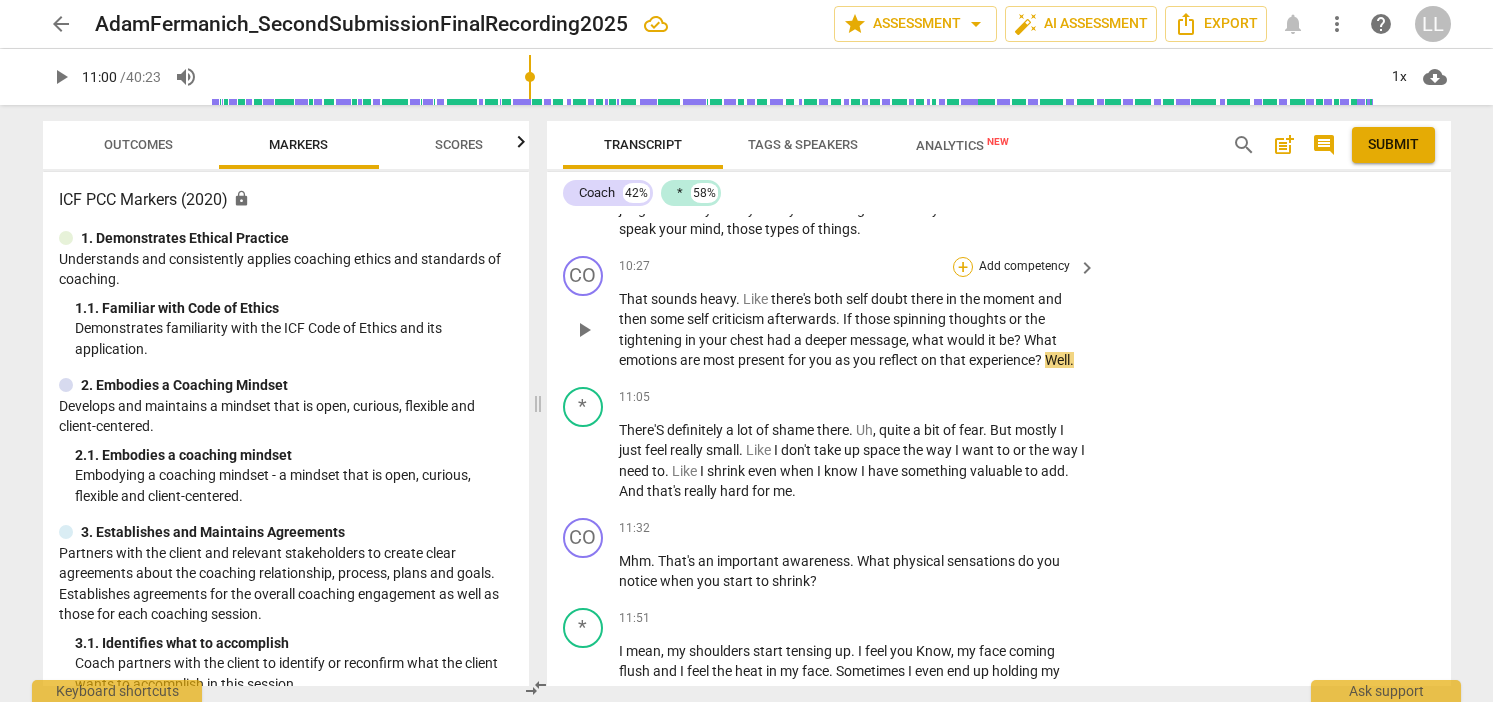 click on "+" at bounding box center [963, 267] 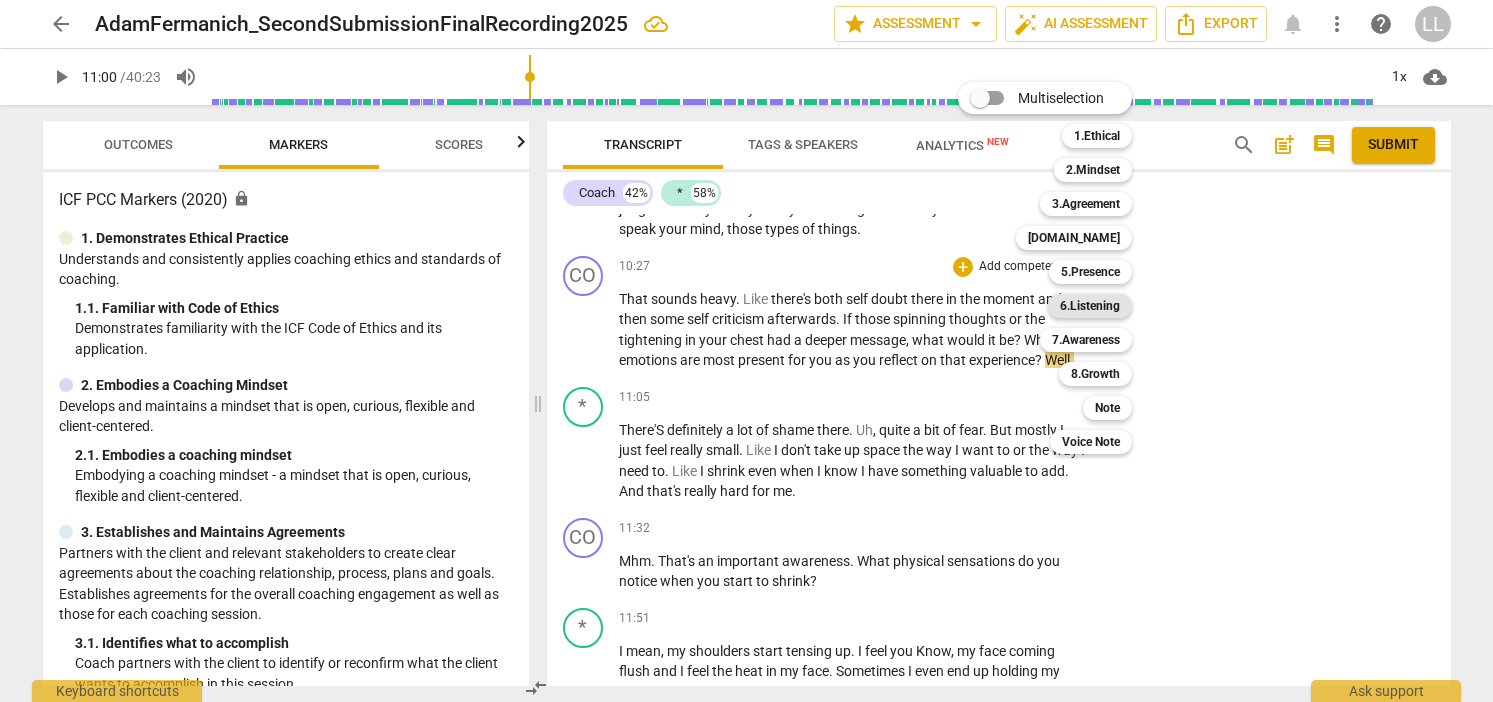 click on "6.Listening" at bounding box center (1090, 306) 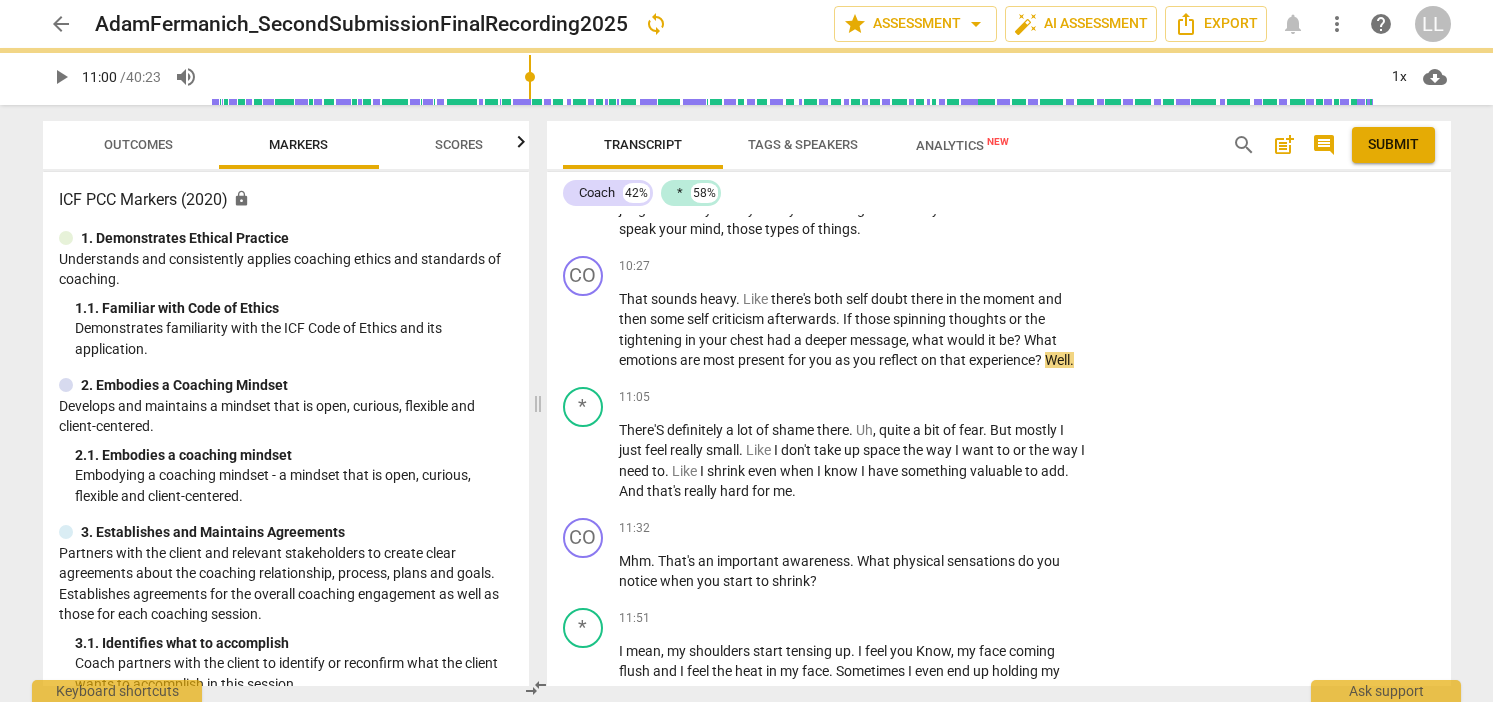 type on "660" 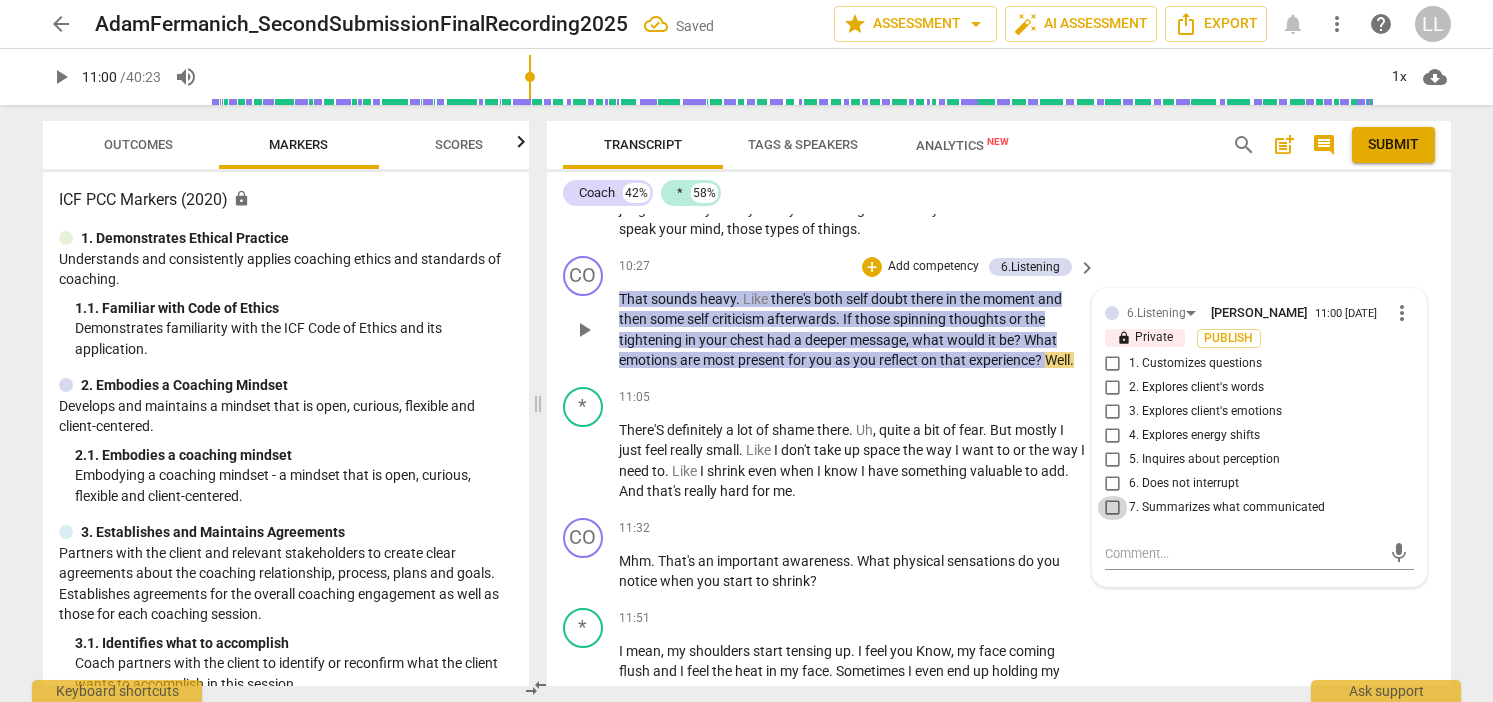 click on "7. Summarizes what communicated" at bounding box center [1113, 508] 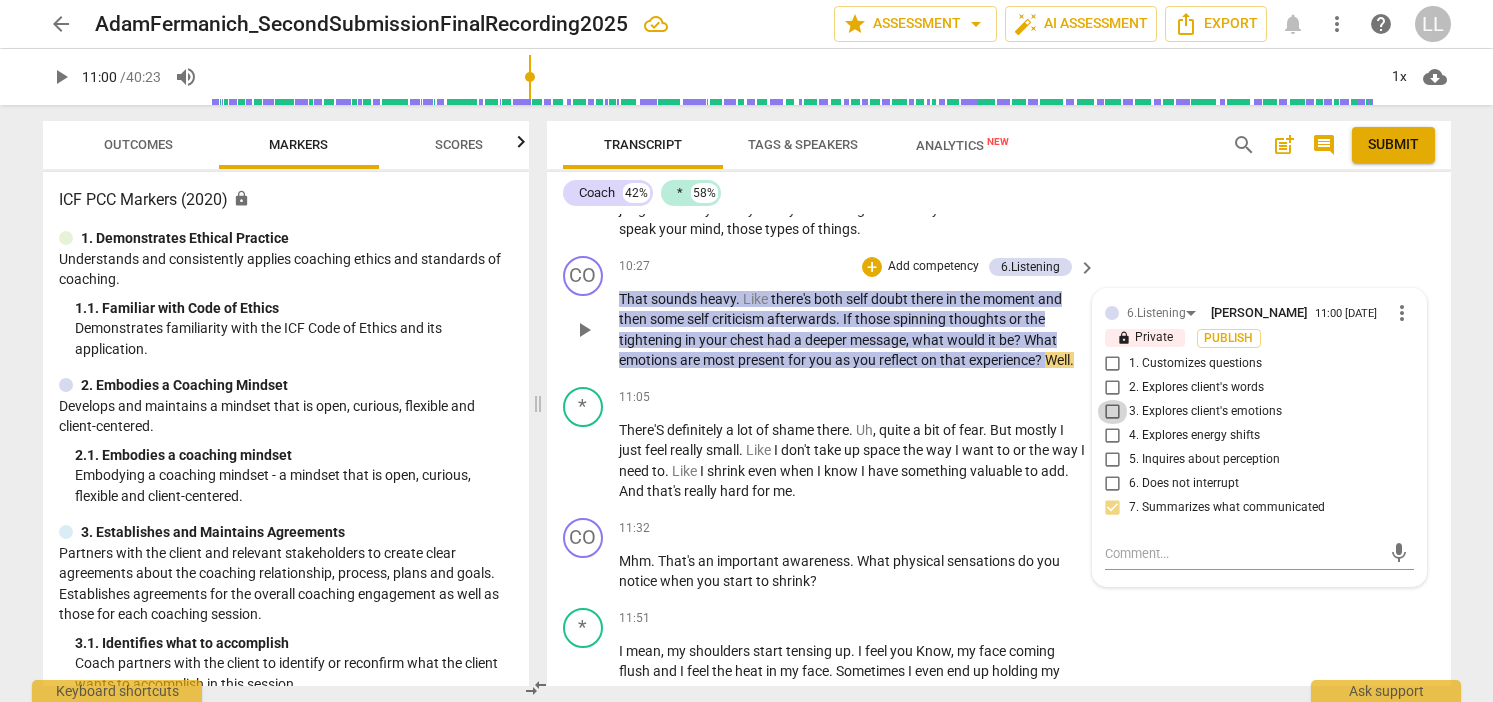 click on "3. Explores client's emotions" at bounding box center (1113, 412) 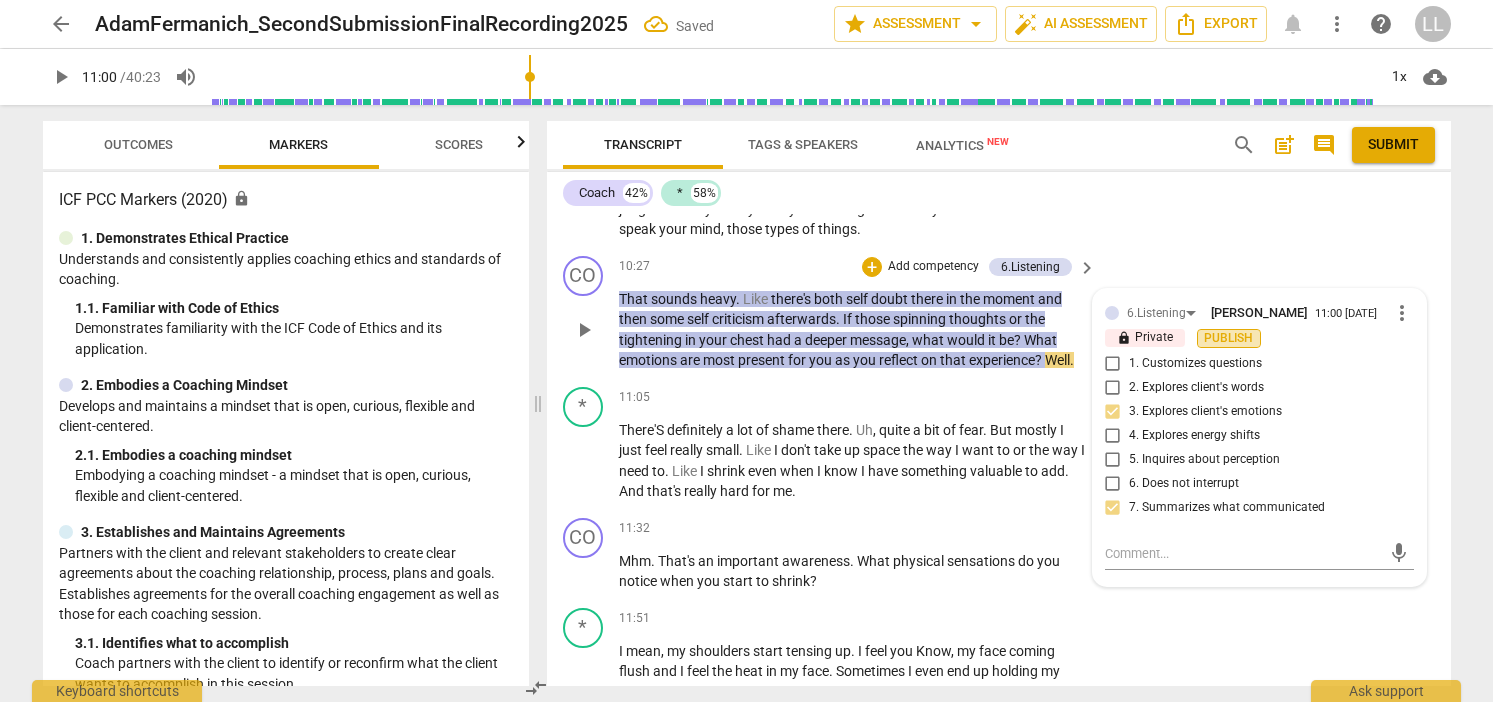 click on "Publish" at bounding box center [1229, 338] 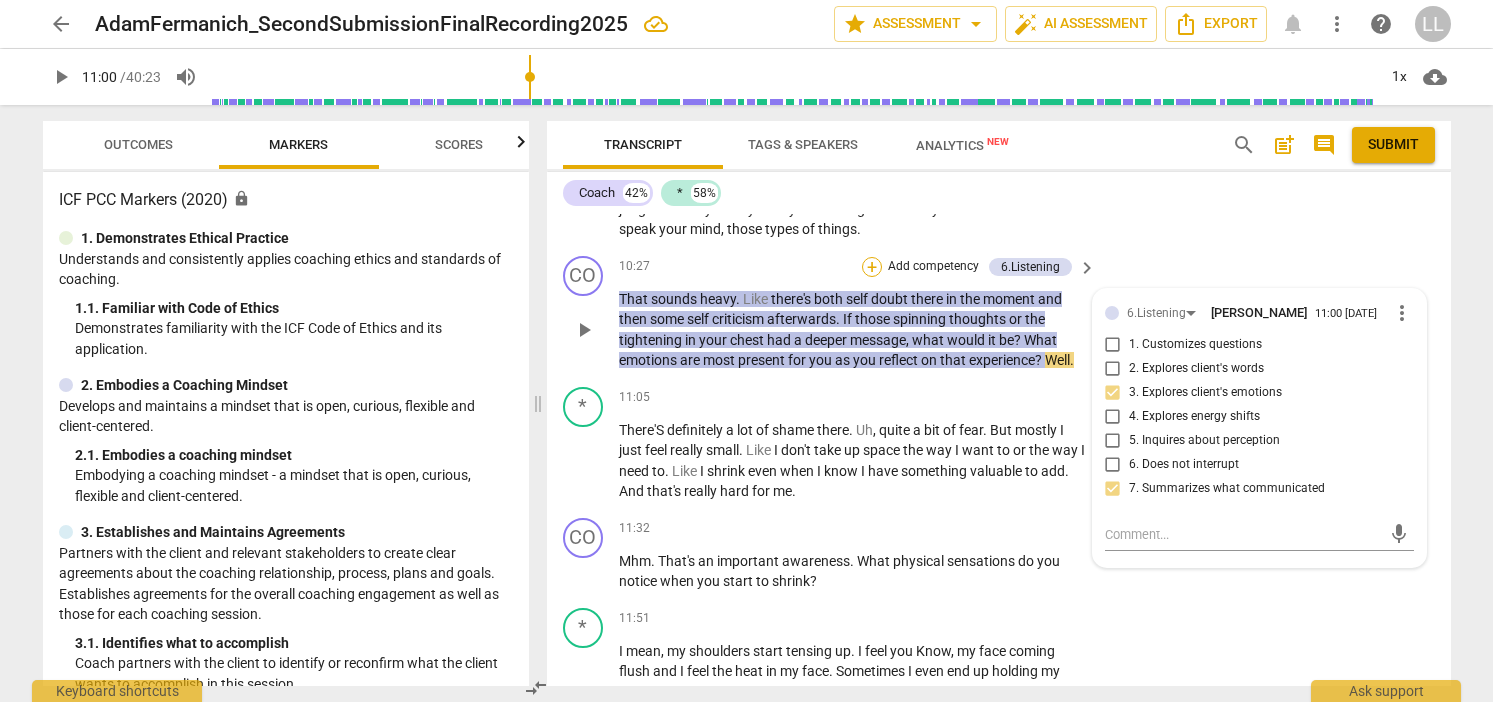 click on "+" at bounding box center (872, 267) 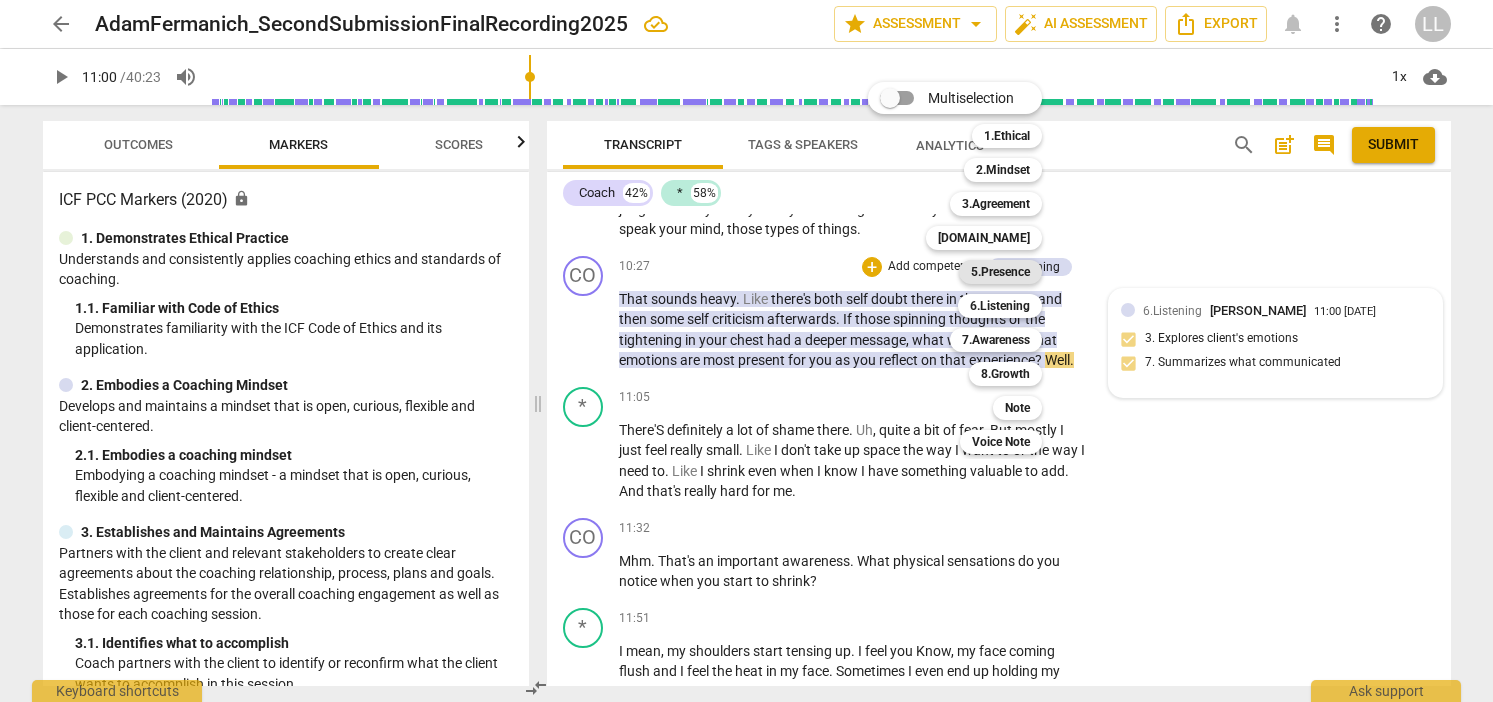 click on "5.Presence" at bounding box center (1000, 272) 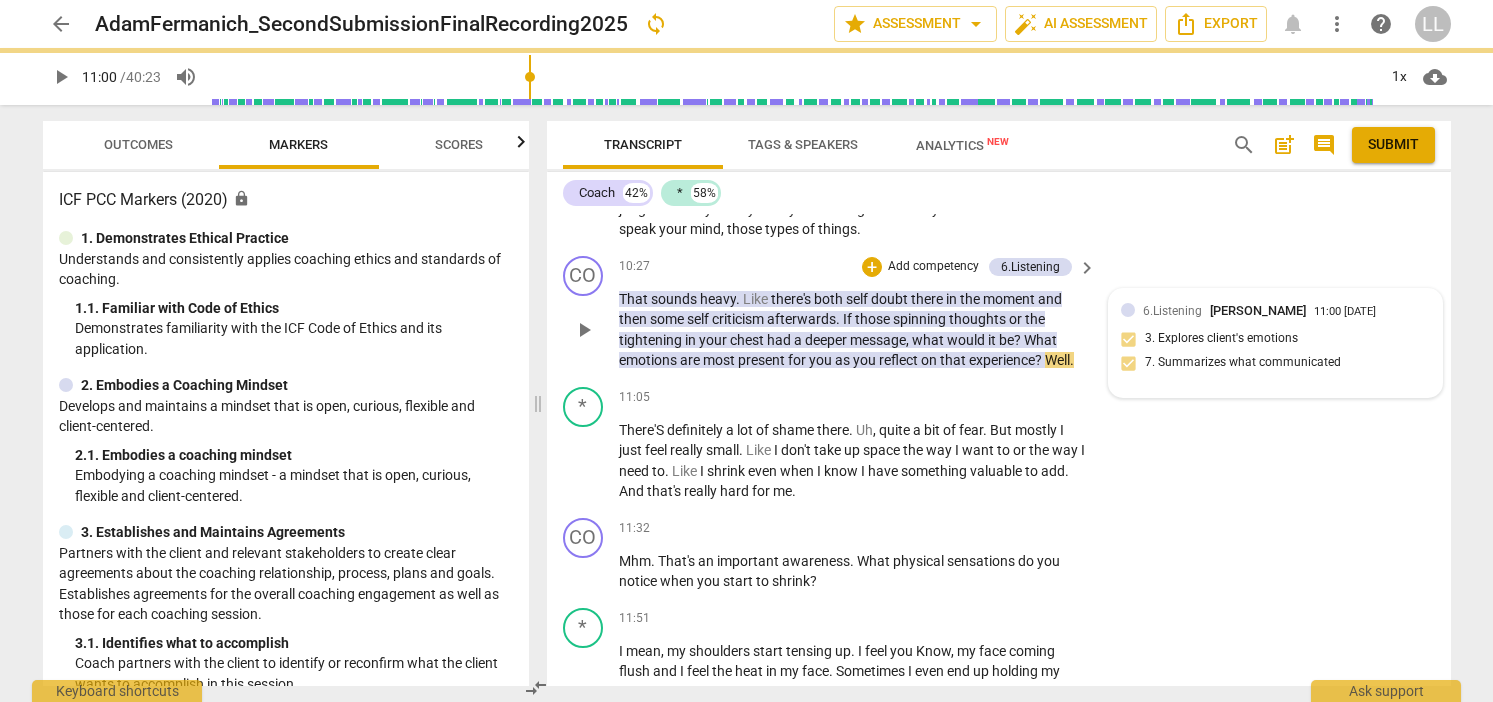 type on "660" 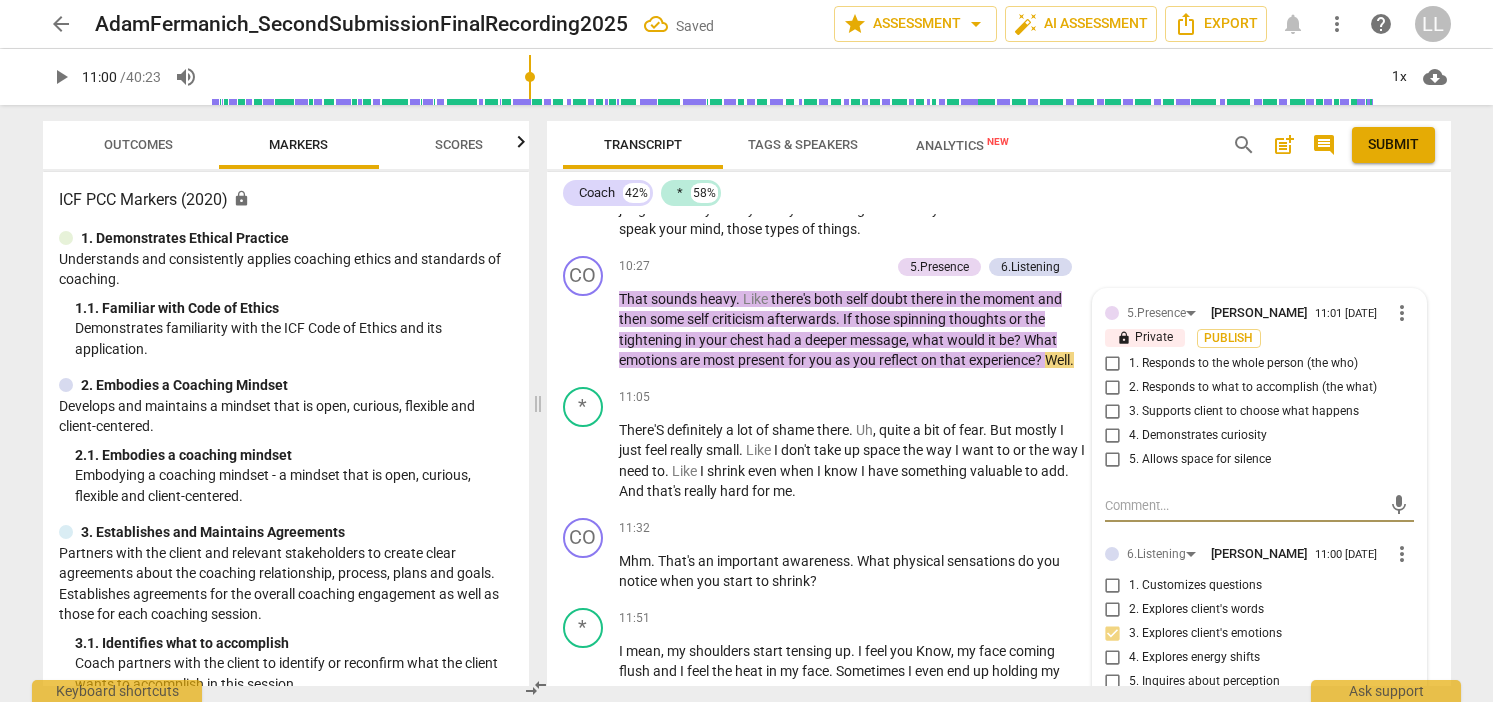 click on "1. Responds to the whole person (the who)" at bounding box center [1113, 364] 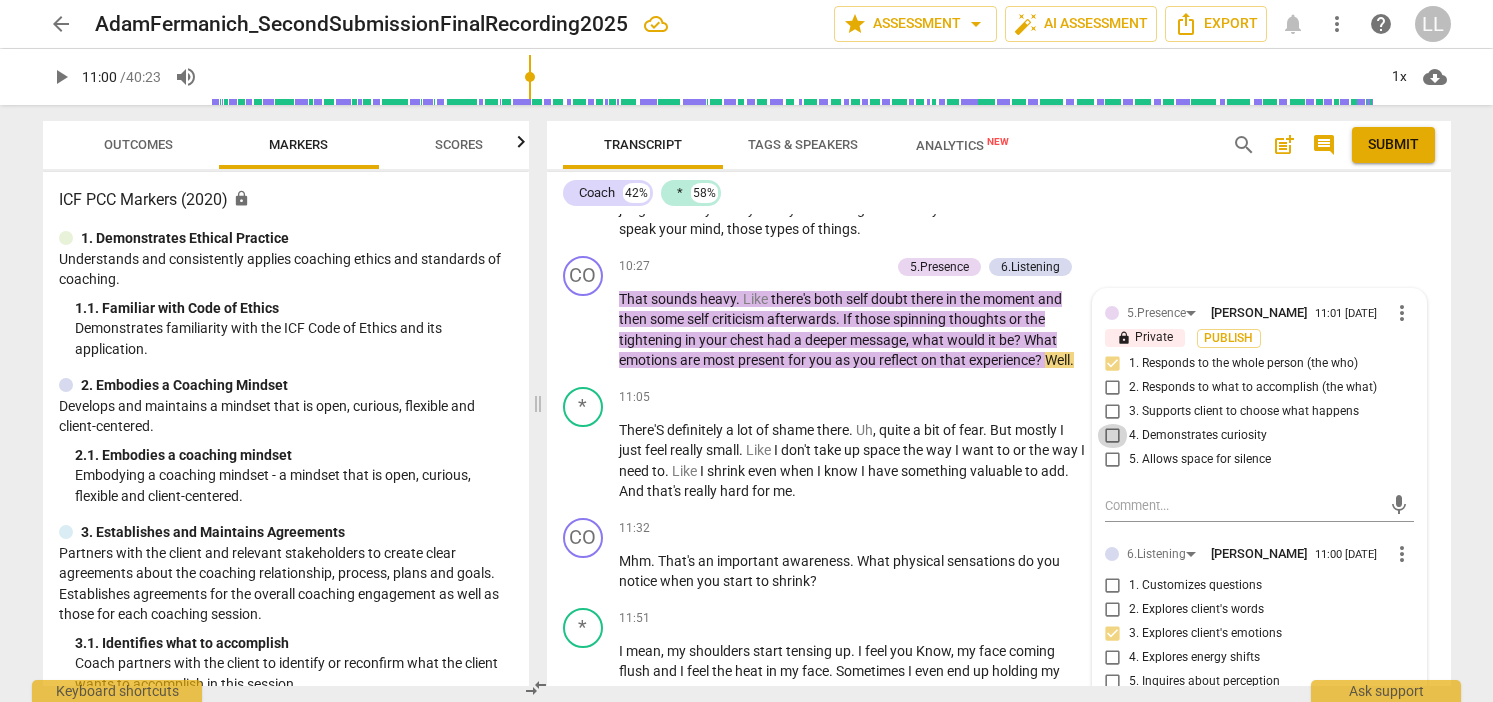 click on "4. Demonstrates curiosity" at bounding box center [1113, 436] 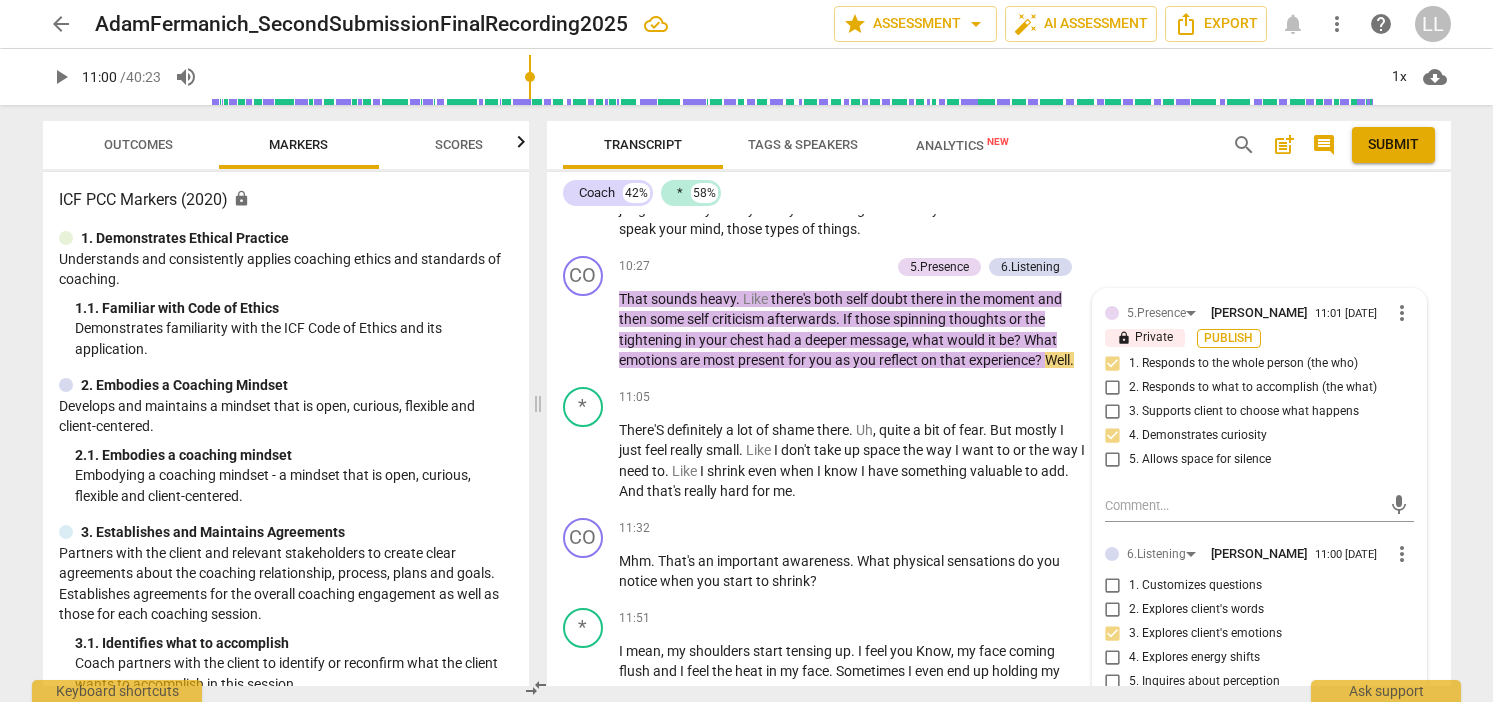 click on "Publish" at bounding box center [1229, 338] 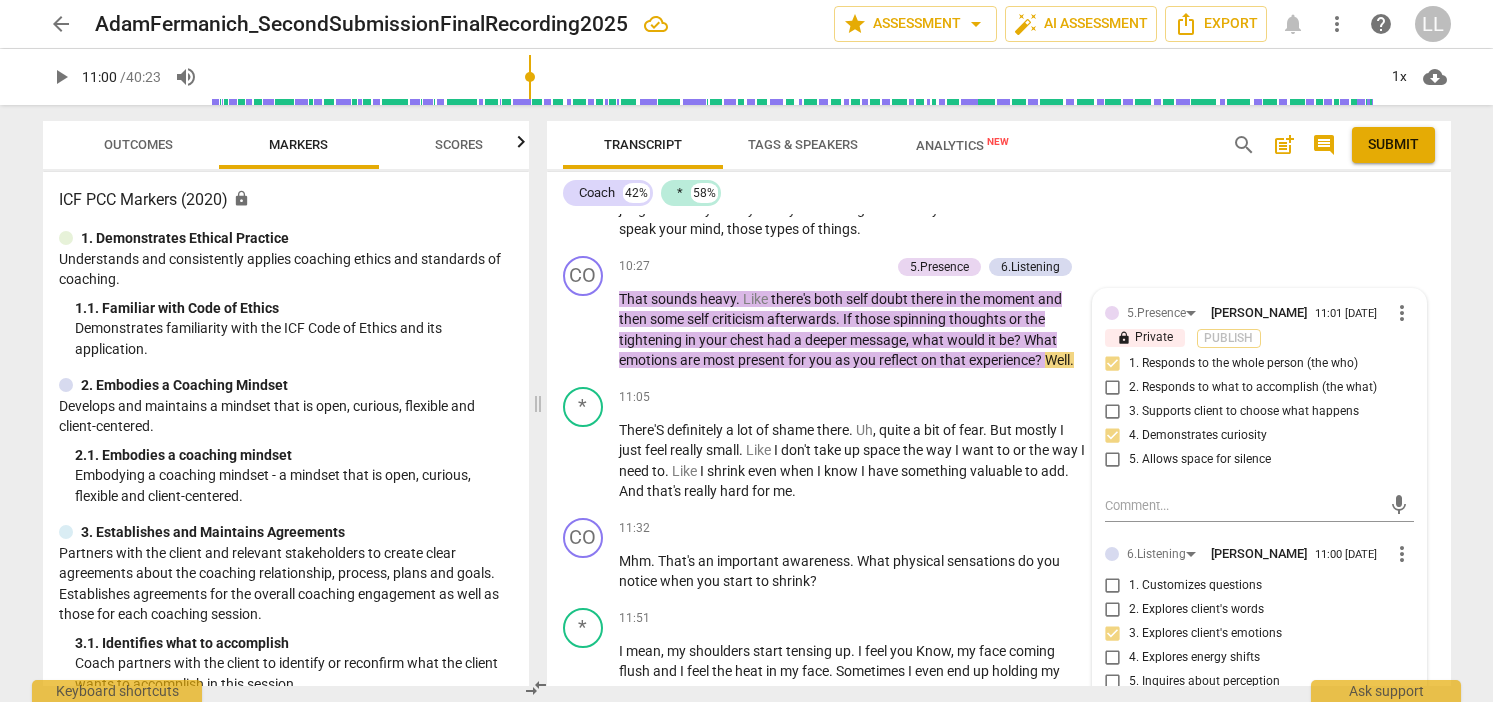 checkbox on "false" 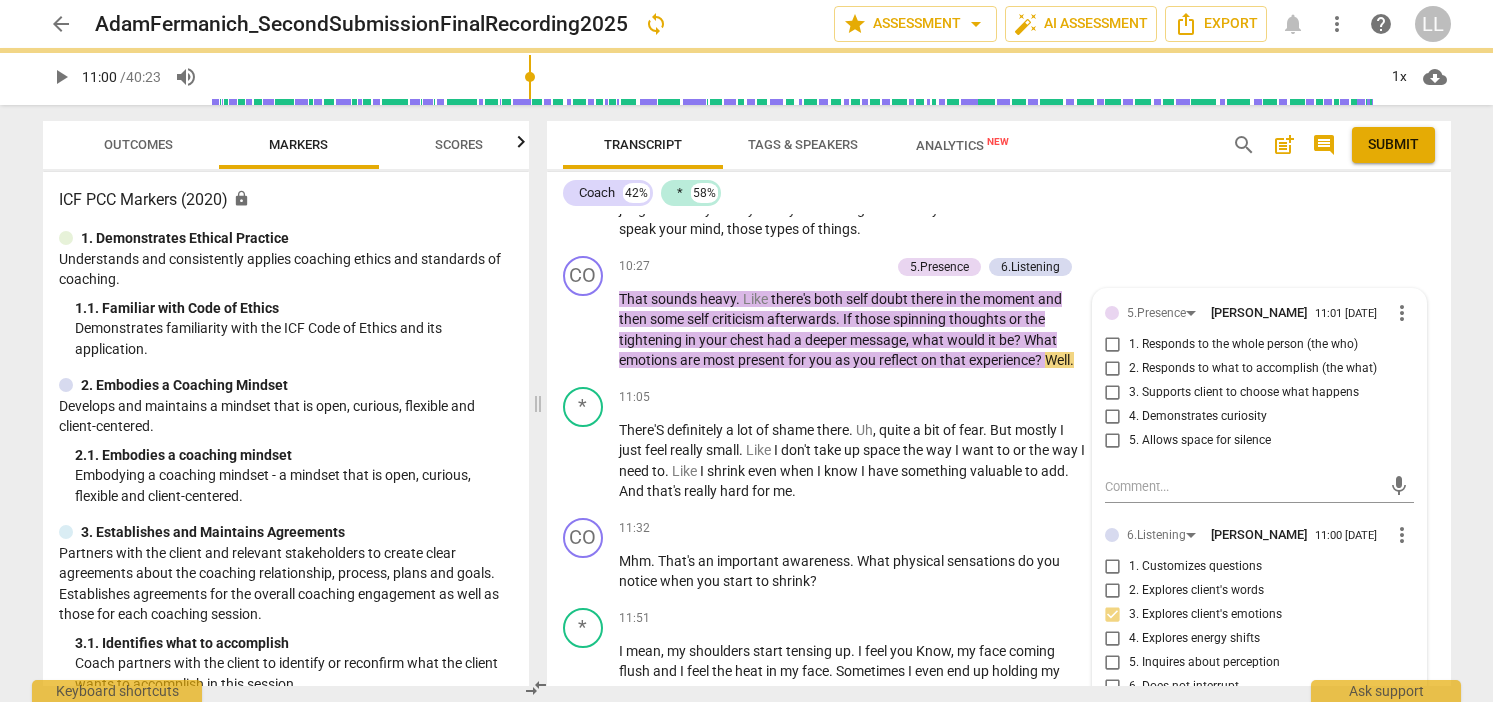 type on "660" 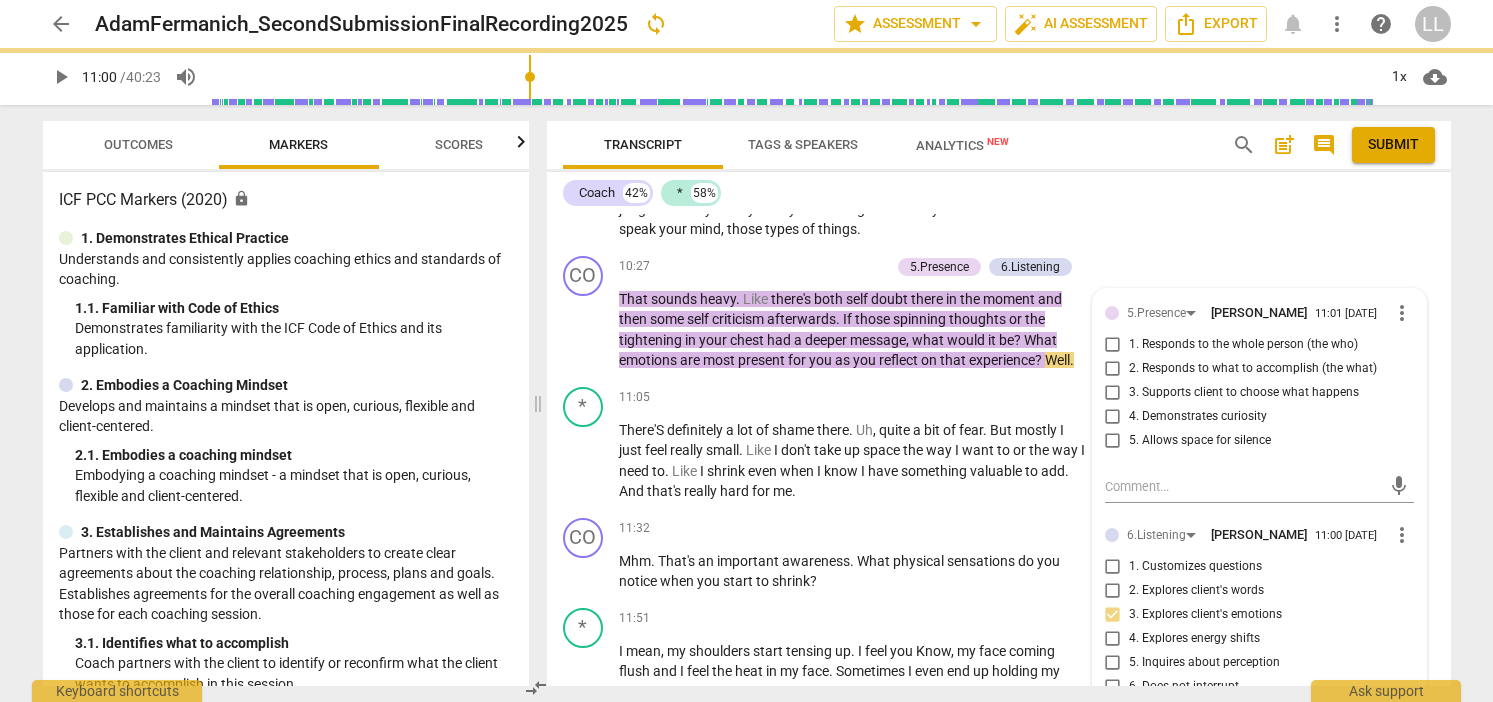checkbox on "true" 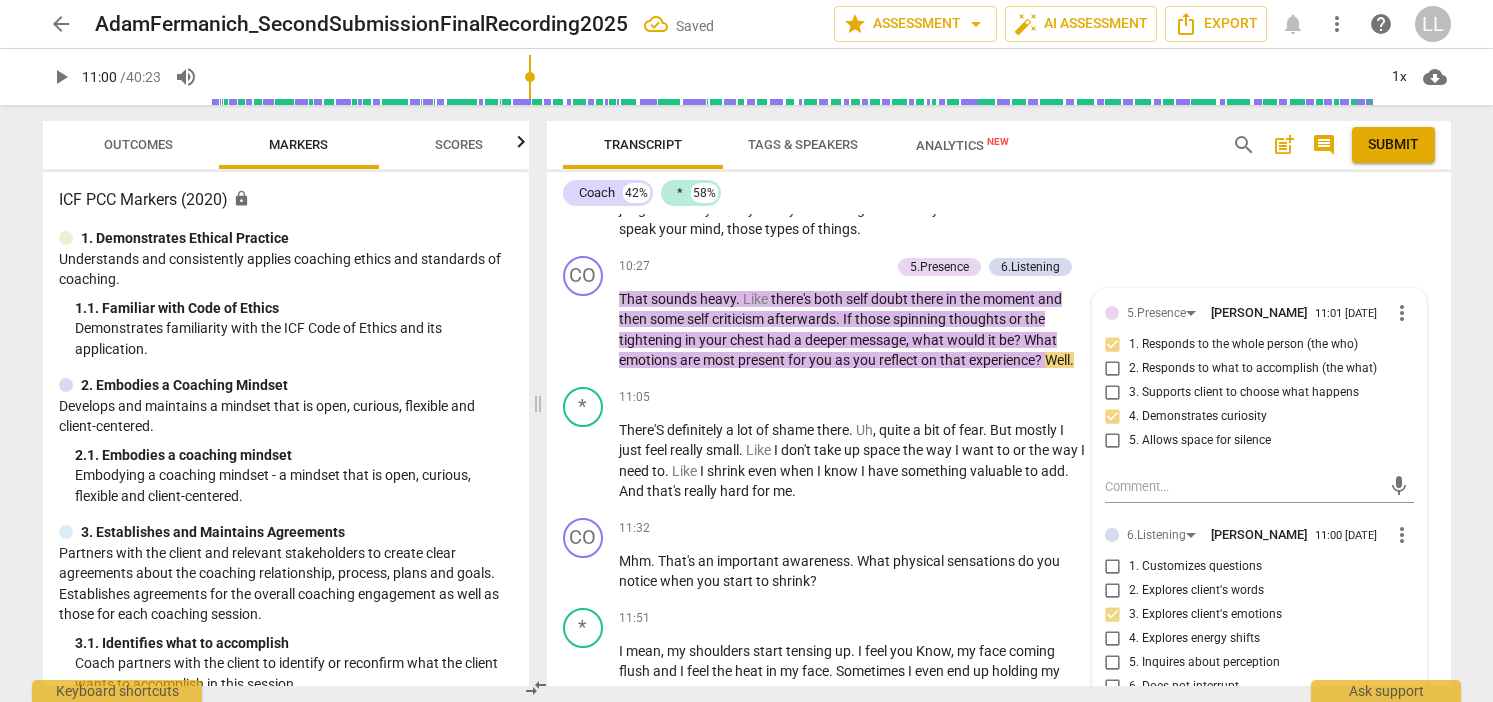 click on "+" at bounding box center (781, 267) 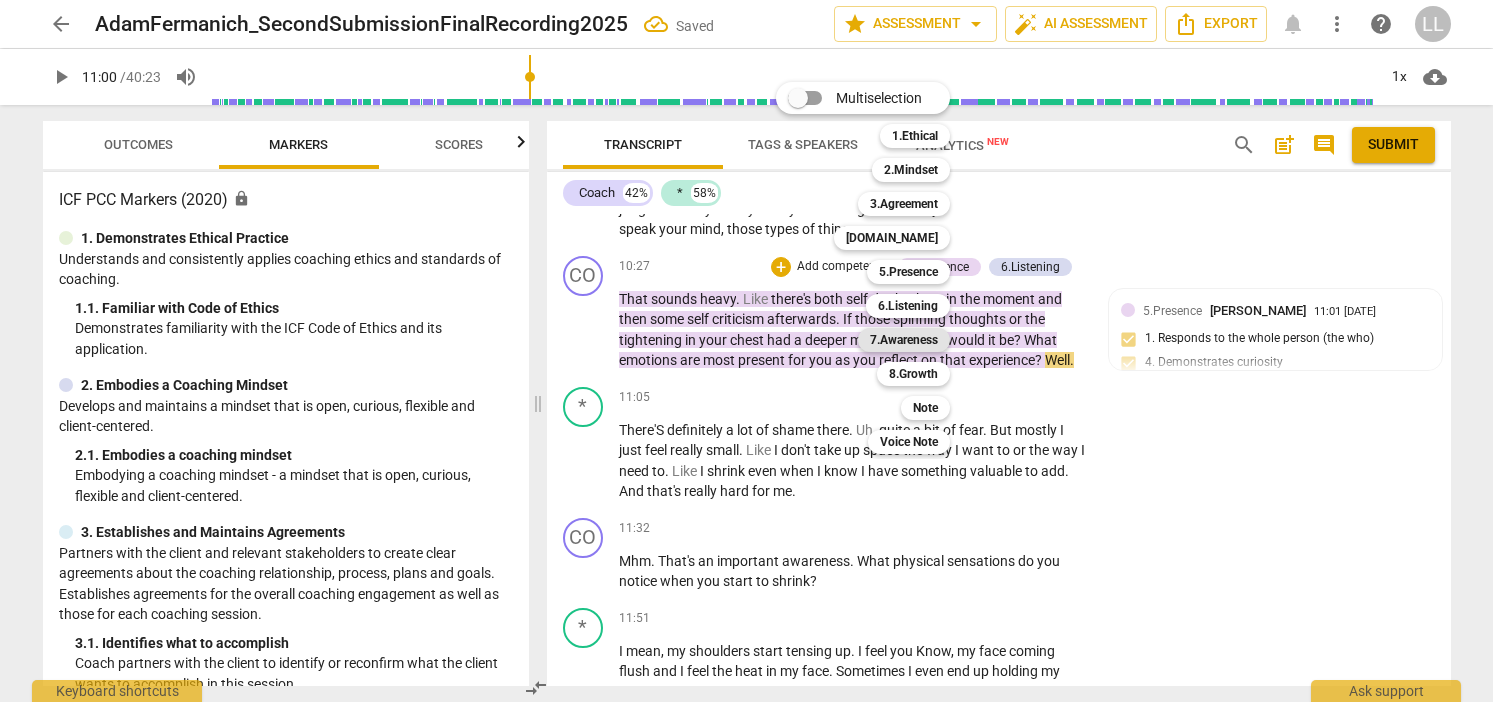 click on "7.Awareness" at bounding box center (904, 340) 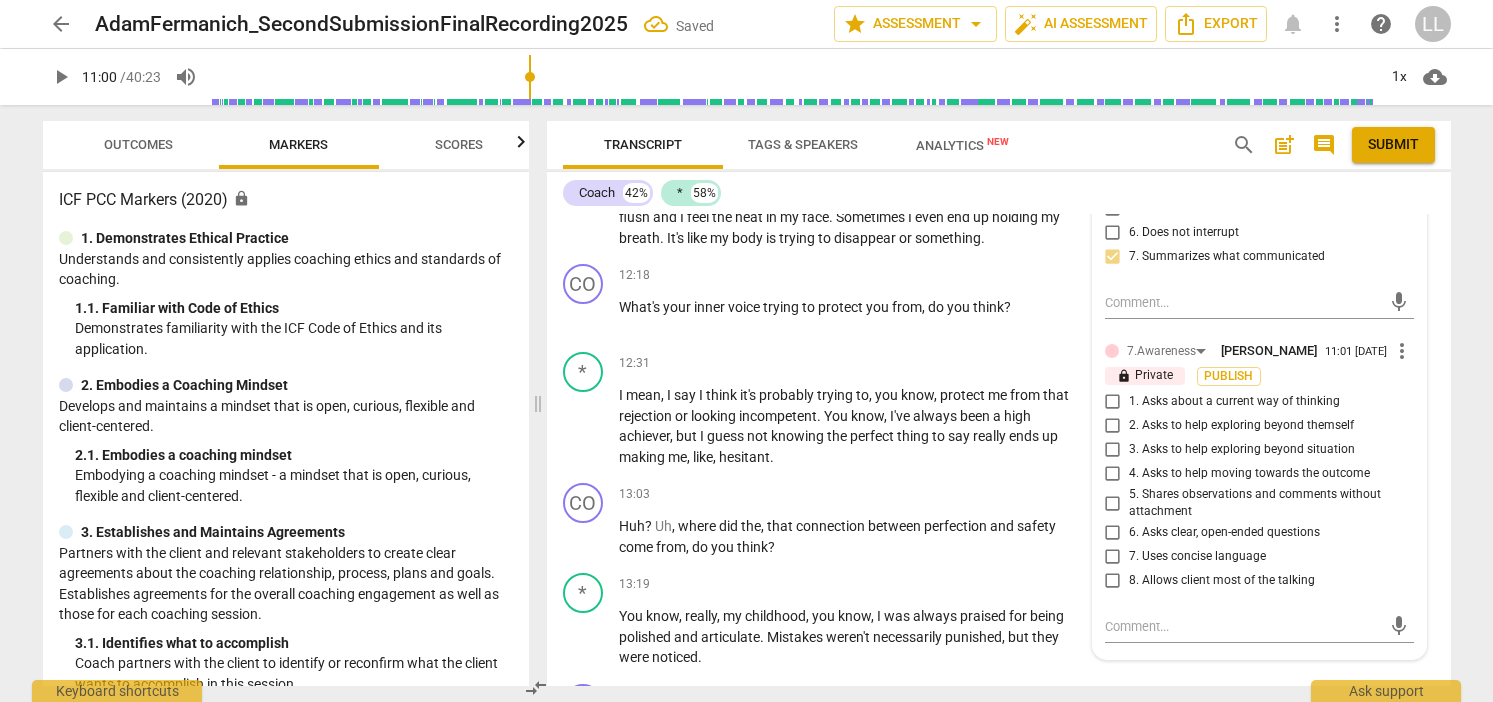 scroll, scrollTop: 4217, scrollLeft: 0, axis: vertical 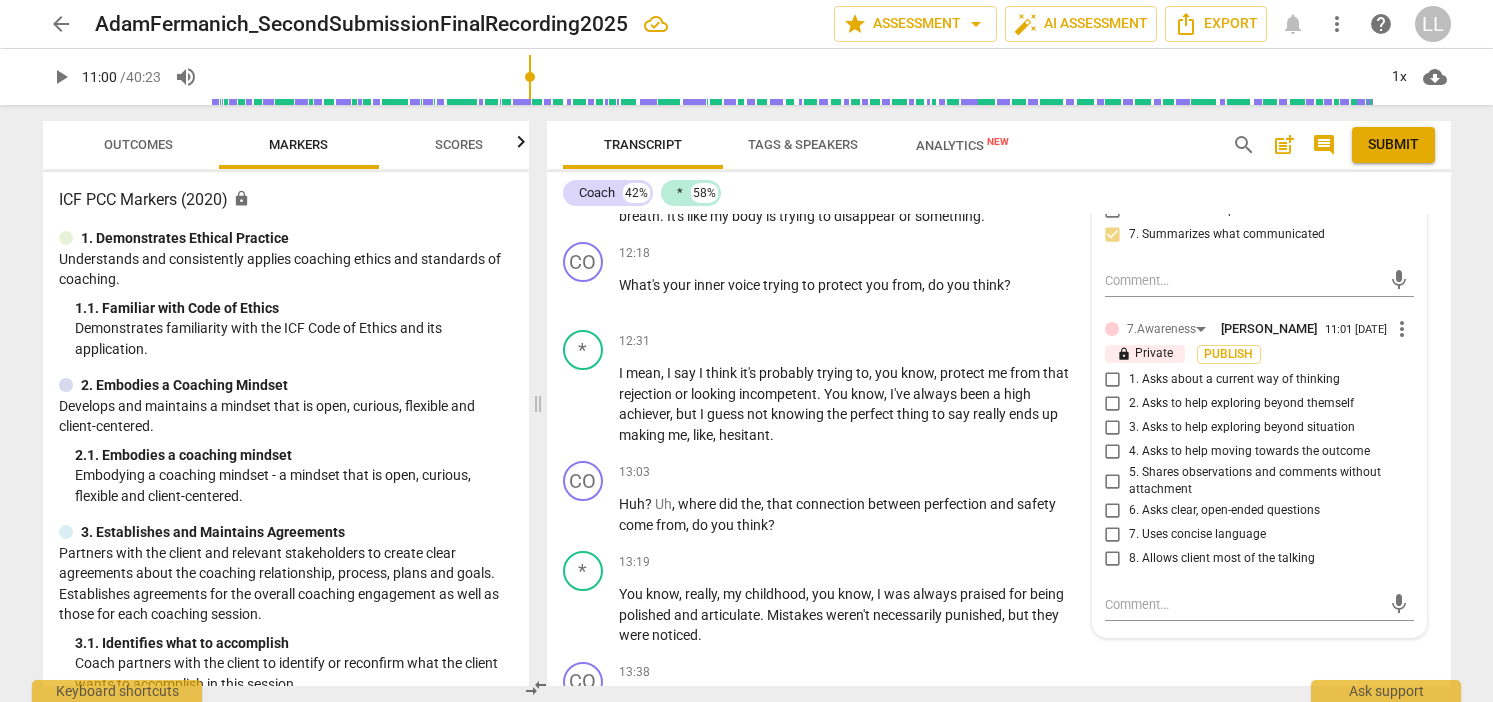click on "3. Asks to help exploring beyond situation" at bounding box center [1113, 428] 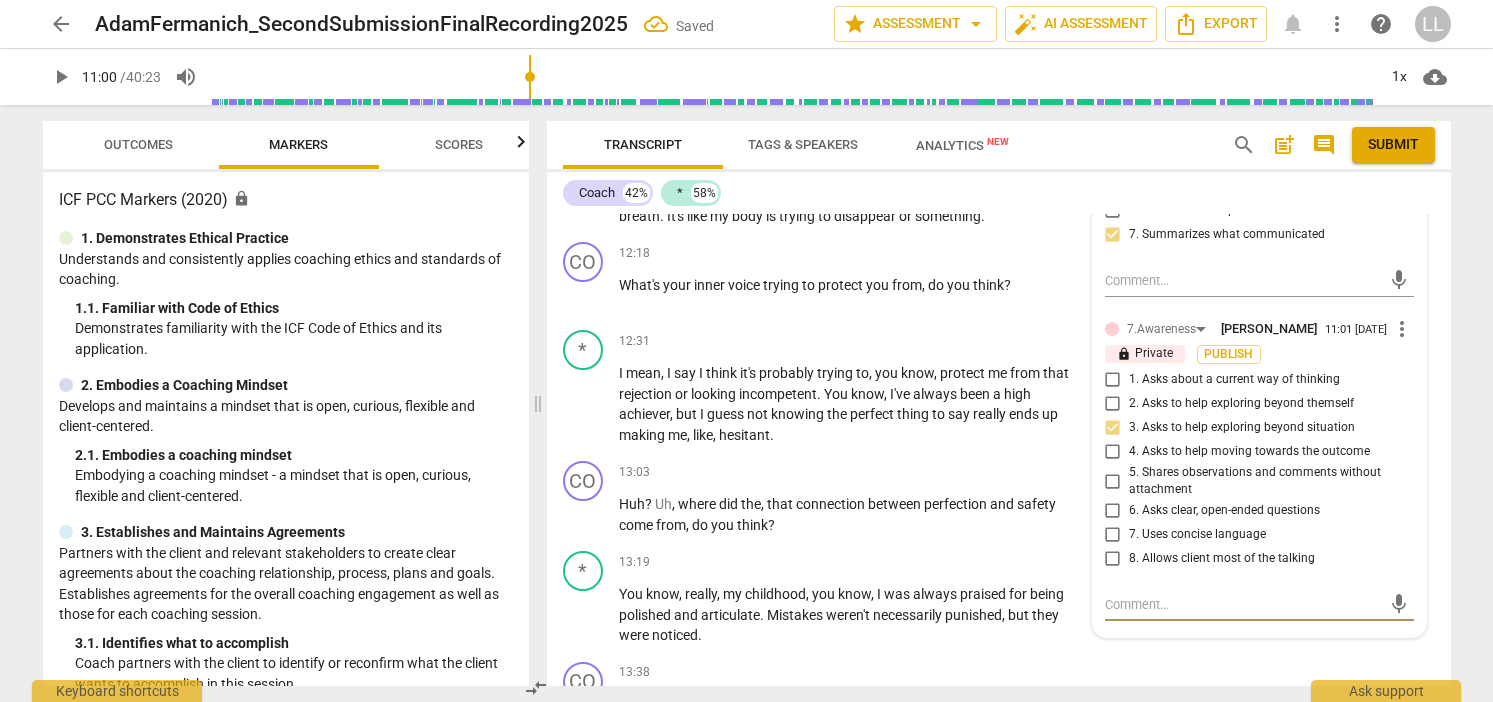 click at bounding box center (1243, 604) 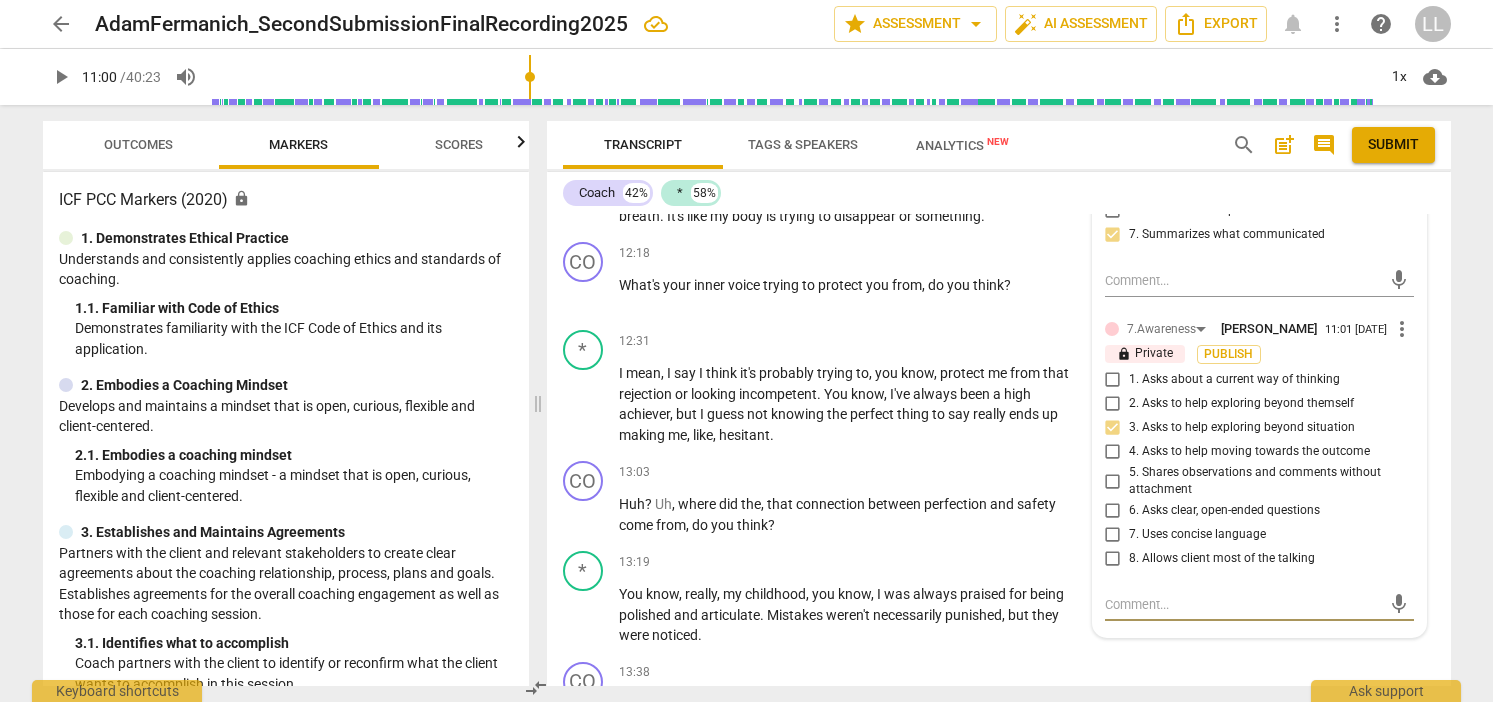 type on "C" 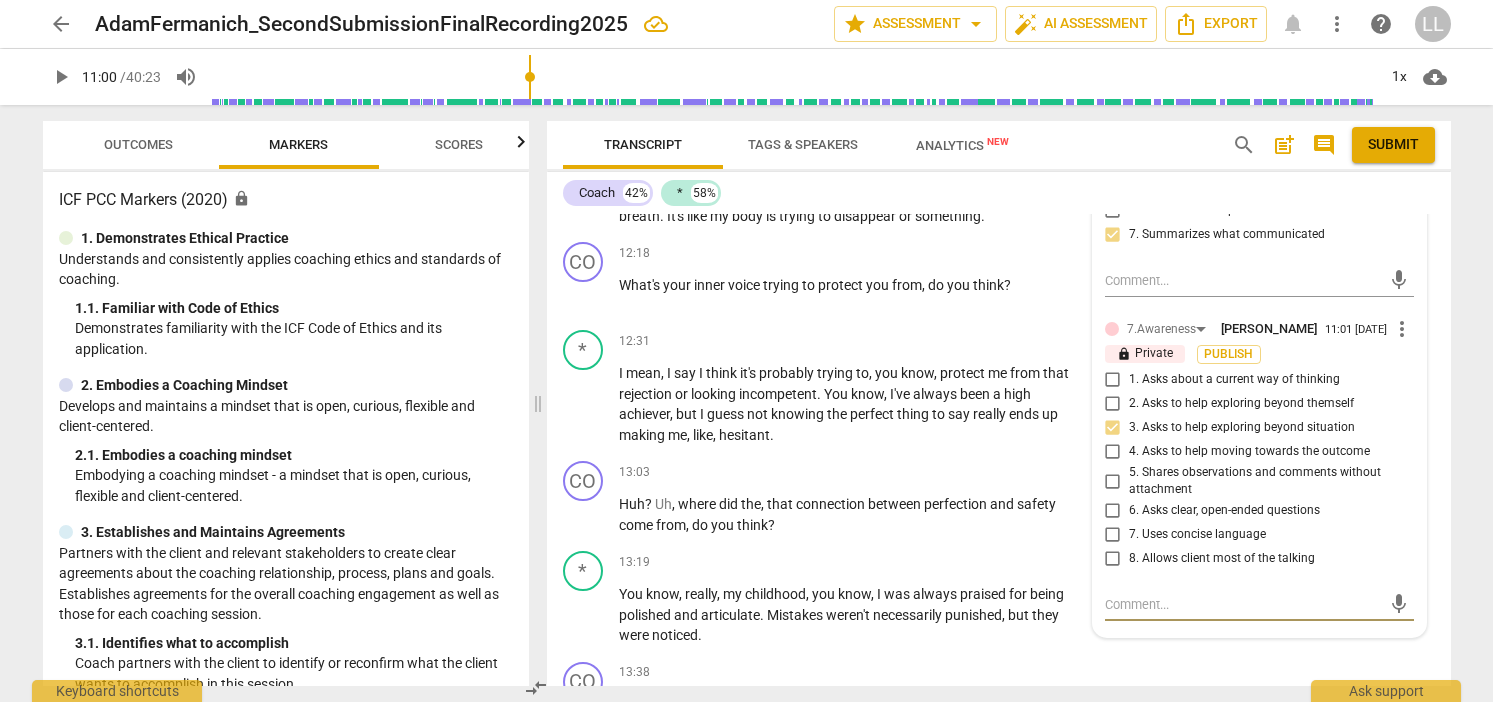 type on "C" 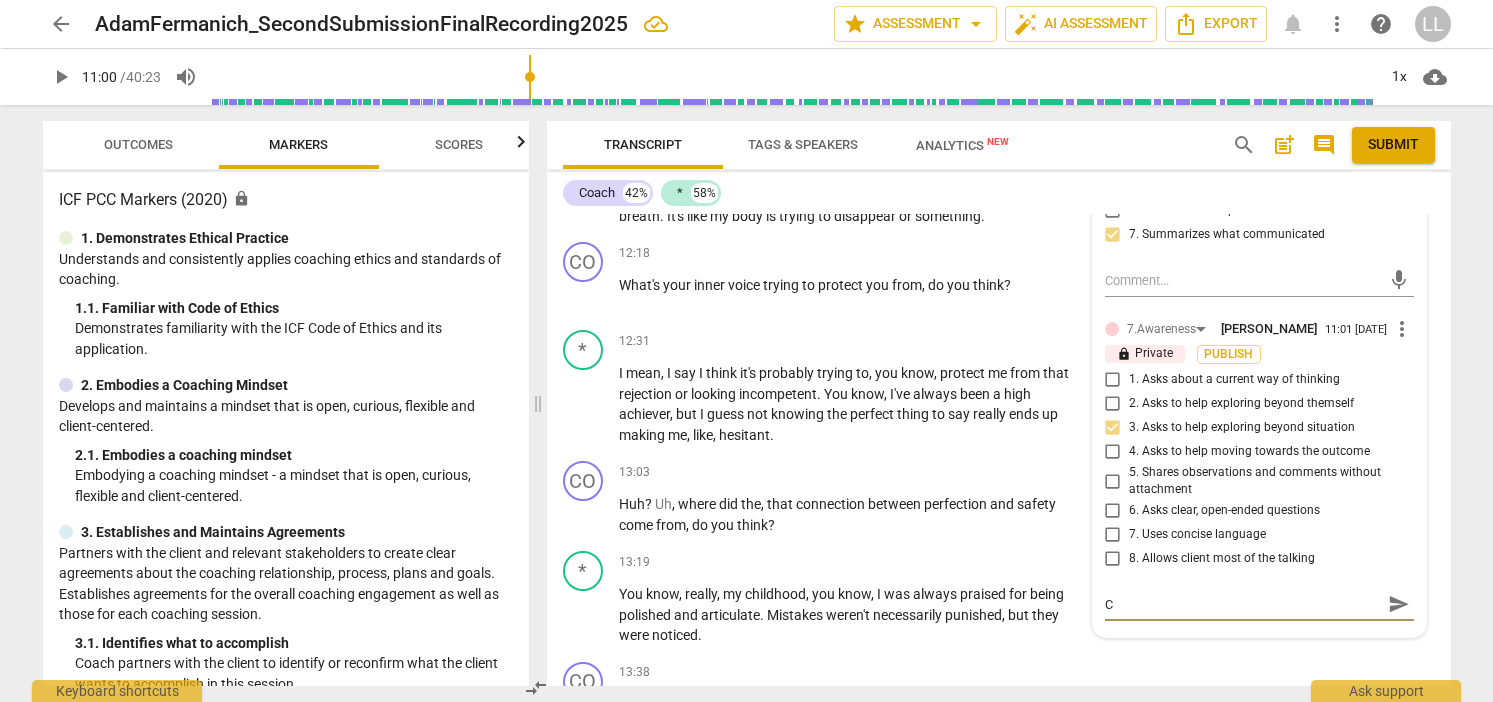type on "Ca" 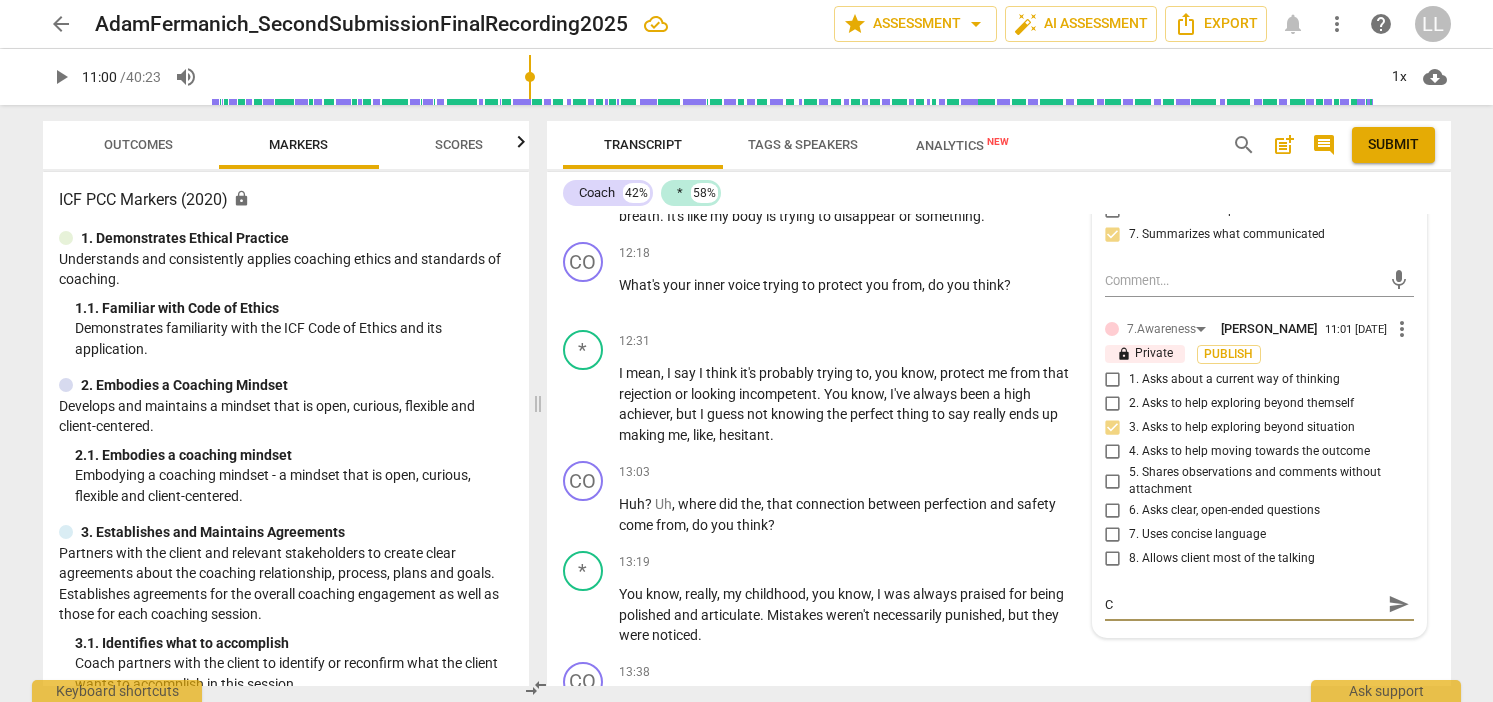 type on "Ca" 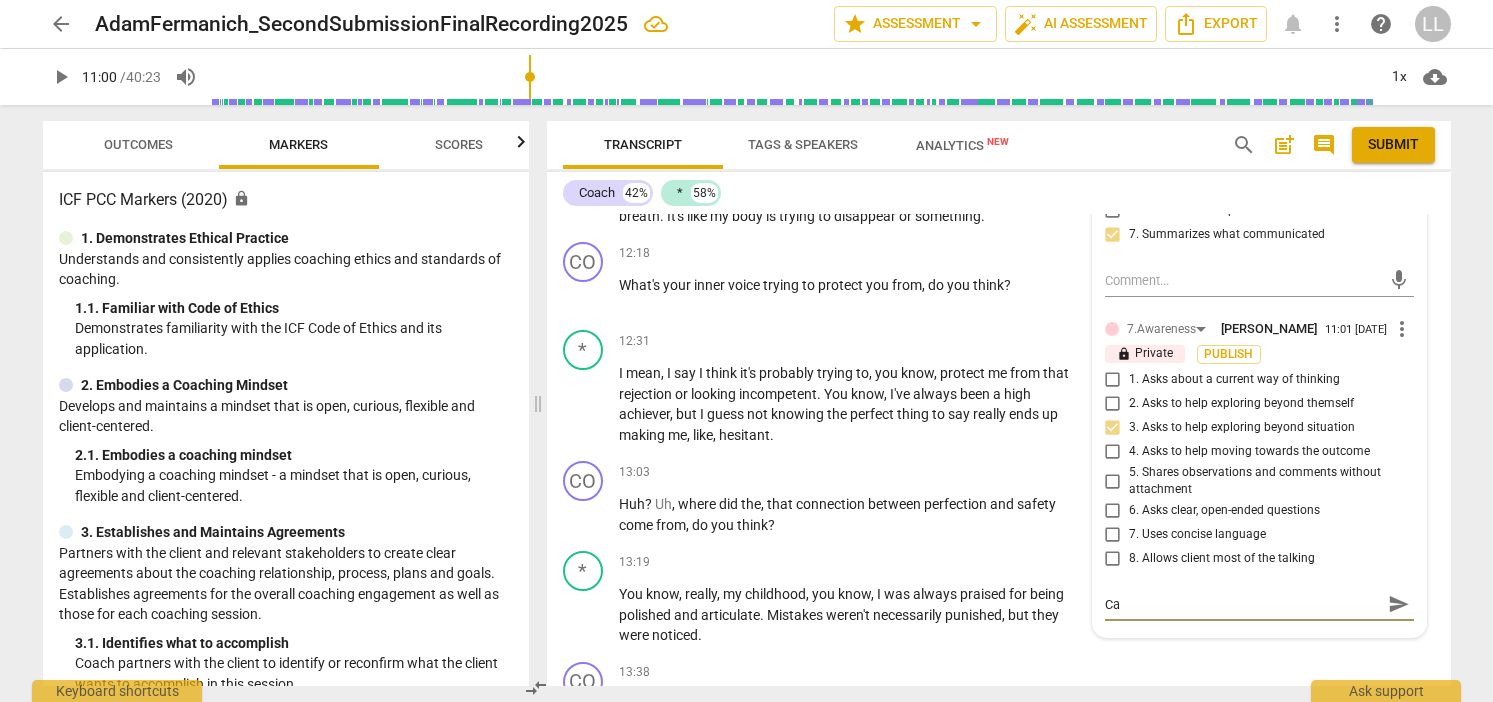 type on "C" 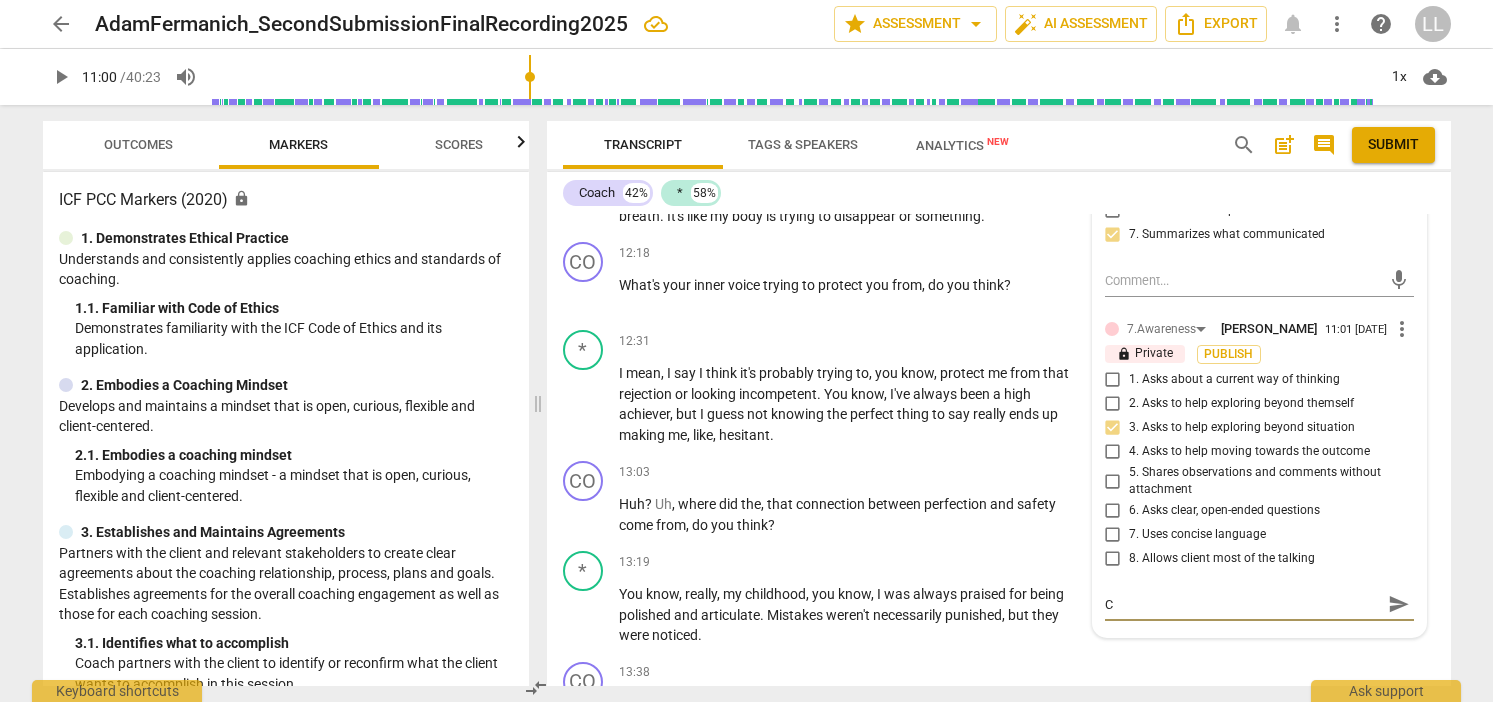 type 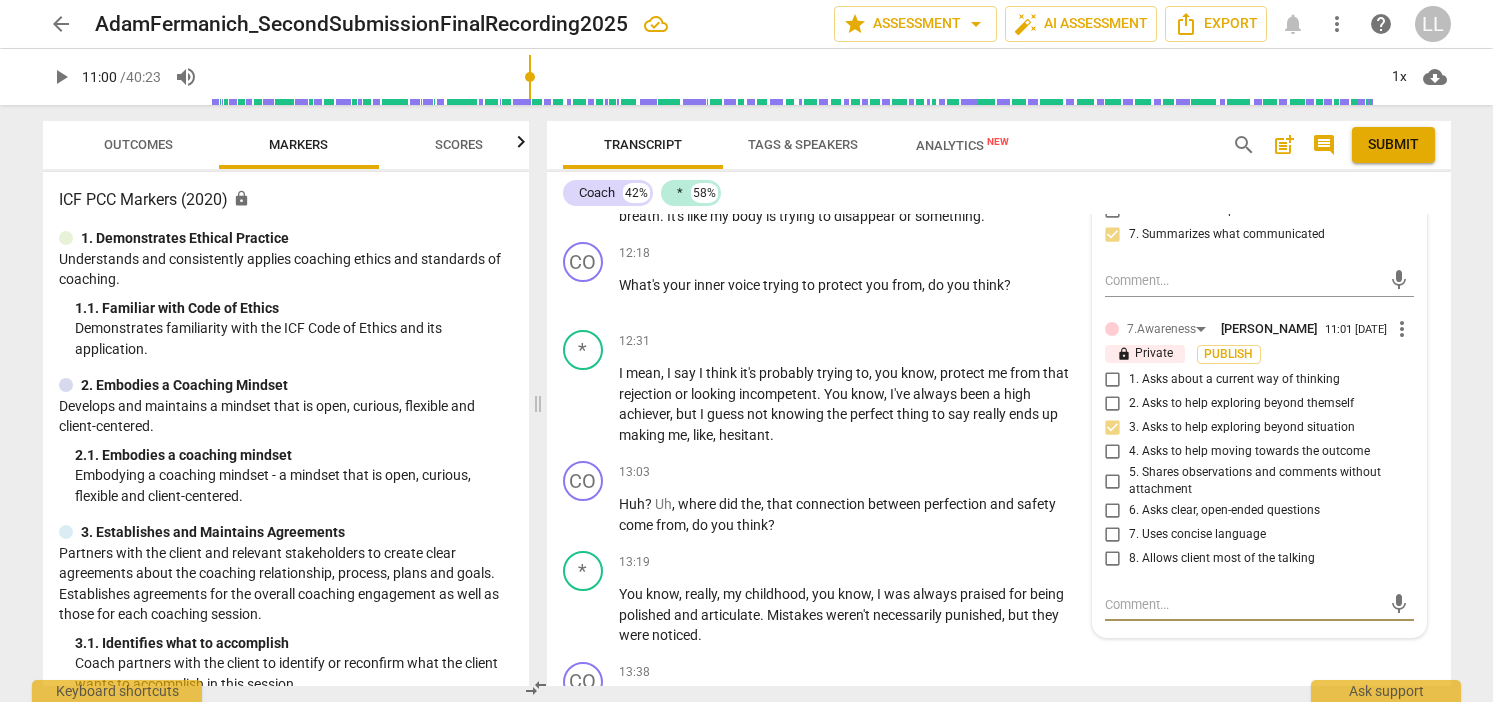 type on "C" 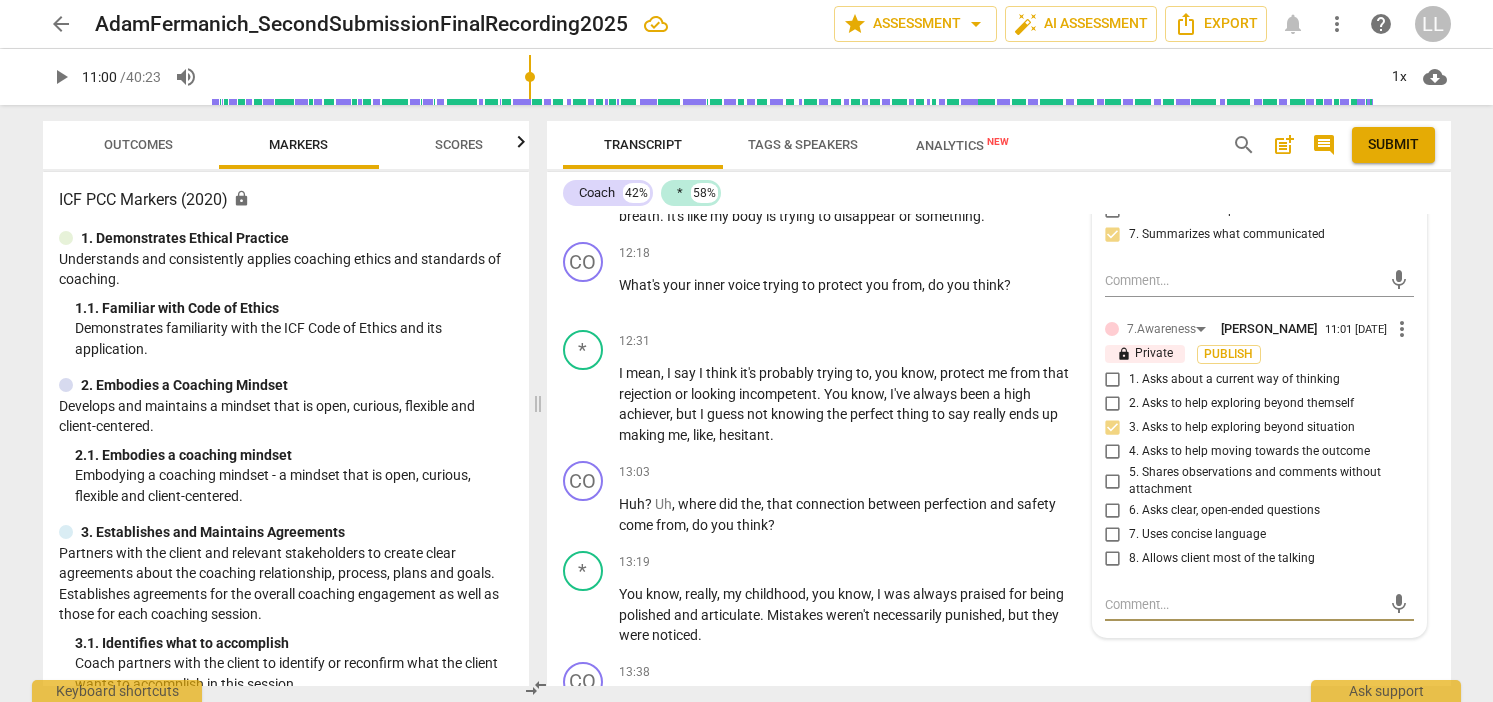 type on "C" 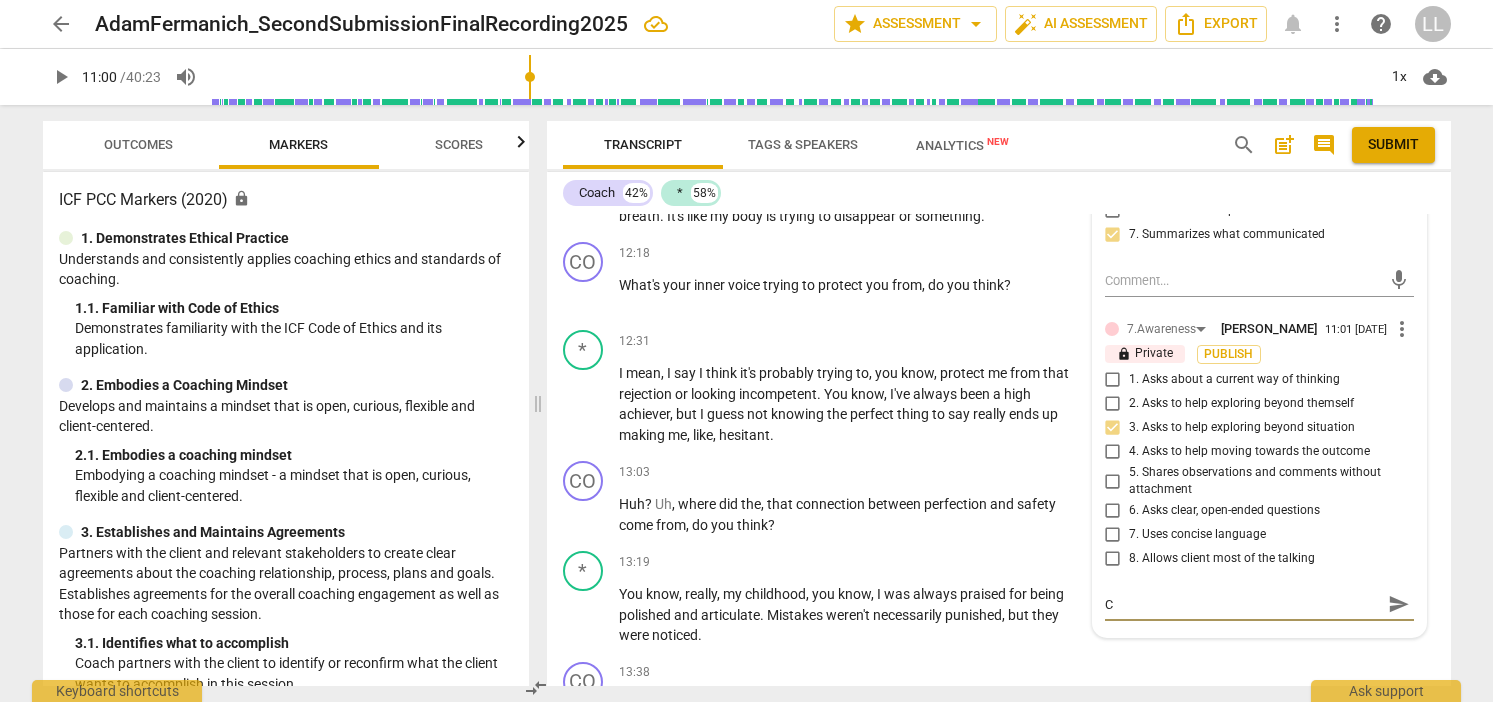 type on "Ca" 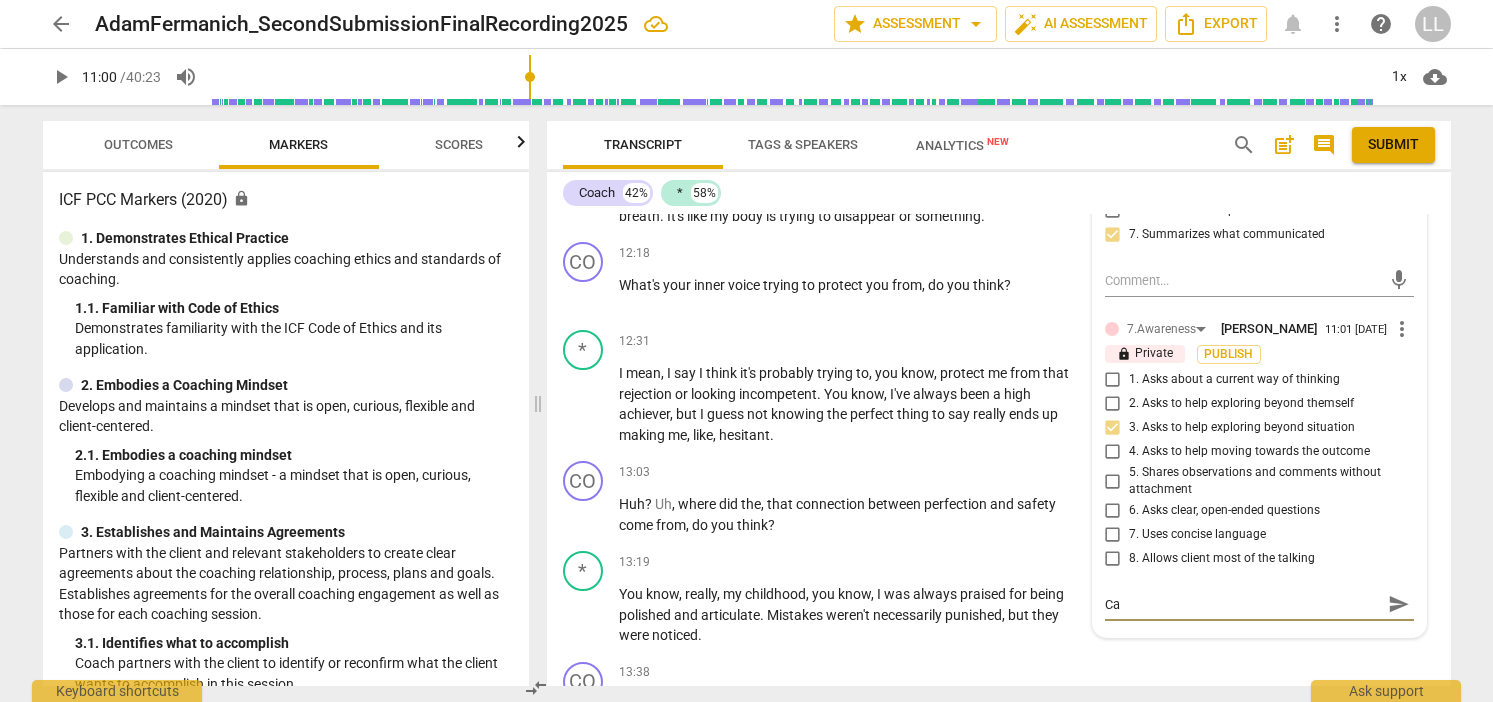 type on "Car" 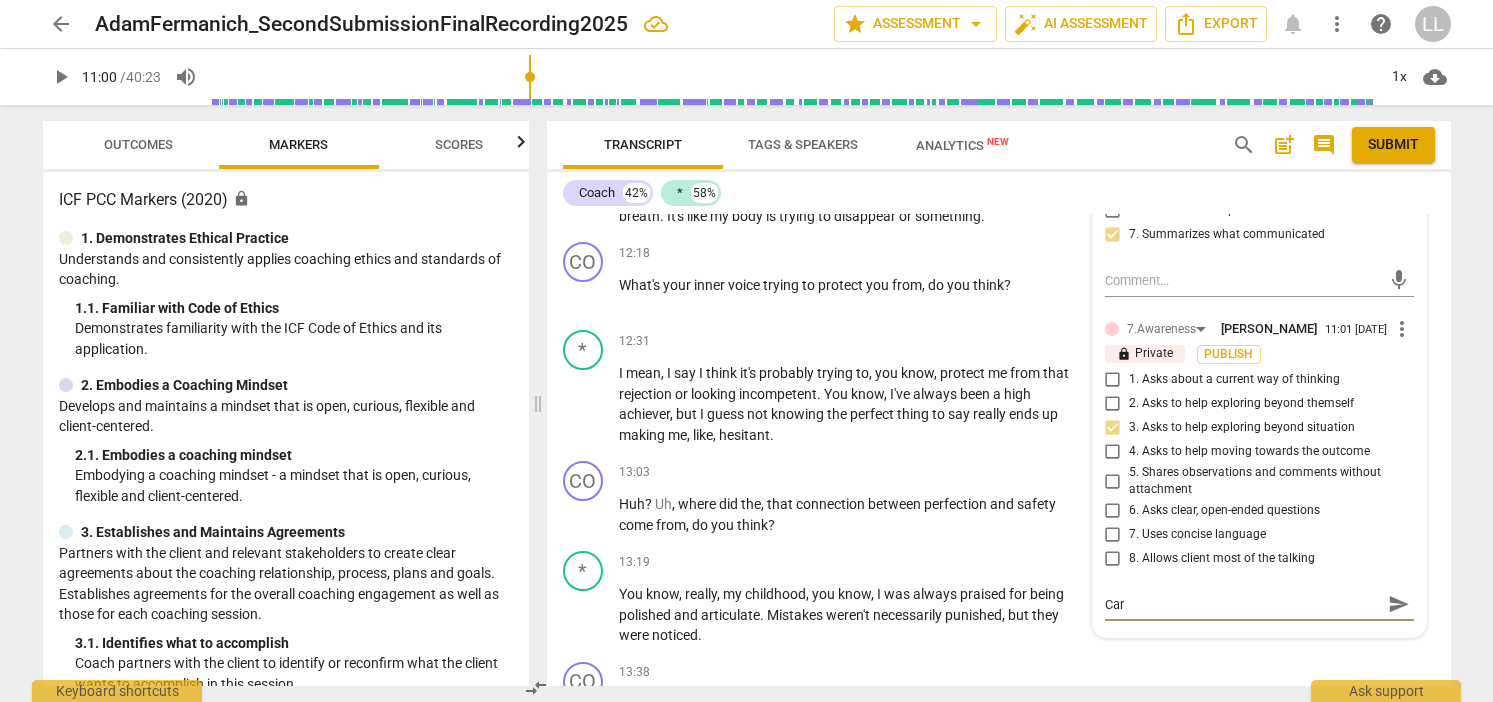 type on "Care" 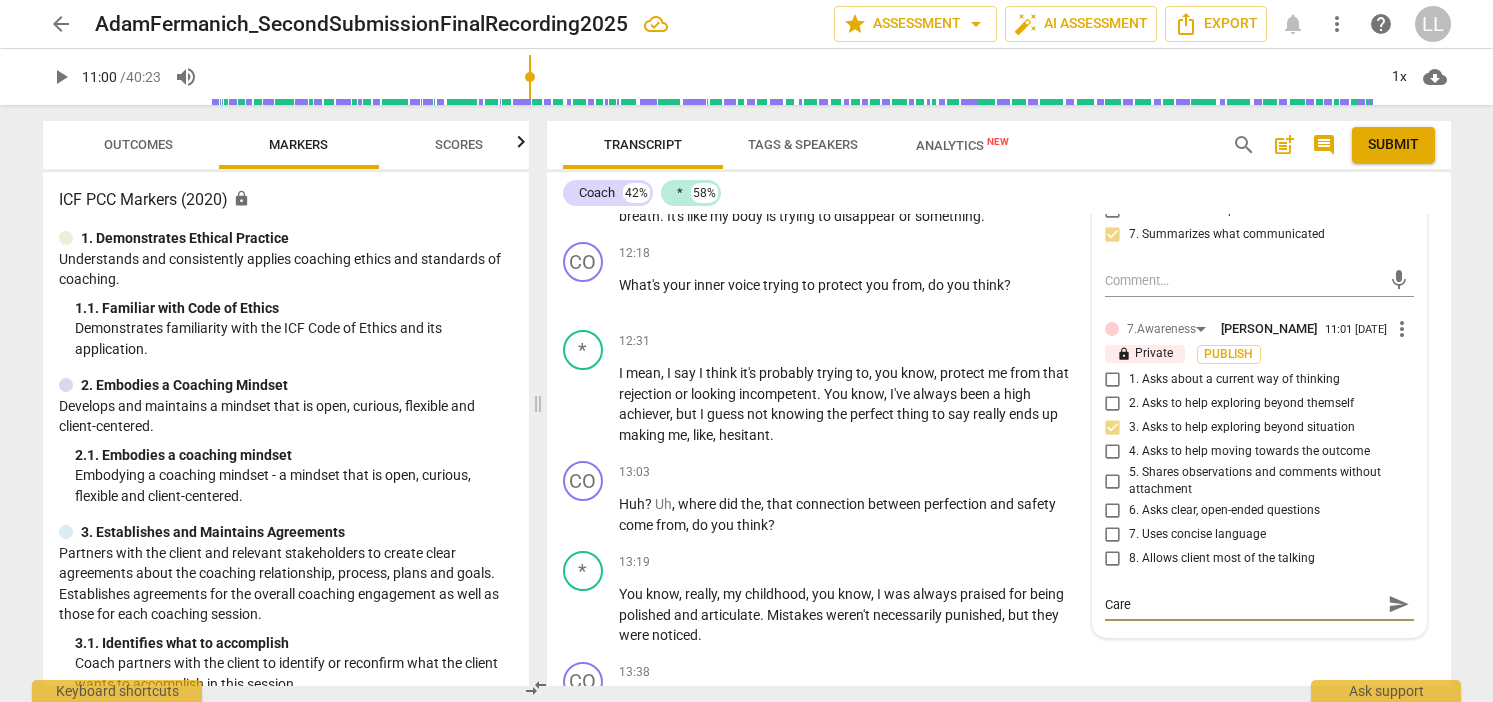 type on "Caref" 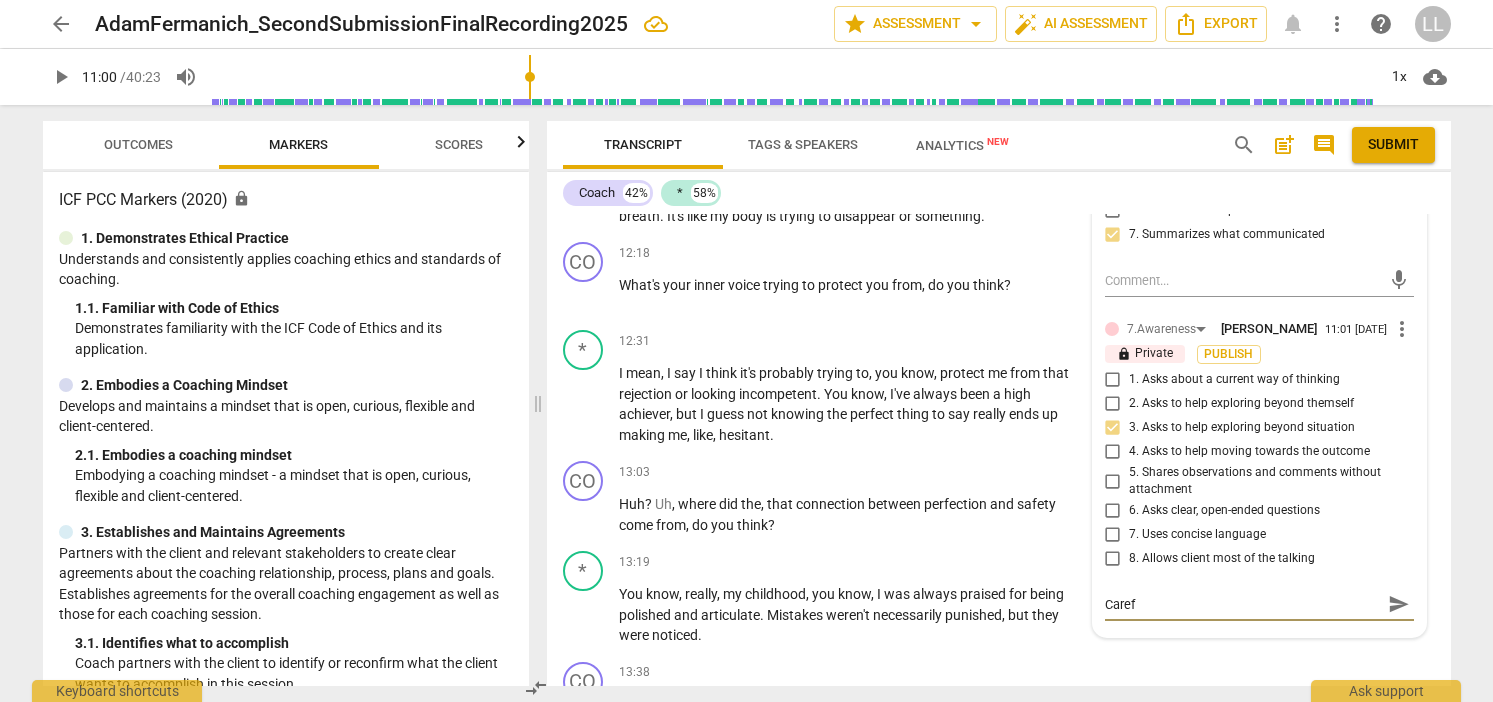 type on "Carefu" 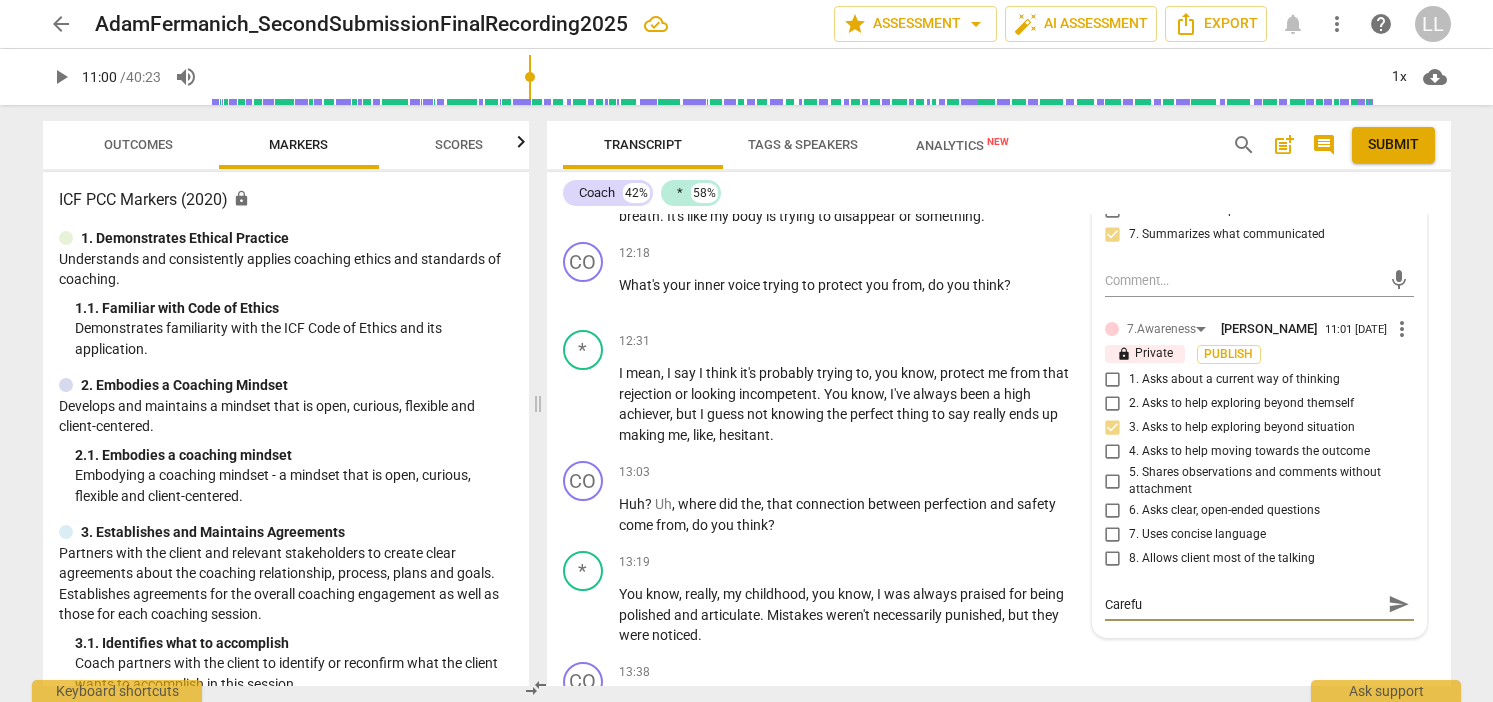 type on "Careful" 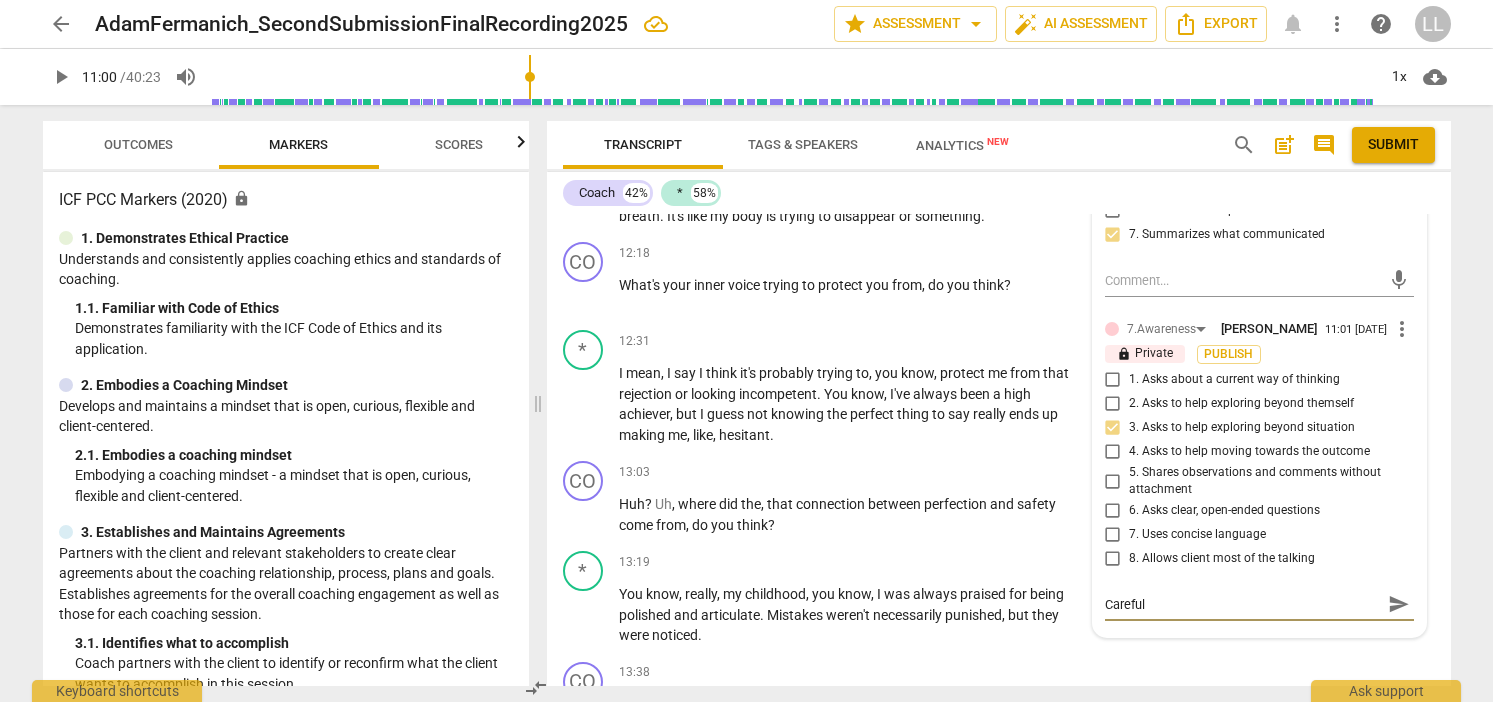 type on "Careful" 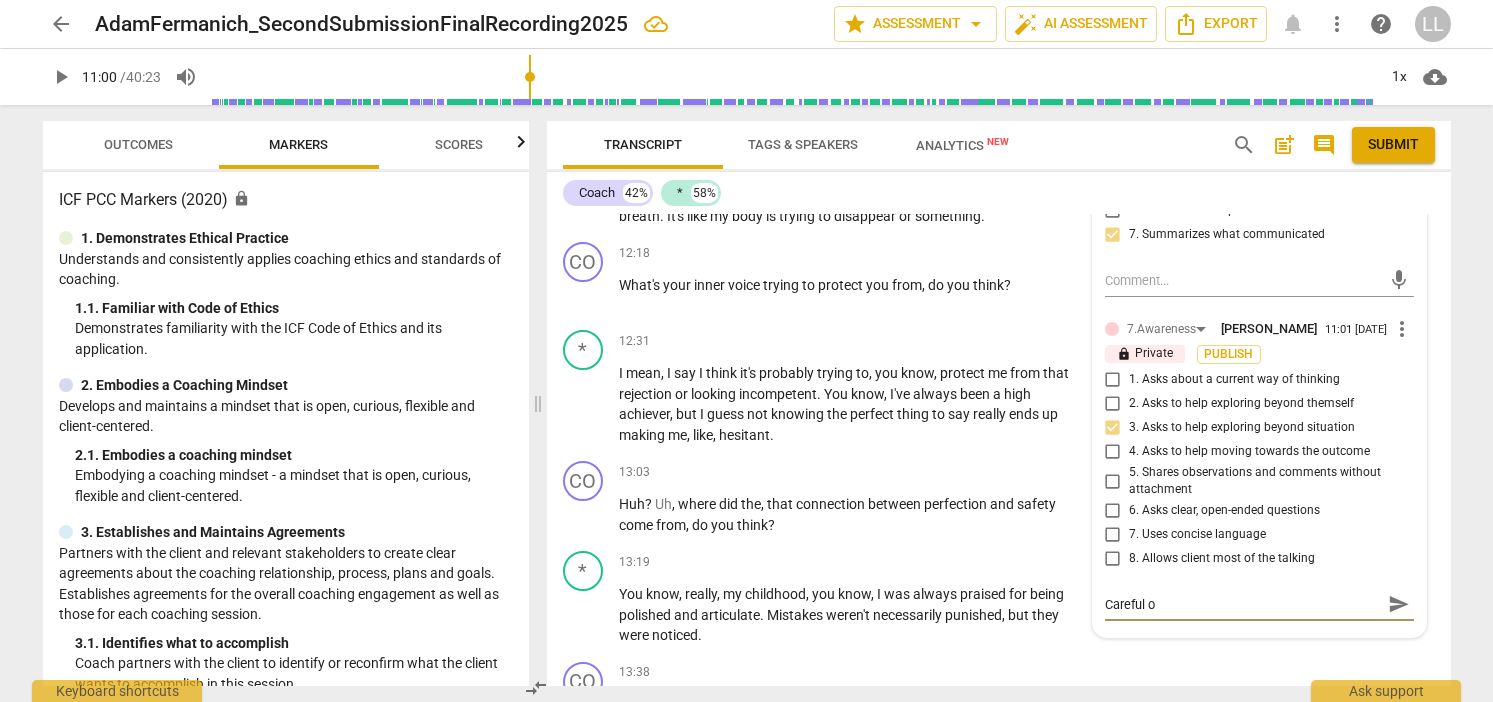 type on "Careful of" 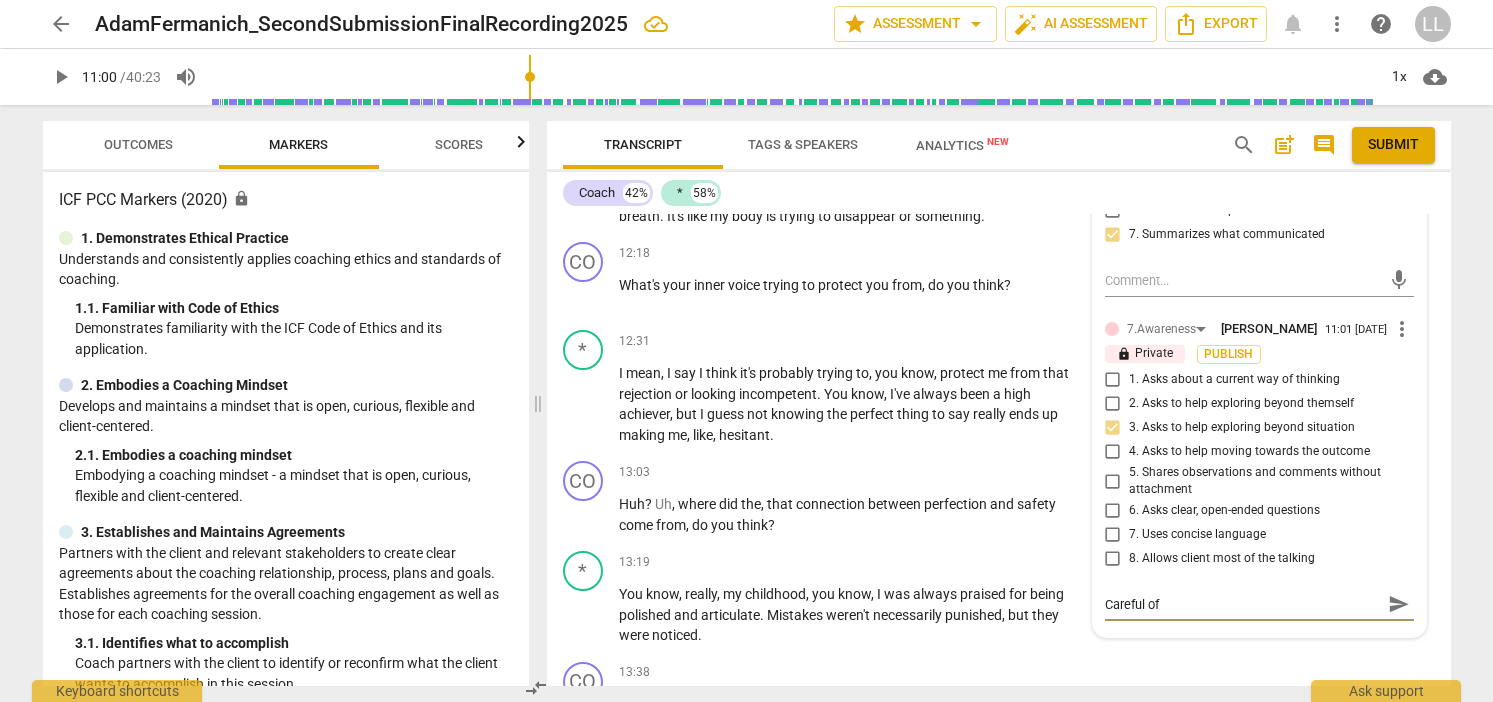 type on "Careful of" 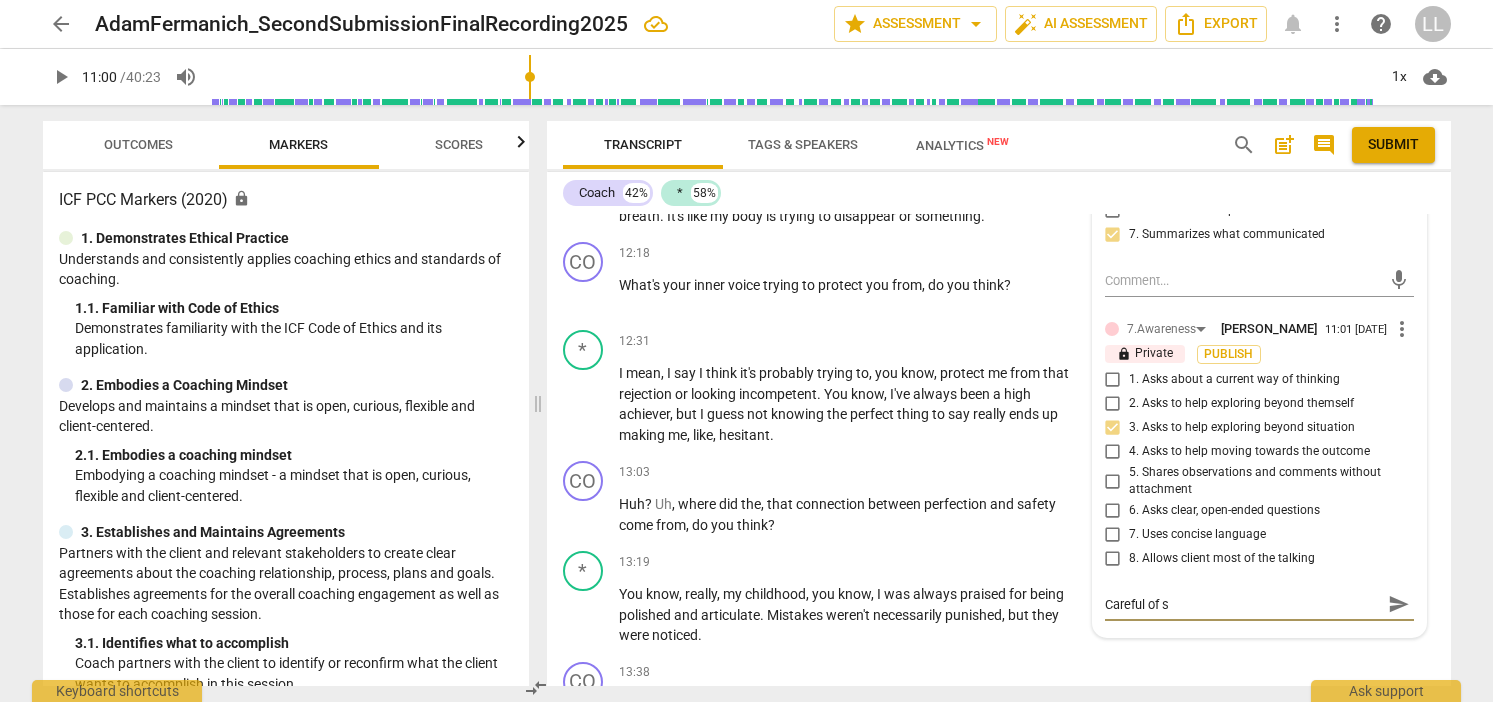 type on "Careful of st" 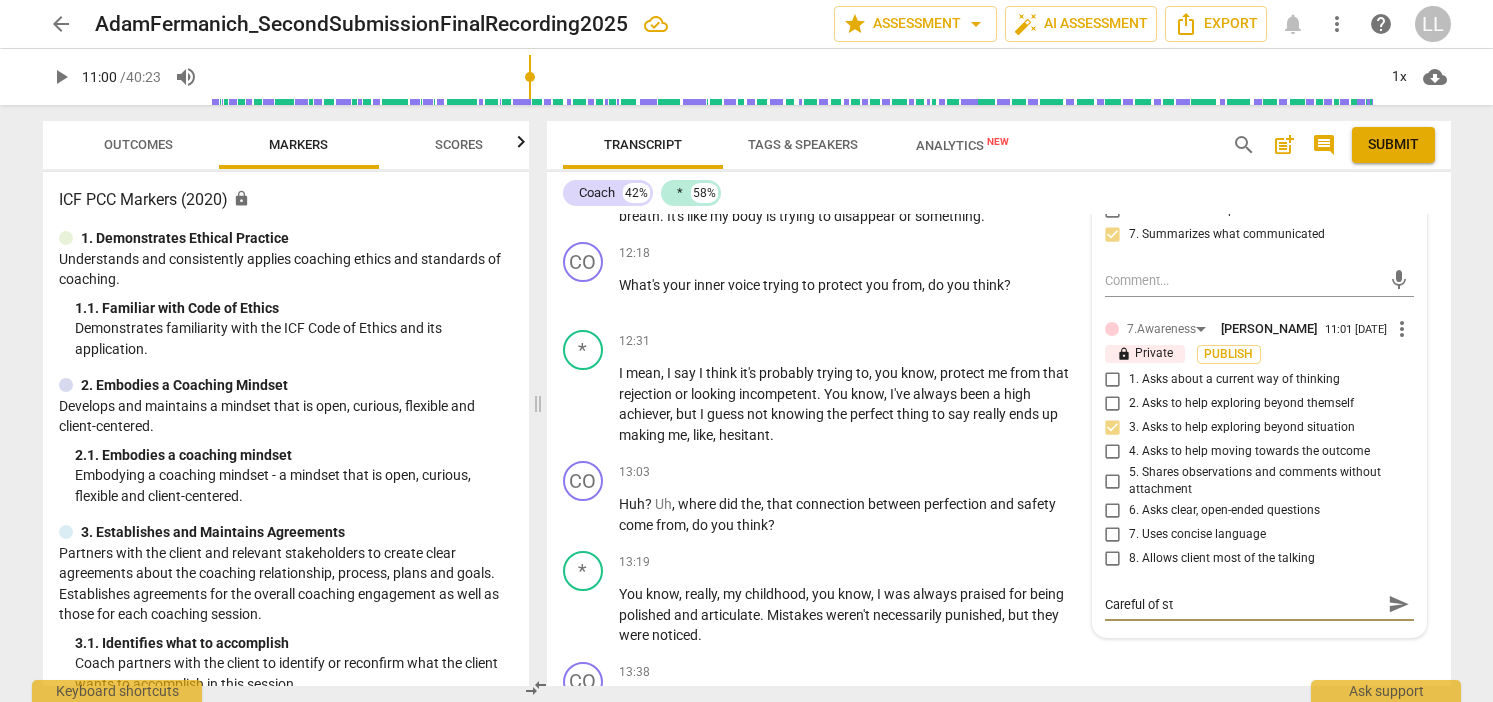 type on "Careful of sta" 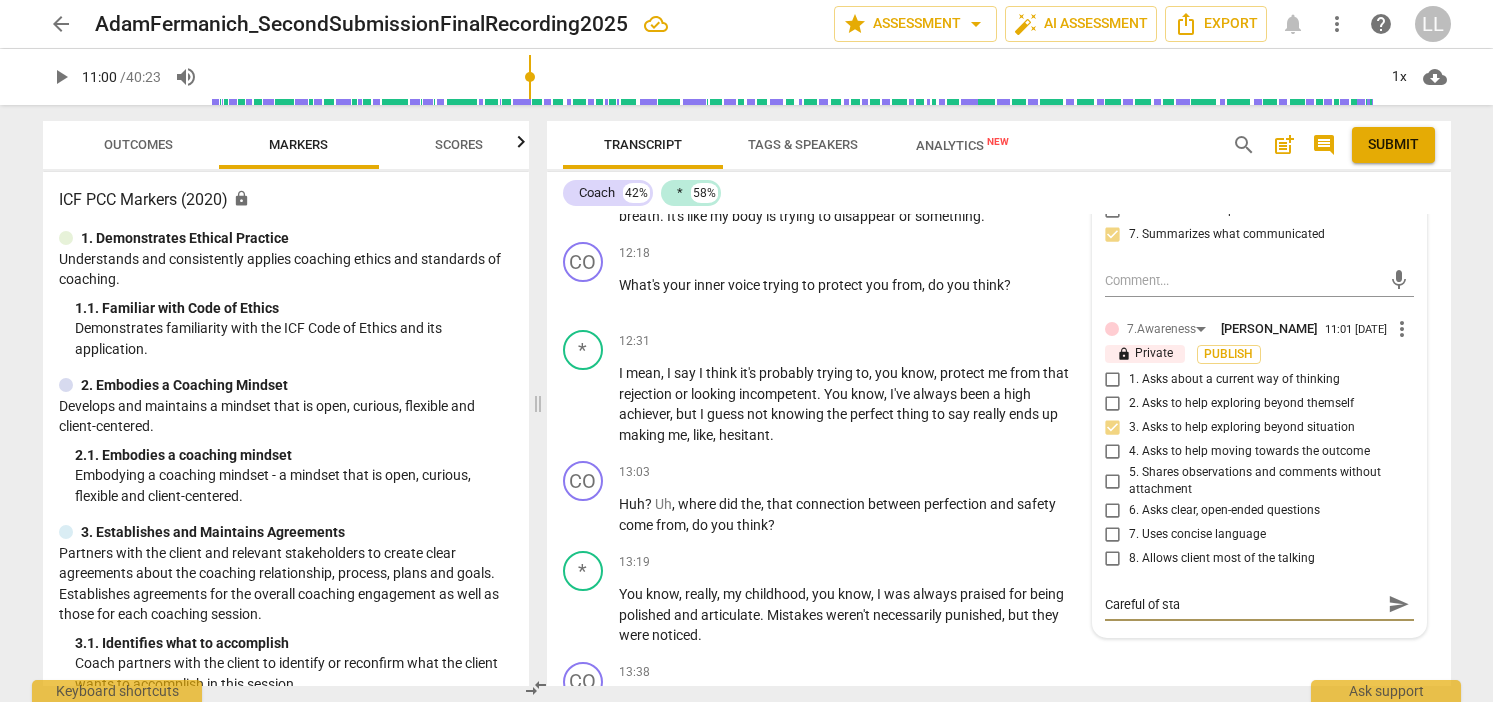 type on "Careful of stac" 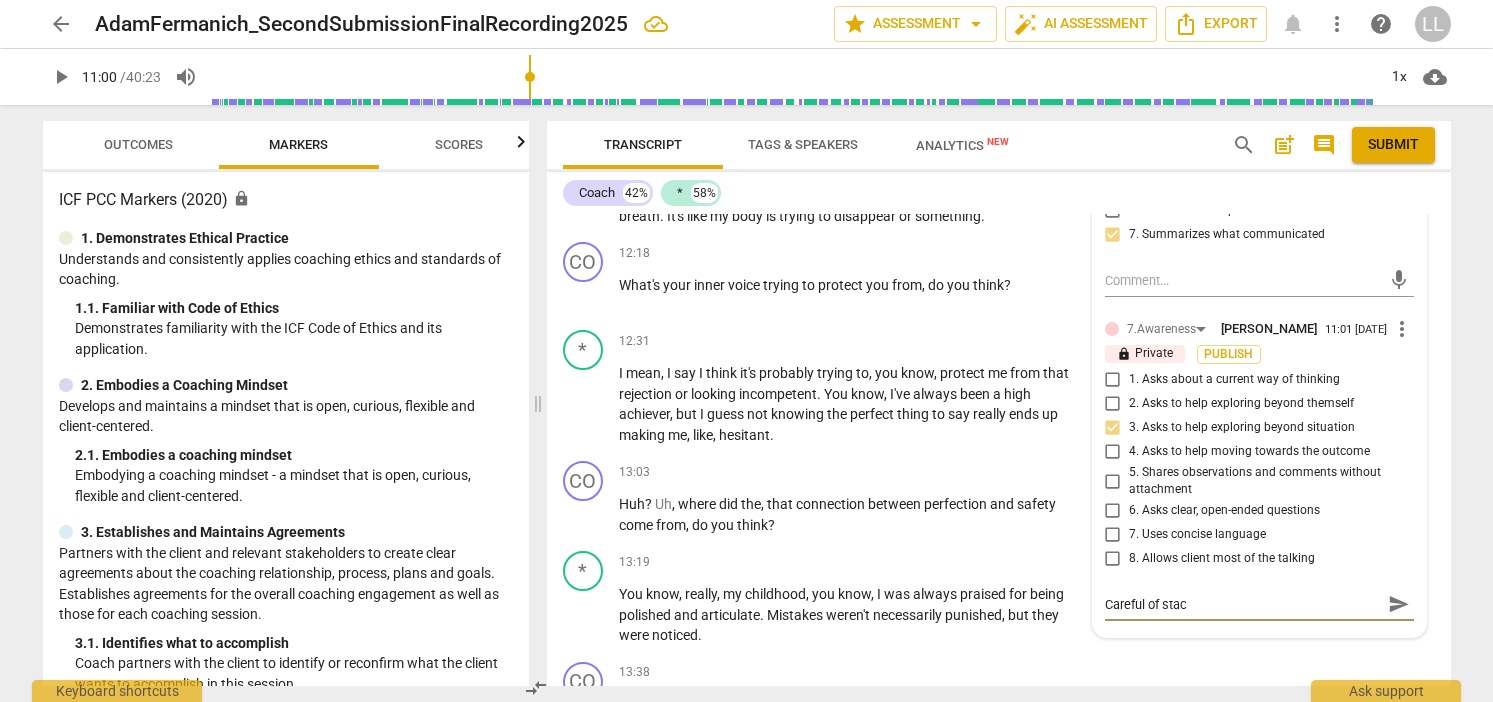 type on "Careful of stack" 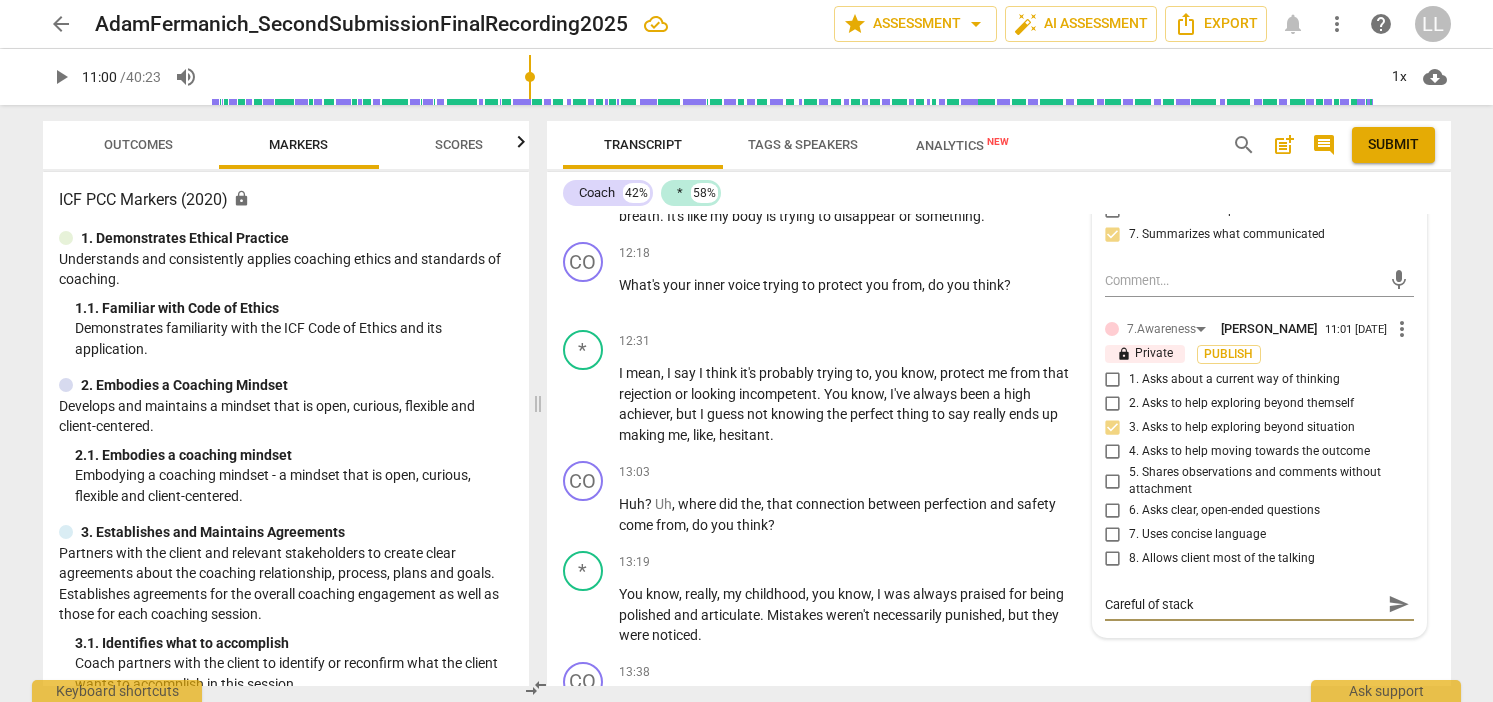 type on "Careful of stacki" 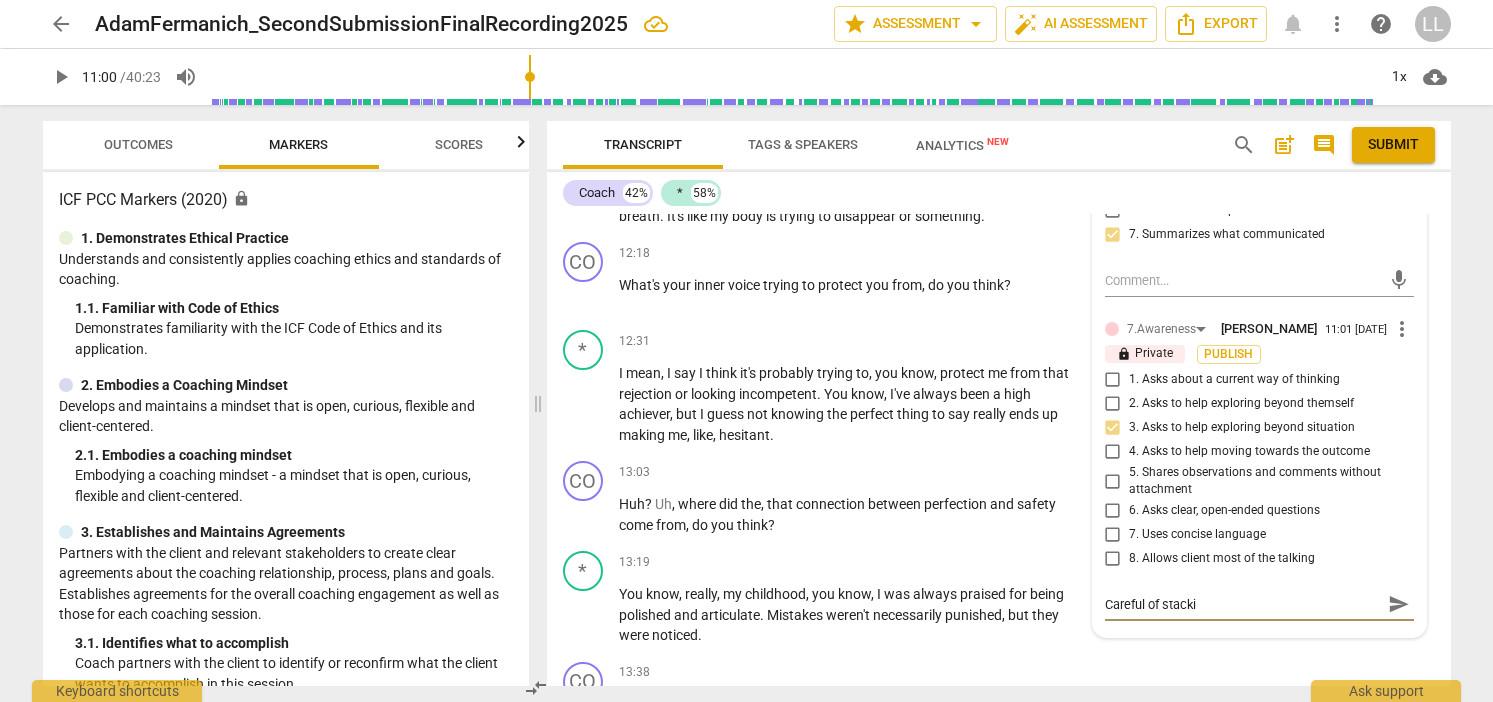 type on "Careful of stackin" 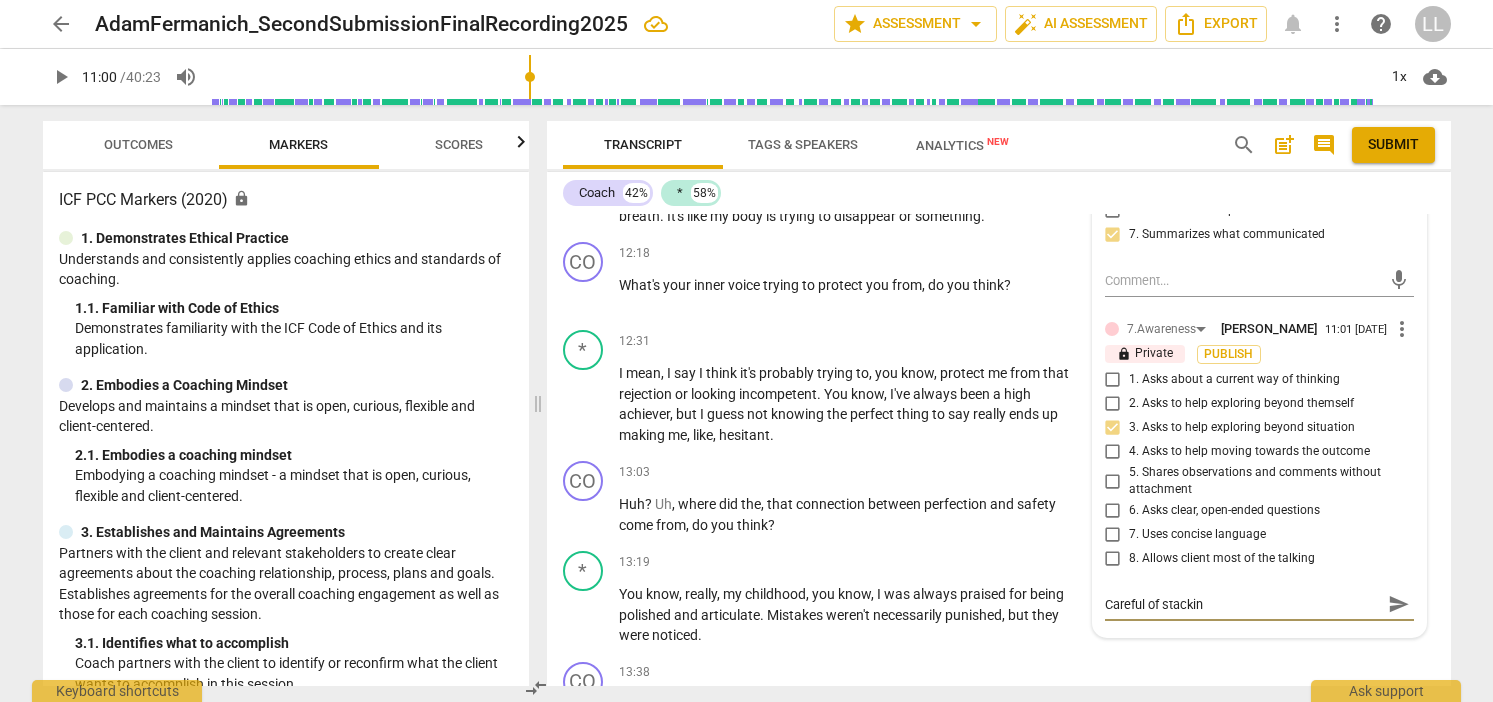 type on "Careful of stackin." 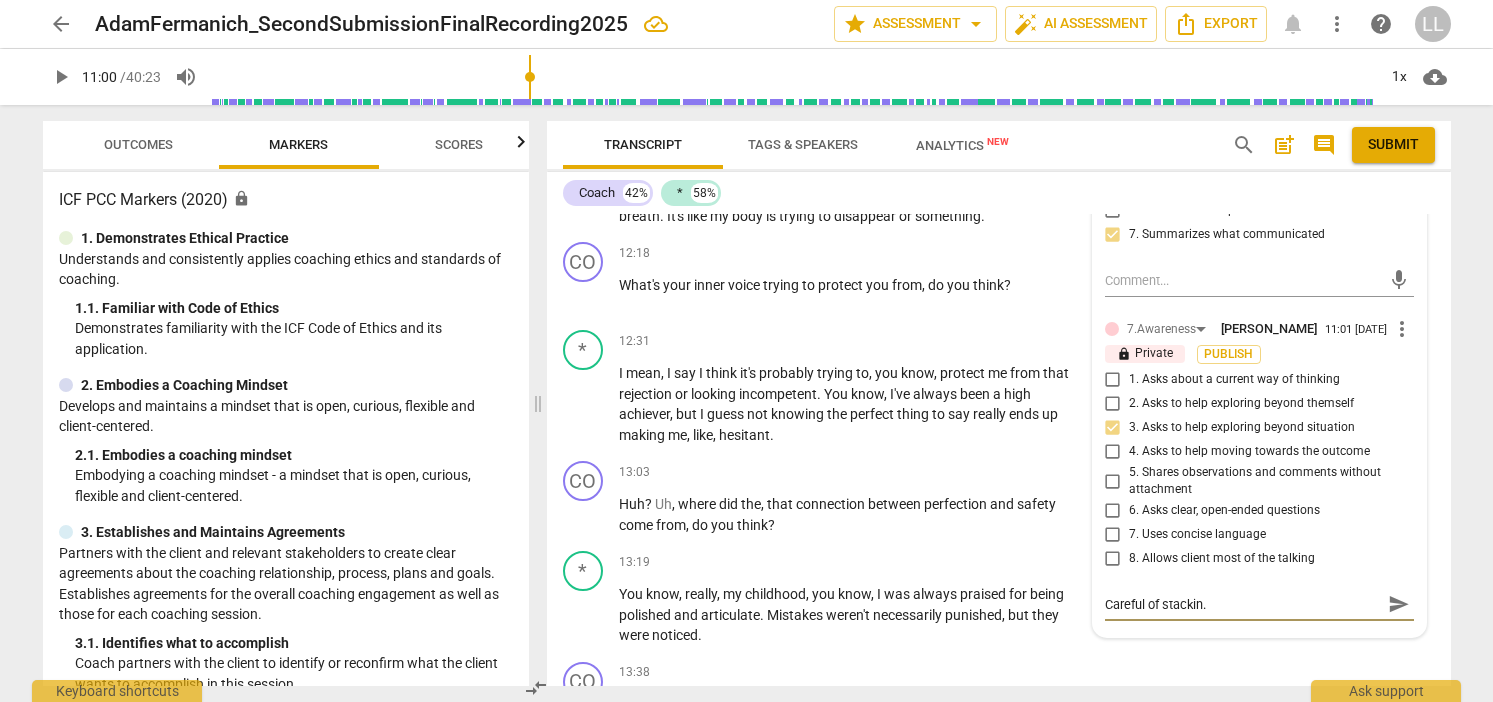 type on "Careful of stackin" 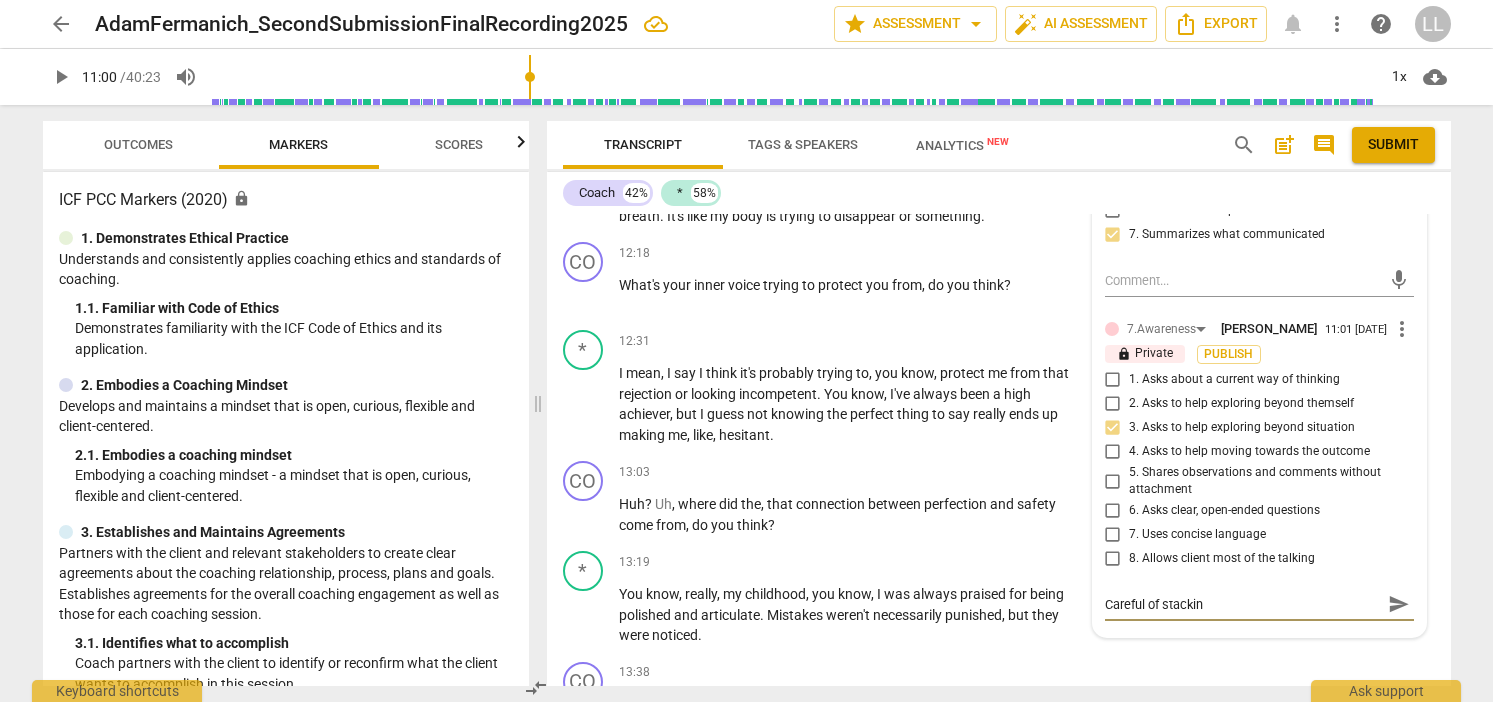 type on "Careful of stacking" 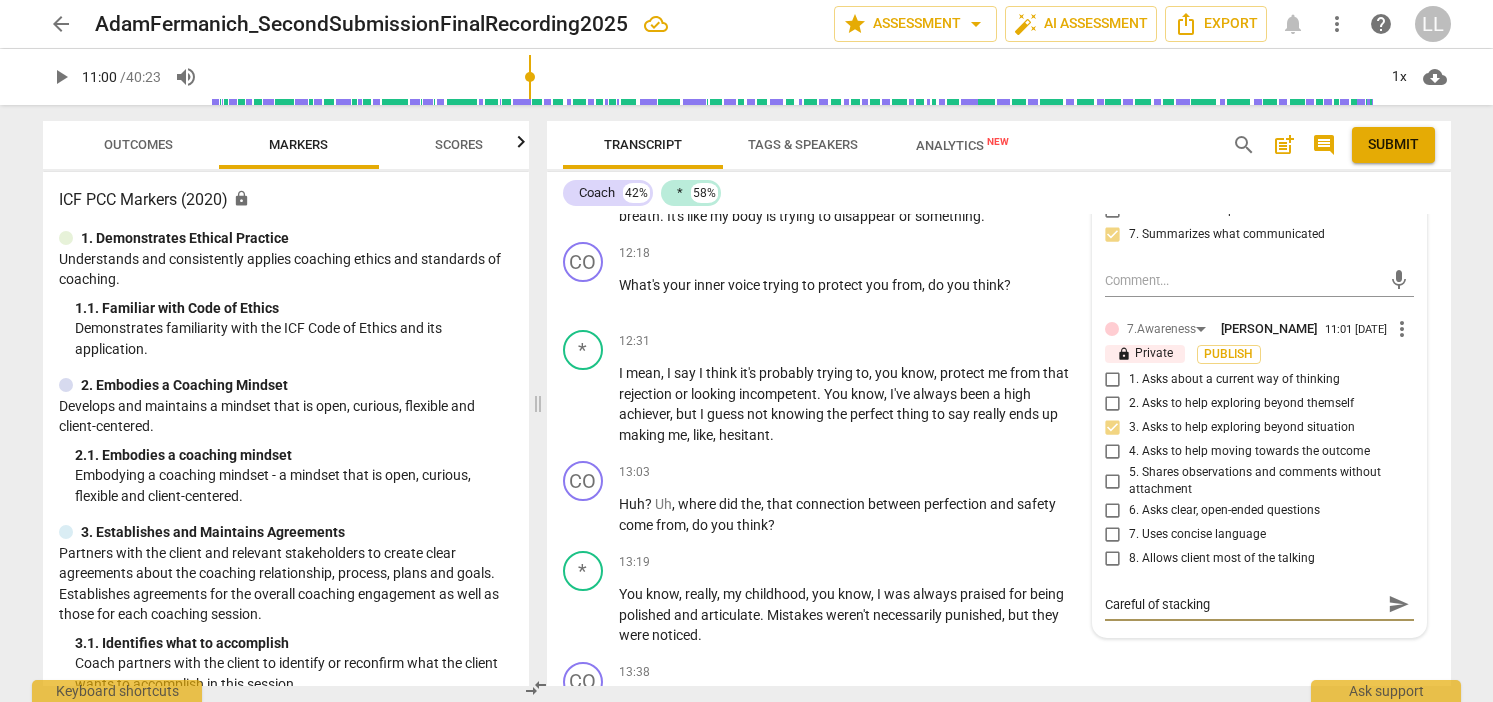 type on "Careful of stacking." 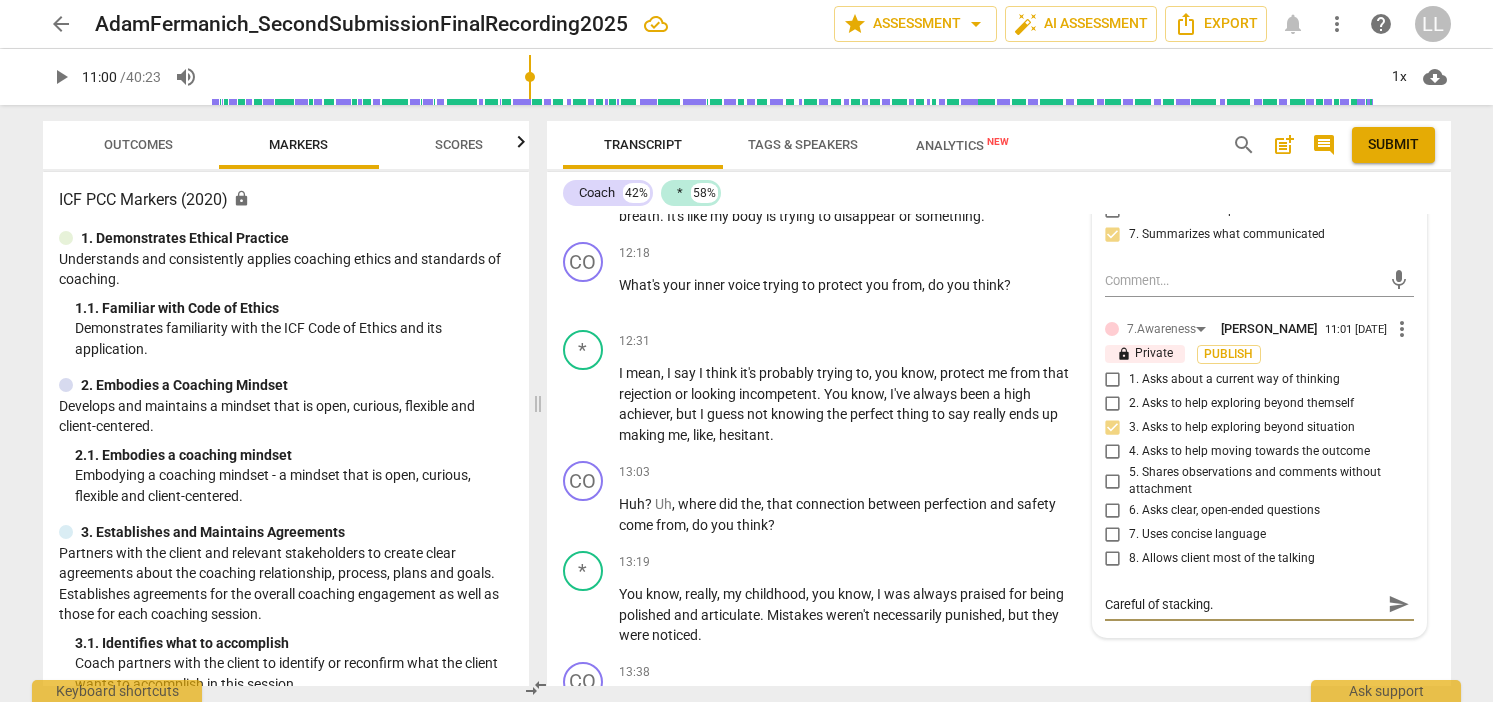type on "Careful of stacking." 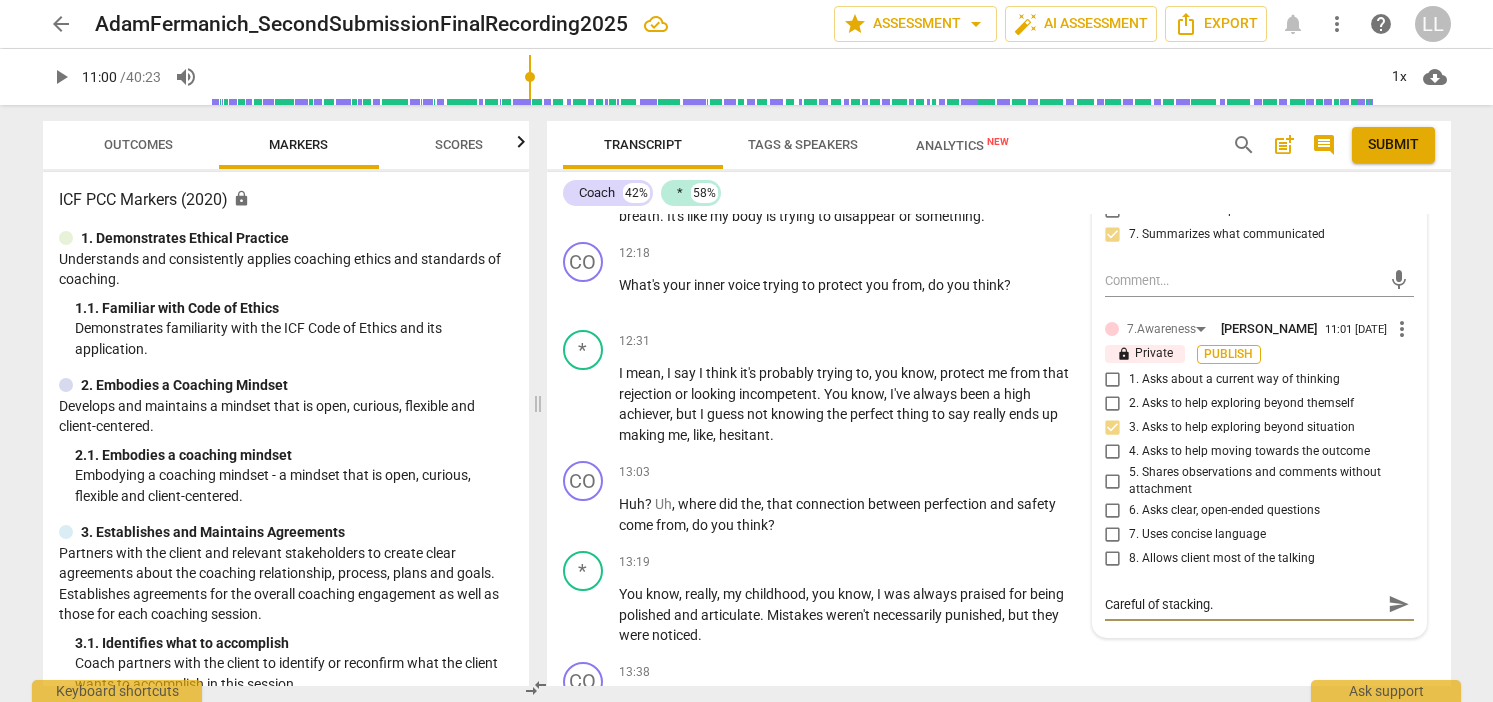 type on "Careful of stacking." 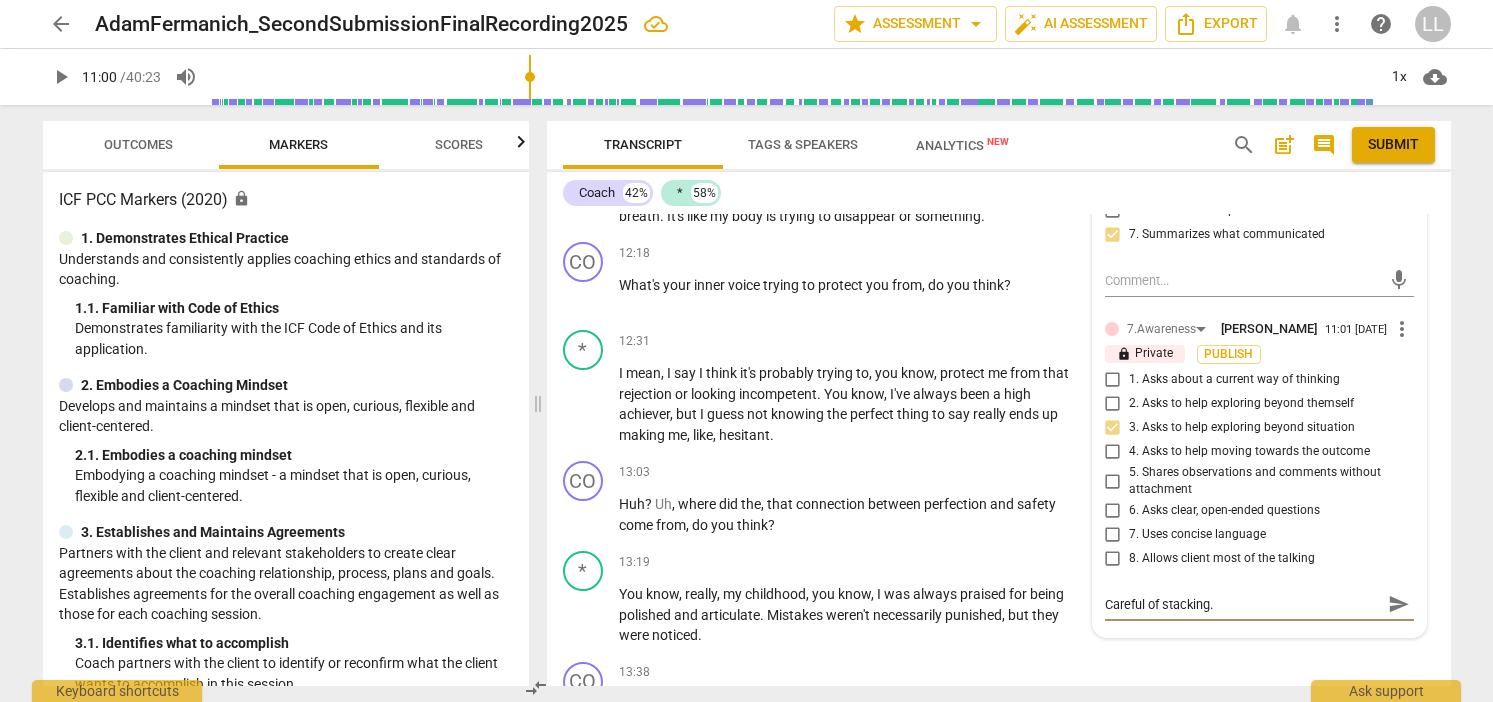 type 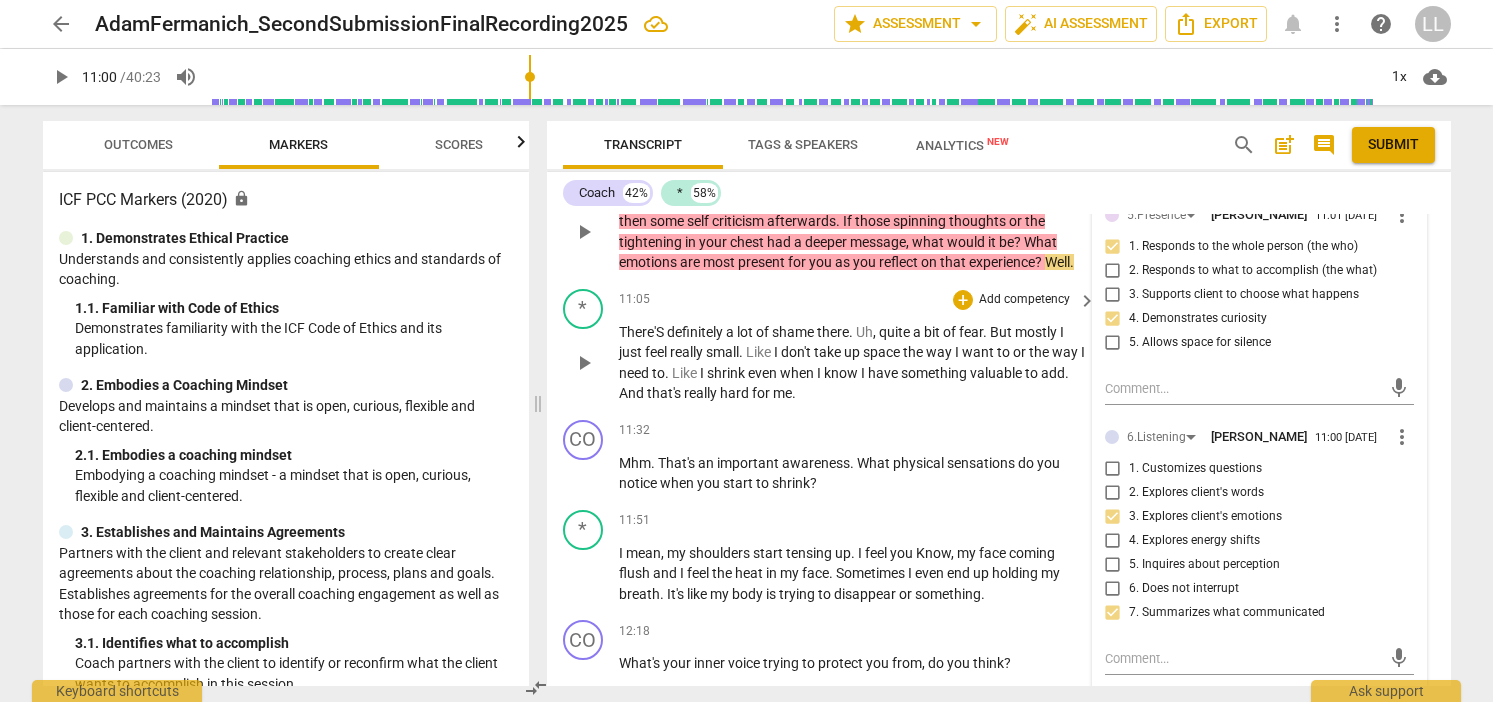 scroll, scrollTop: 3839, scrollLeft: 0, axis: vertical 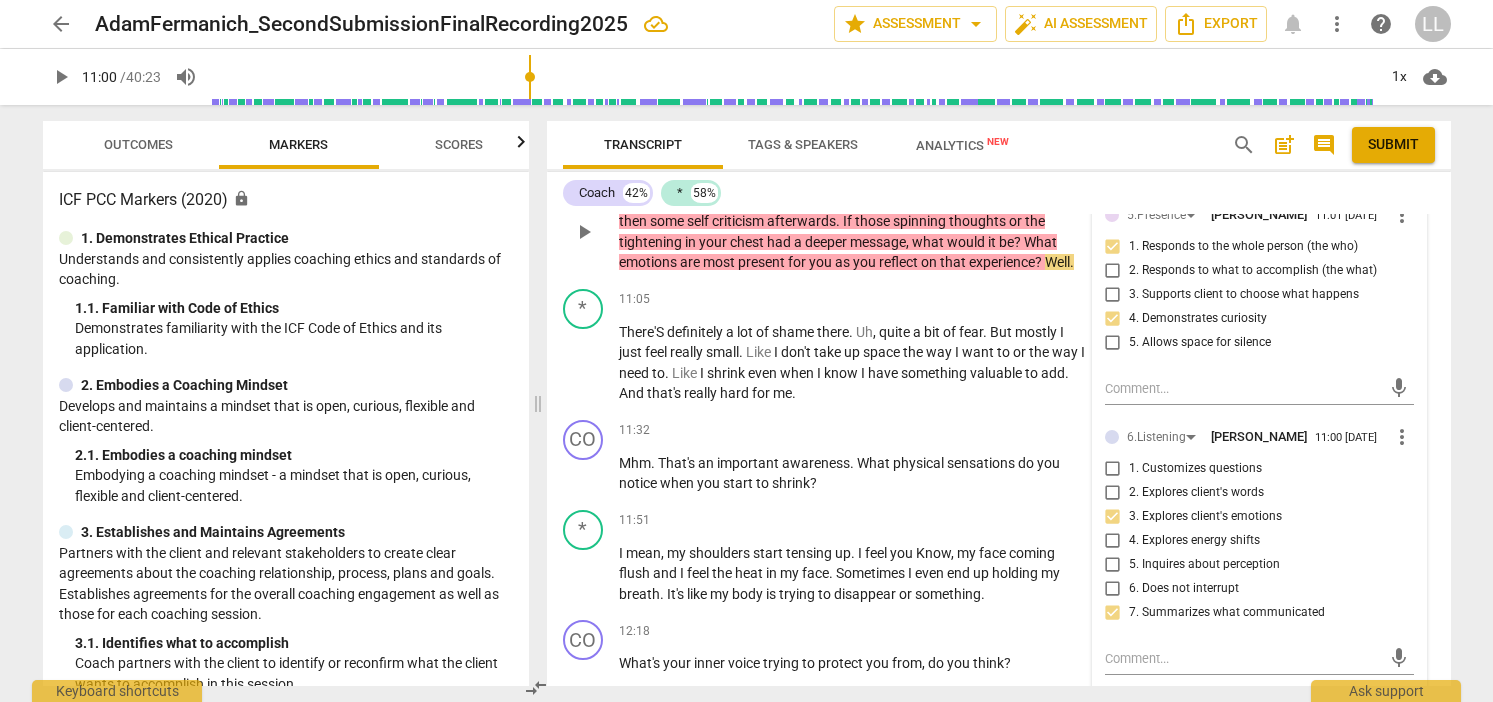 click on "play_arrow" at bounding box center (584, 232) 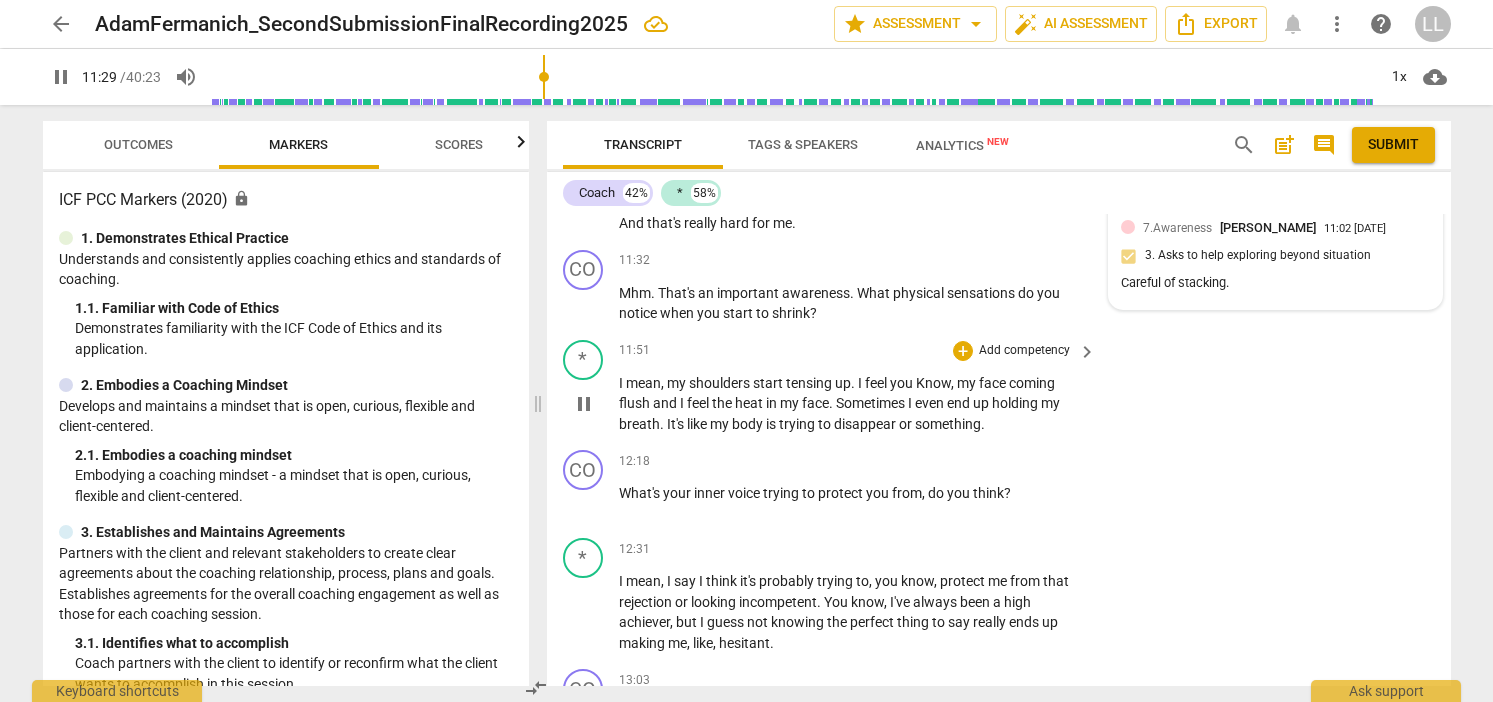scroll, scrollTop: 4013, scrollLeft: 0, axis: vertical 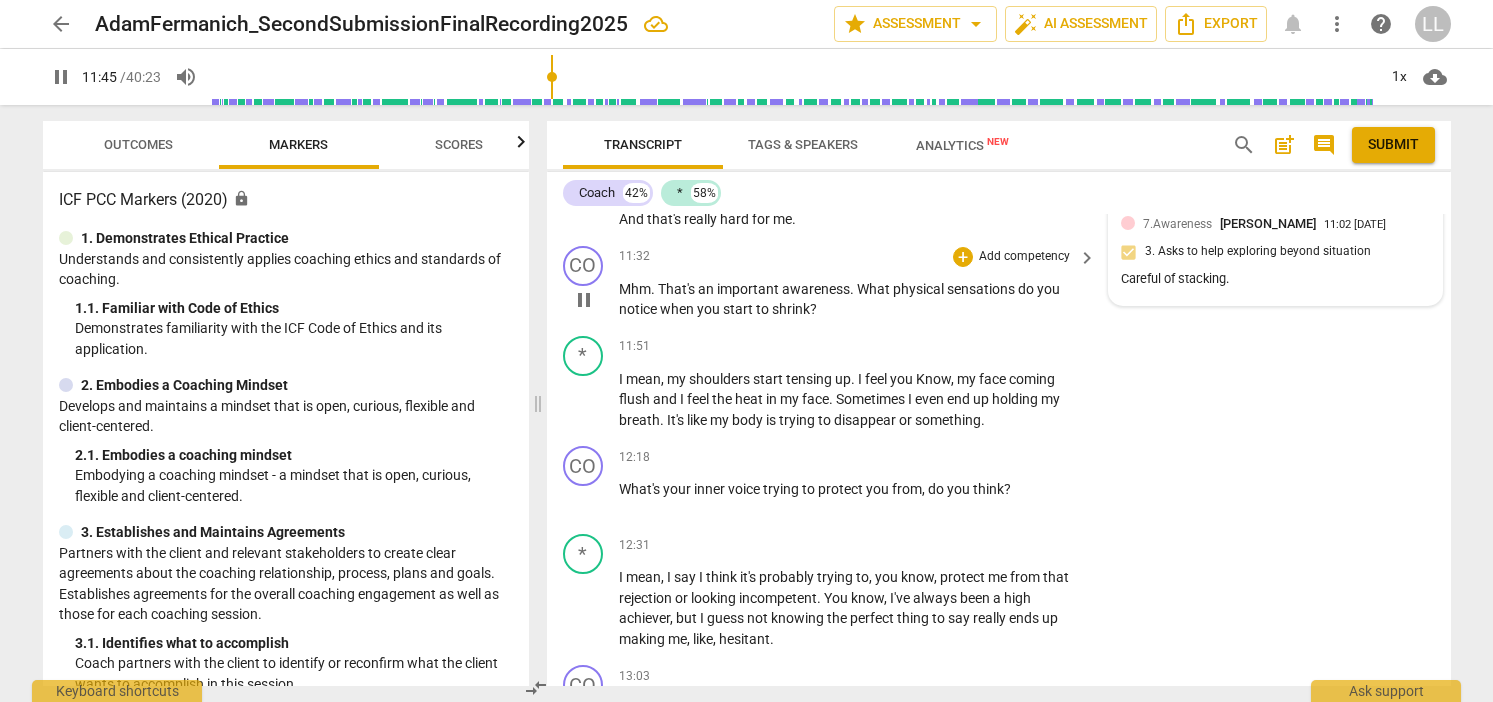 click on "pause" at bounding box center [584, 300] 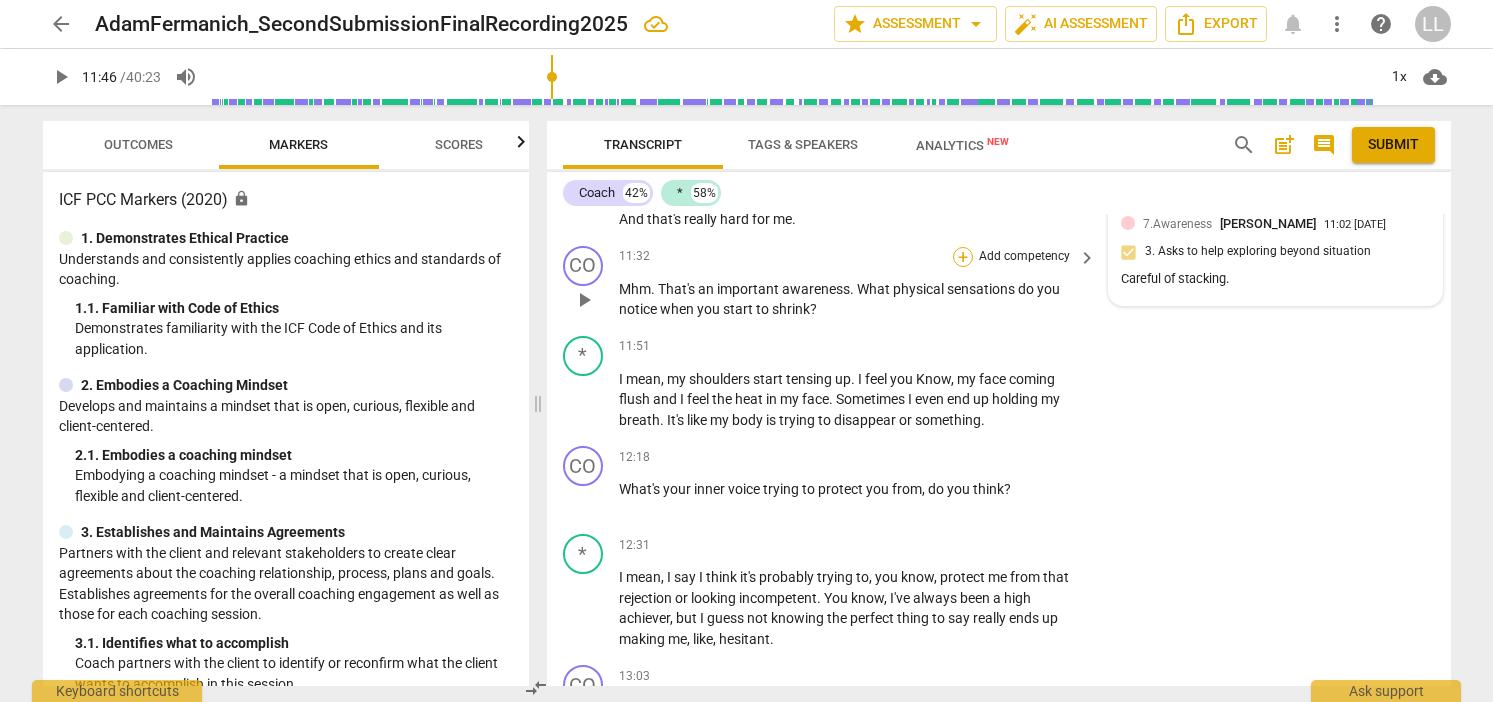 click on "+" at bounding box center [963, 257] 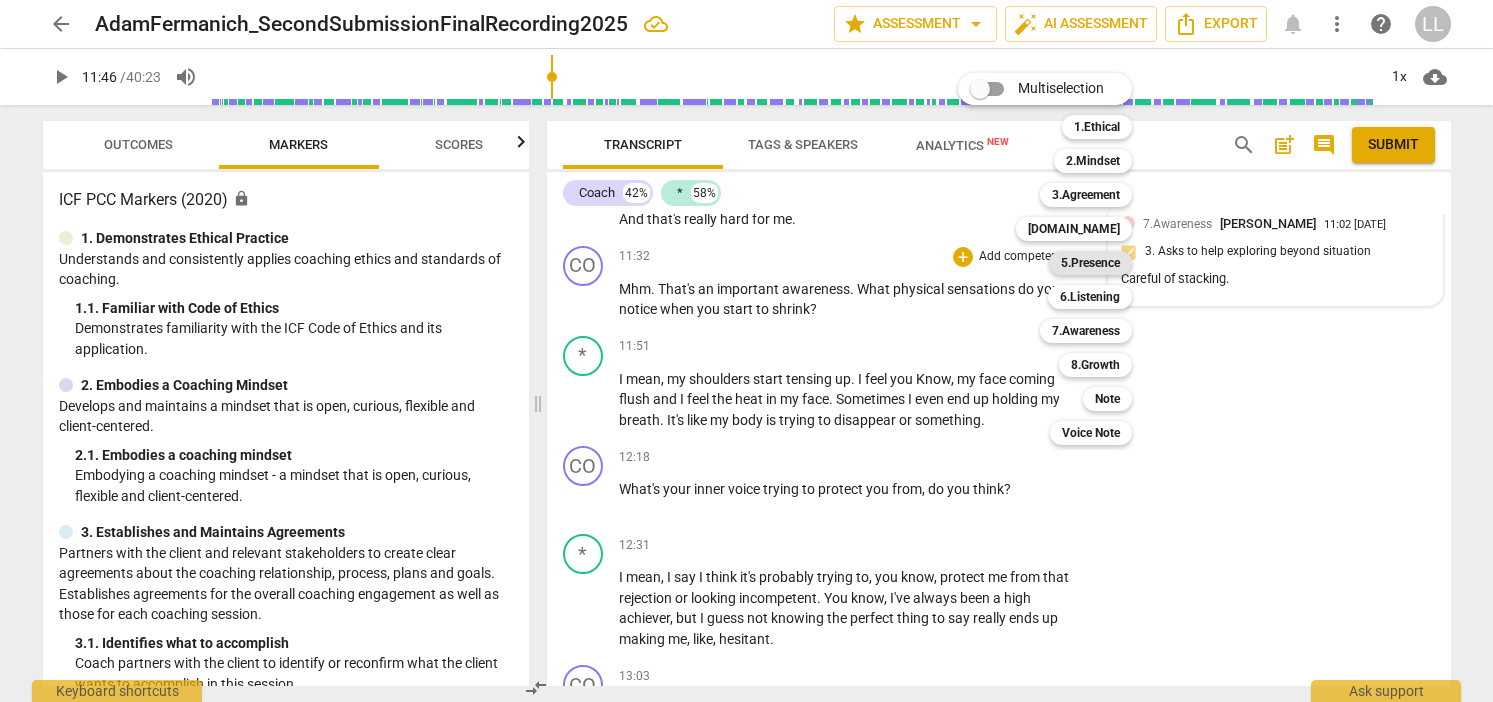 click on "5.Presence" at bounding box center [1090, 263] 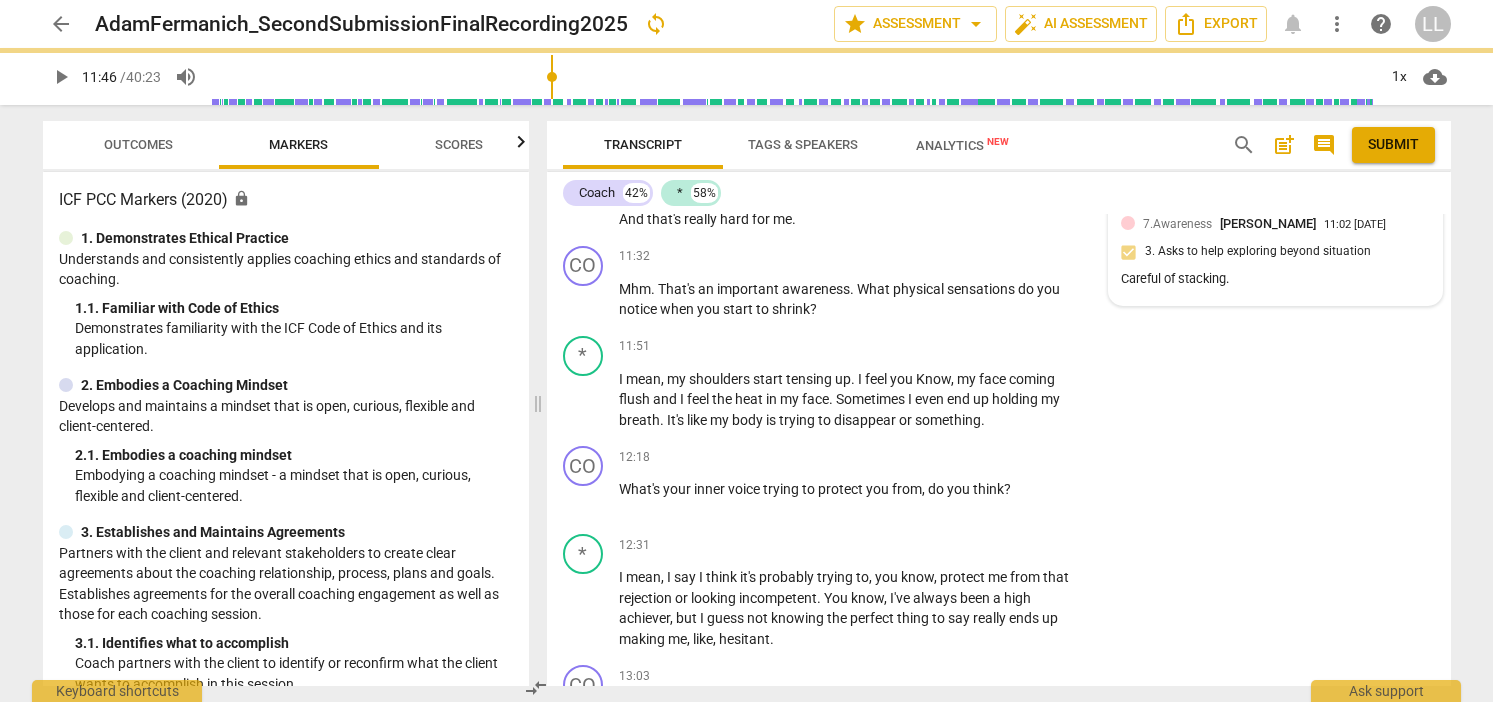 type on "706" 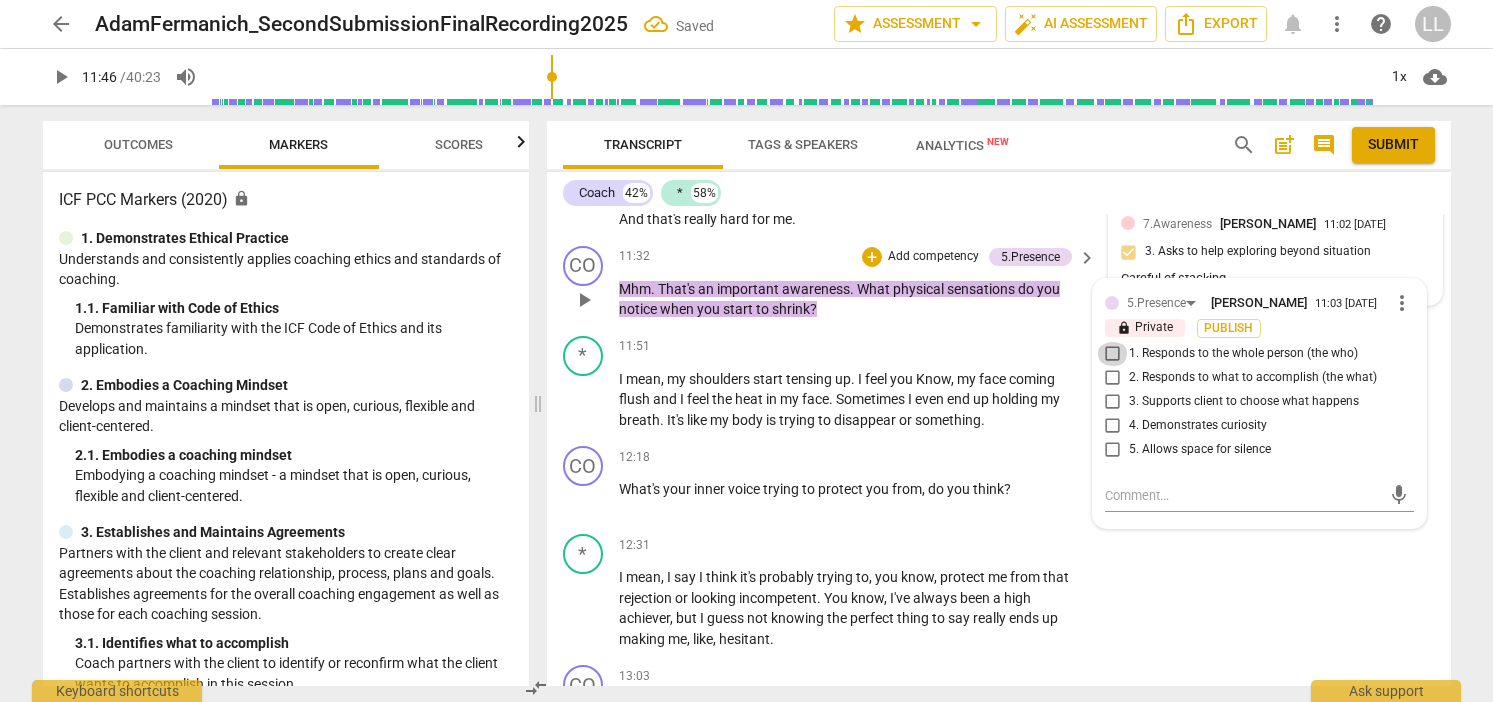 click on "1. Responds to the whole person (the who)" at bounding box center (1113, 354) 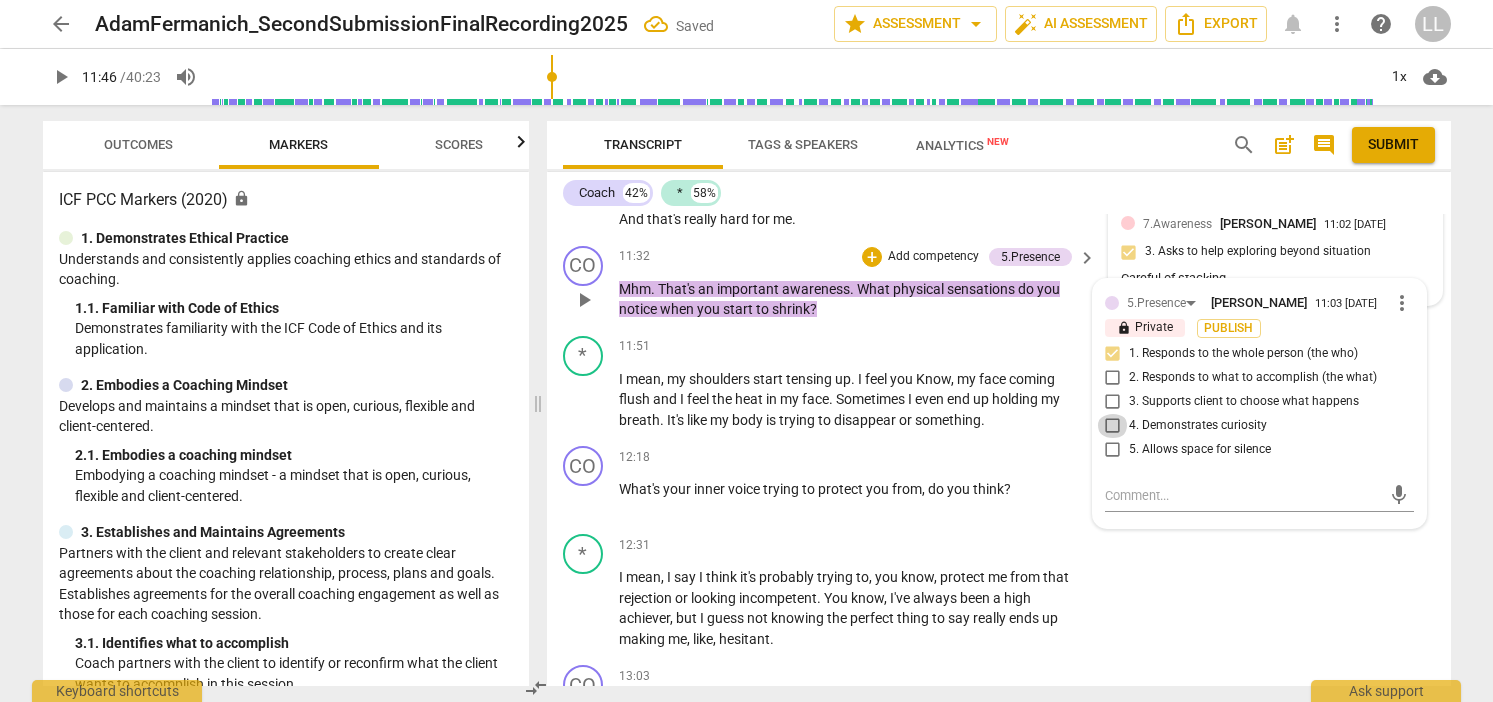 click on "4. Demonstrates curiosity" at bounding box center (1113, 426) 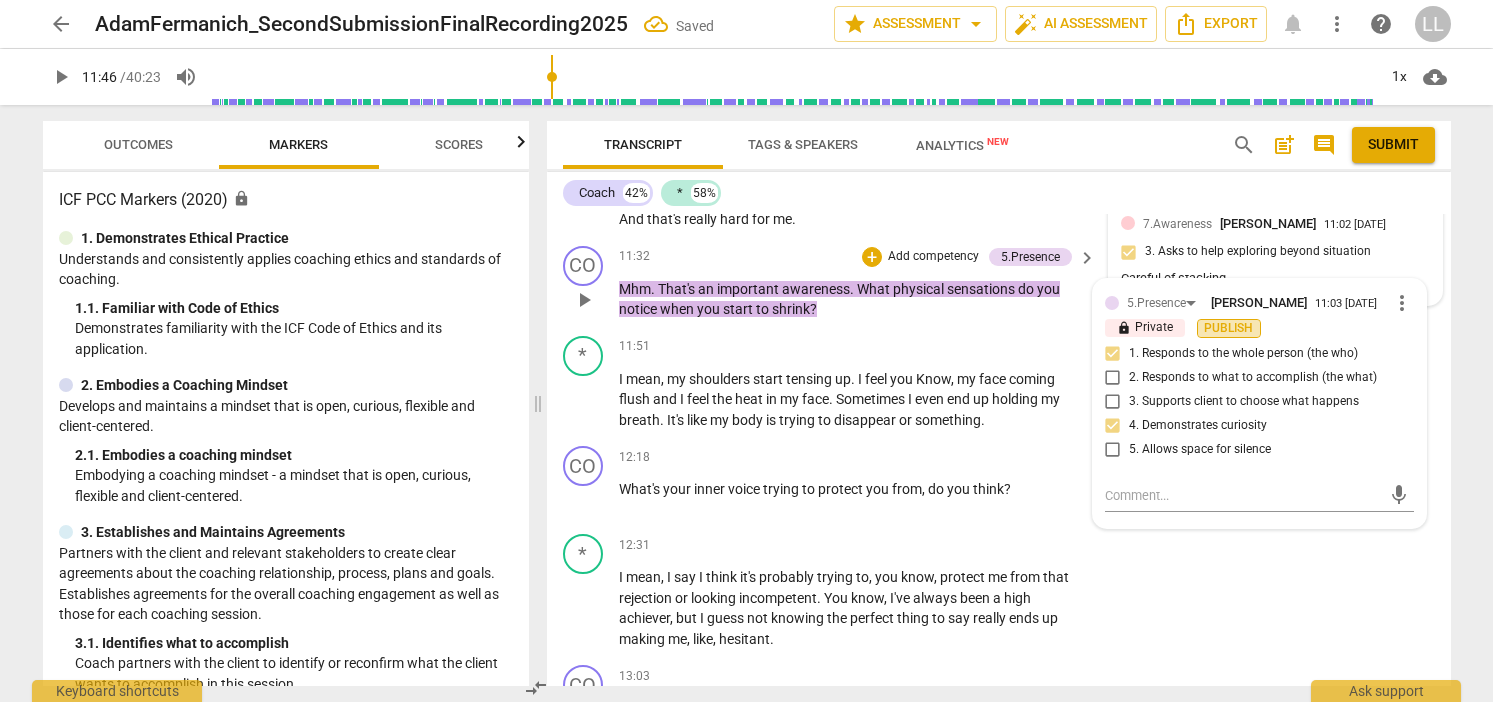 click on "Publish" at bounding box center (1229, 328) 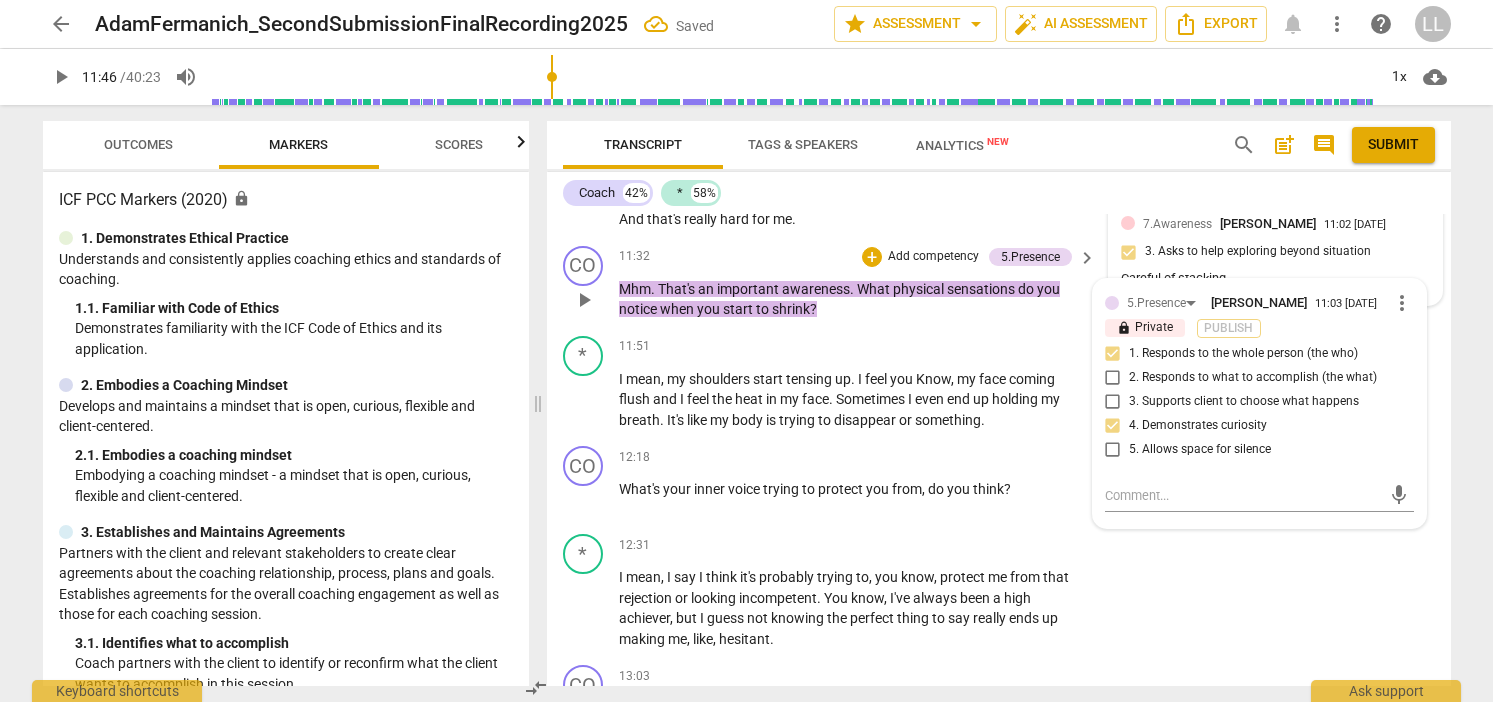 checkbox on "false" 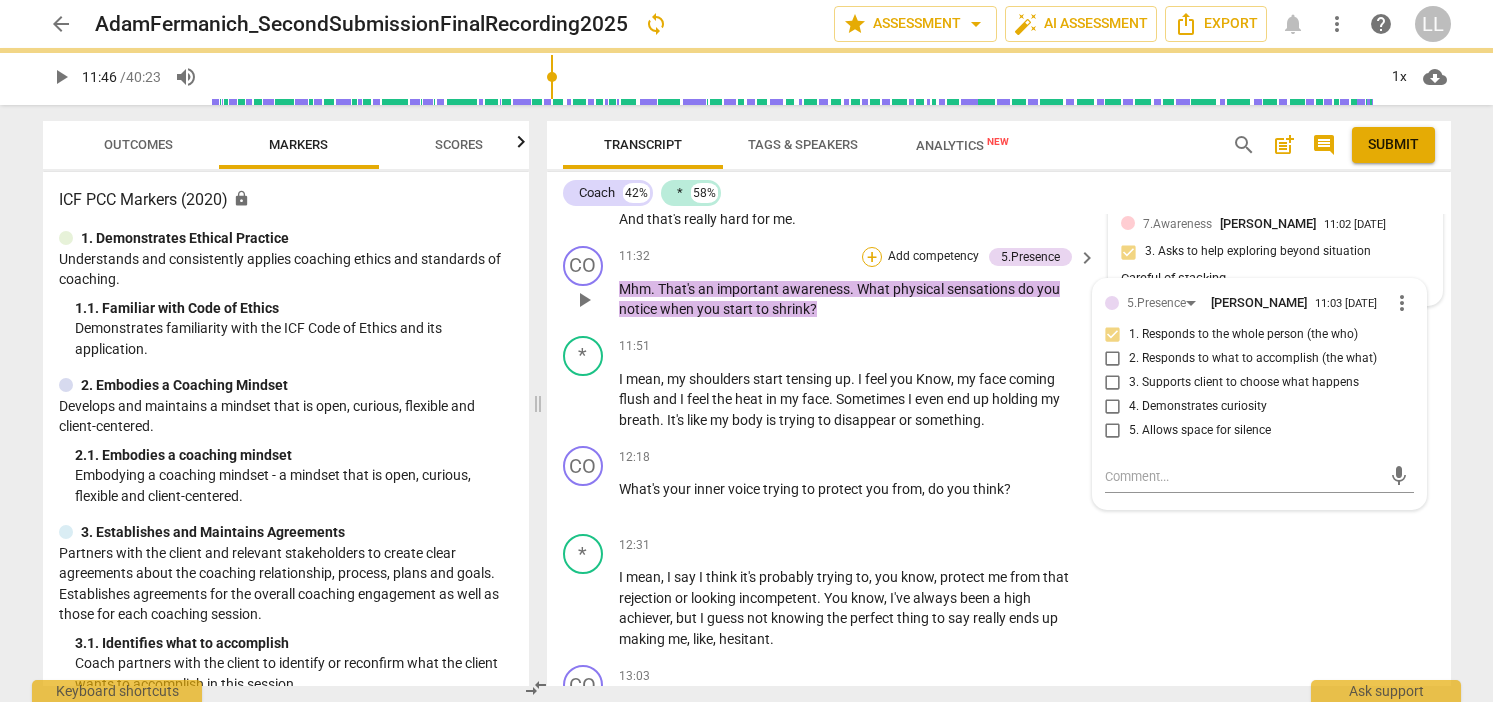 type on "706" 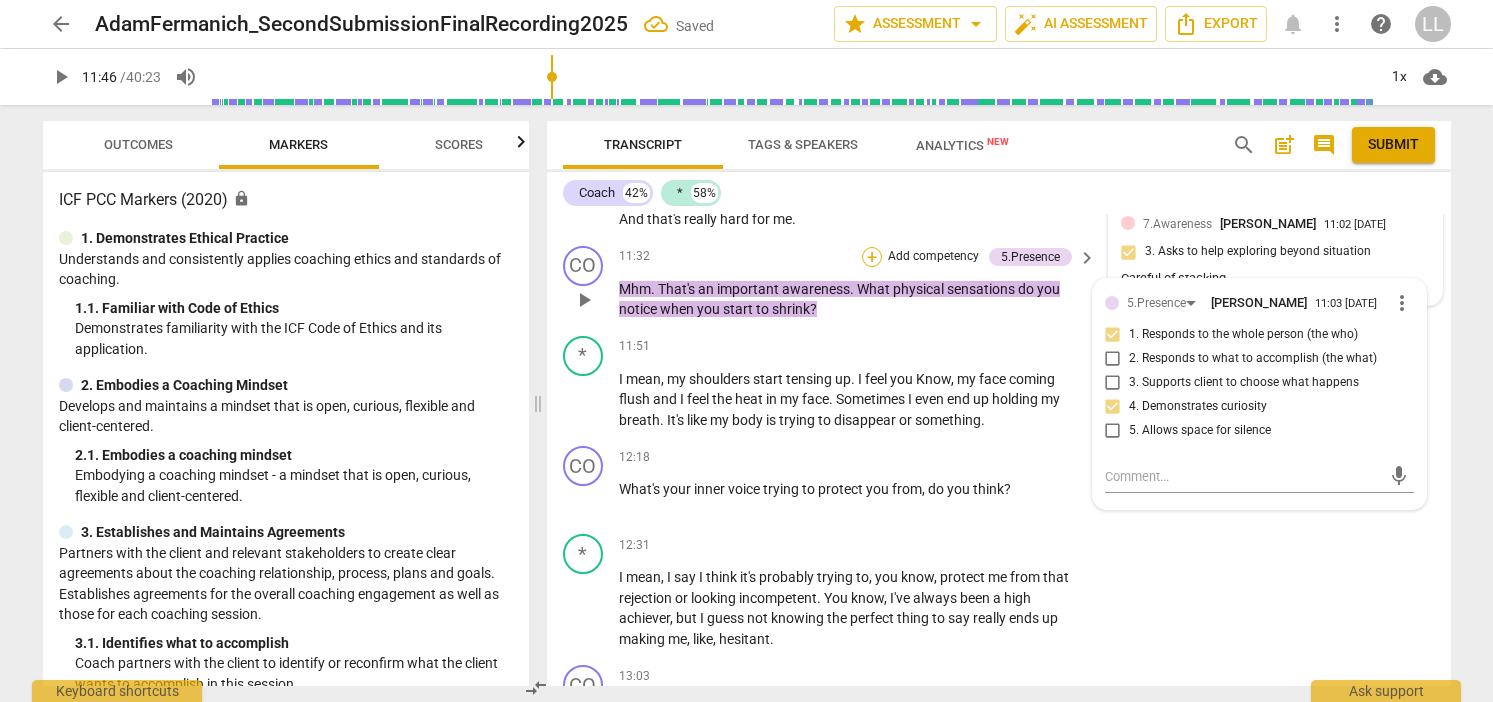 click on "+" at bounding box center [872, 257] 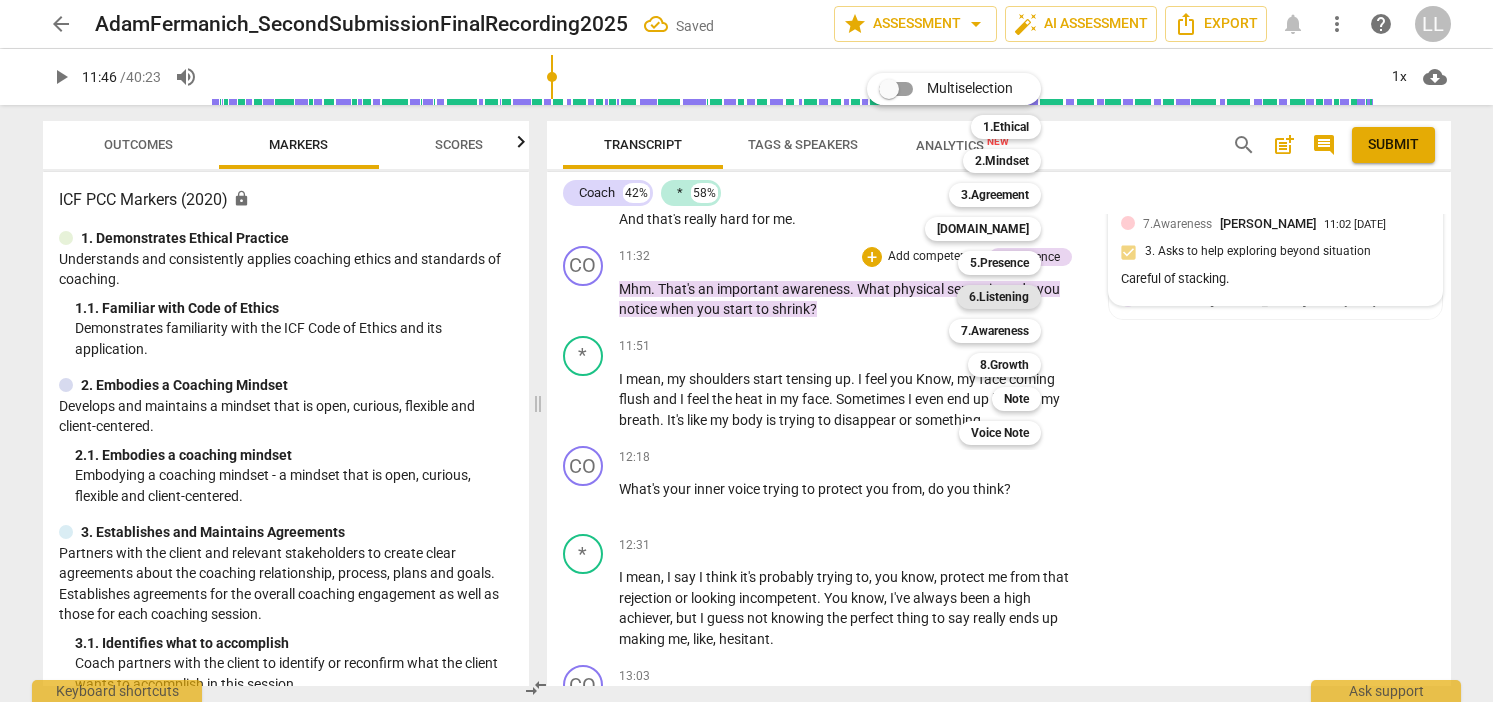 click on "6.Listening" at bounding box center [999, 297] 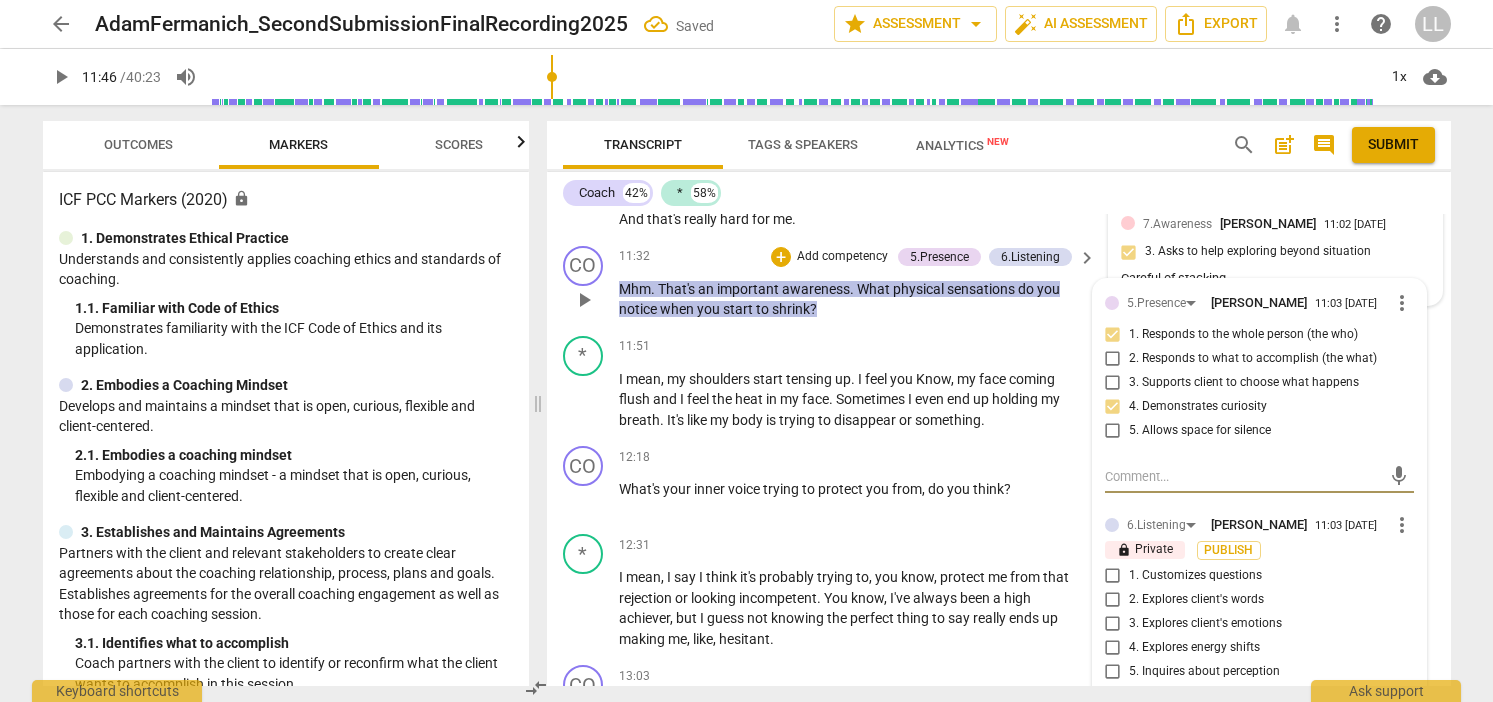 click on "1. Customizes questions" at bounding box center [1113, 576] 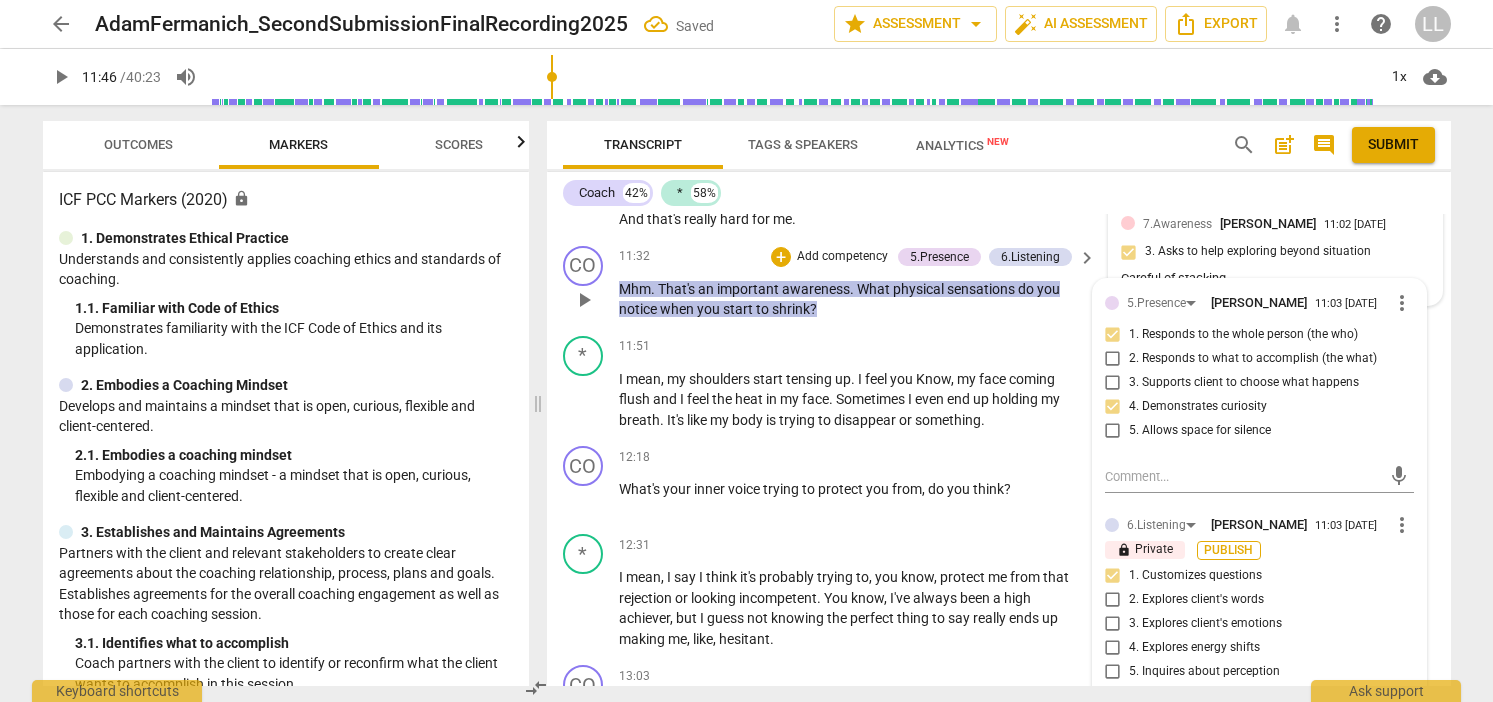 click on "Publish" at bounding box center [1229, 550] 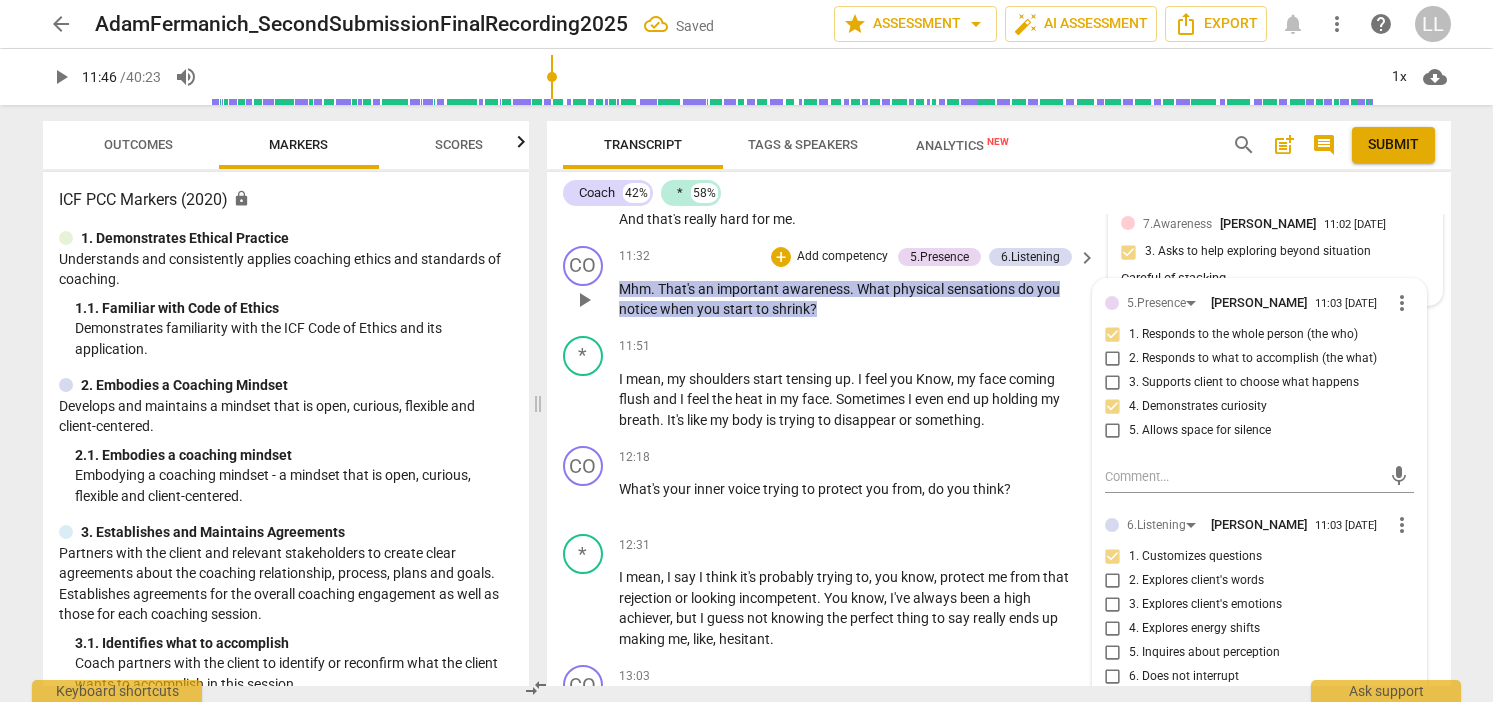 click on "+ Add competency" at bounding box center [830, 257] 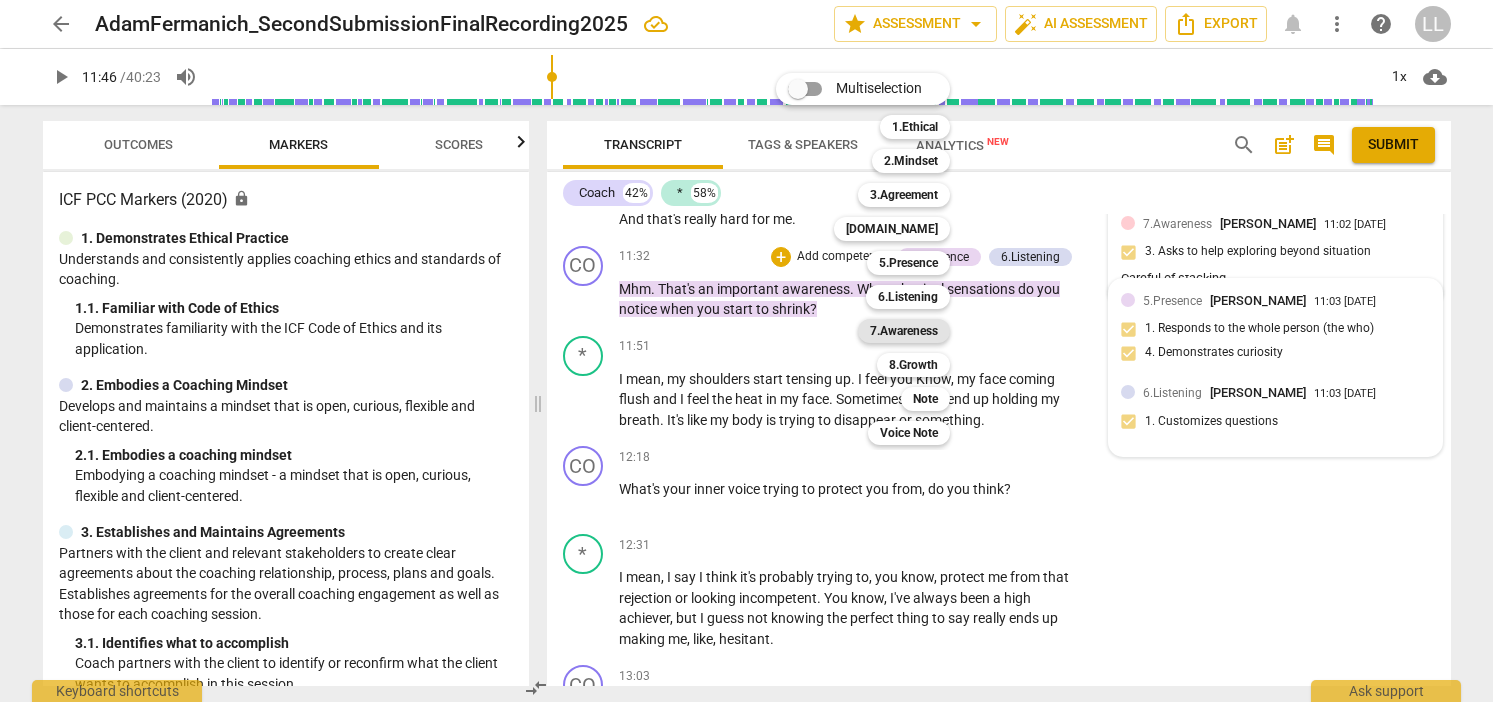 click on "7.Awareness" at bounding box center [904, 331] 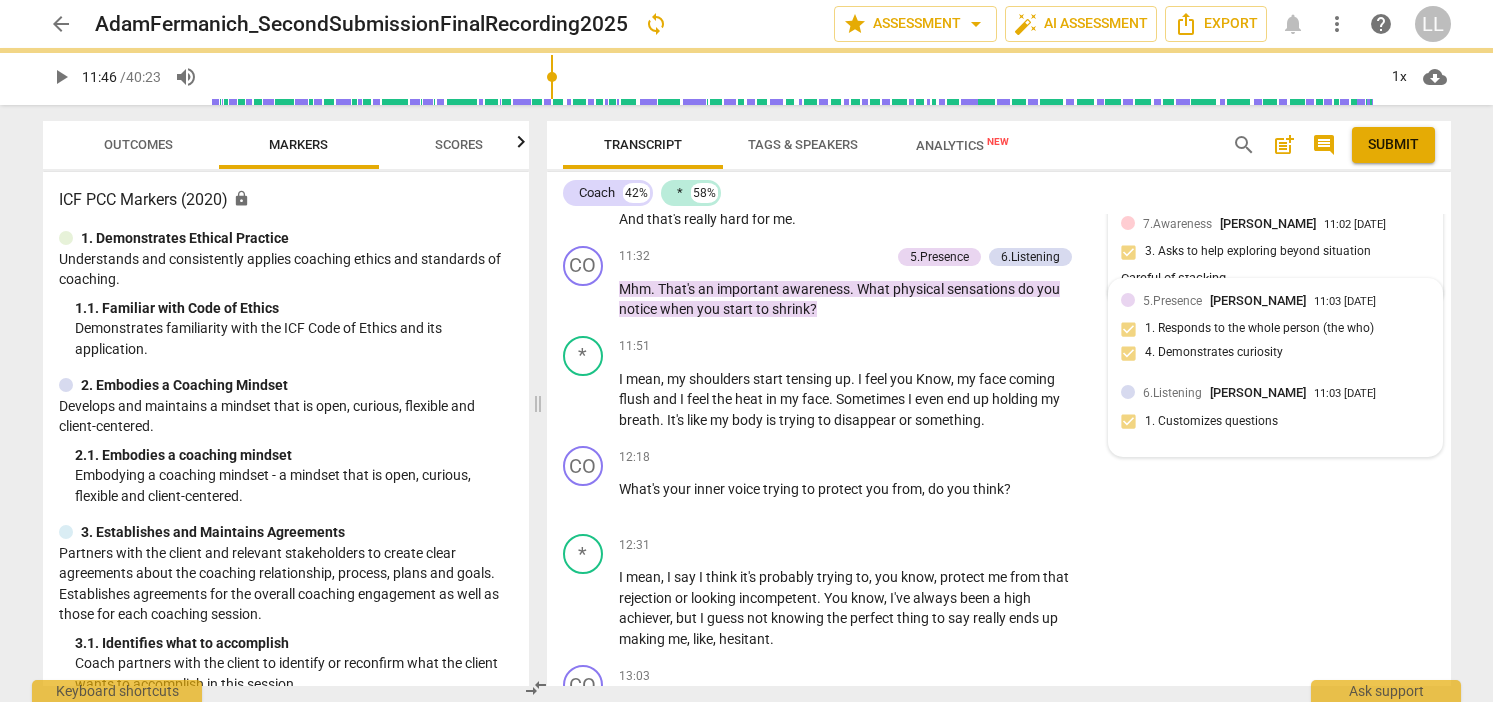 type on "706" 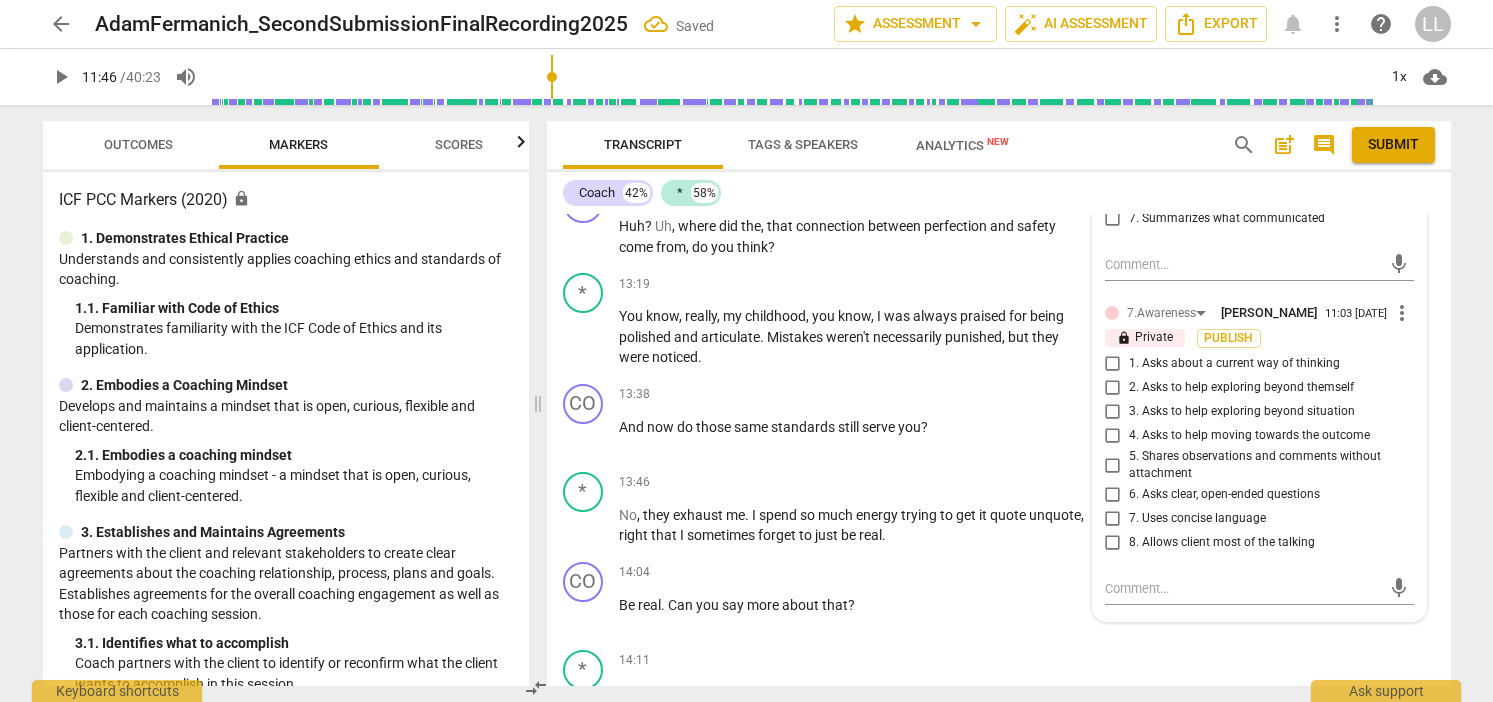 scroll, scrollTop: 4498, scrollLeft: 0, axis: vertical 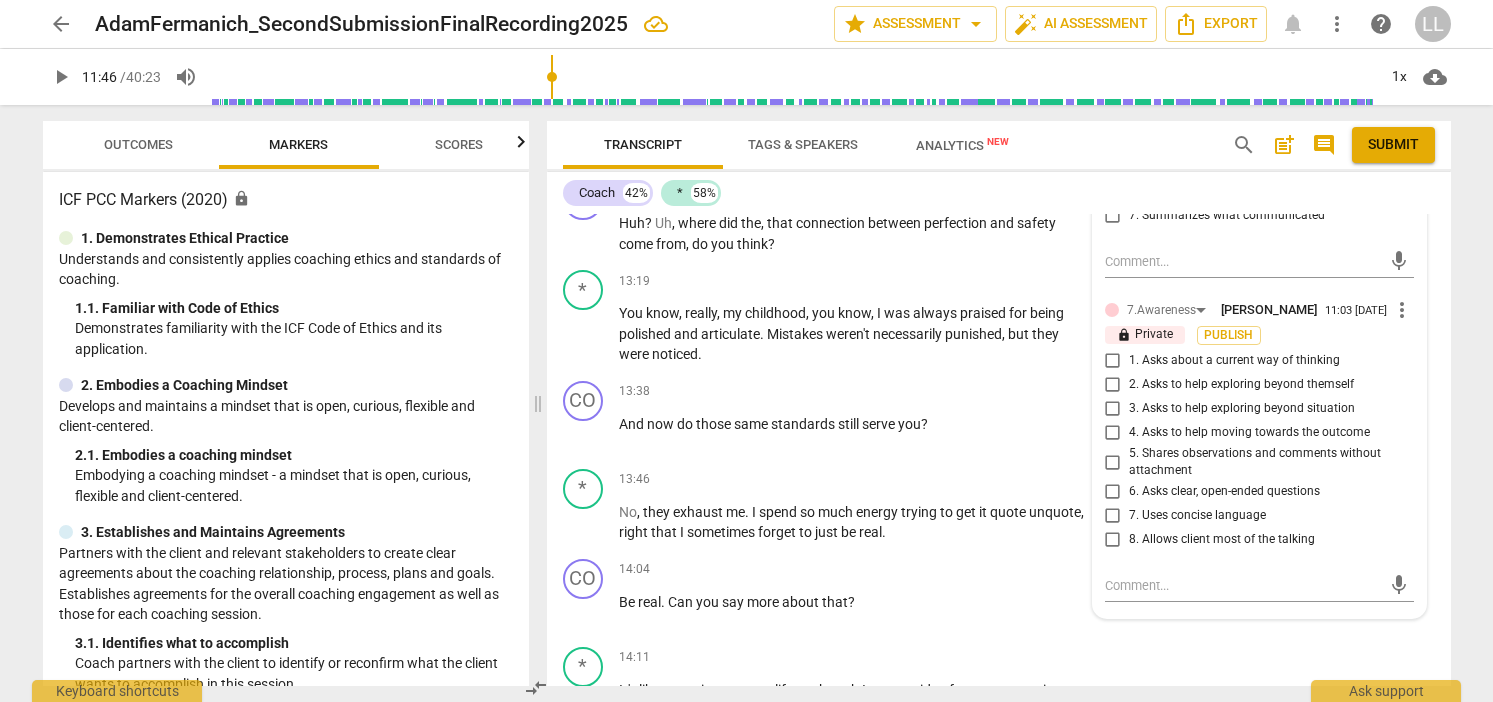click on "3. Asks to help exploring beyond situation" at bounding box center [1113, 409] 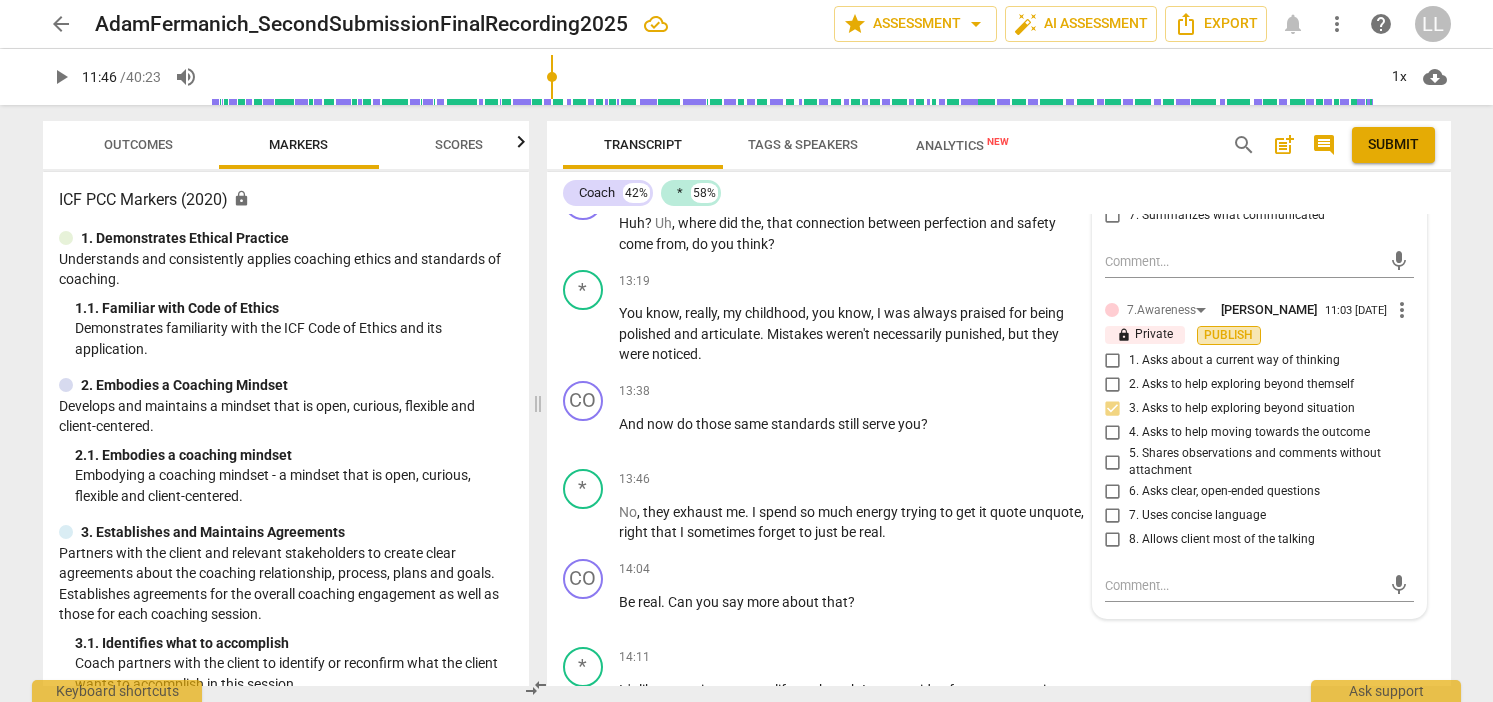 click on "Publish" at bounding box center (1229, 335) 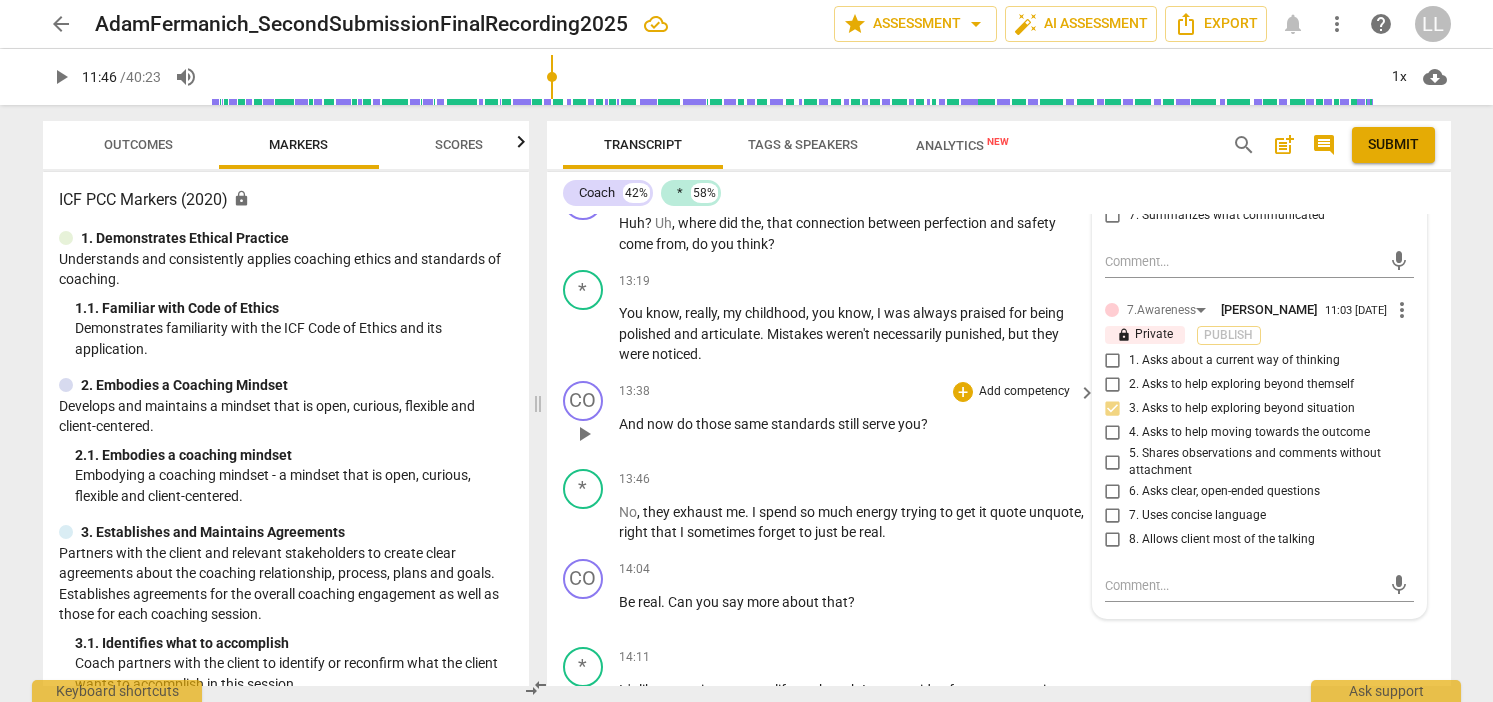 checkbox on "false" 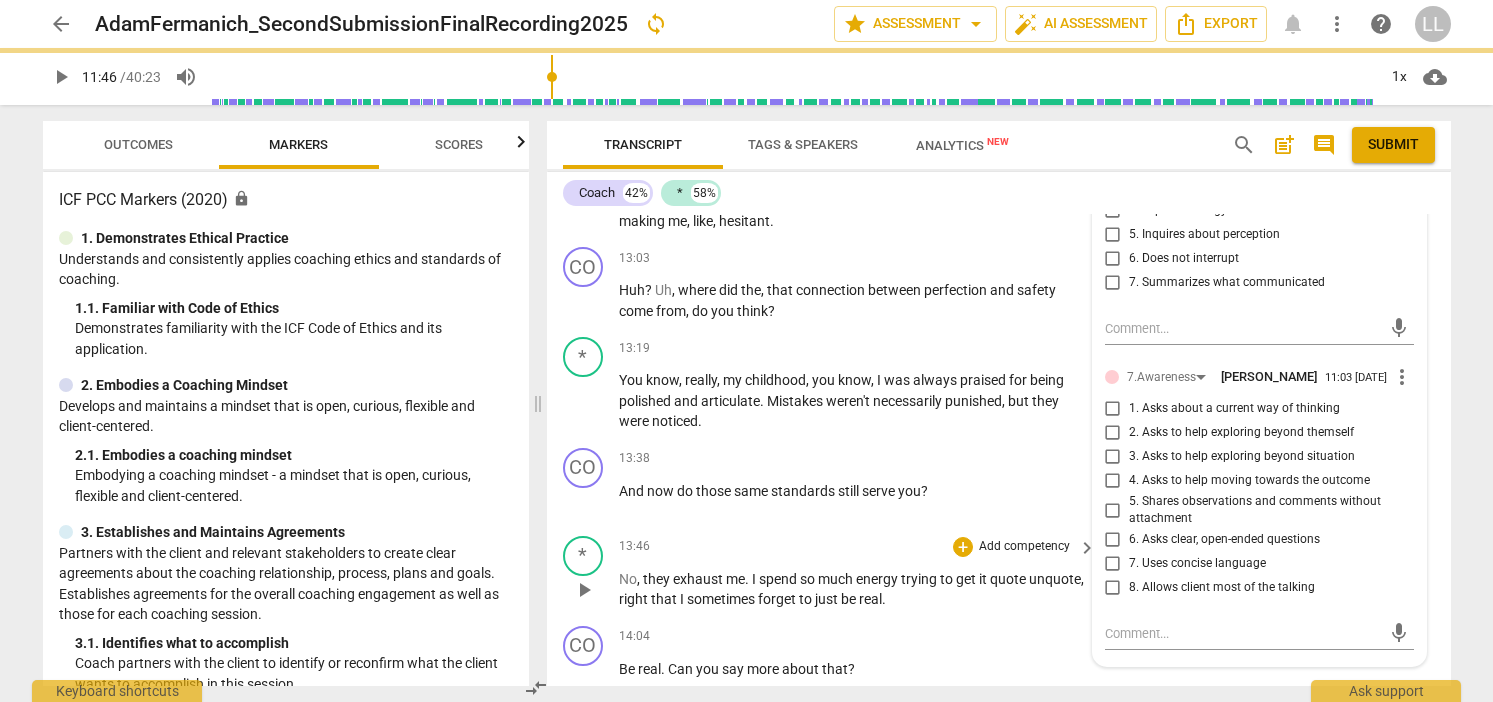 type on "706" 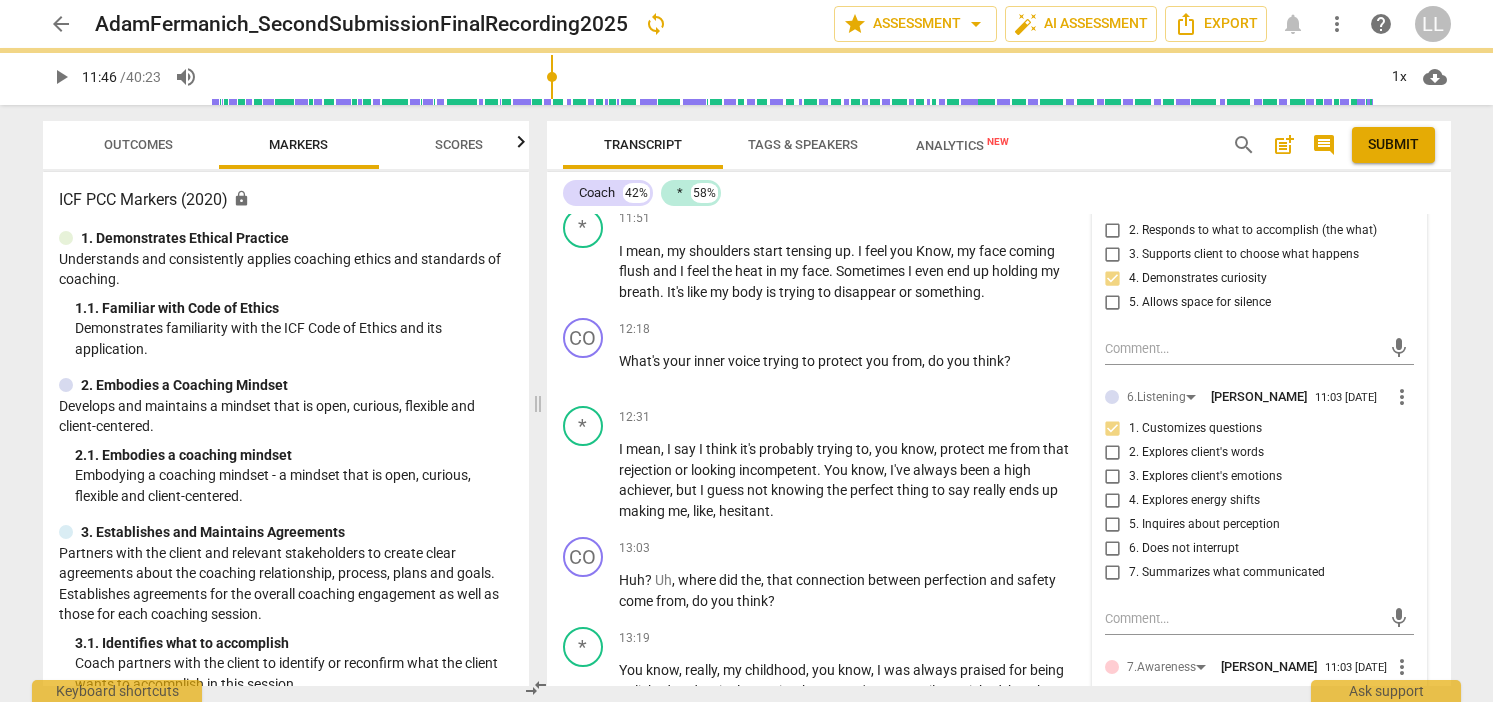 checkbox on "true" 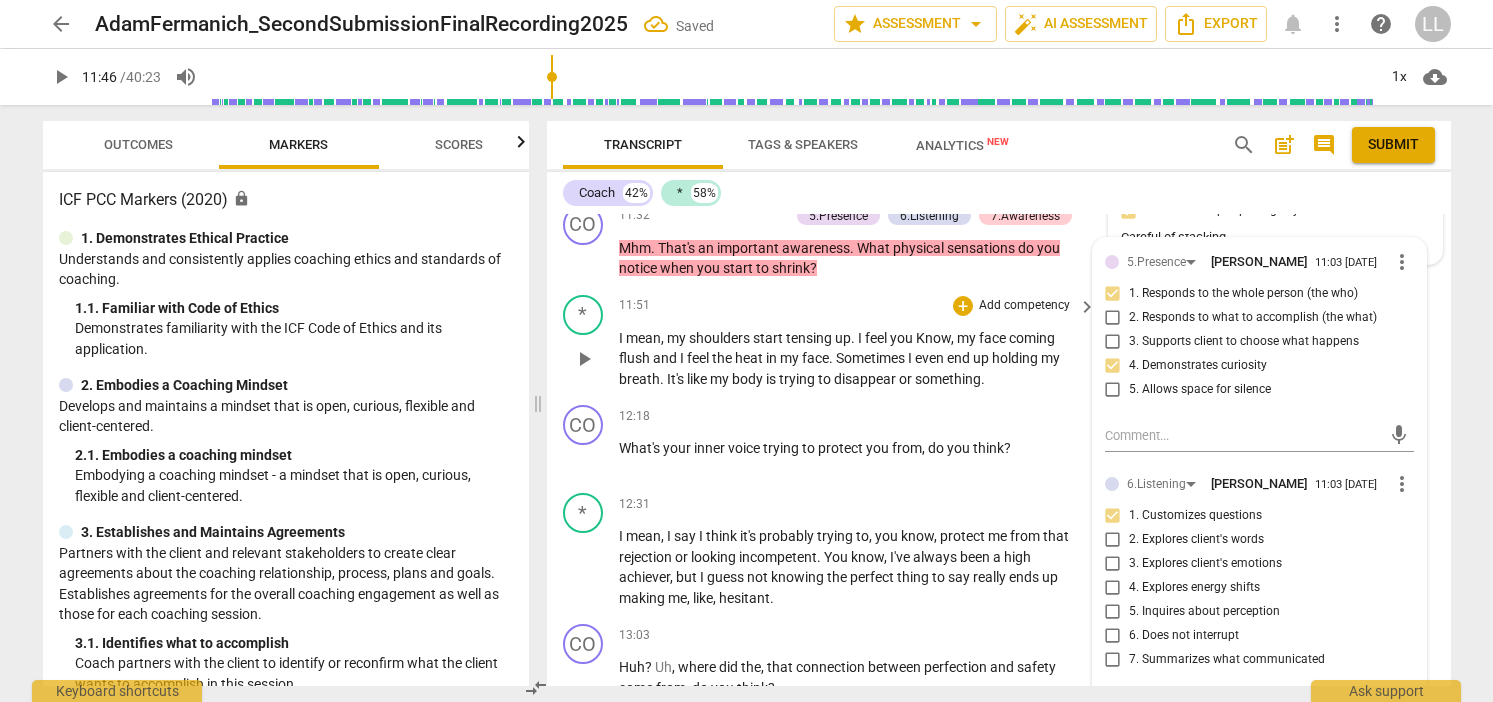 scroll, scrollTop: 4050, scrollLeft: 0, axis: vertical 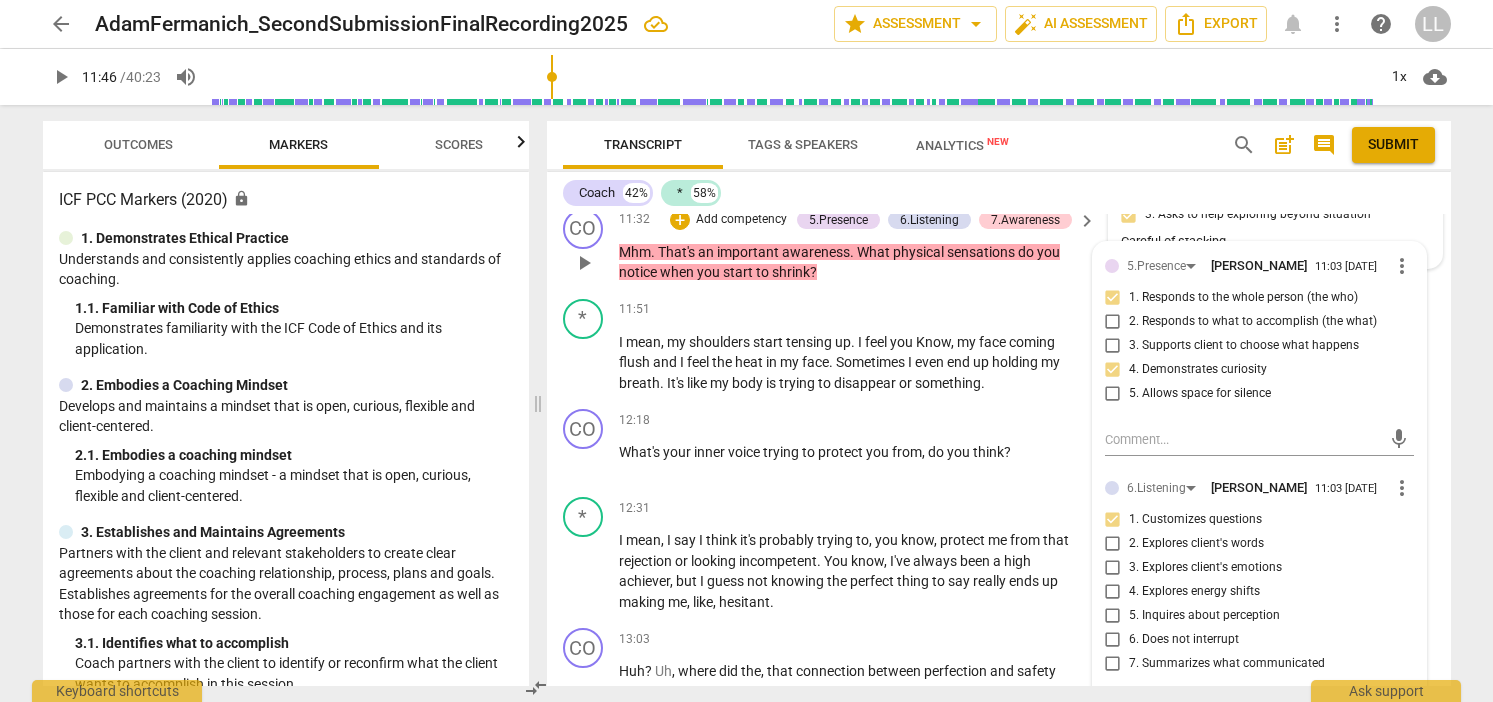 click on "play_arrow" at bounding box center (584, 263) 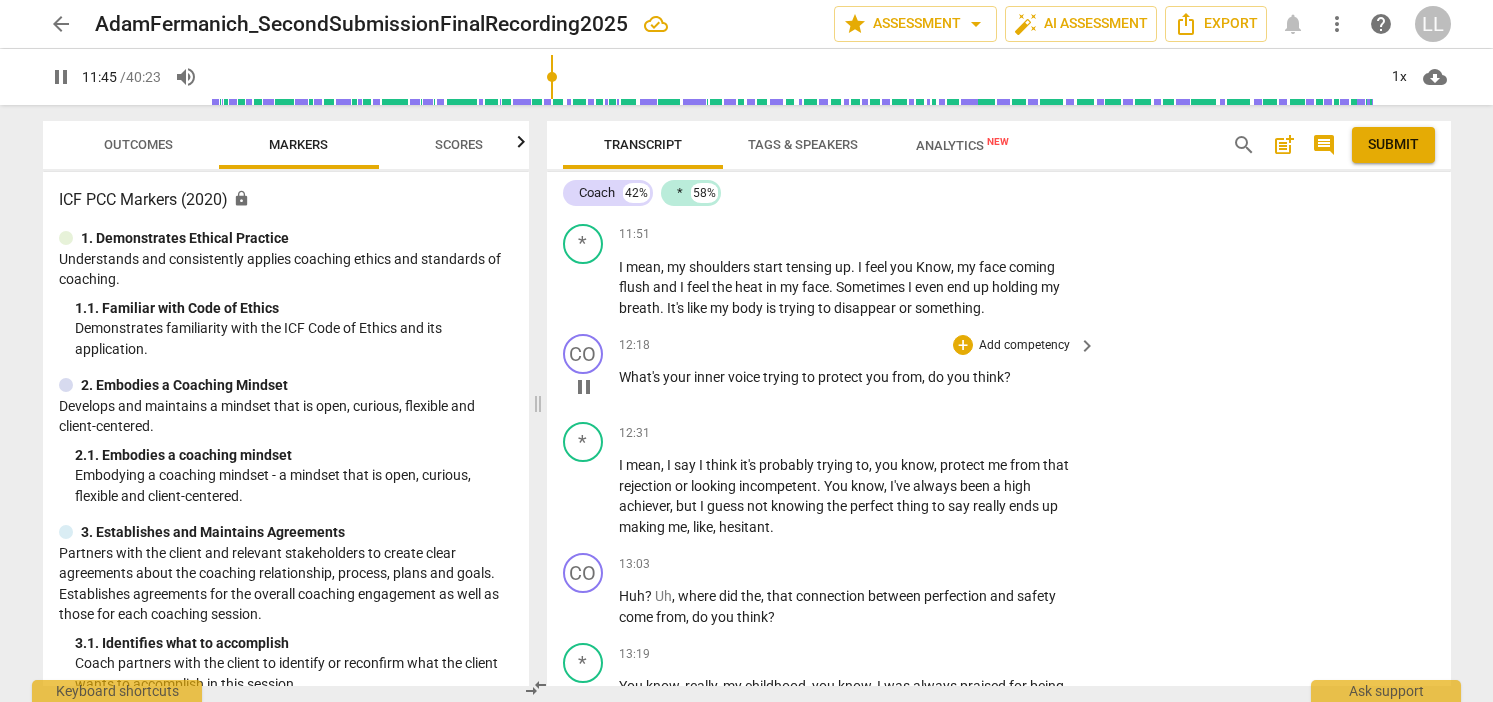 scroll, scrollTop: 4129, scrollLeft: 0, axis: vertical 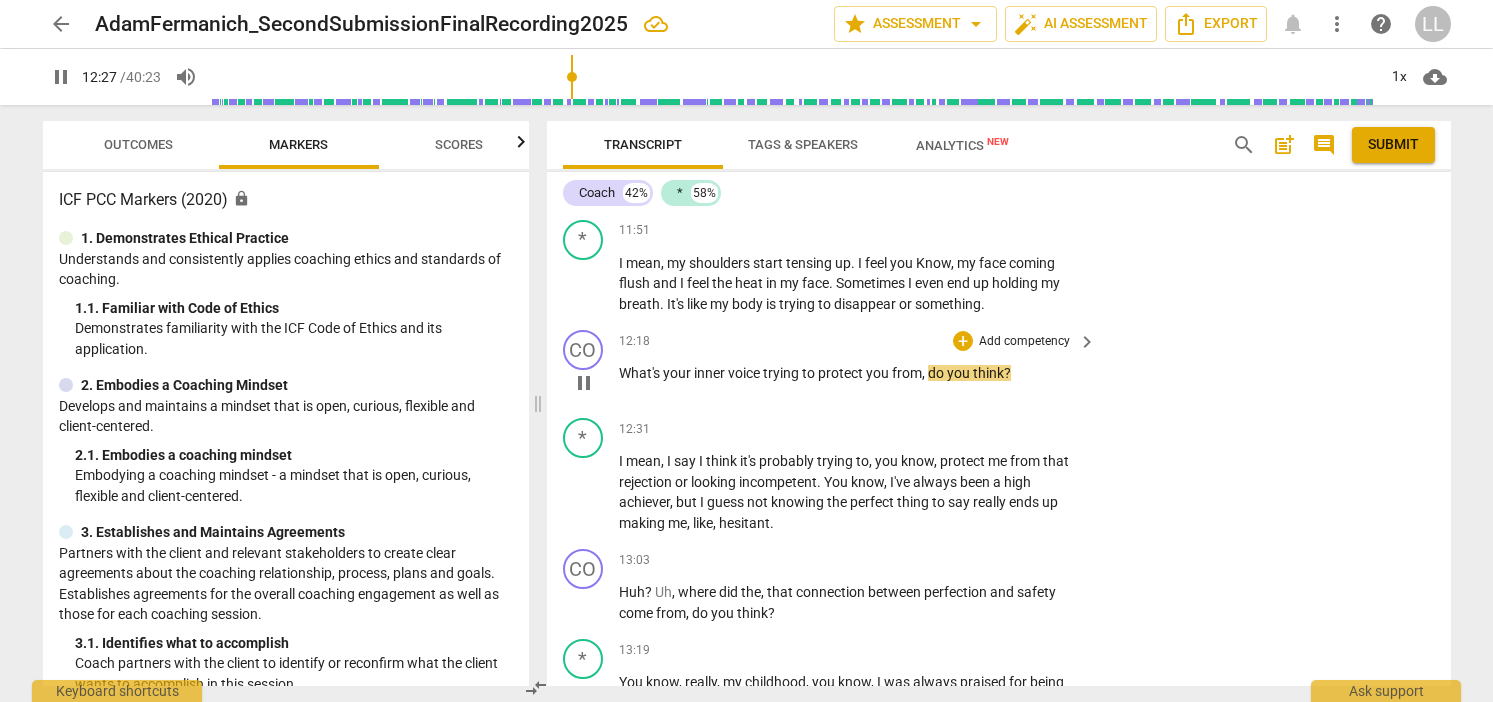 click on "pause" at bounding box center [584, 383] 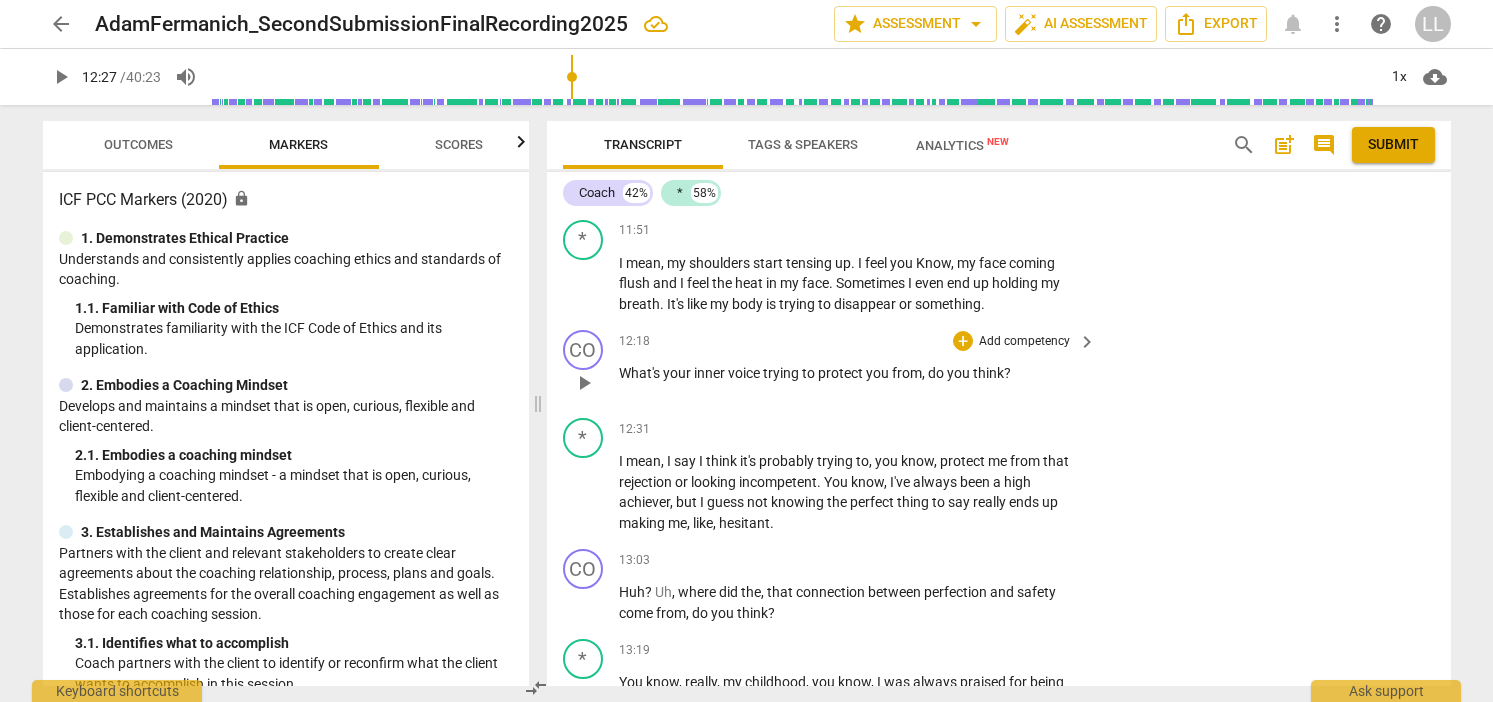 type on "748" 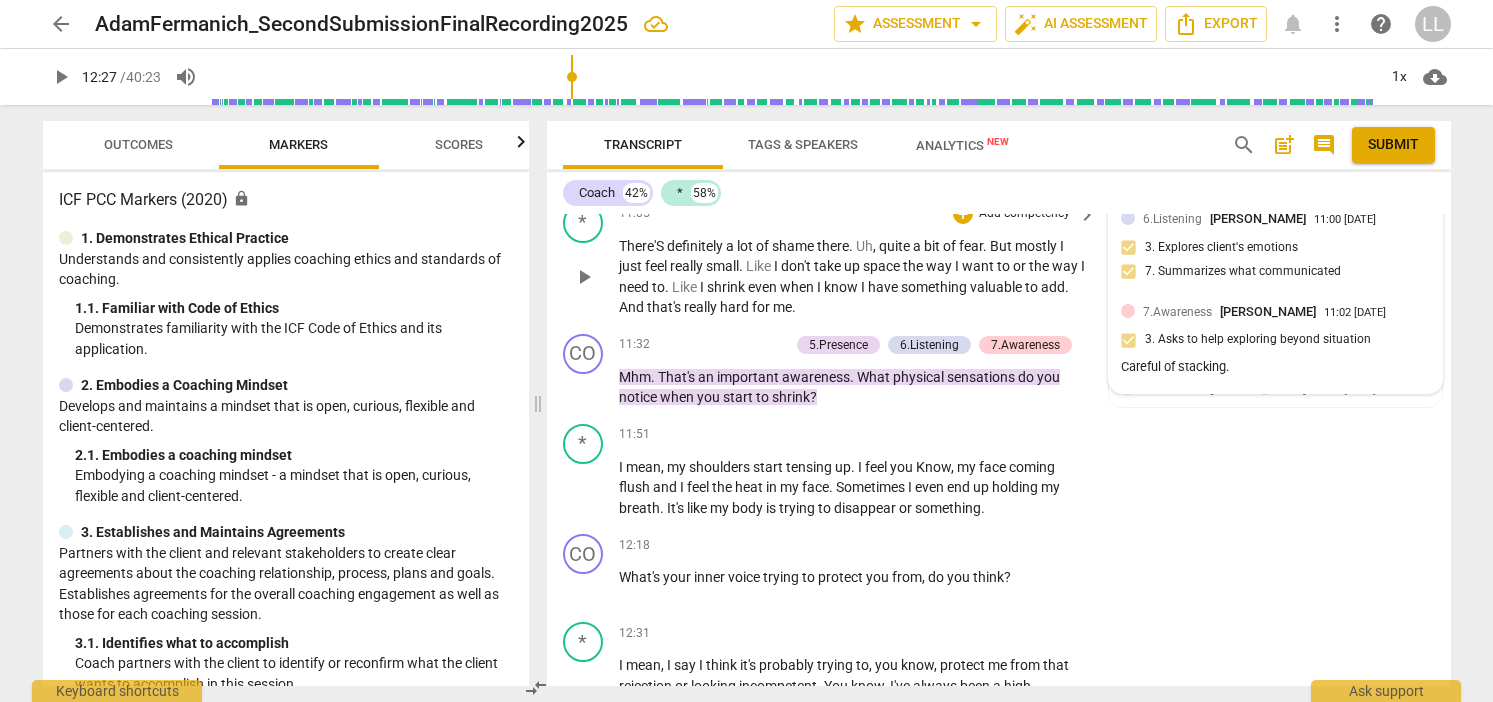 scroll, scrollTop: 4086, scrollLeft: 0, axis: vertical 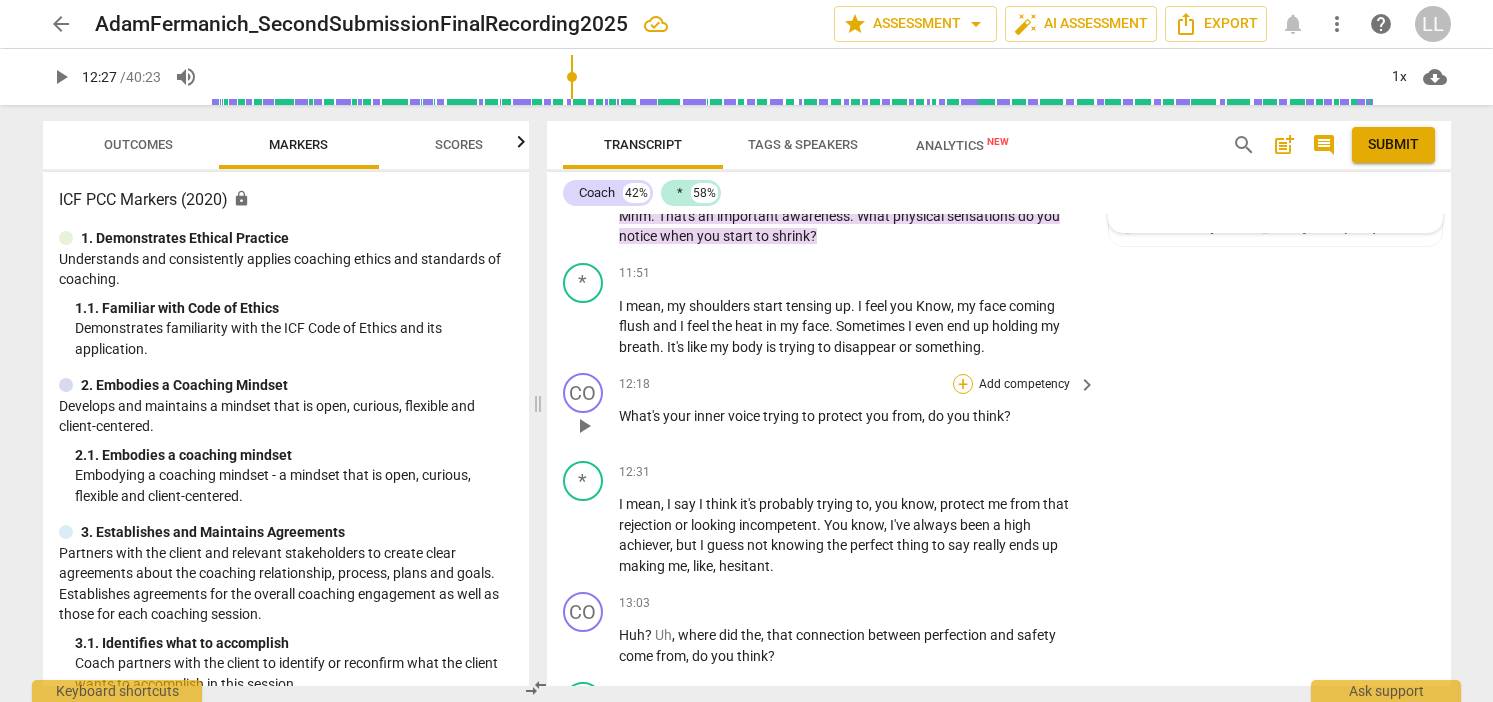 click on "+" at bounding box center (963, 384) 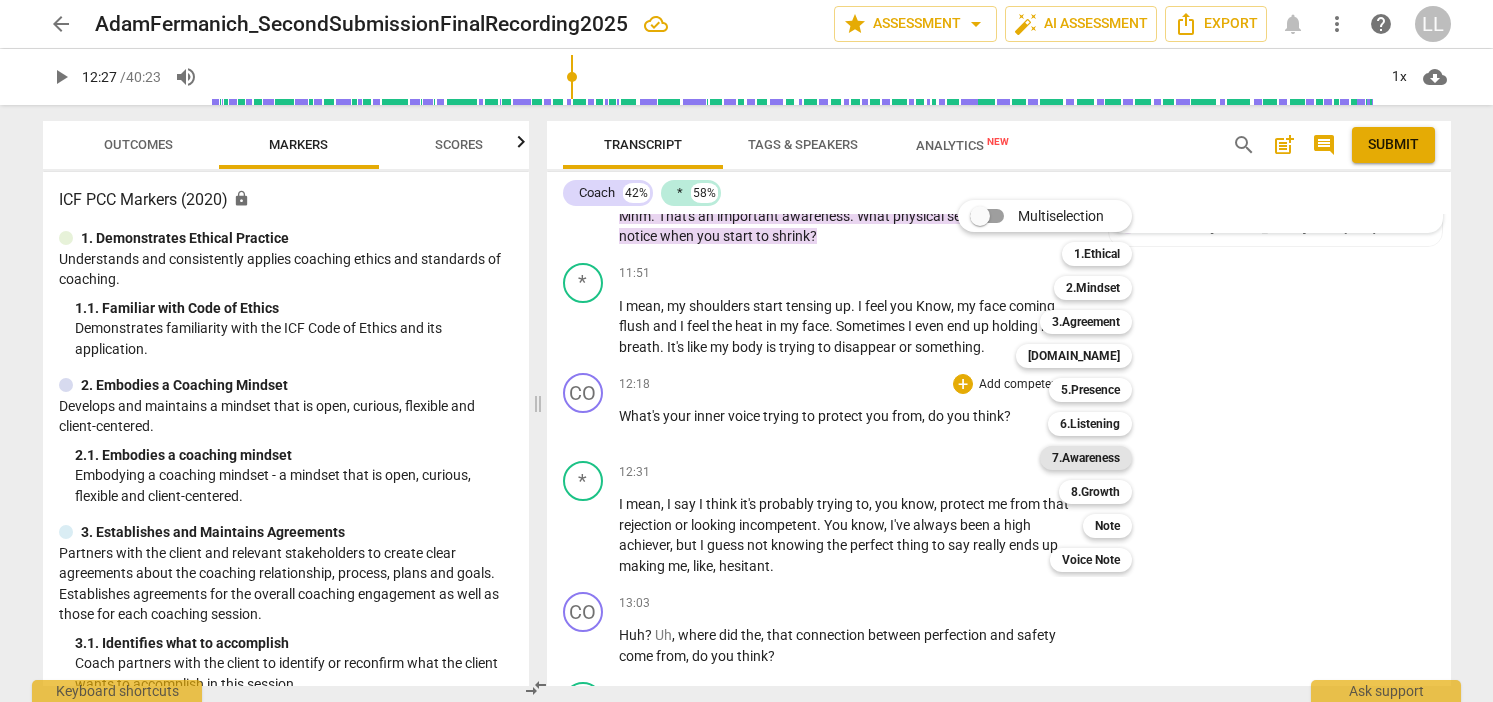 click on "7.Awareness" at bounding box center [1086, 458] 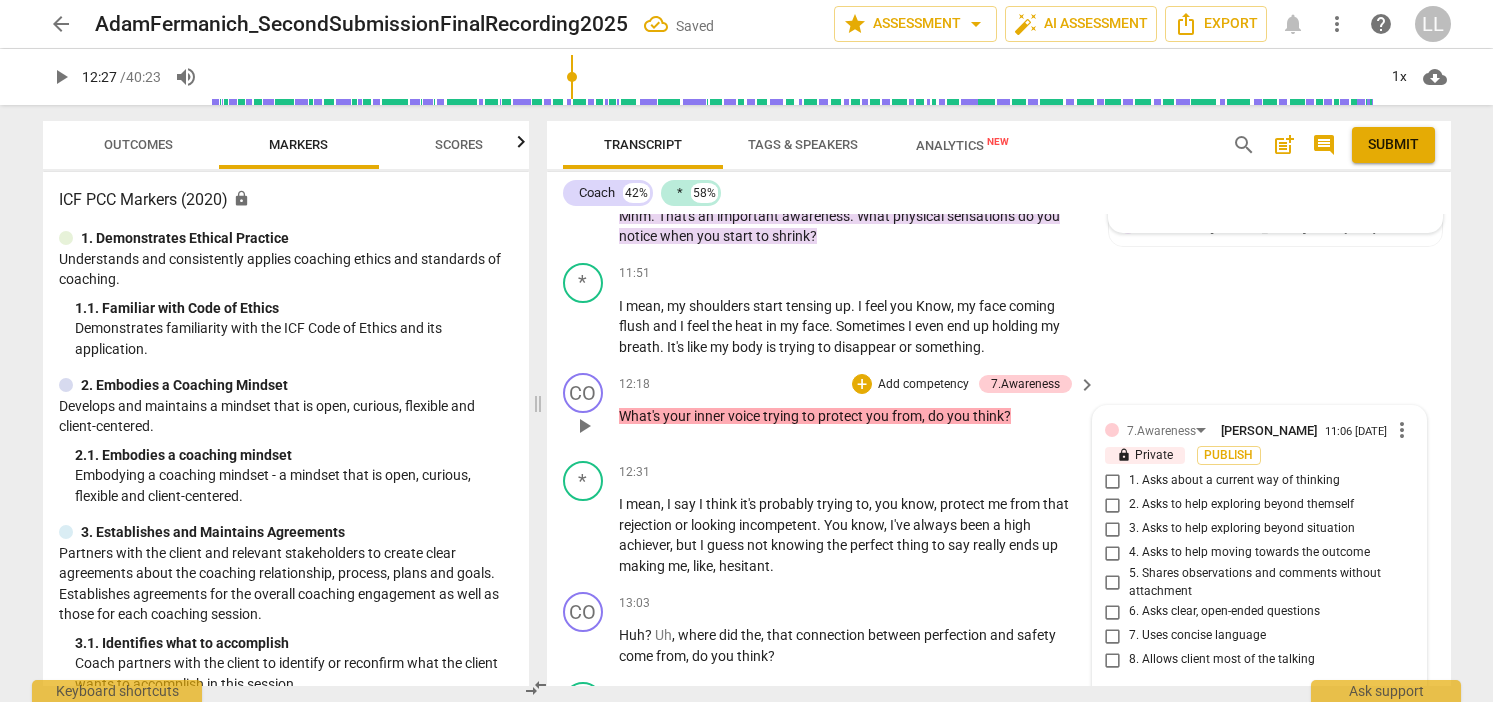 scroll, scrollTop: 4344, scrollLeft: 0, axis: vertical 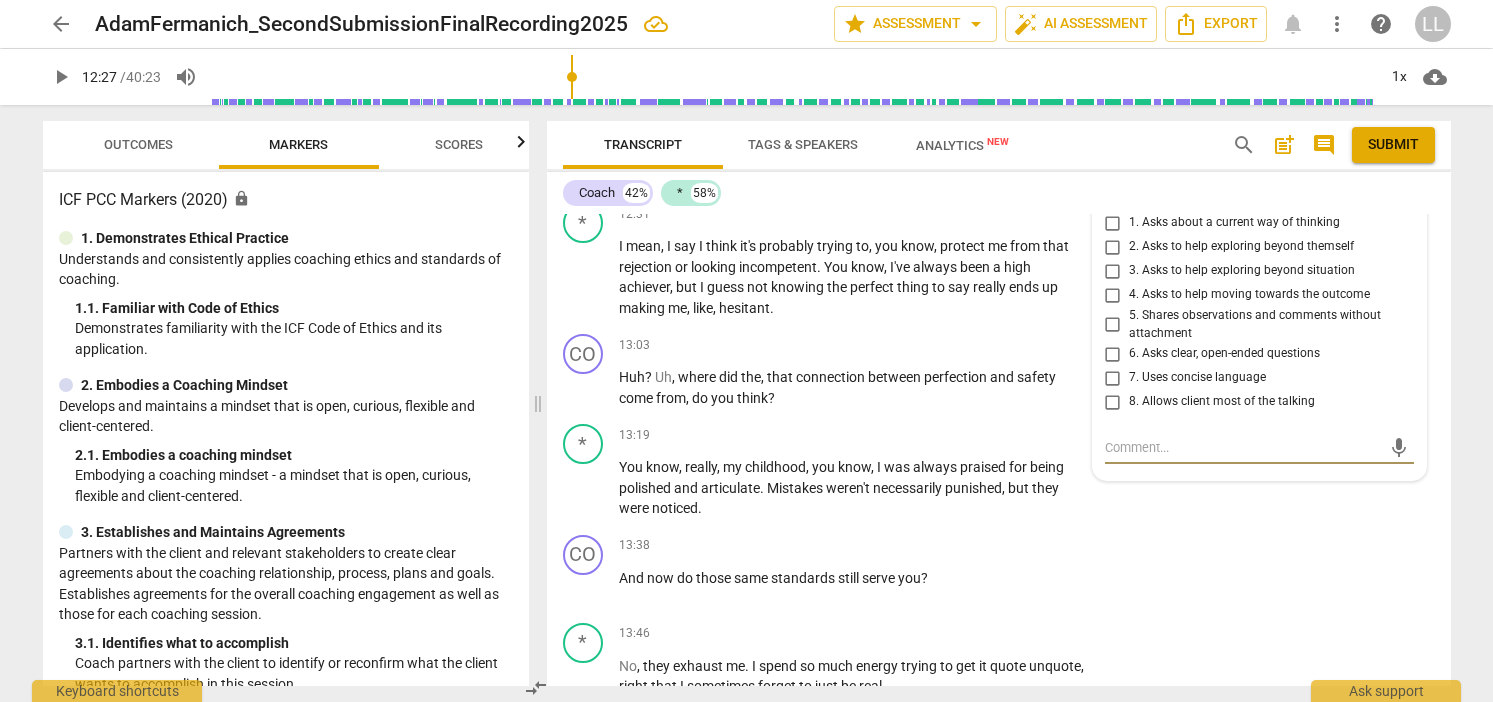click on "3. Asks to help exploring beyond situation" at bounding box center [1113, 271] 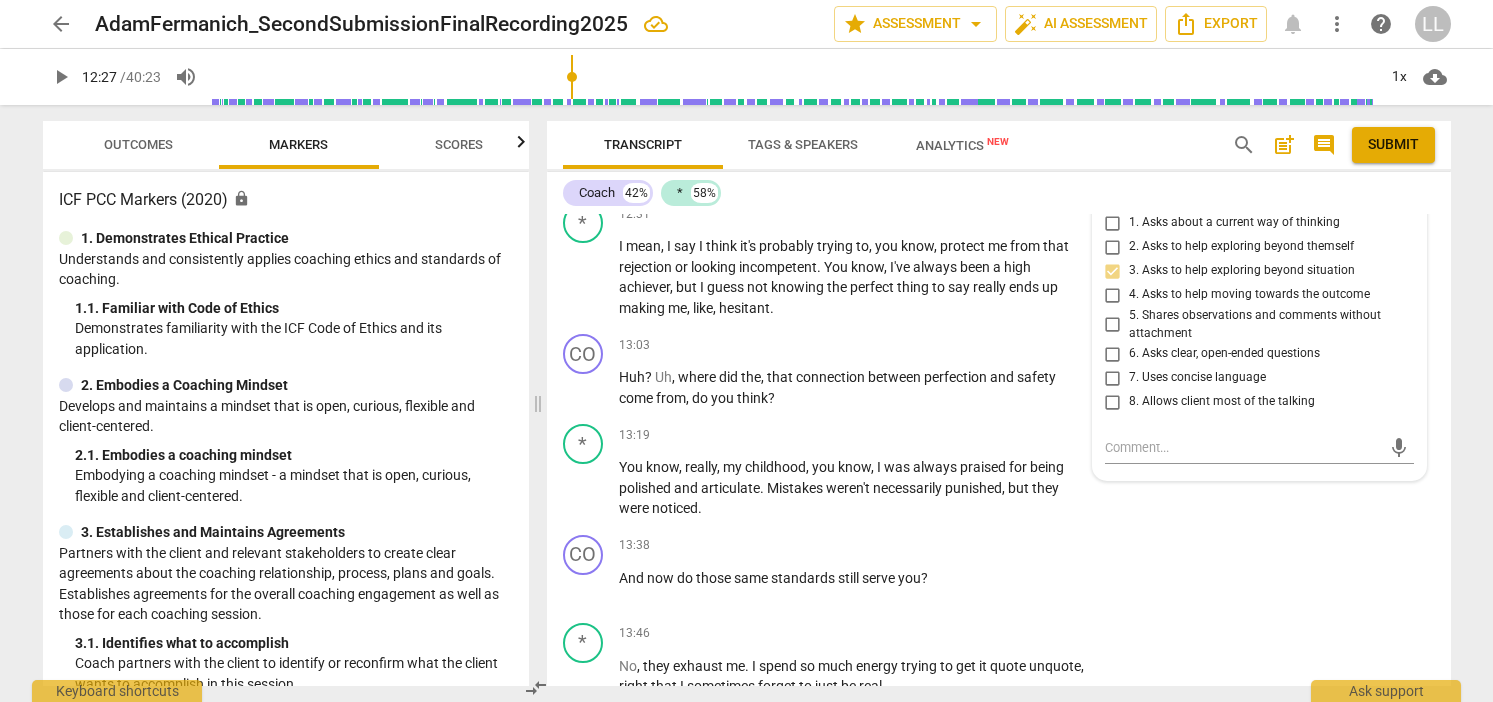 click on "1. Asks about a current way of thinking" at bounding box center [1113, 223] 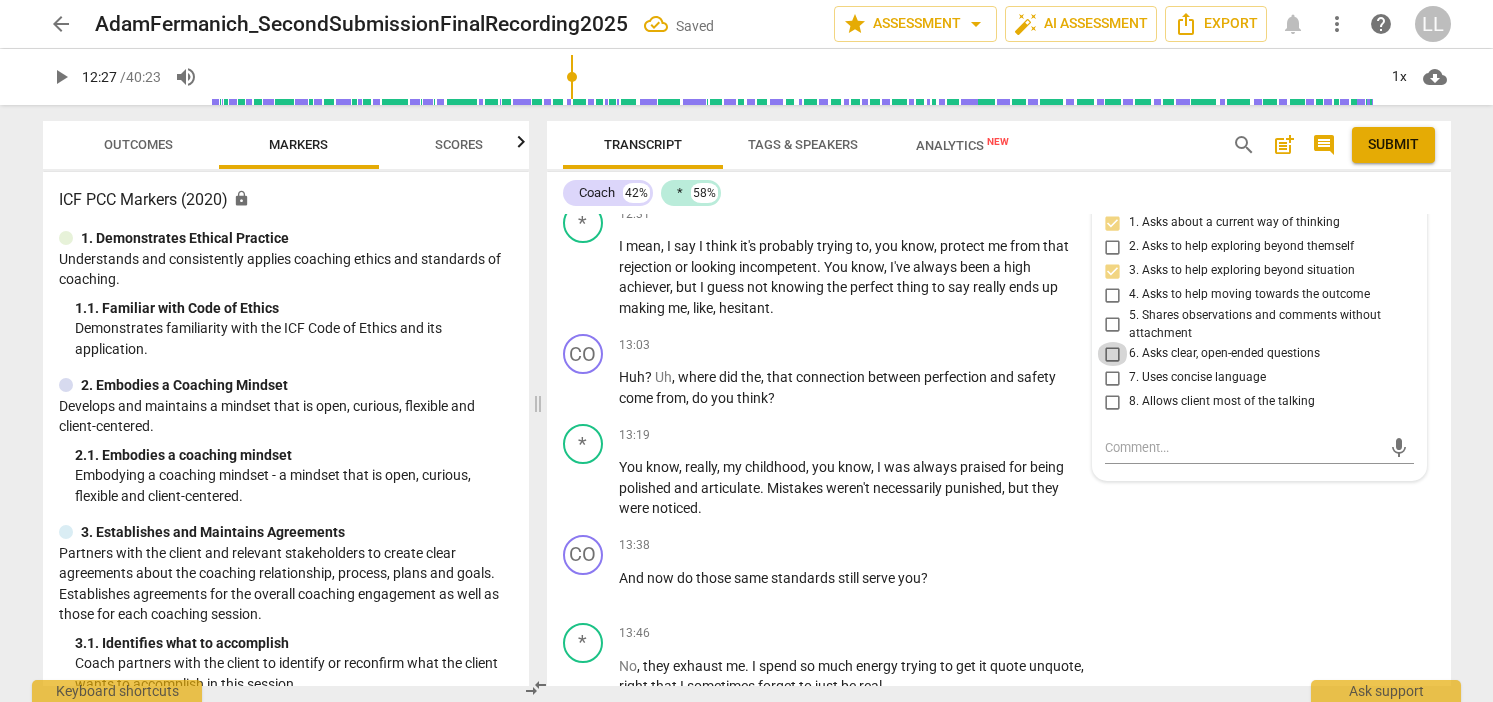 click on "6. Asks clear, open-ended questions" at bounding box center (1113, 354) 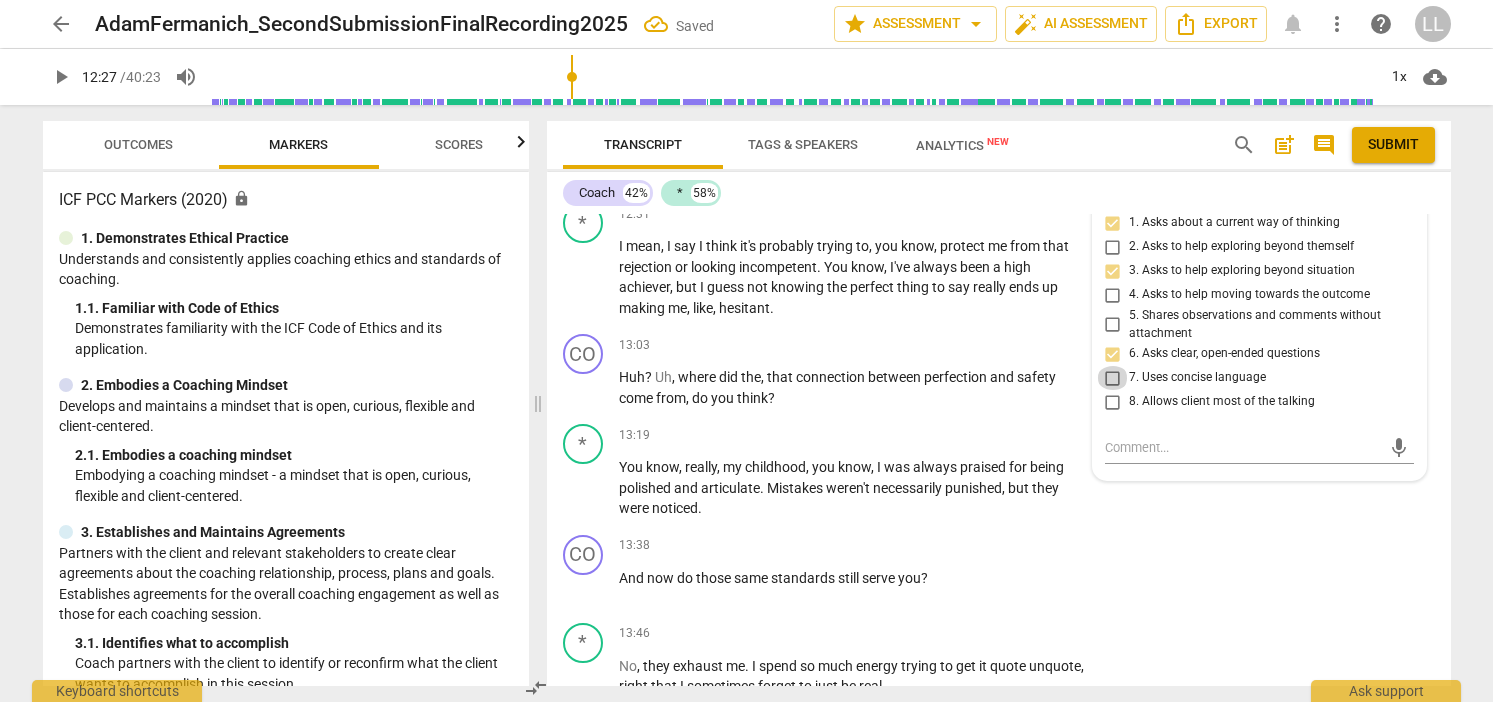 click on "7. Uses concise language" at bounding box center [1113, 378] 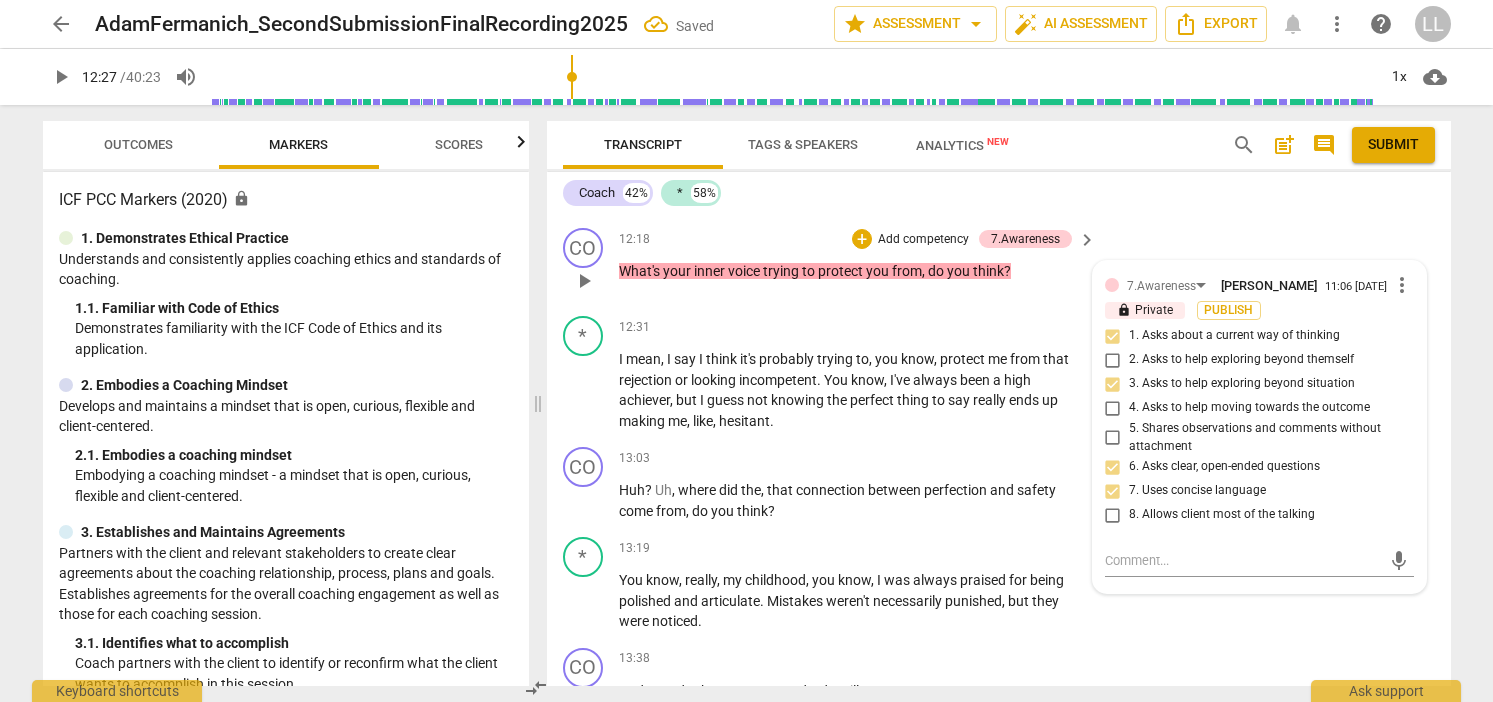 scroll, scrollTop: 4198, scrollLeft: 0, axis: vertical 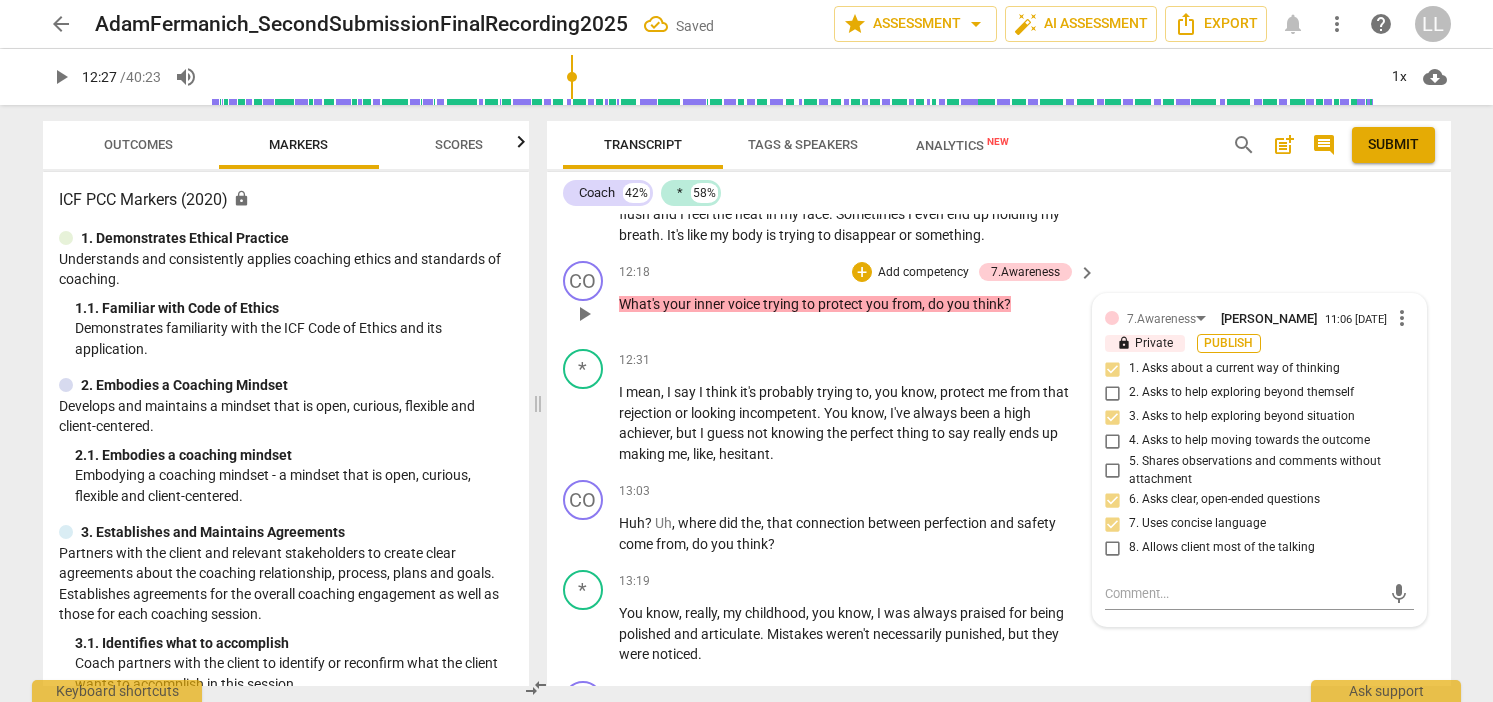click on "Publish" at bounding box center [1229, 343] 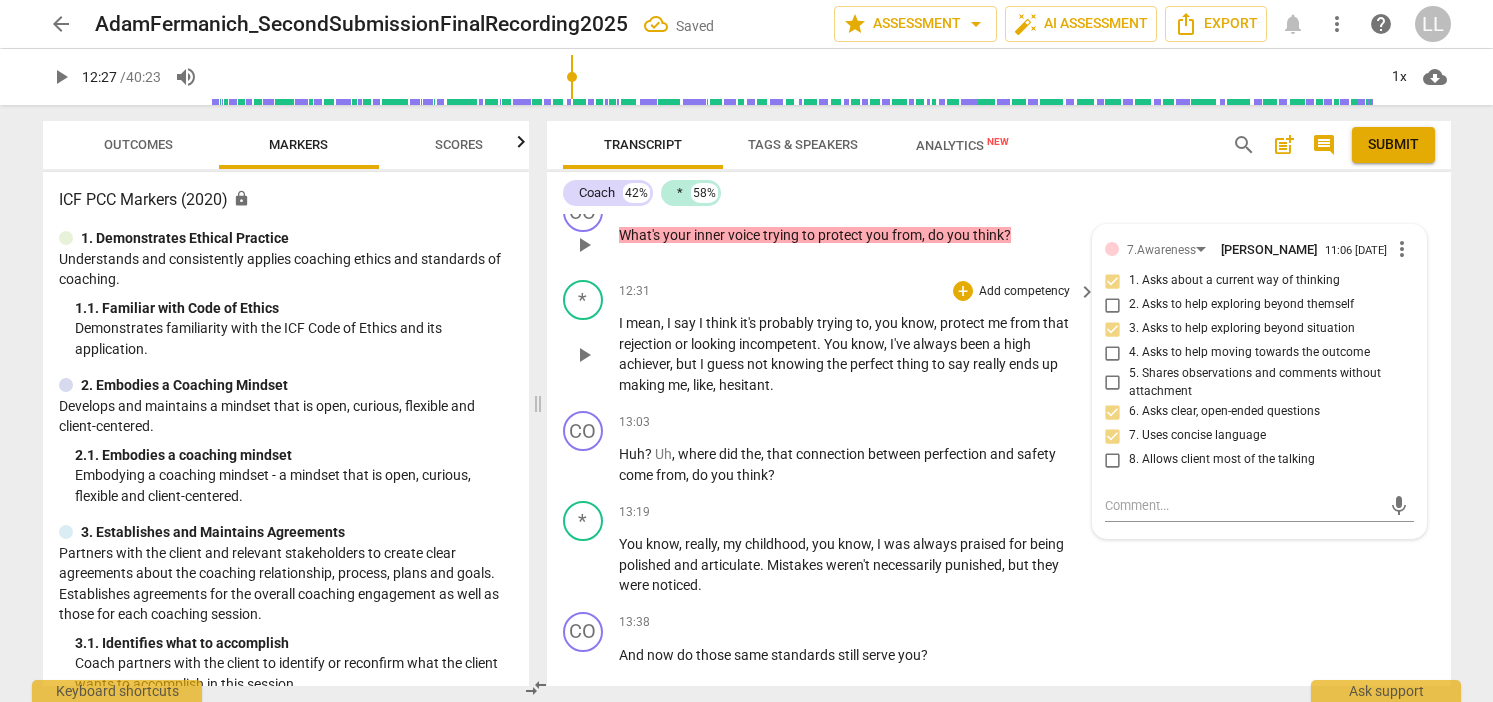 scroll, scrollTop: 4268, scrollLeft: 0, axis: vertical 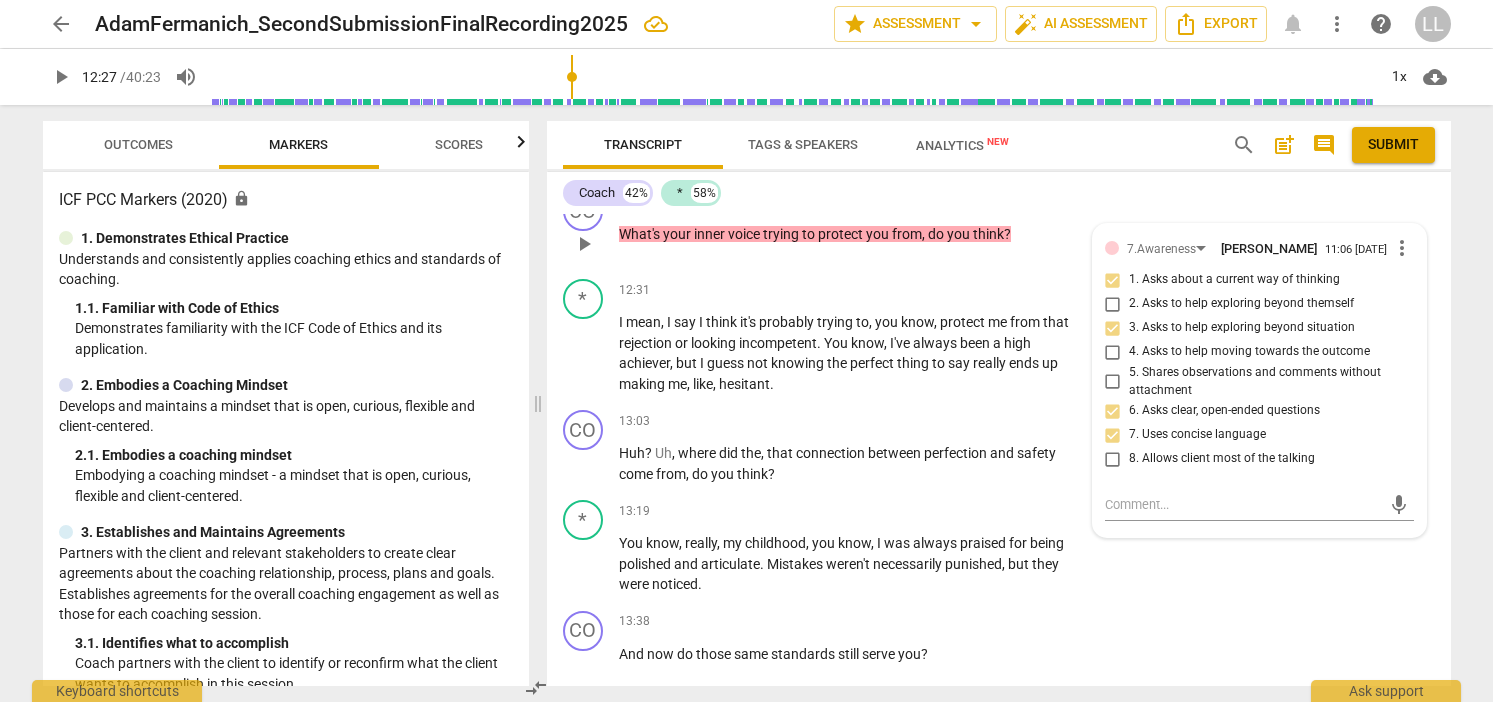 click on "Scores" at bounding box center [459, 144] 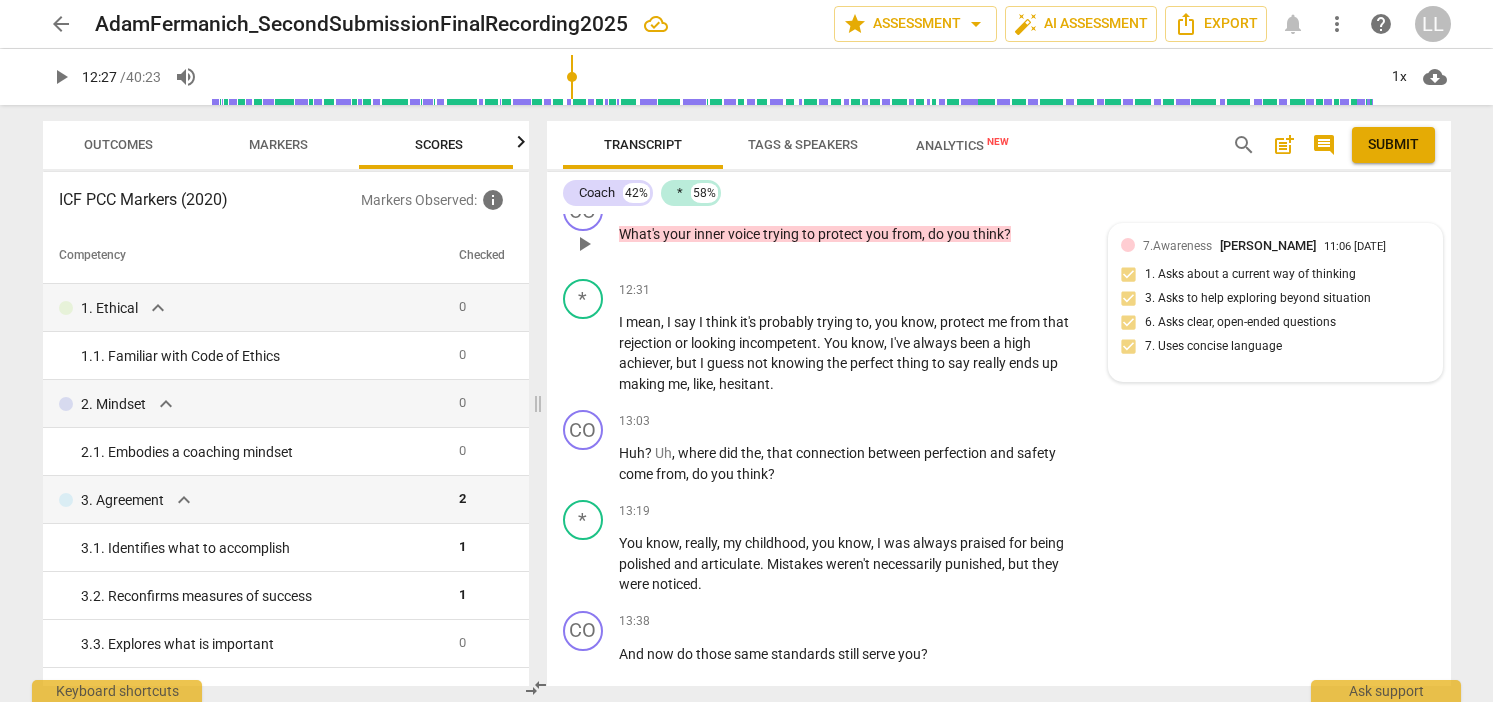 scroll, scrollTop: 0, scrollLeft: 26, axis: horizontal 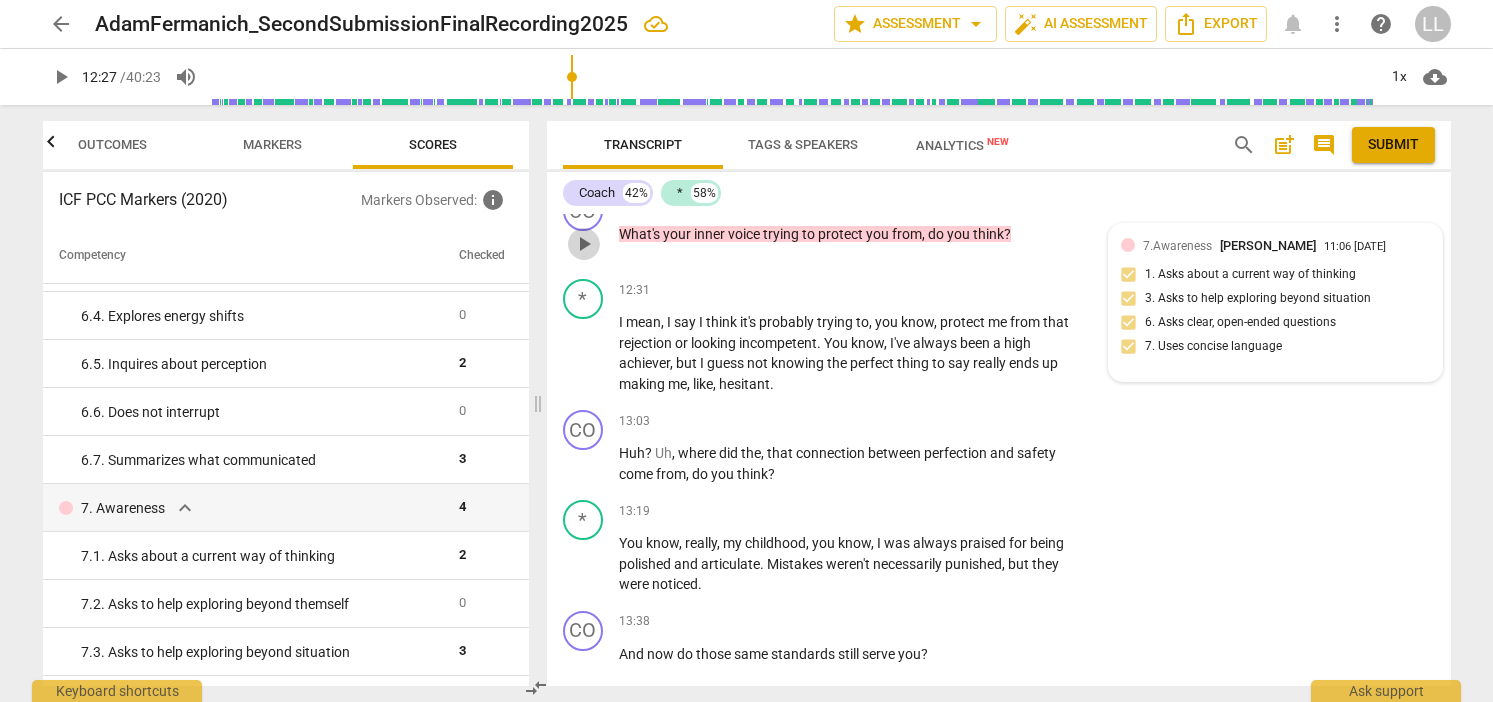 click on "play_arrow" at bounding box center (584, 244) 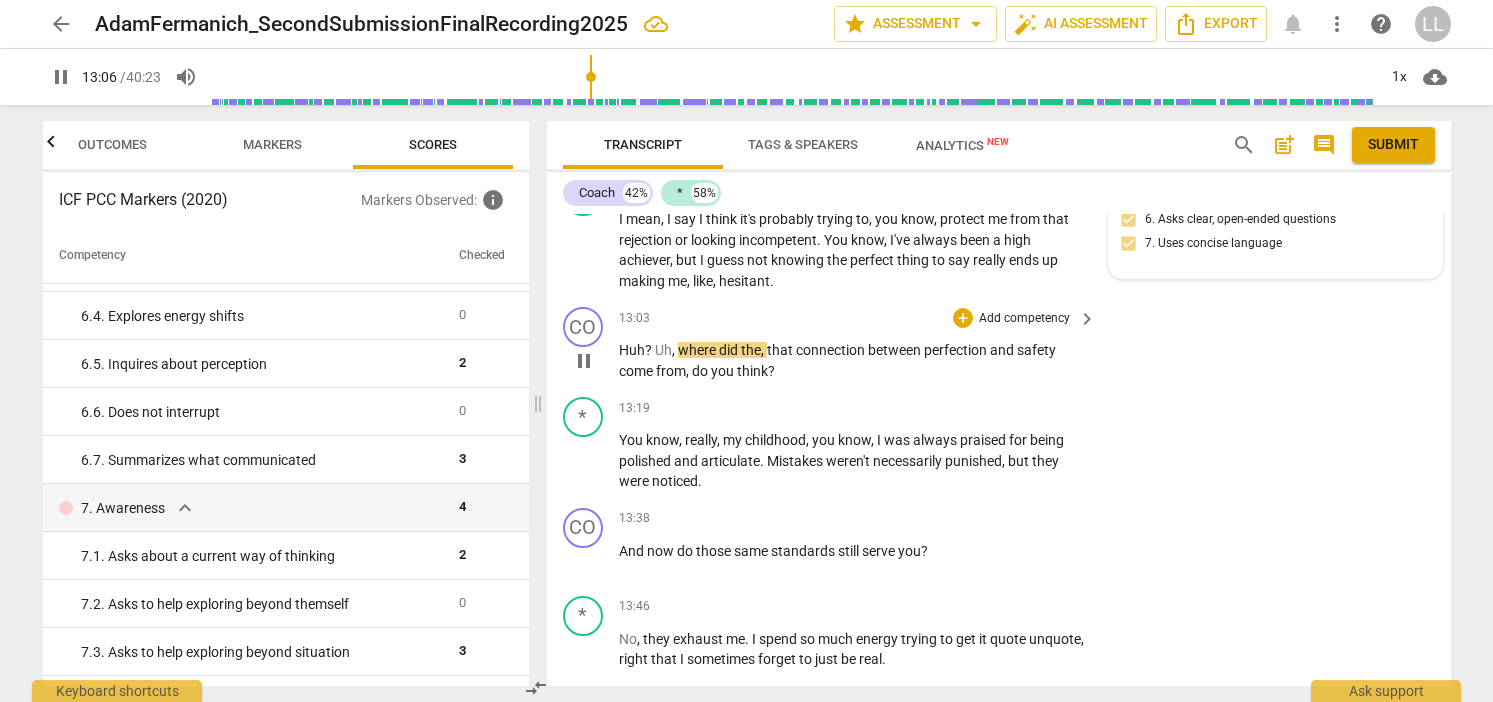 scroll, scrollTop: 4372, scrollLeft: 0, axis: vertical 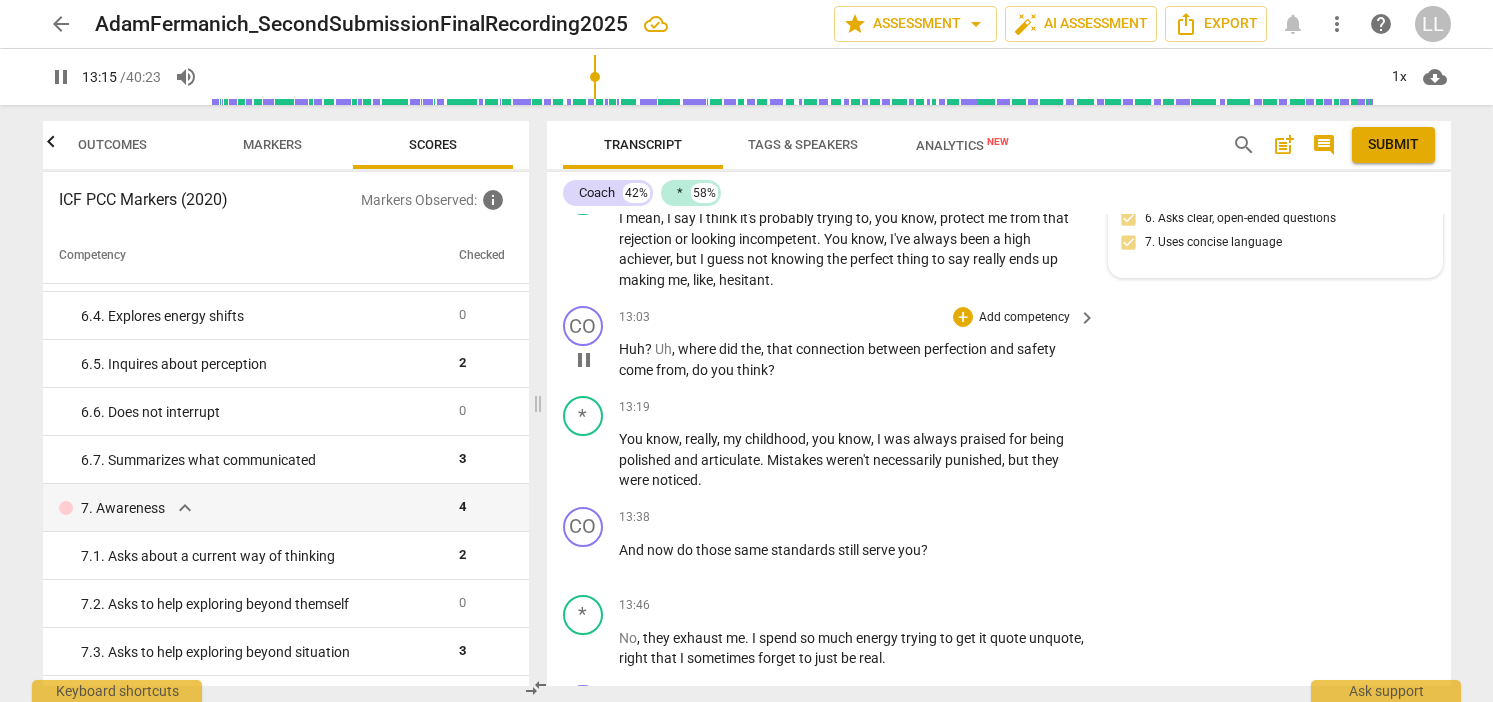 click on "pause" at bounding box center [584, 360] 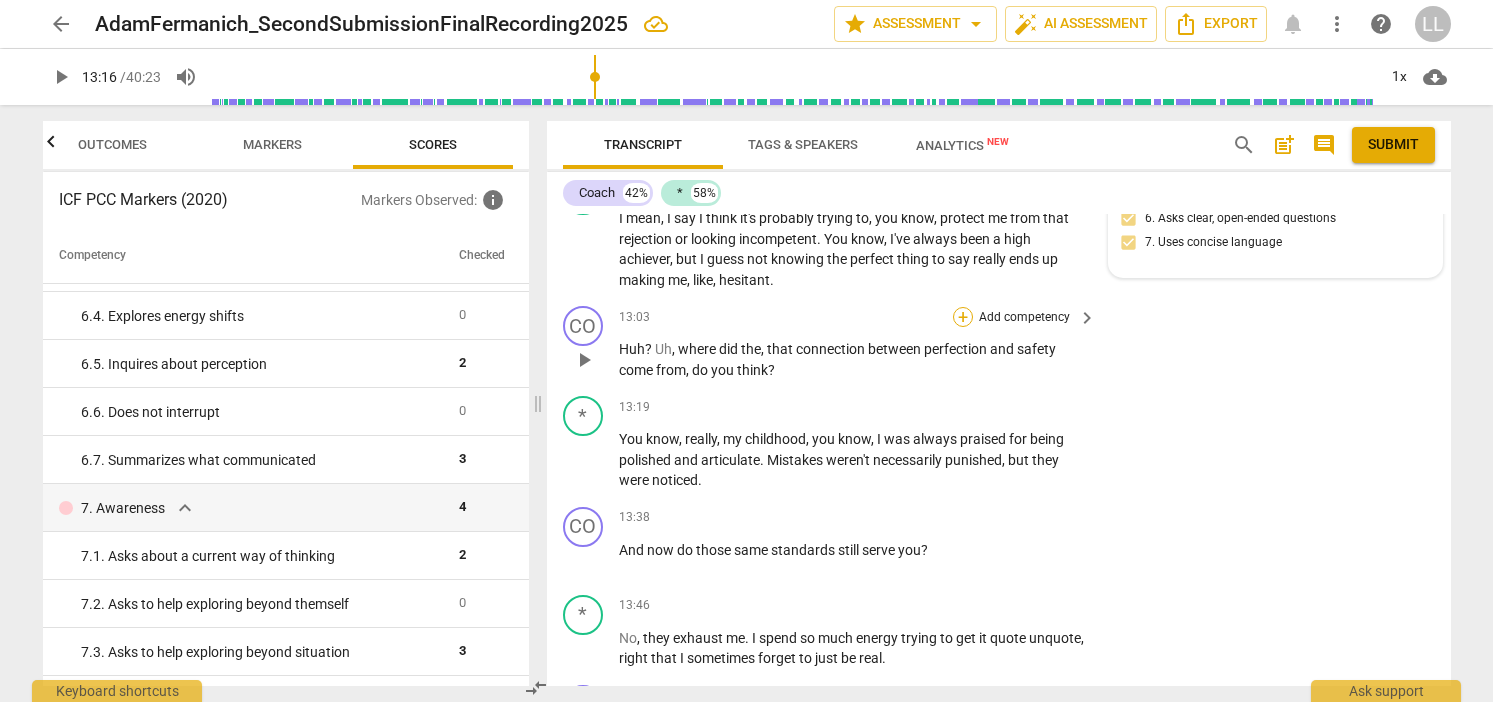 click on "+" at bounding box center [963, 317] 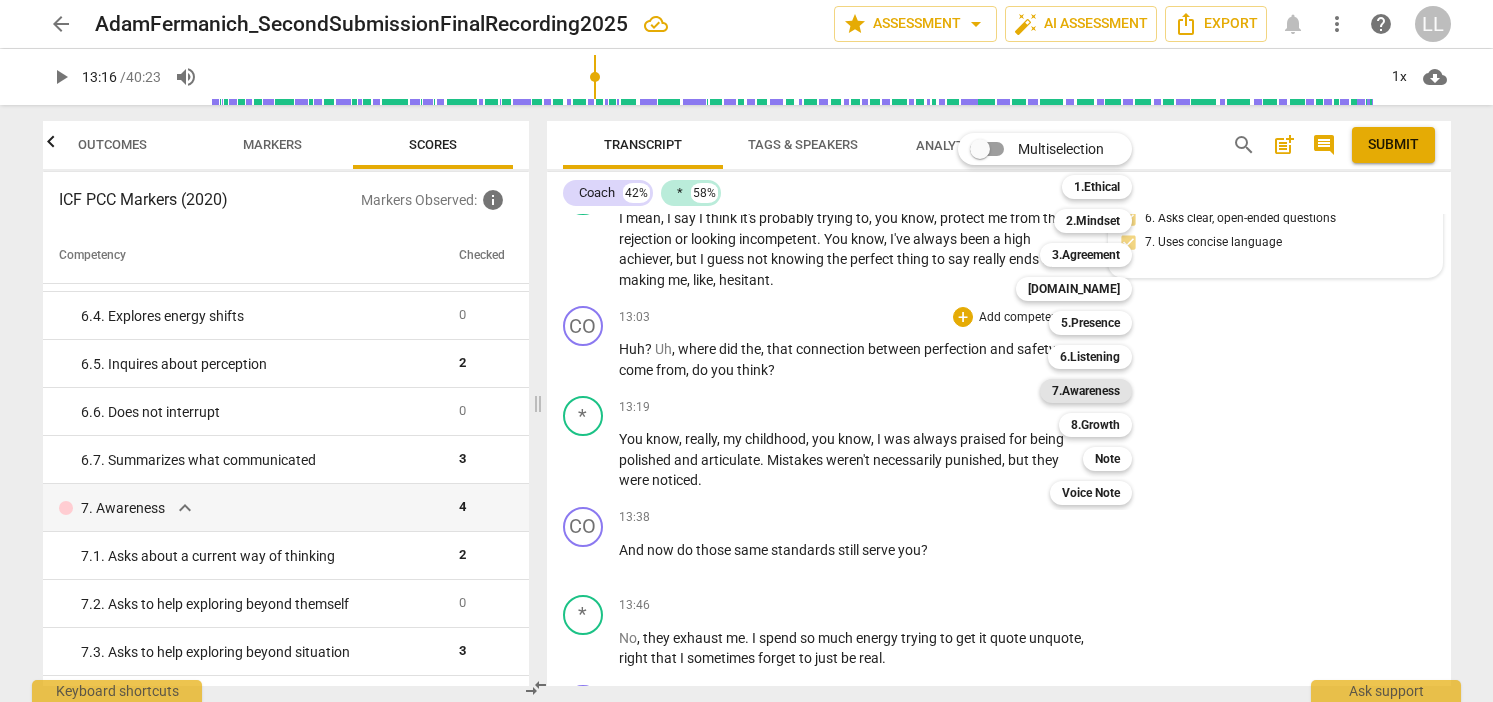 click on "7.Awareness" at bounding box center (1086, 391) 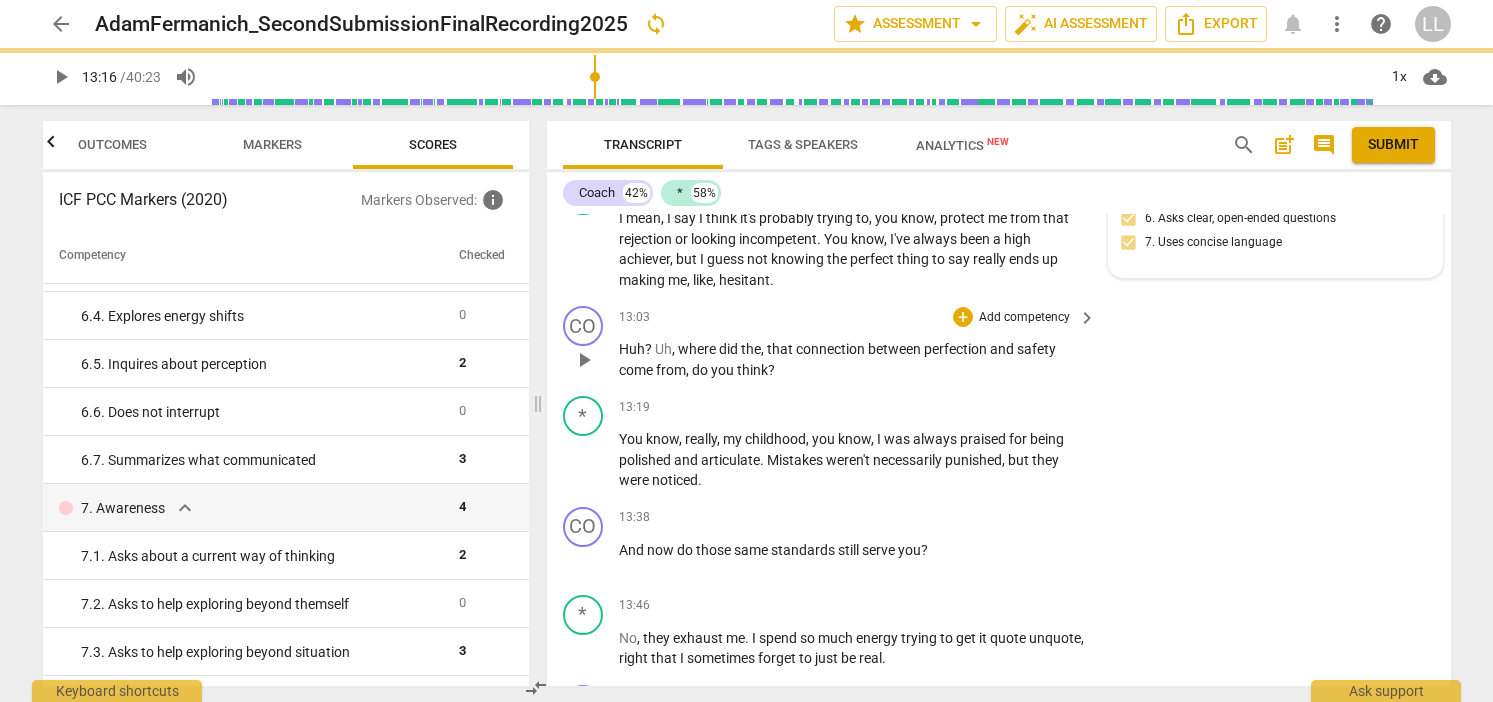 type on "796" 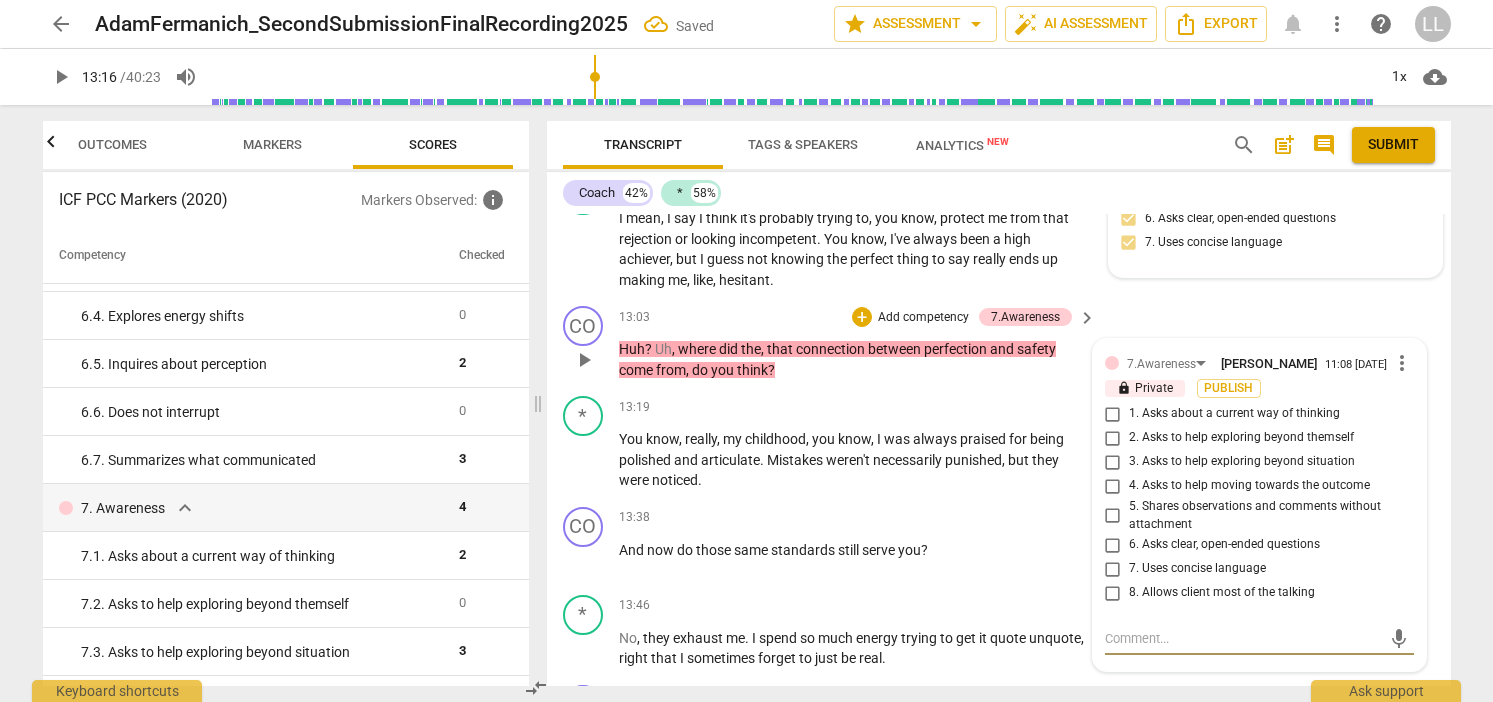 click on "1. Asks about a current way of thinking" at bounding box center (1113, 414) 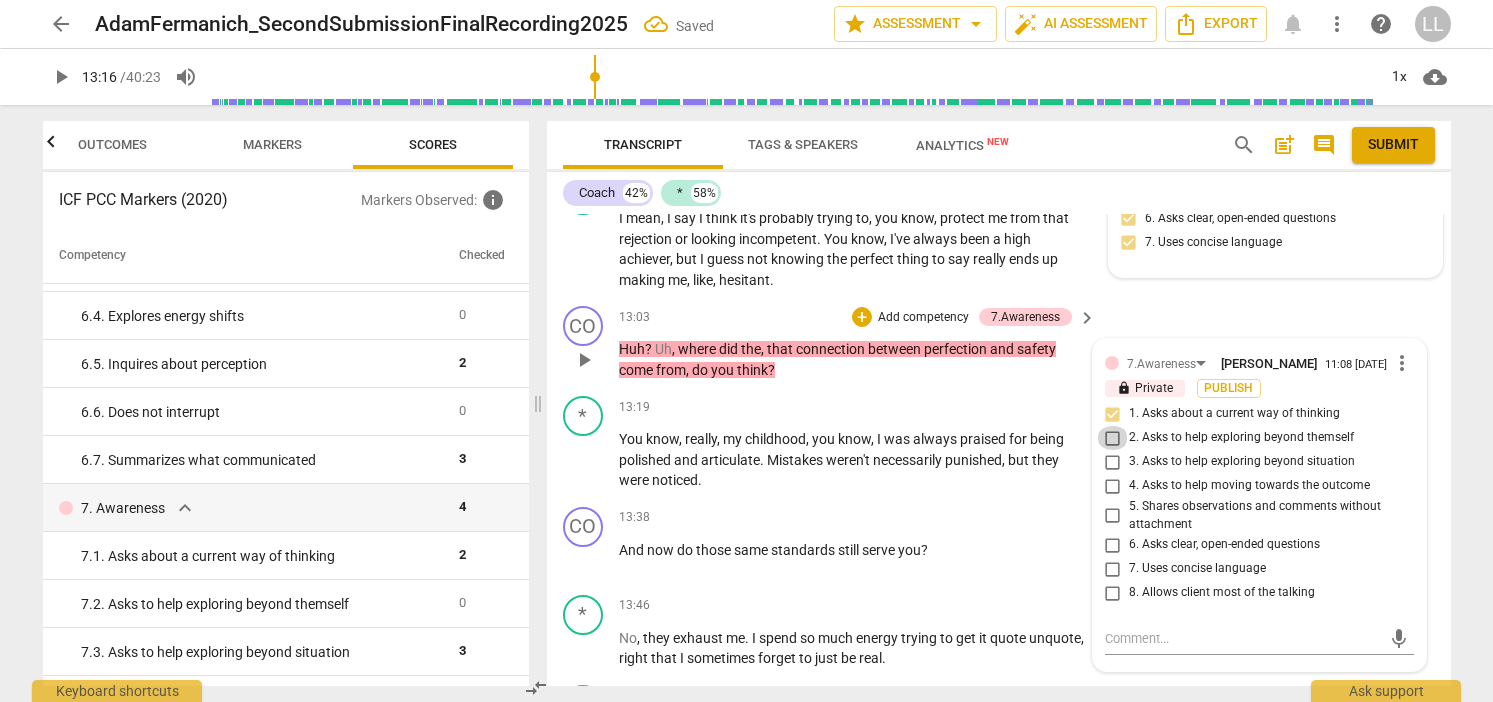 click on "2. Asks to help exploring beyond themself" at bounding box center [1113, 438] 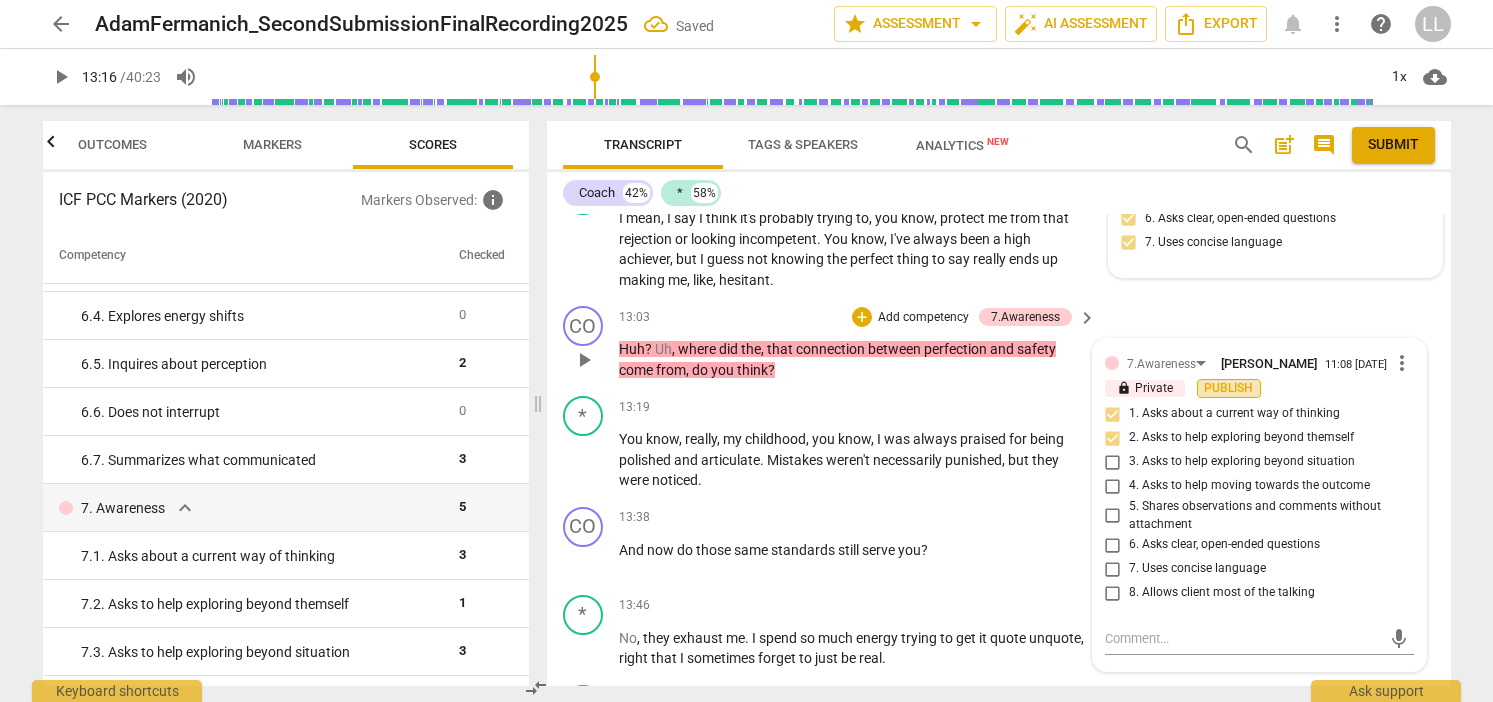 click on "Publish" at bounding box center [1229, 388] 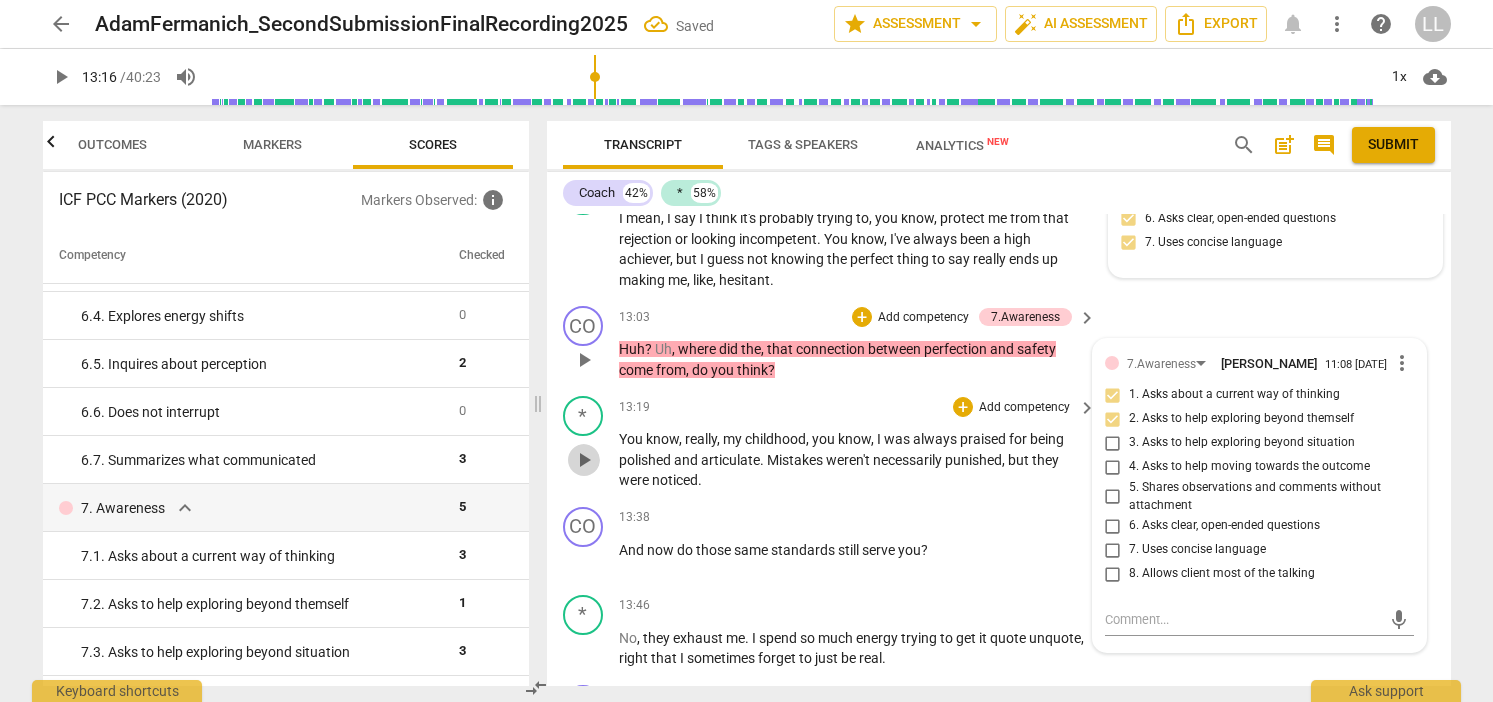 click on "play_arrow" at bounding box center [584, 460] 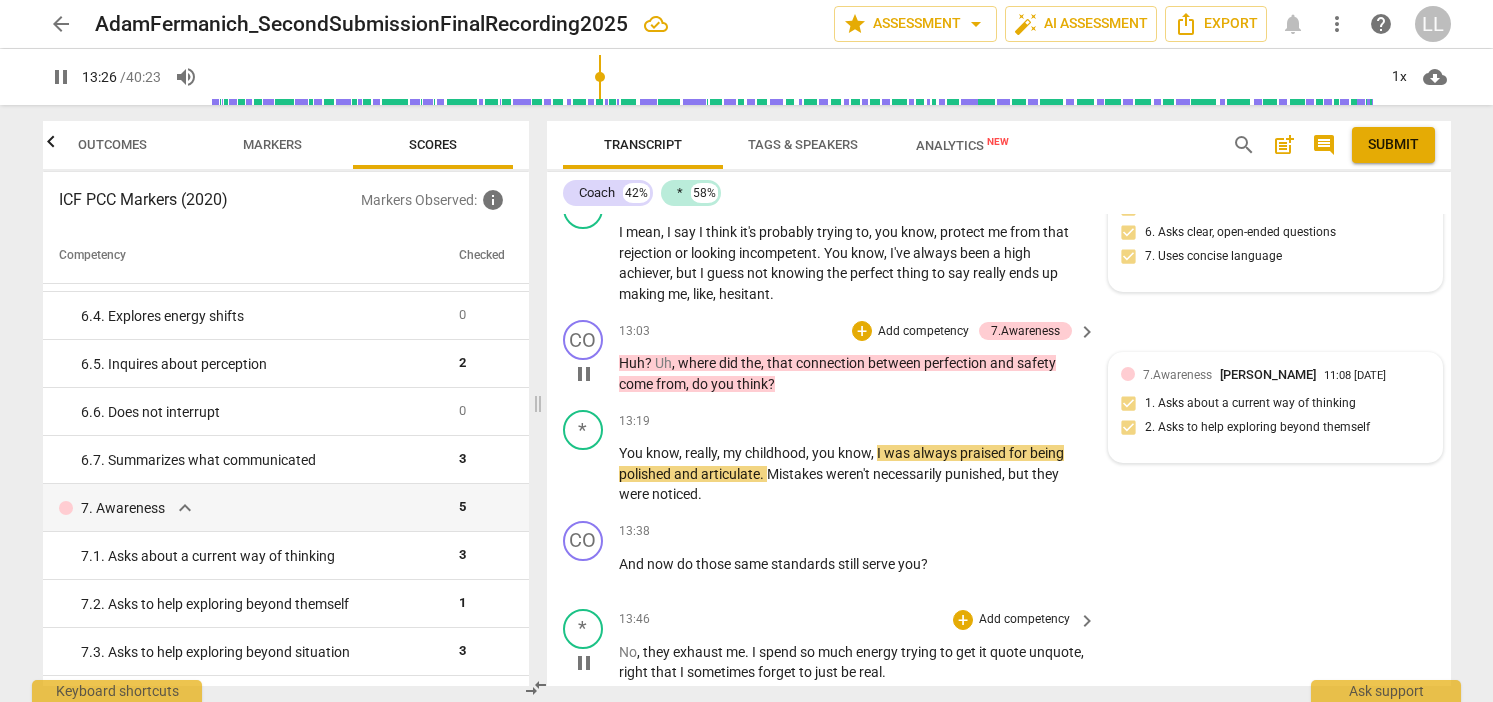 scroll, scrollTop: 4357, scrollLeft: 0, axis: vertical 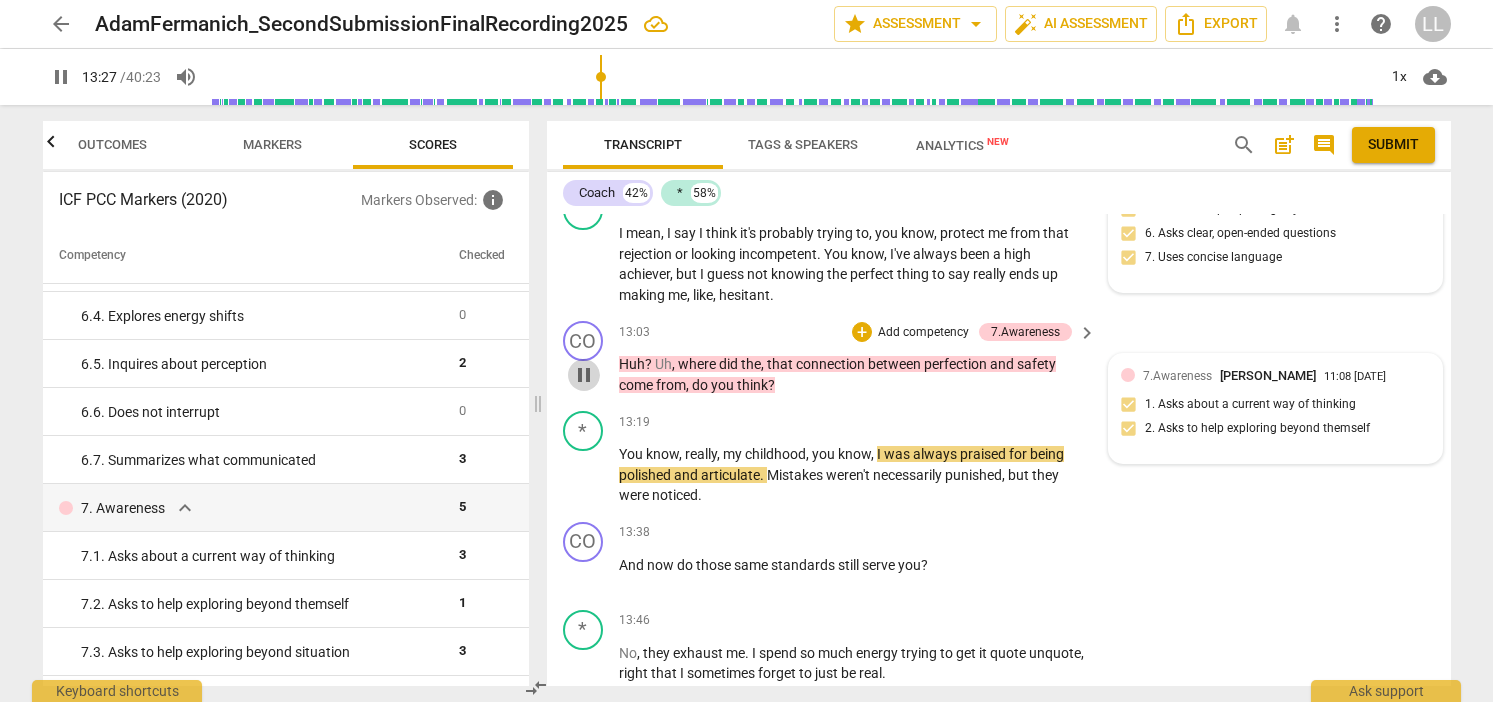 click on "pause" at bounding box center [584, 375] 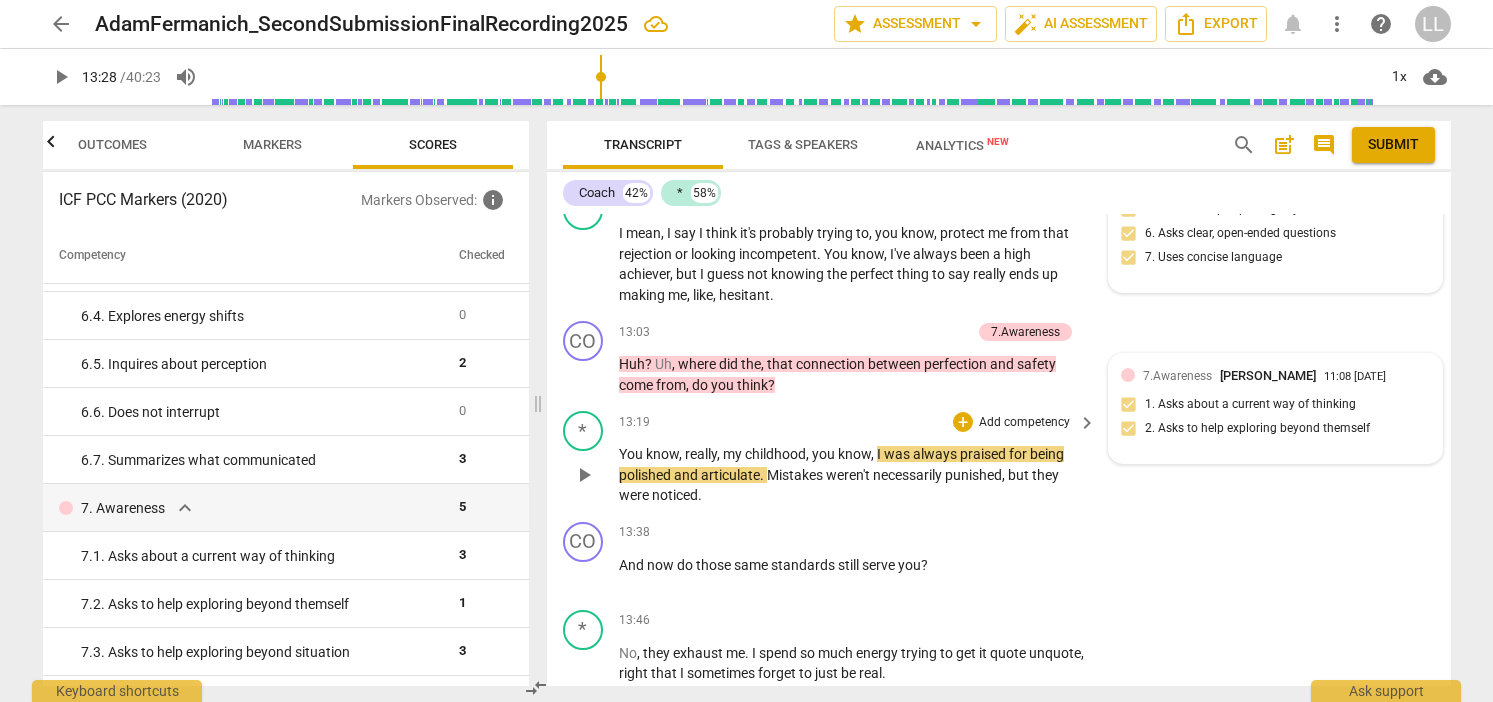 click on "play_arrow" at bounding box center (584, 475) 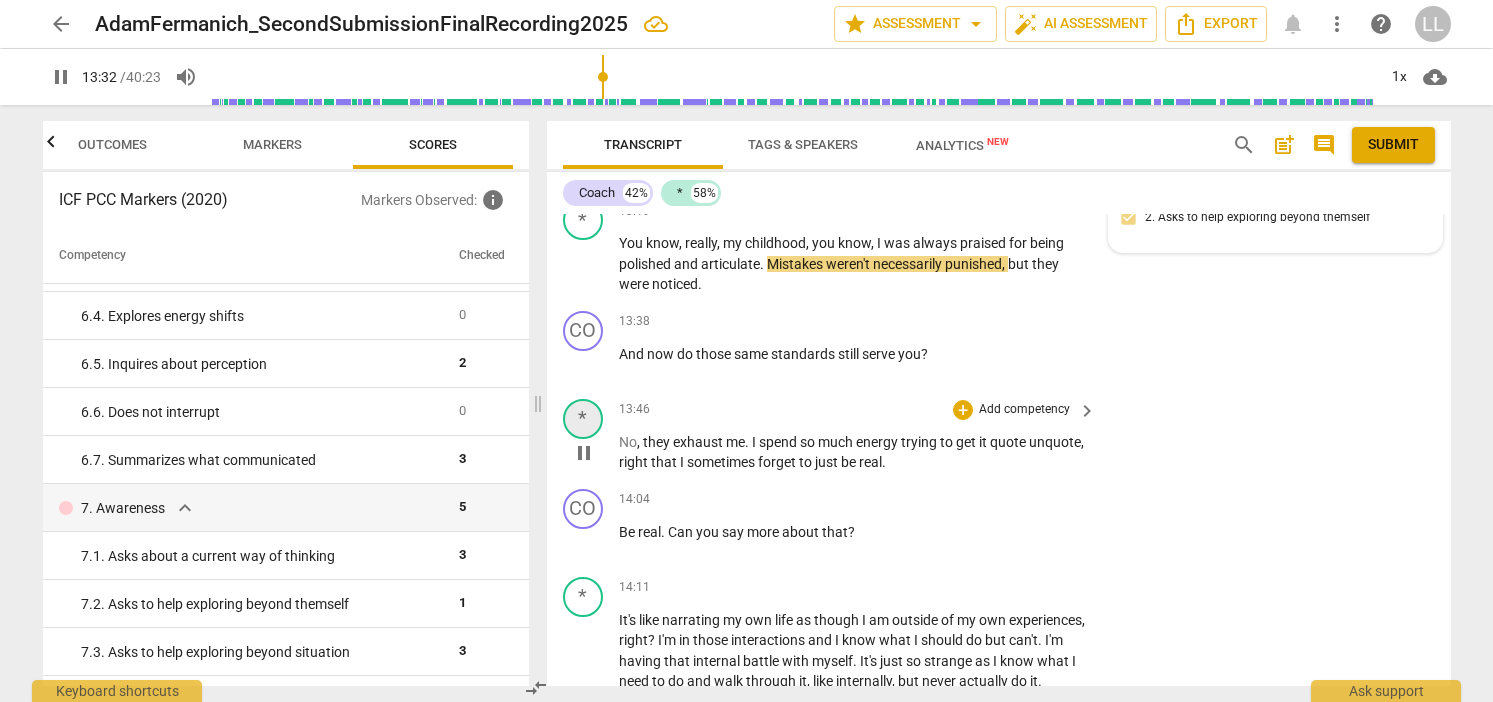 scroll, scrollTop: 4570, scrollLeft: 0, axis: vertical 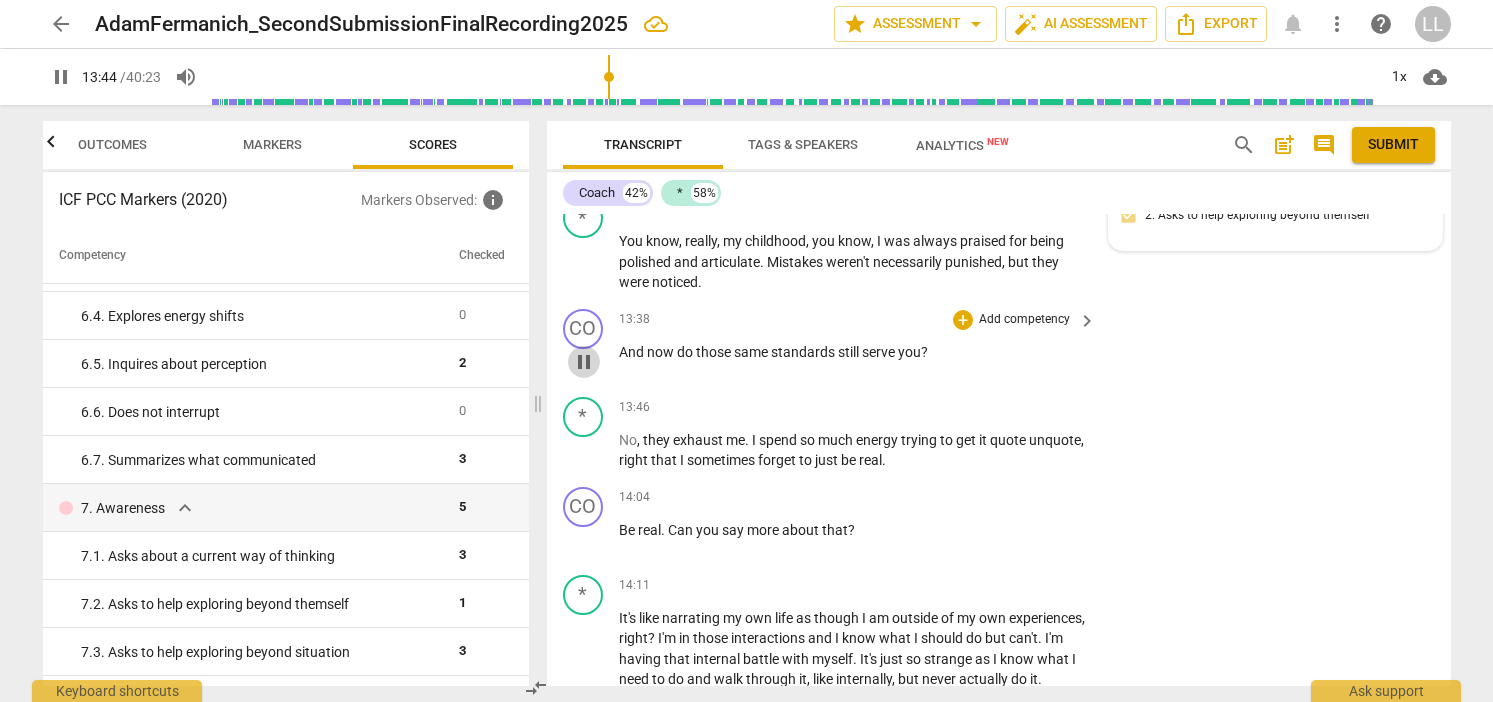 click on "pause" at bounding box center [584, 362] 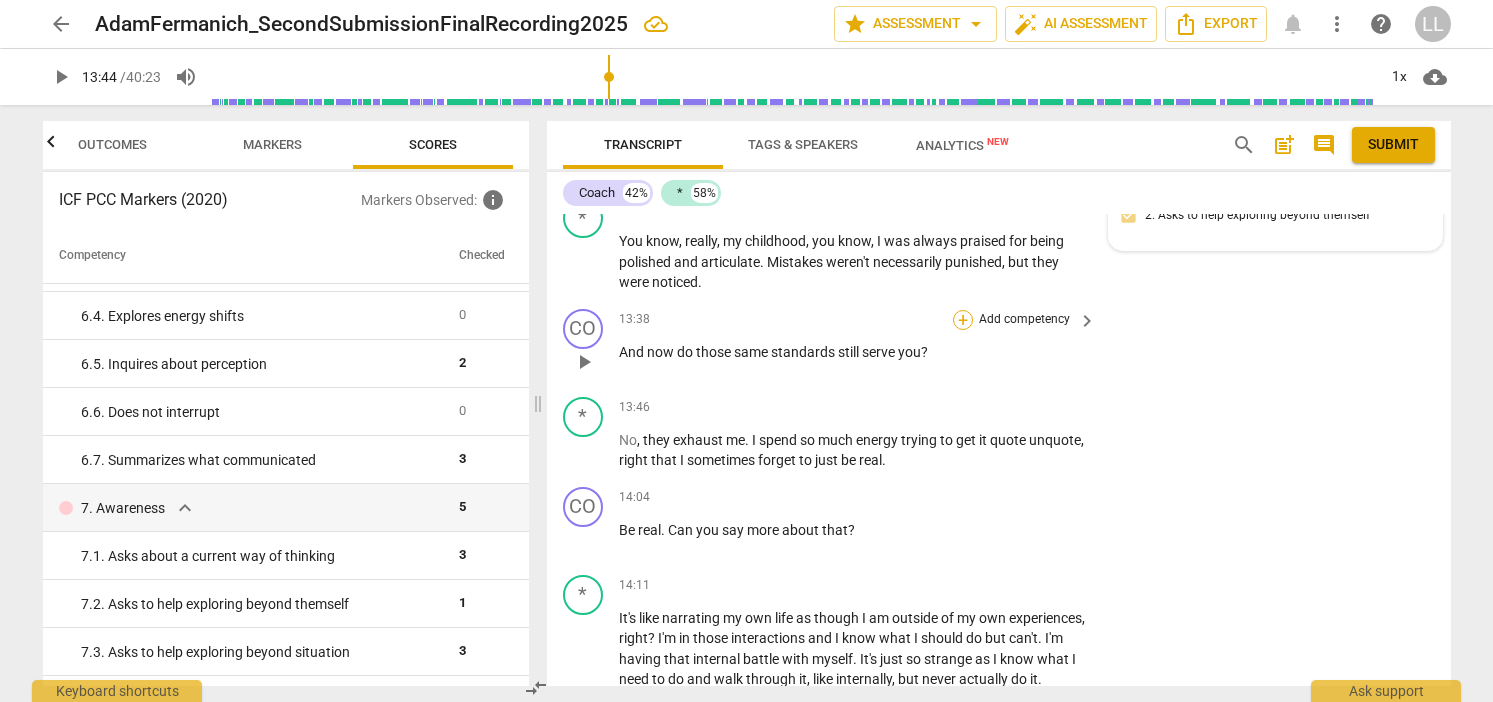 click on "+" at bounding box center (963, 320) 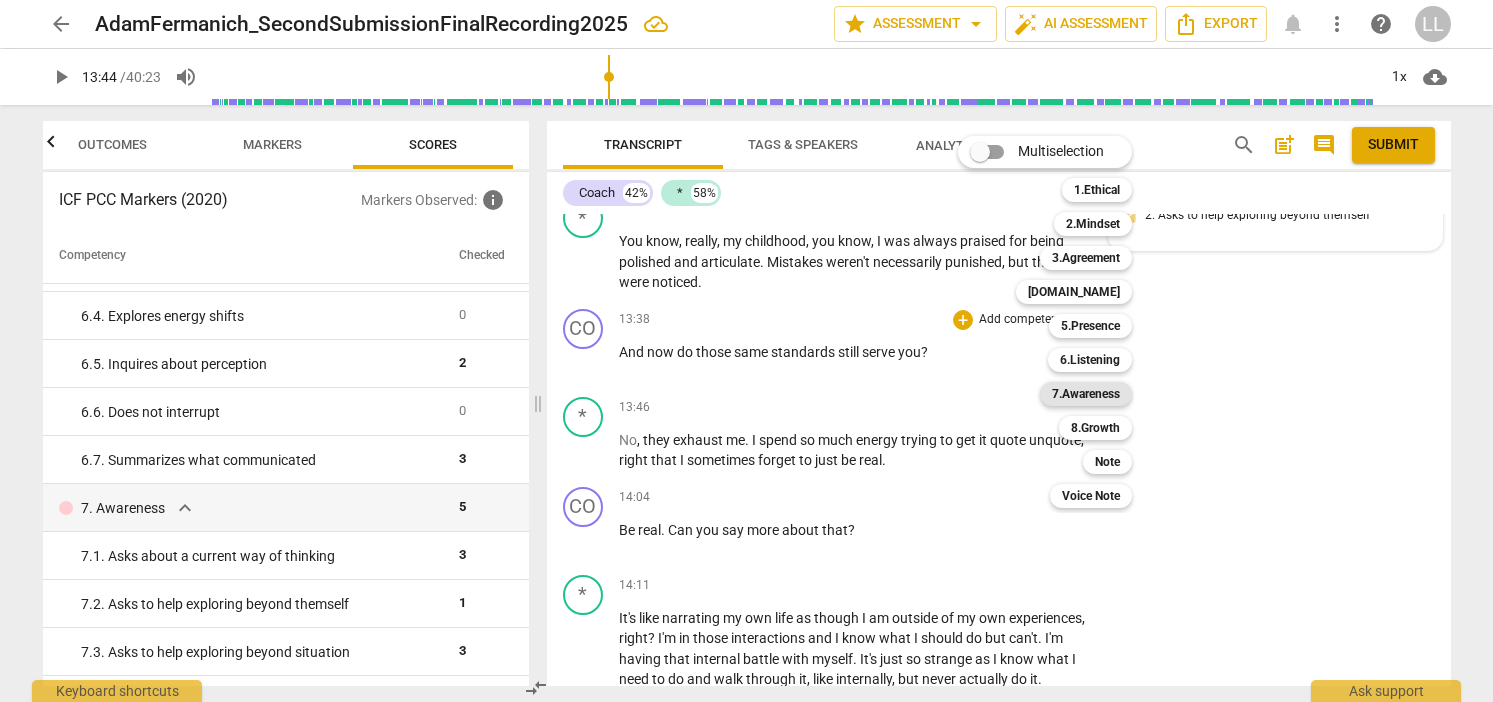 click on "7.Awareness" at bounding box center [1086, 394] 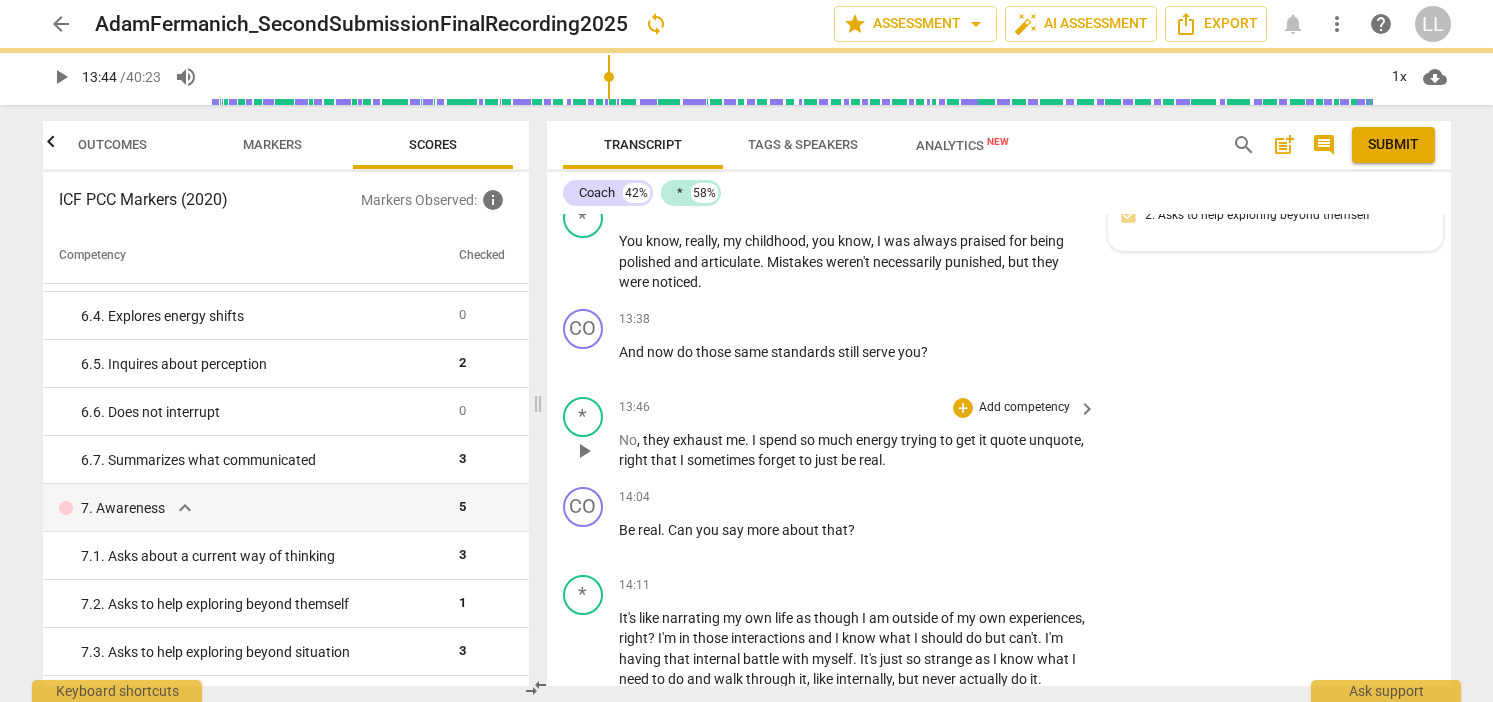 type on "825" 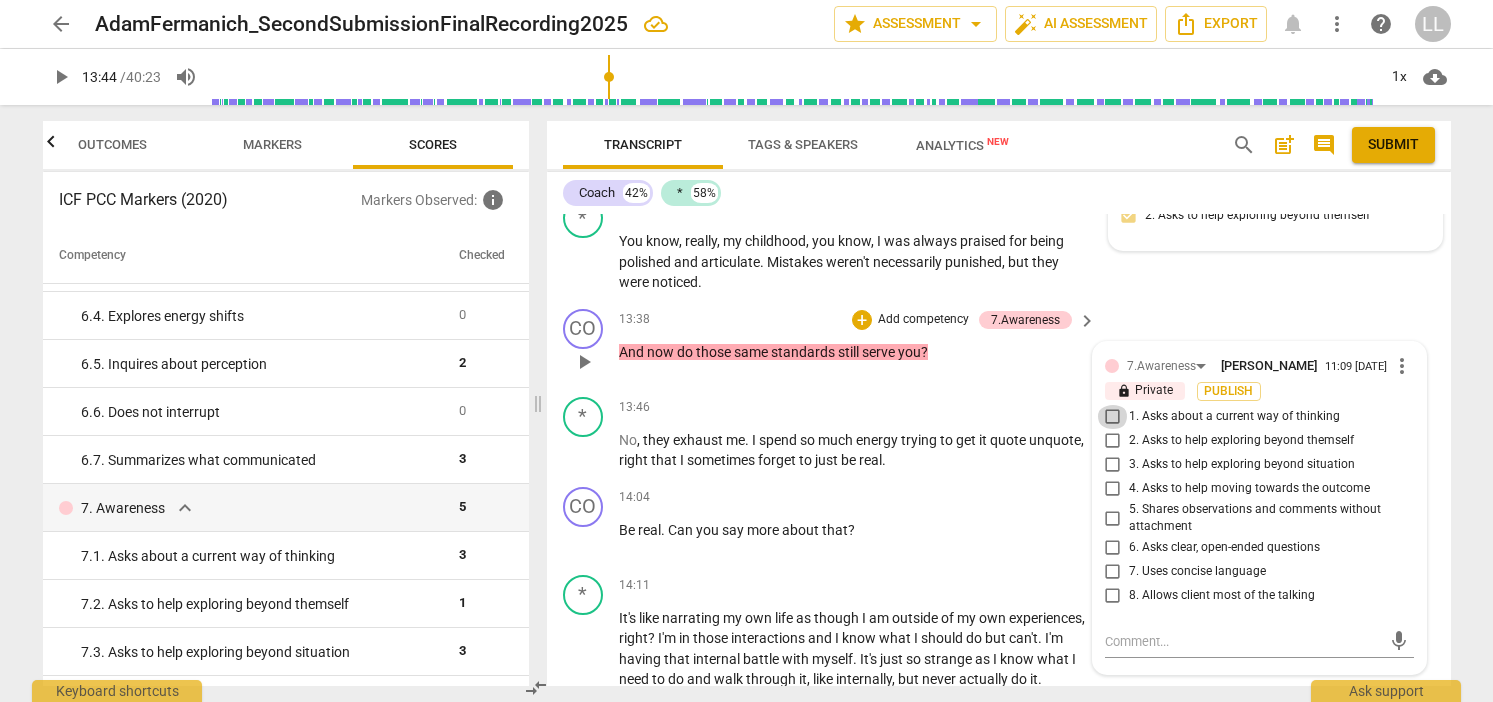 click on "1. Asks about a current way of thinking" at bounding box center (1113, 417) 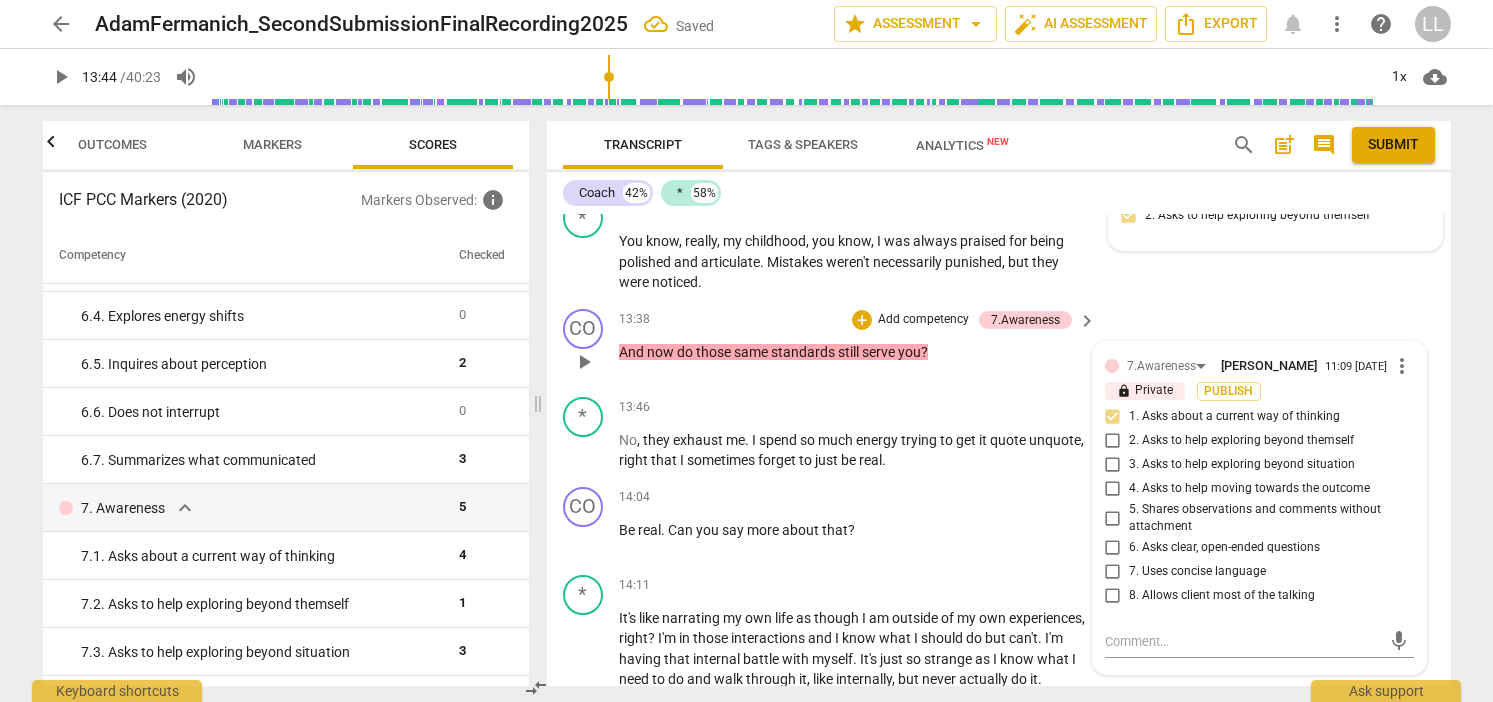 click on "2. Asks to help exploring beyond themself" at bounding box center [1113, 441] 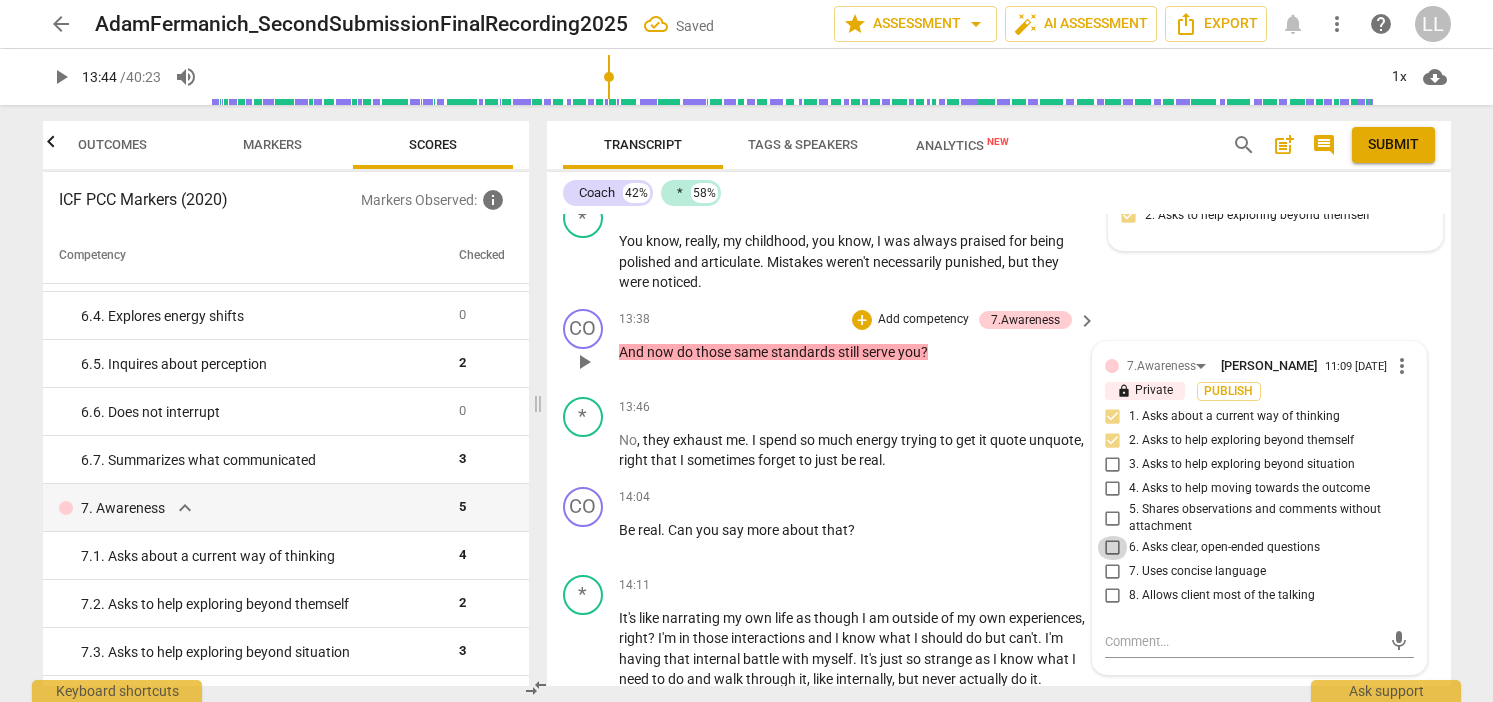 click on "6. Asks clear, open-ended questions" at bounding box center (1113, 548) 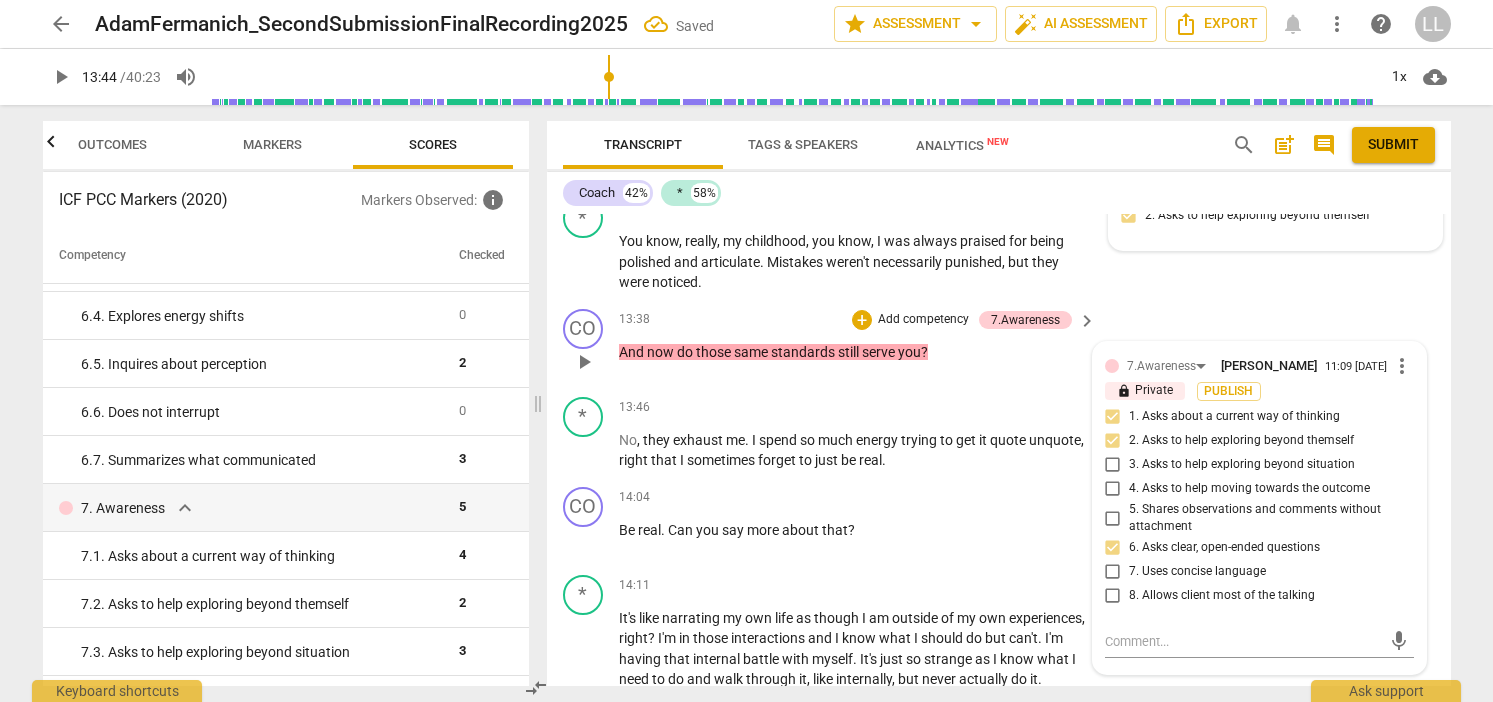 click on "7. Uses concise language" at bounding box center [1113, 572] 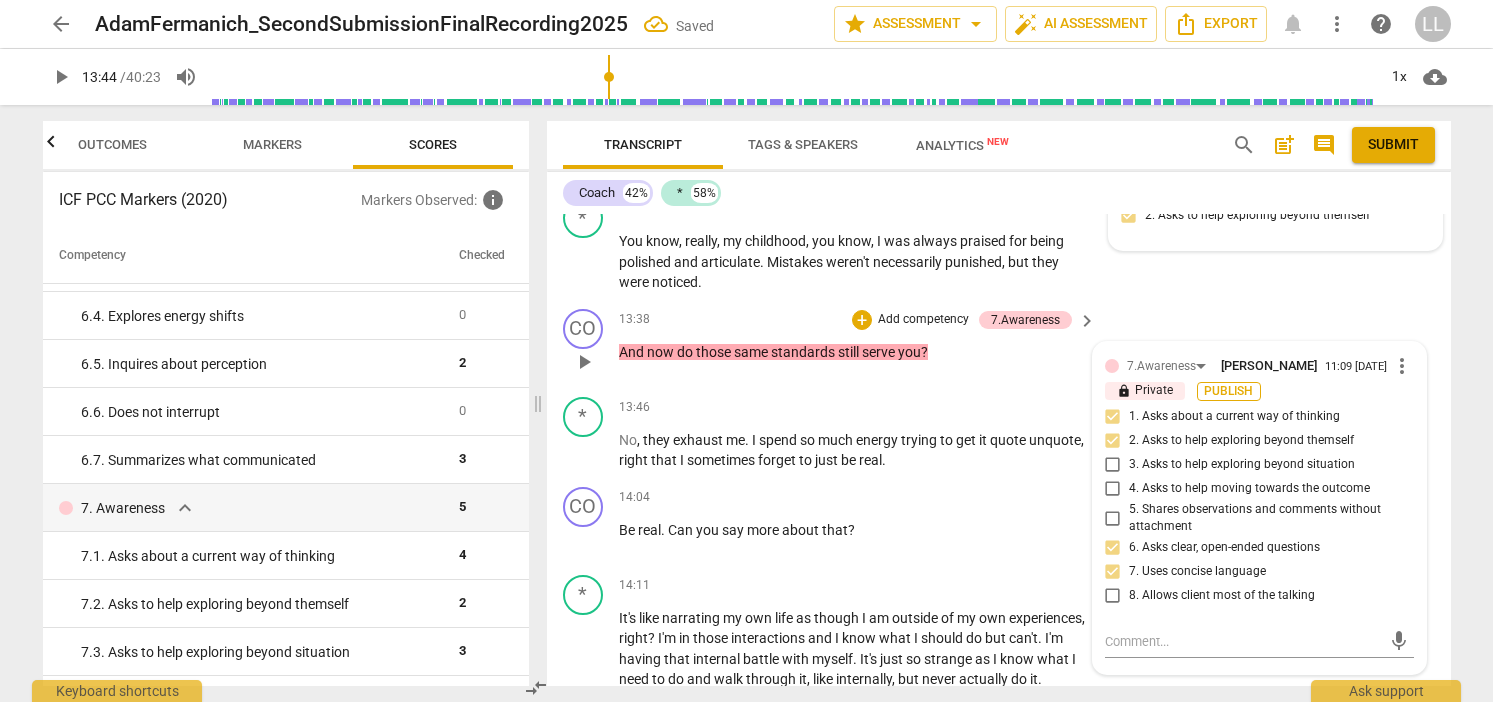 click on "Publish" at bounding box center (1229, 391) 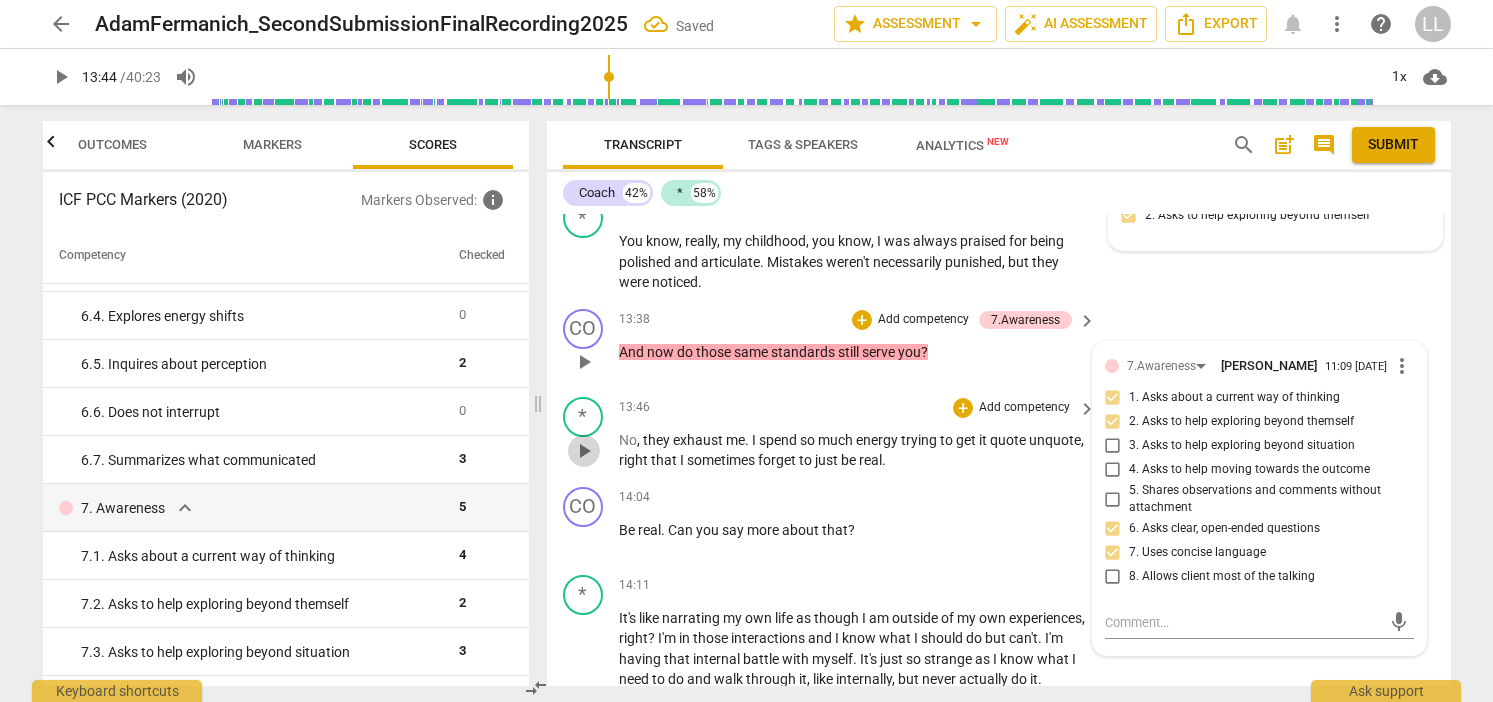 click on "play_arrow" at bounding box center (584, 451) 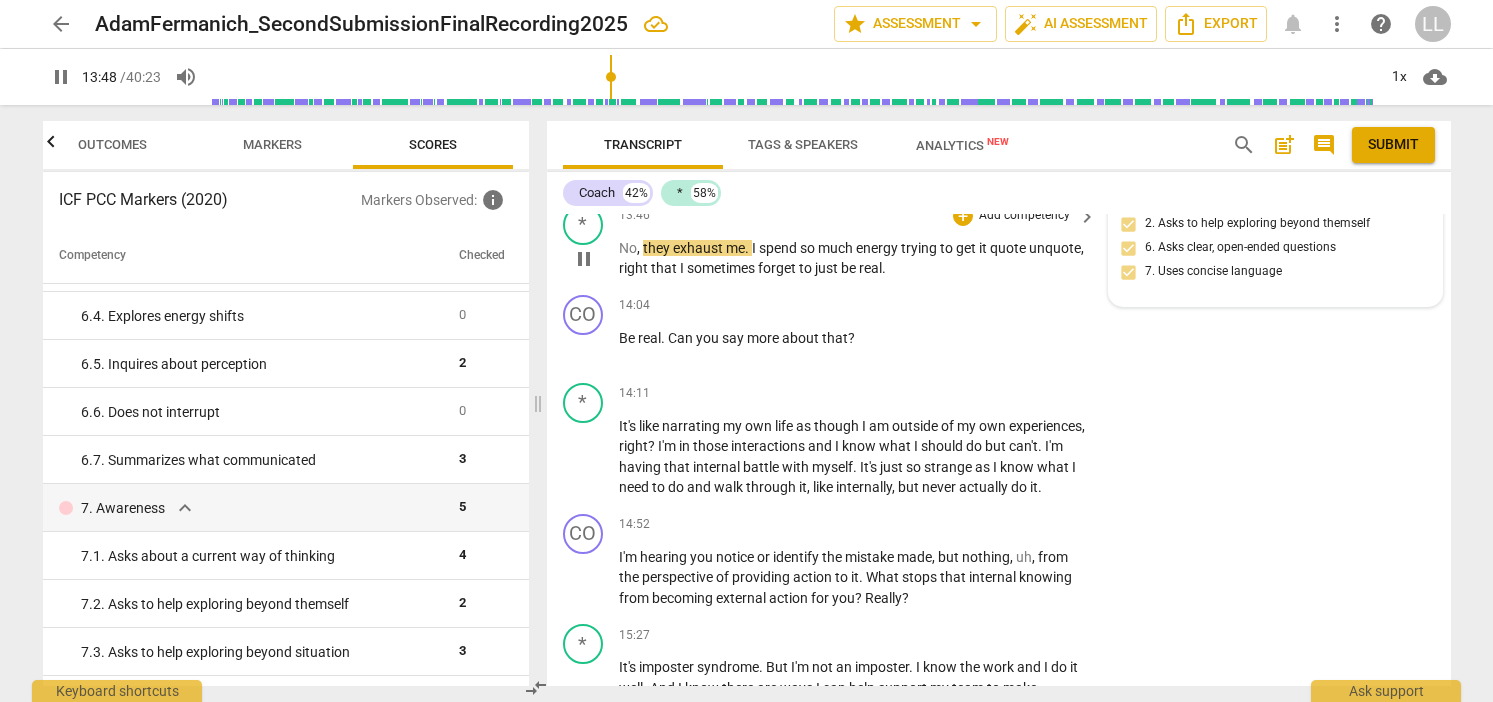scroll, scrollTop: 4764, scrollLeft: 0, axis: vertical 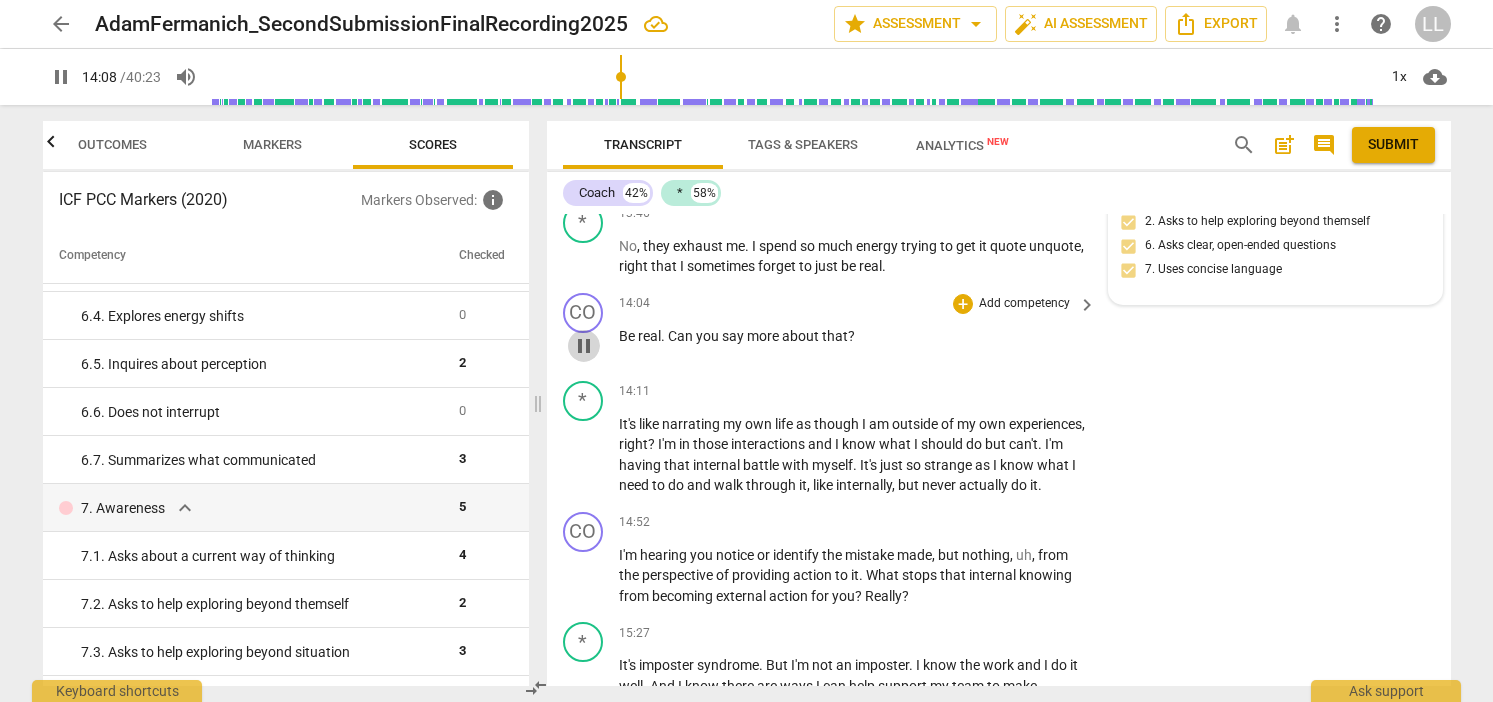 click on "pause" at bounding box center (584, 346) 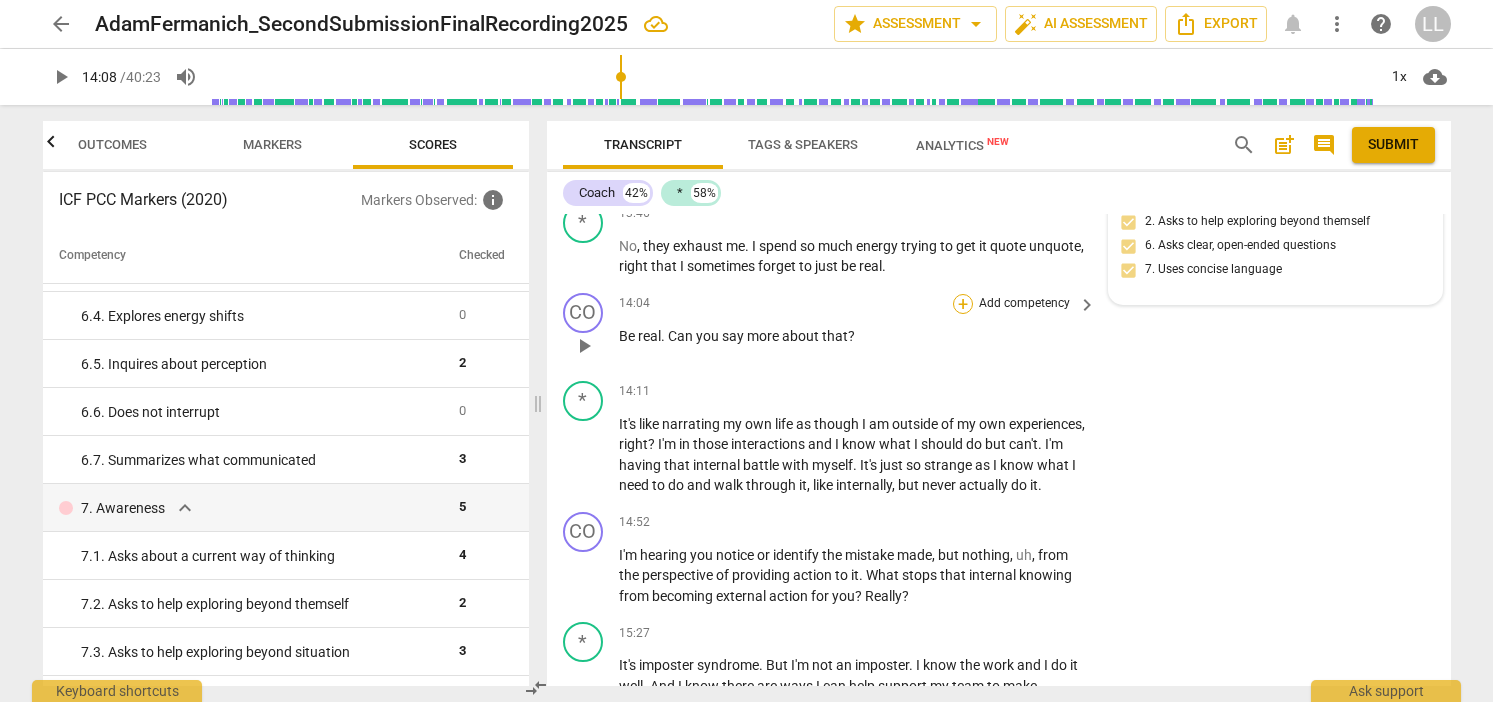 click on "+" at bounding box center [963, 304] 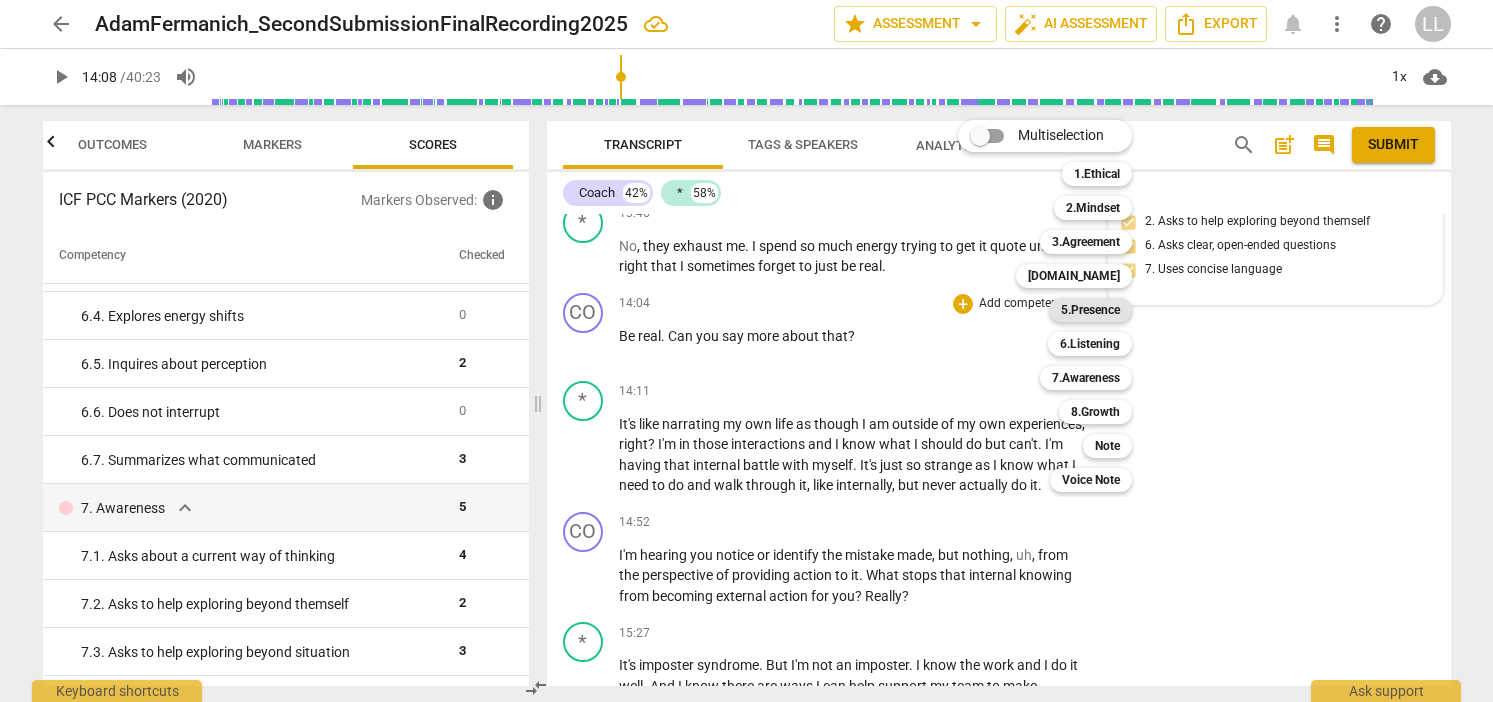 click on "5.Presence" at bounding box center (1090, 310) 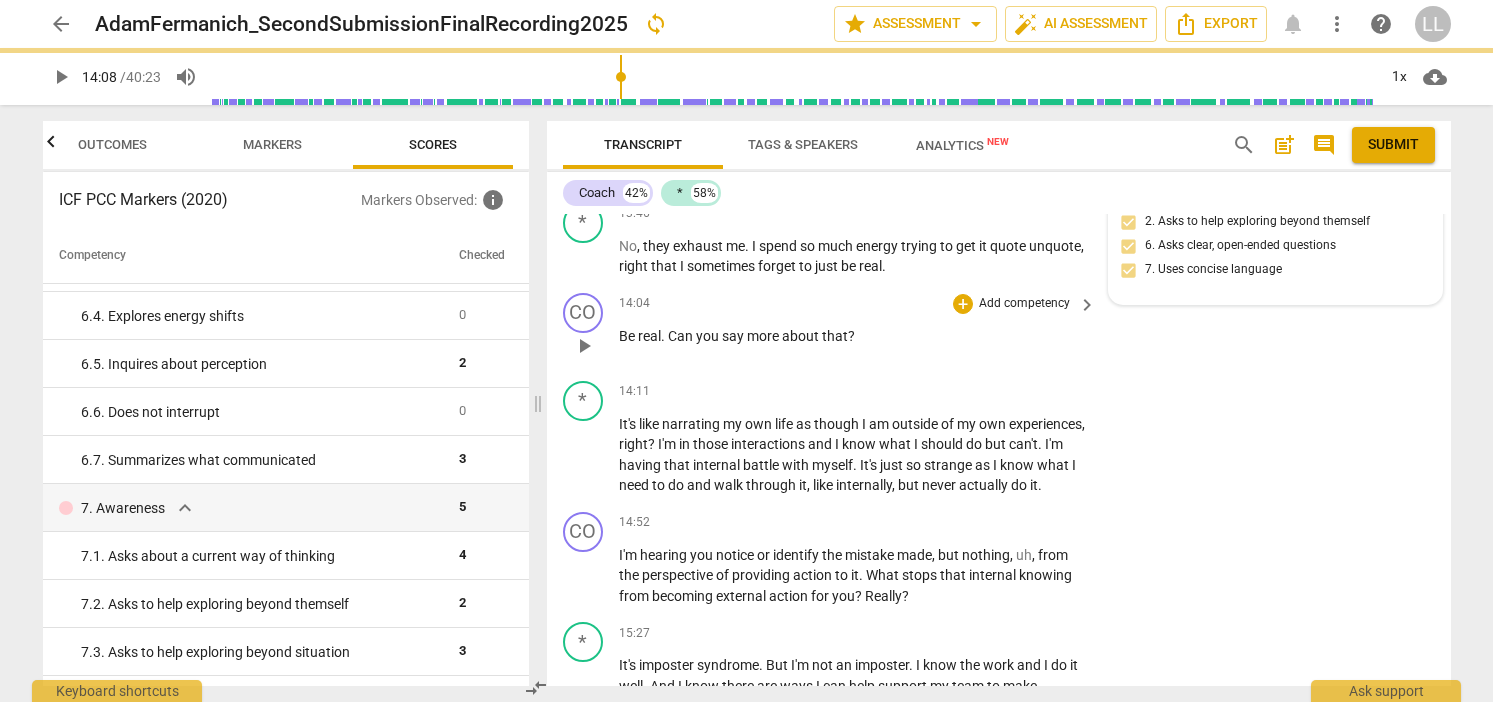 type on "849" 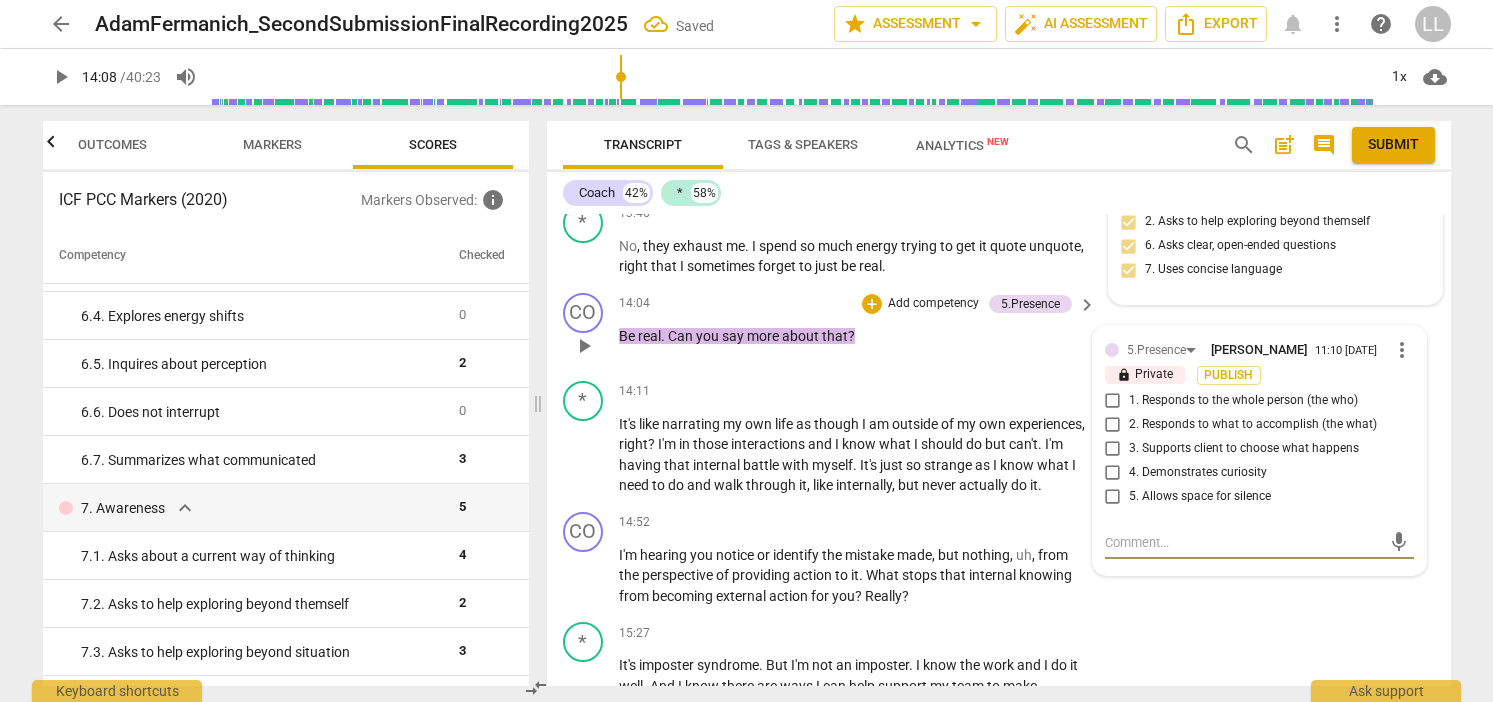 click on "4. Demonstrates curiosity" at bounding box center (1113, 473) 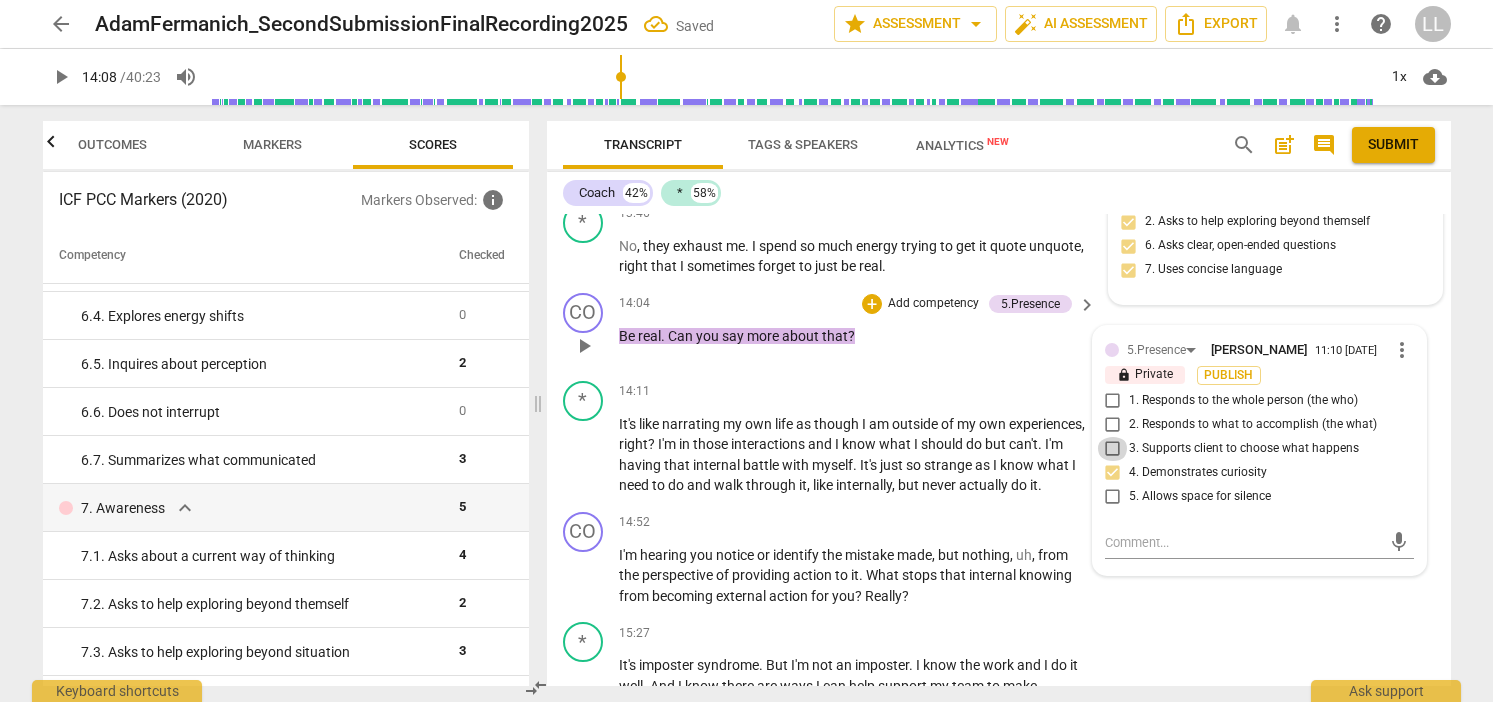 click on "3. Supports client to choose what happens" at bounding box center [1113, 449] 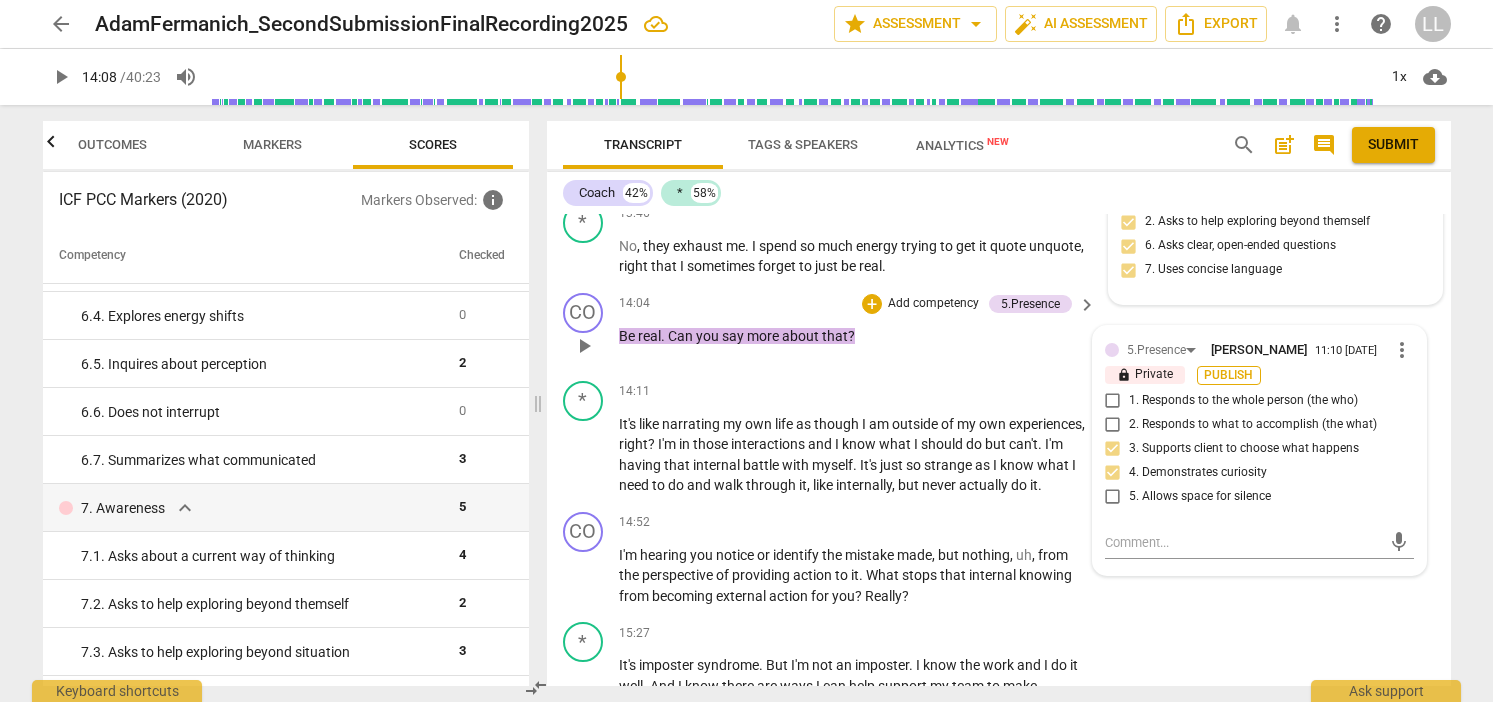 click on "Publish" at bounding box center [1229, 375] 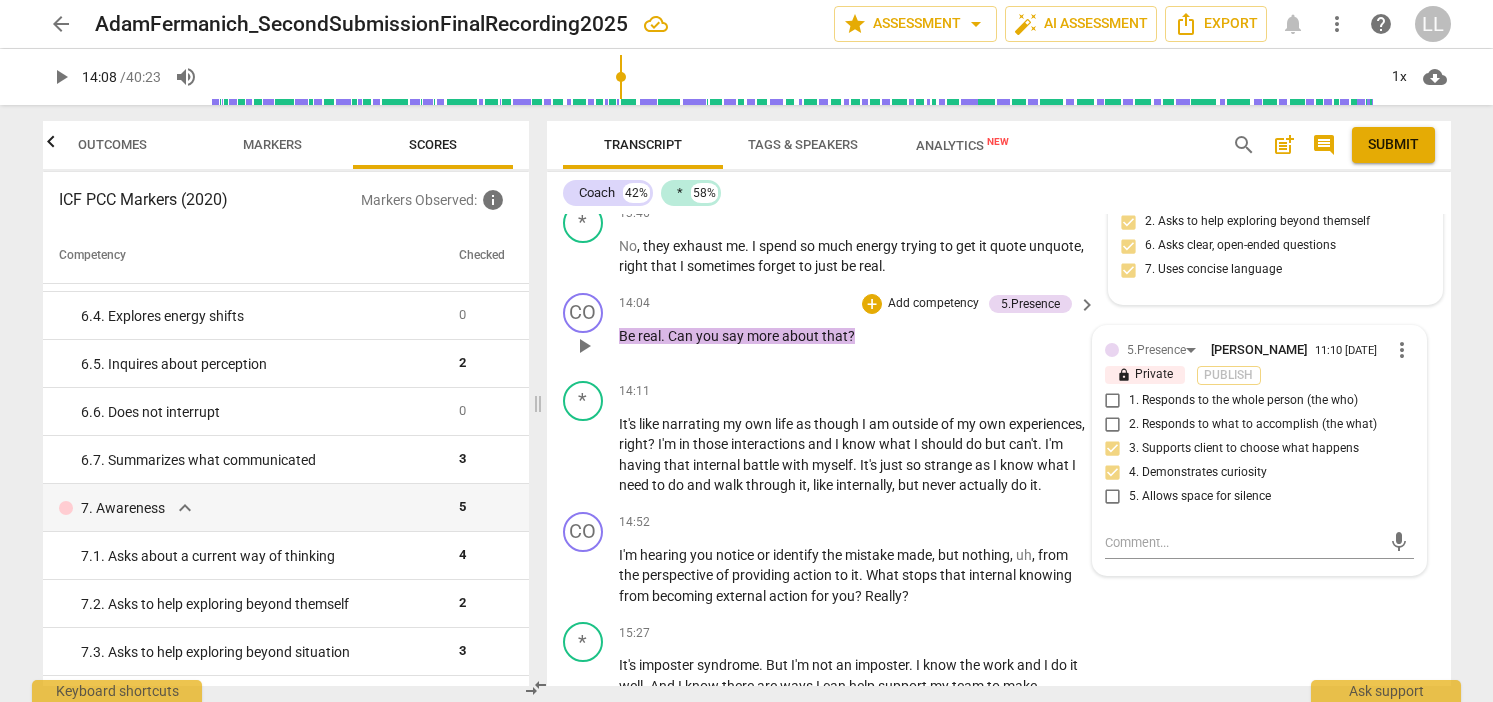 checkbox on "false" 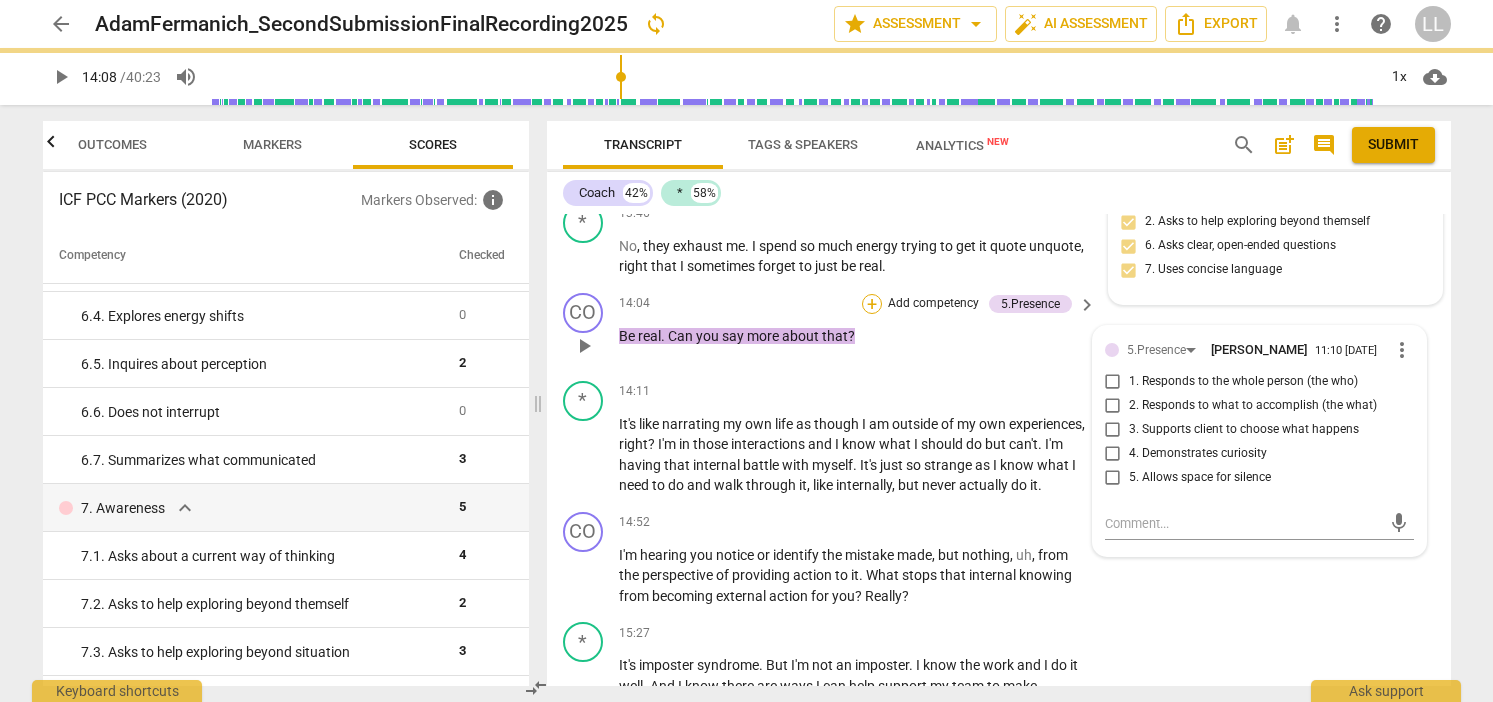 click on "+" at bounding box center [872, 304] 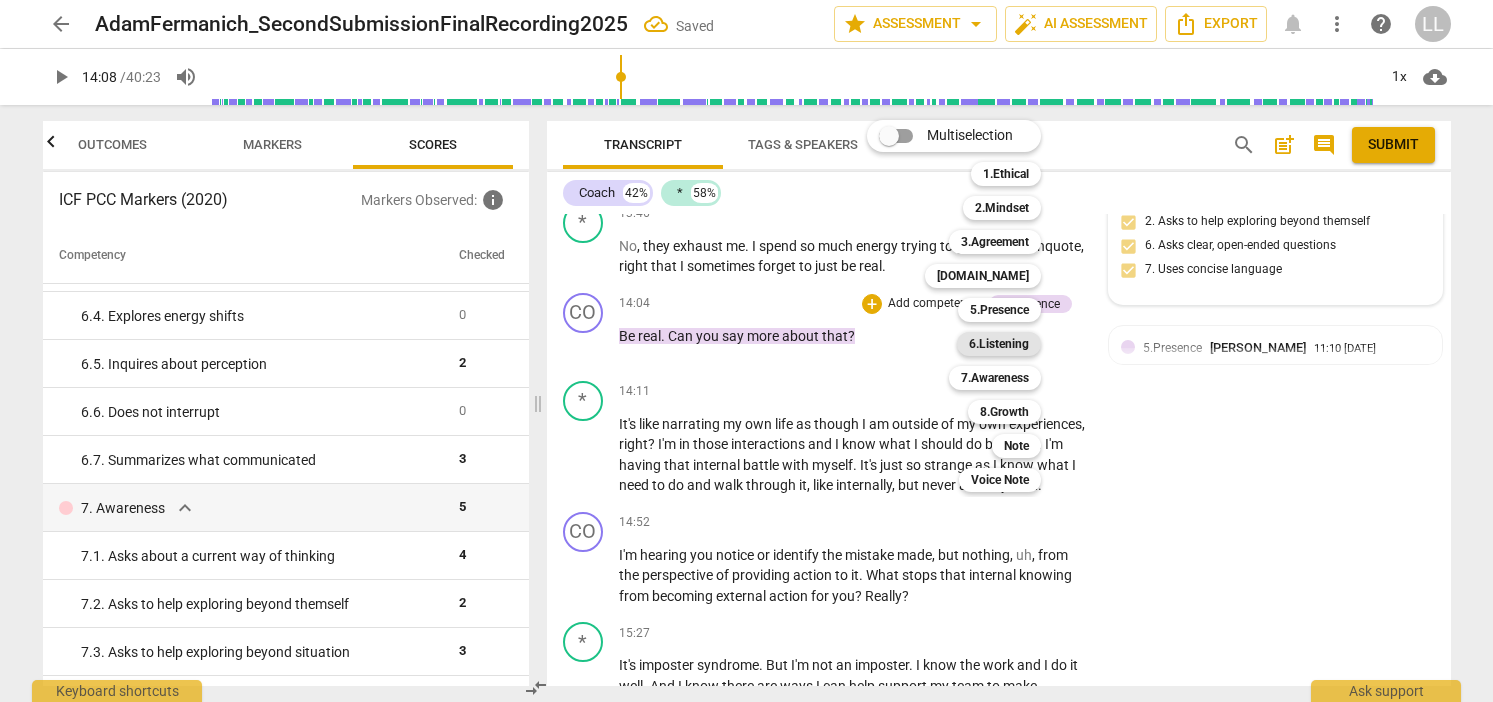 click on "6.Listening" at bounding box center [999, 344] 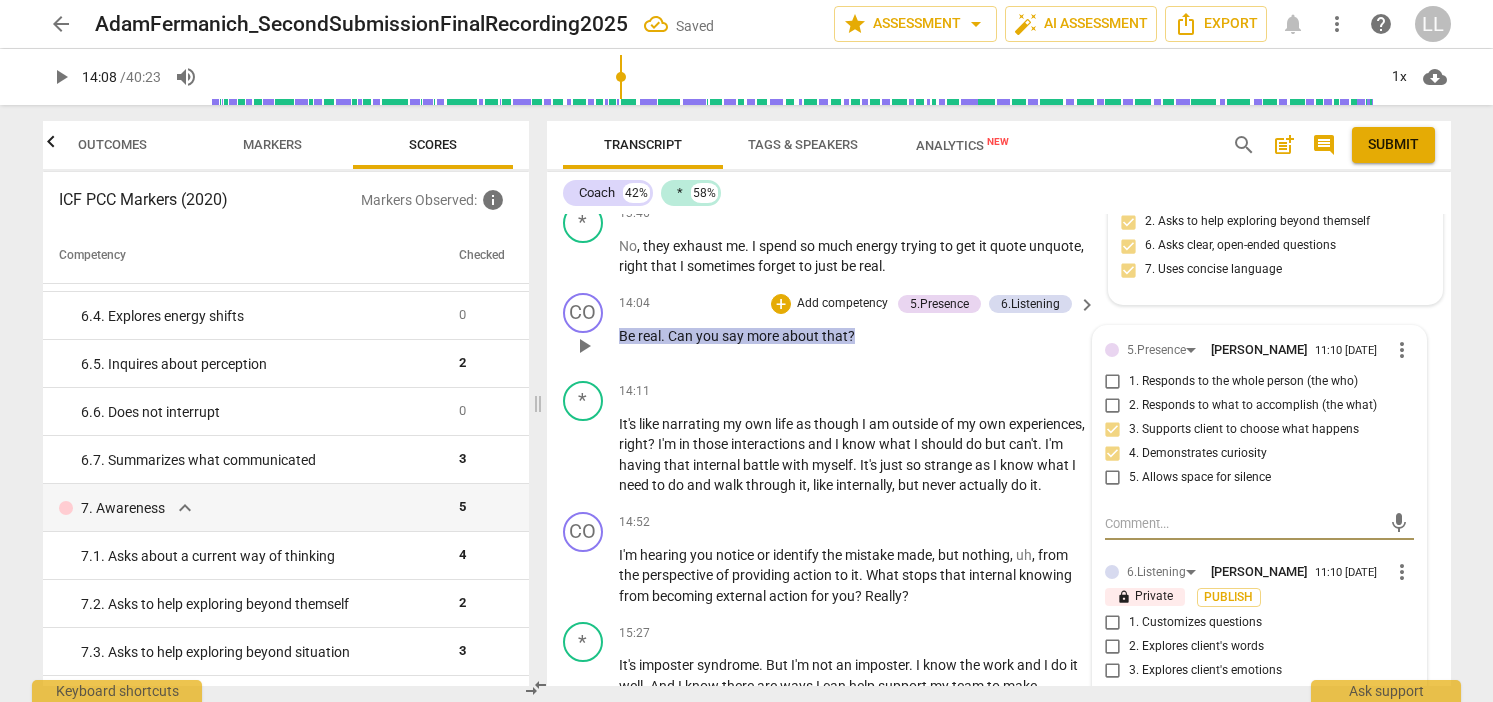 click on "1. Customizes questions" at bounding box center [1113, 623] 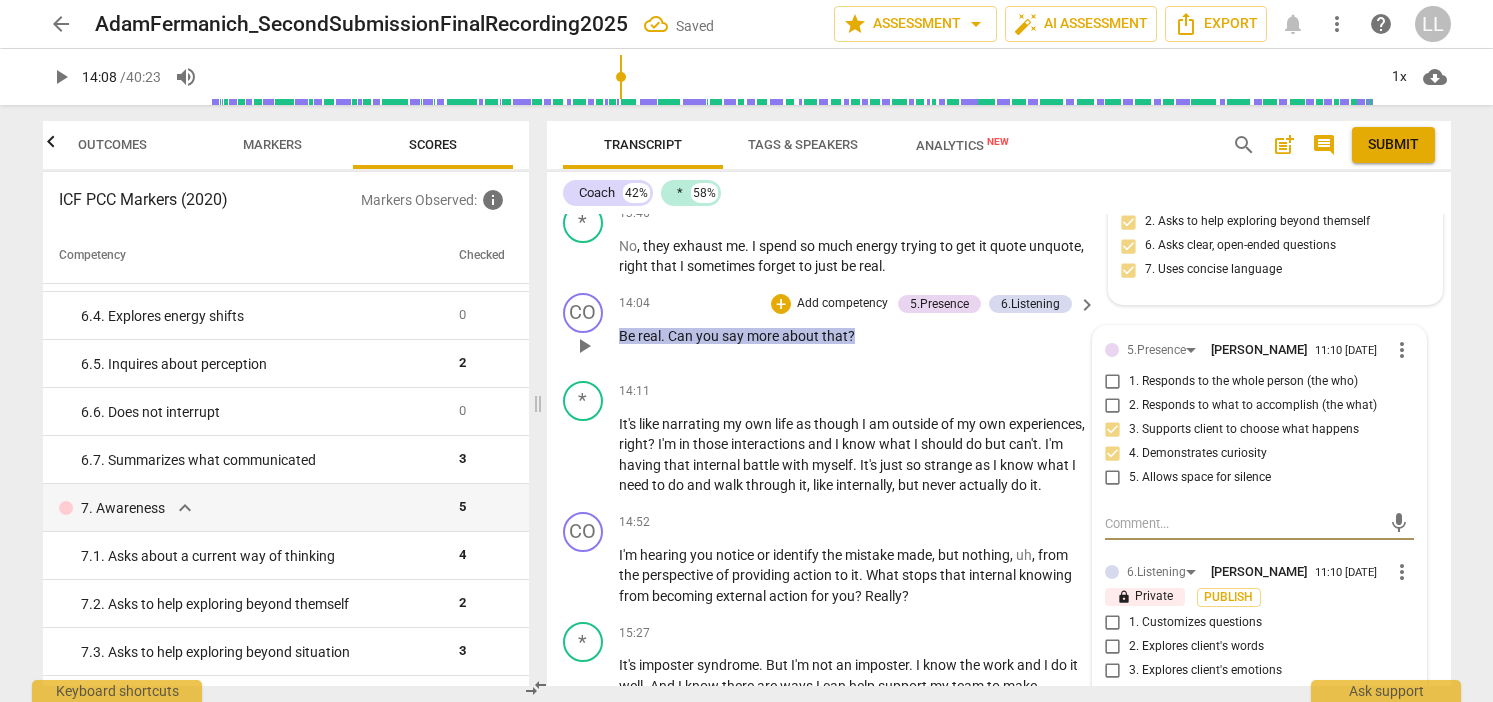 checkbox on "true" 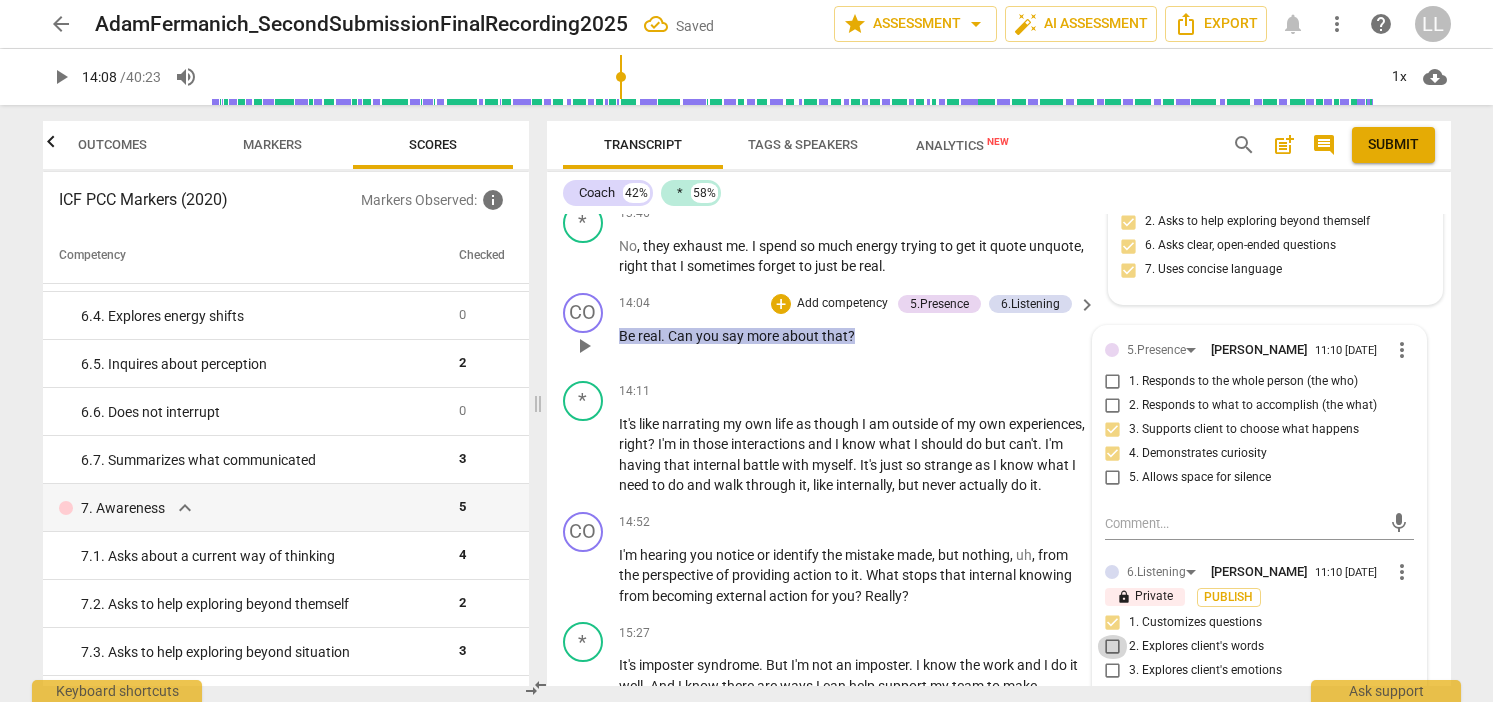 click on "2. Explores client's words" at bounding box center [1113, 647] 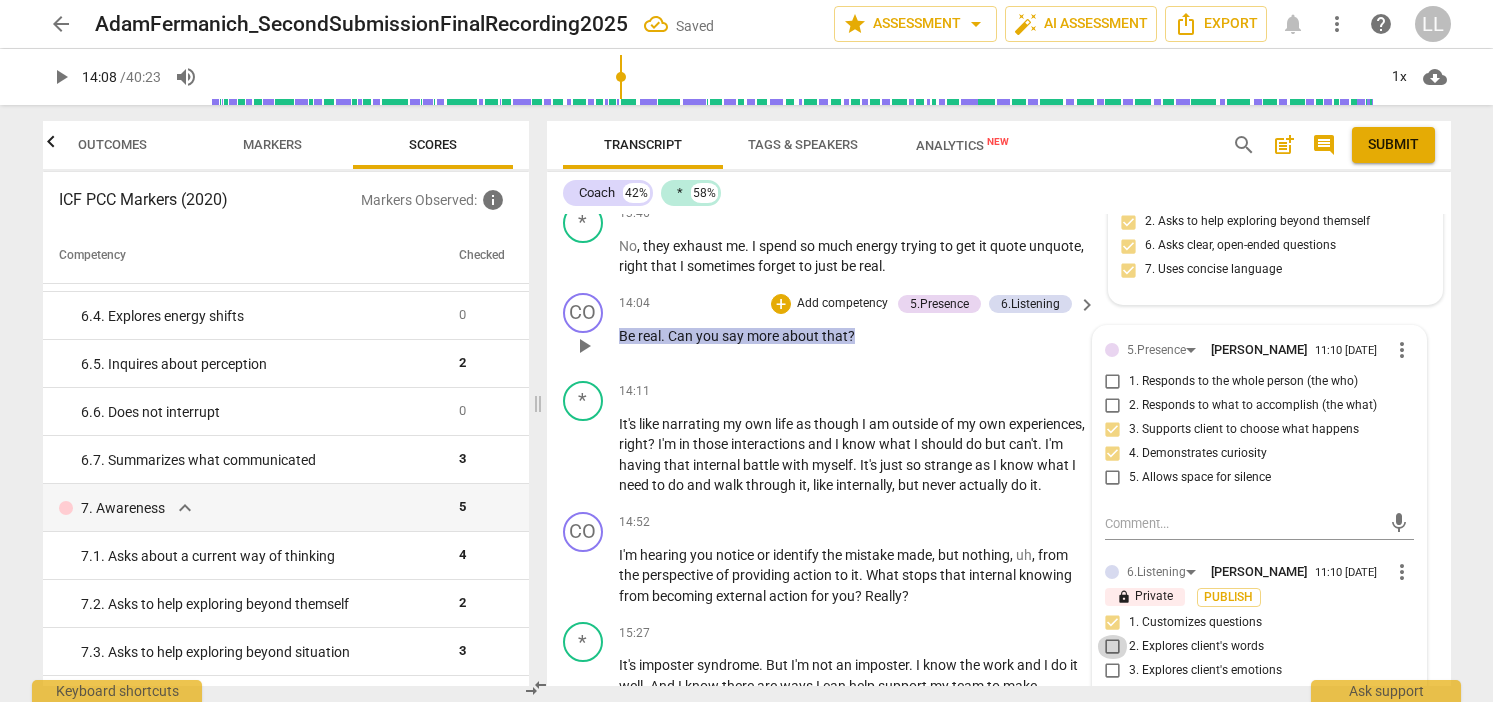 checkbox on "true" 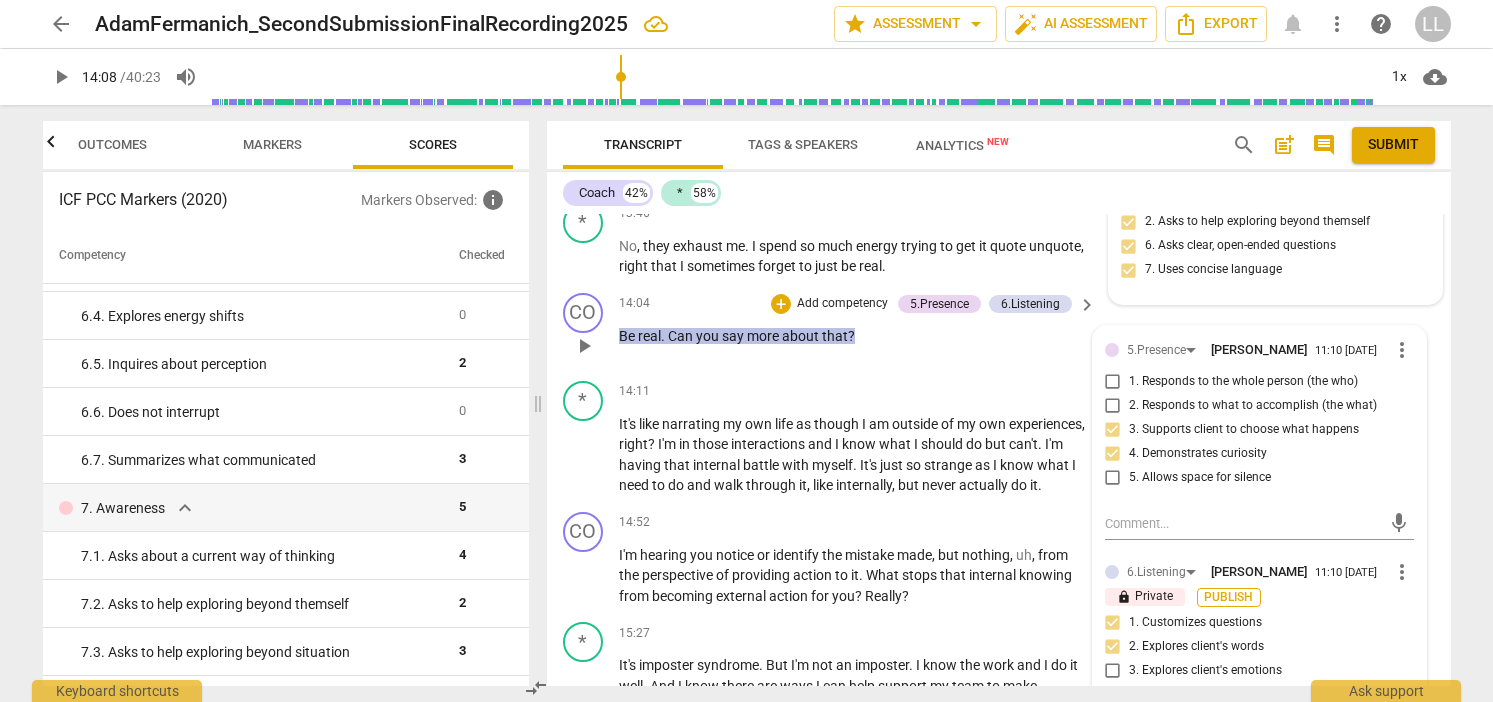 click on "Publish" at bounding box center (1229, 597) 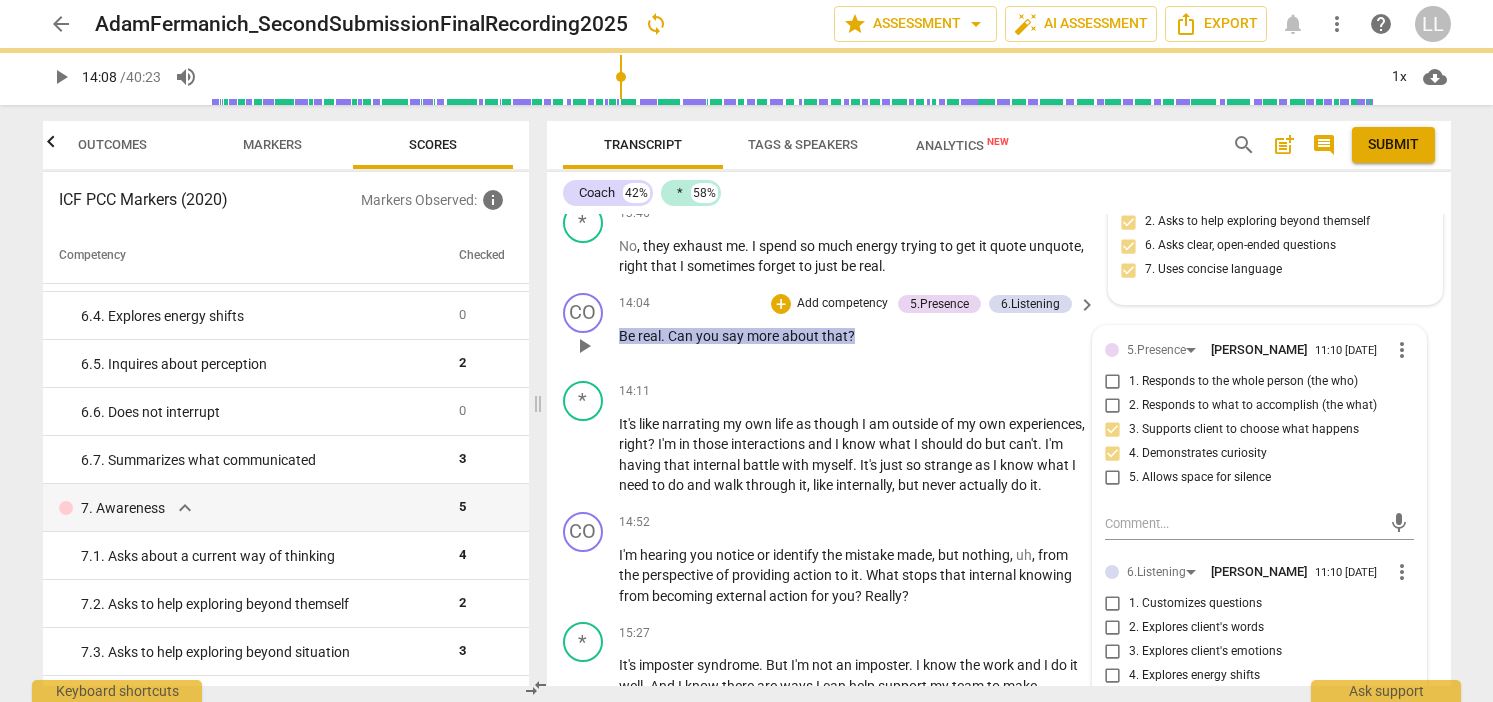 type on "849" 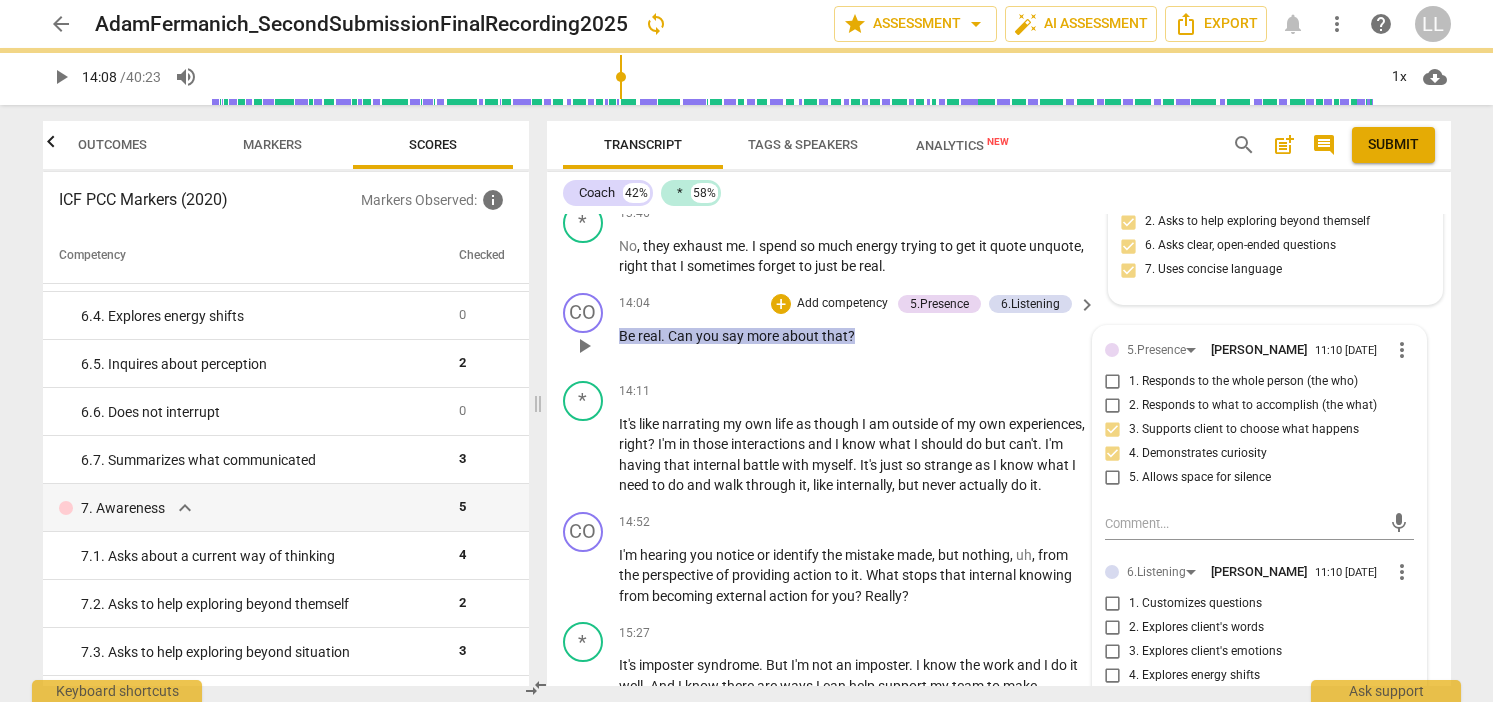 checkbox on "false" 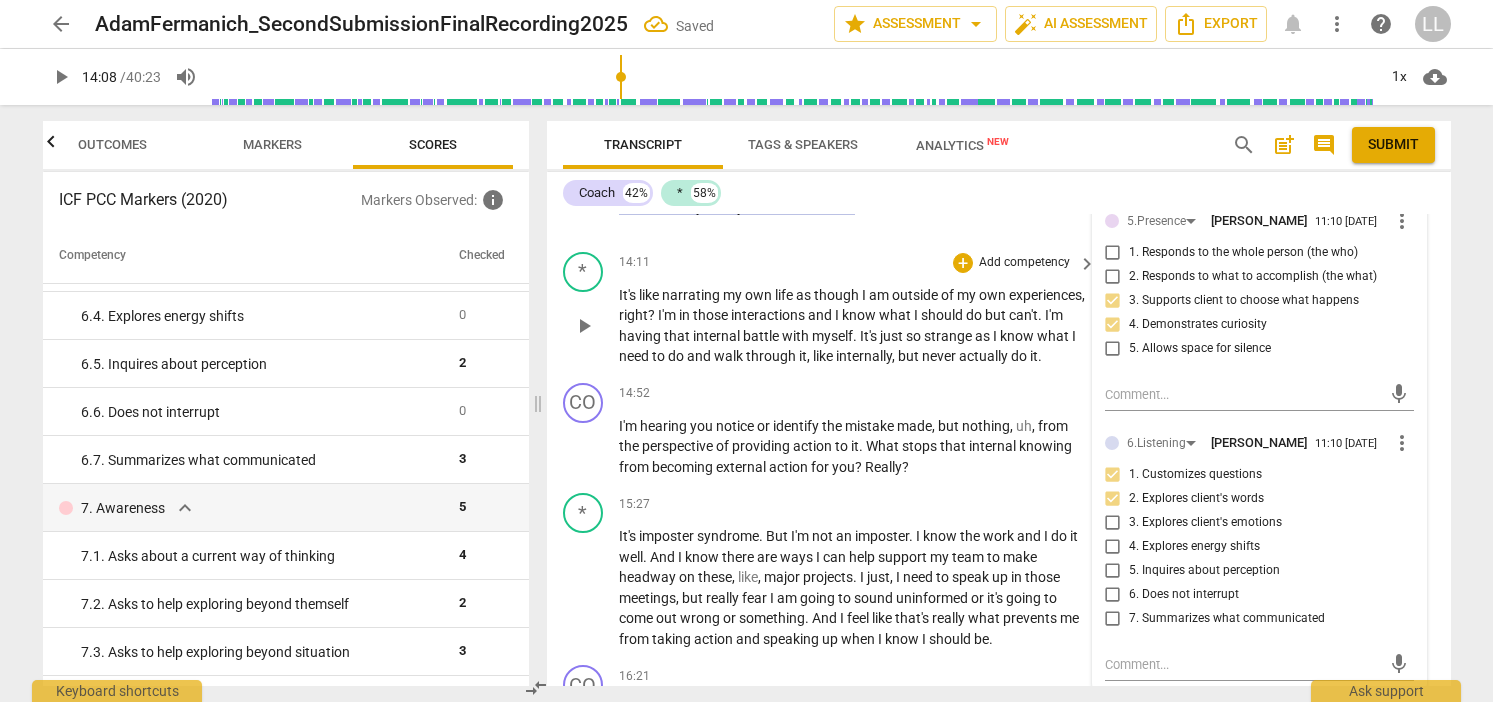 scroll, scrollTop: 4897, scrollLeft: 0, axis: vertical 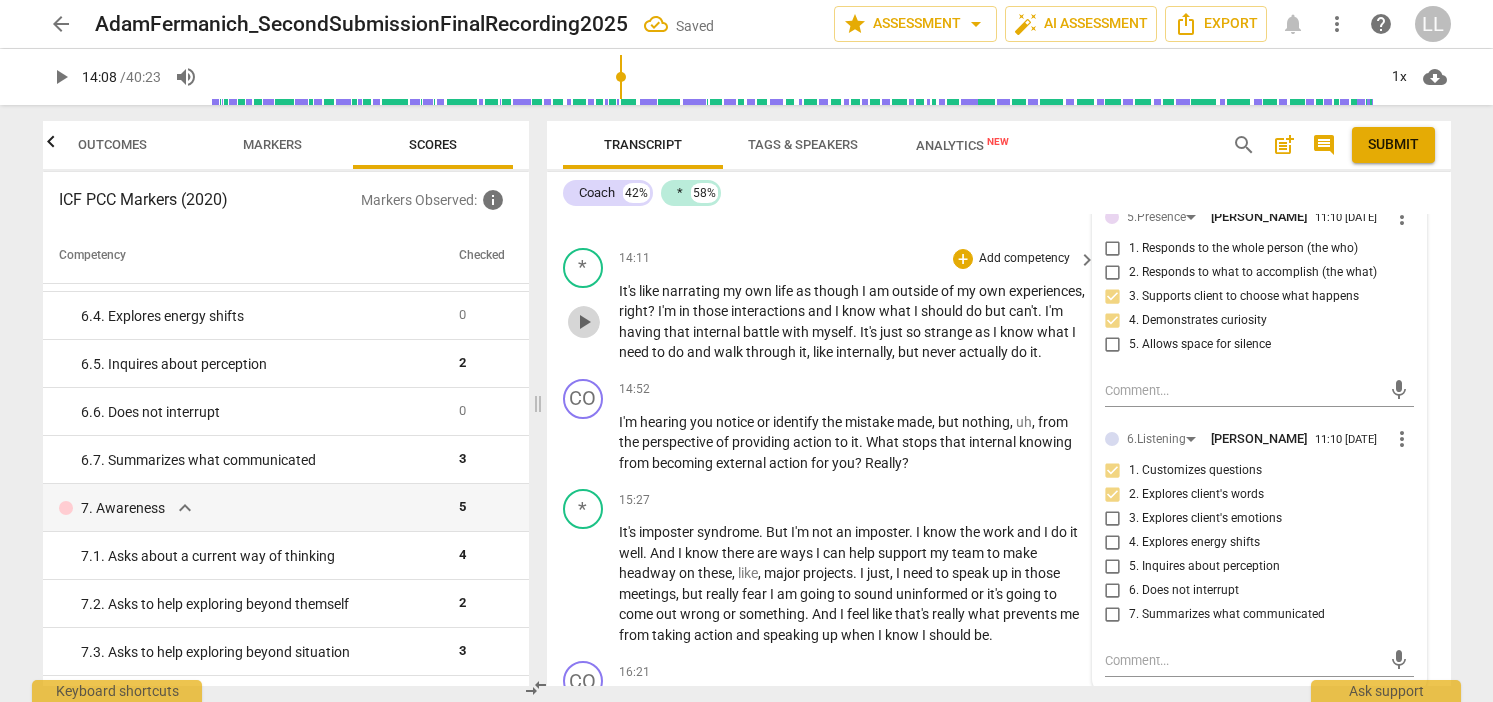 click on "play_arrow" at bounding box center [584, 322] 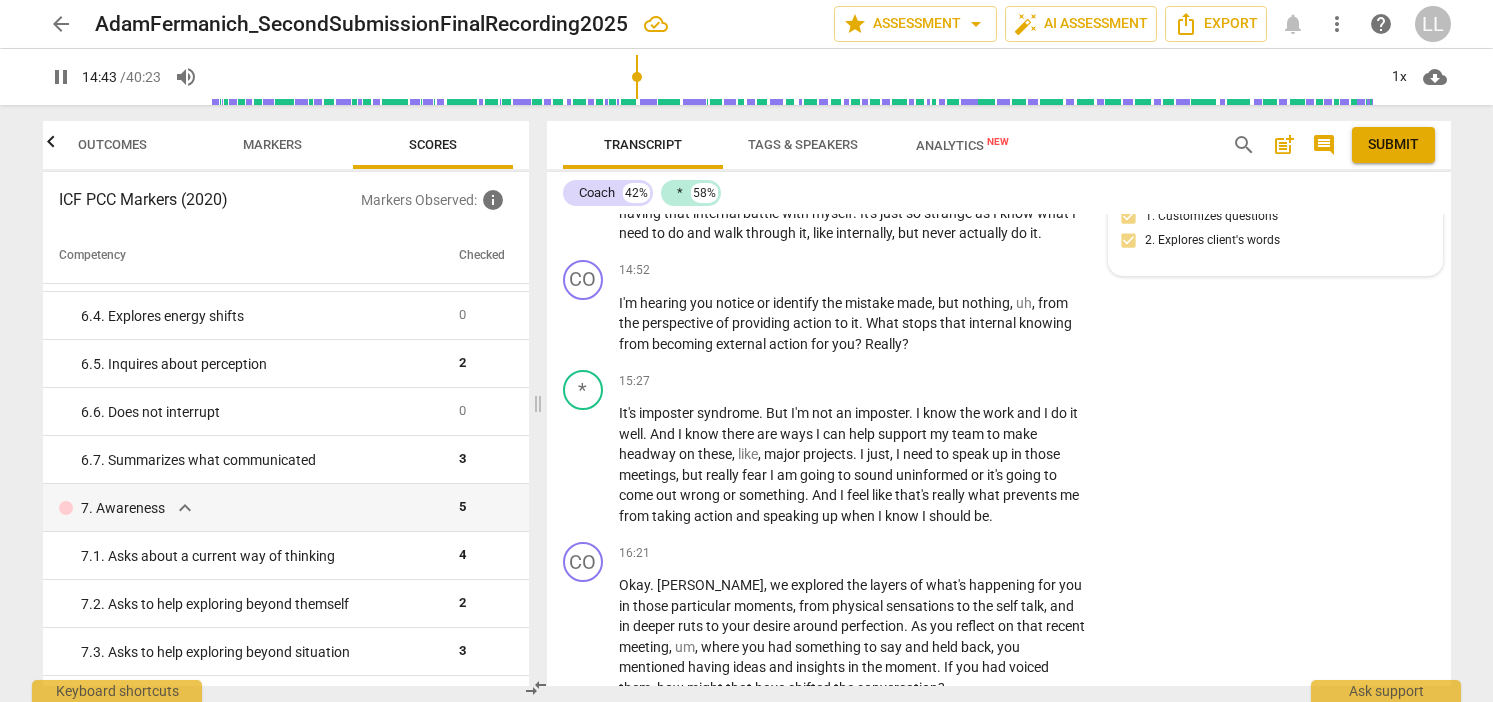 scroll, scrollTop: 5037, scrollLeft: 0, axis: vertical 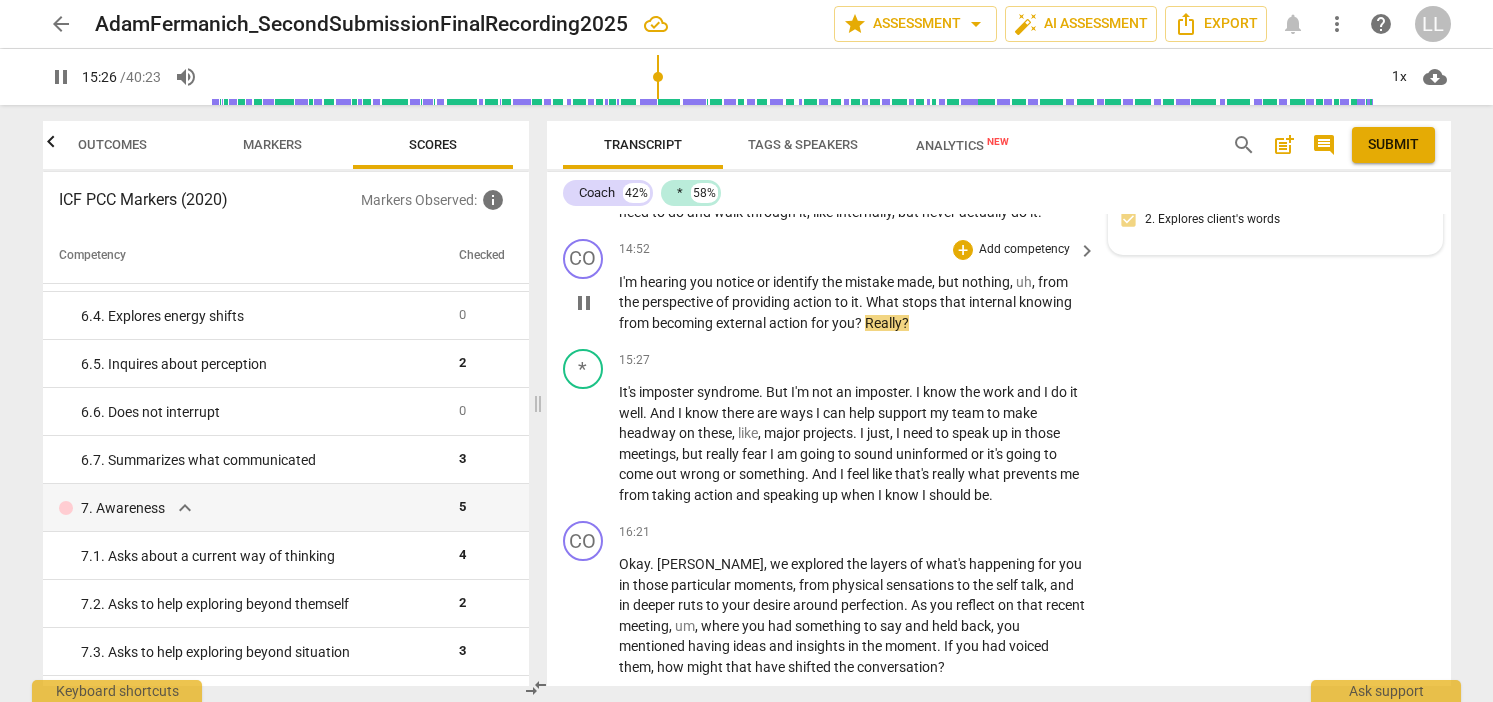 click on "pause" at bounding box center [584, 303] 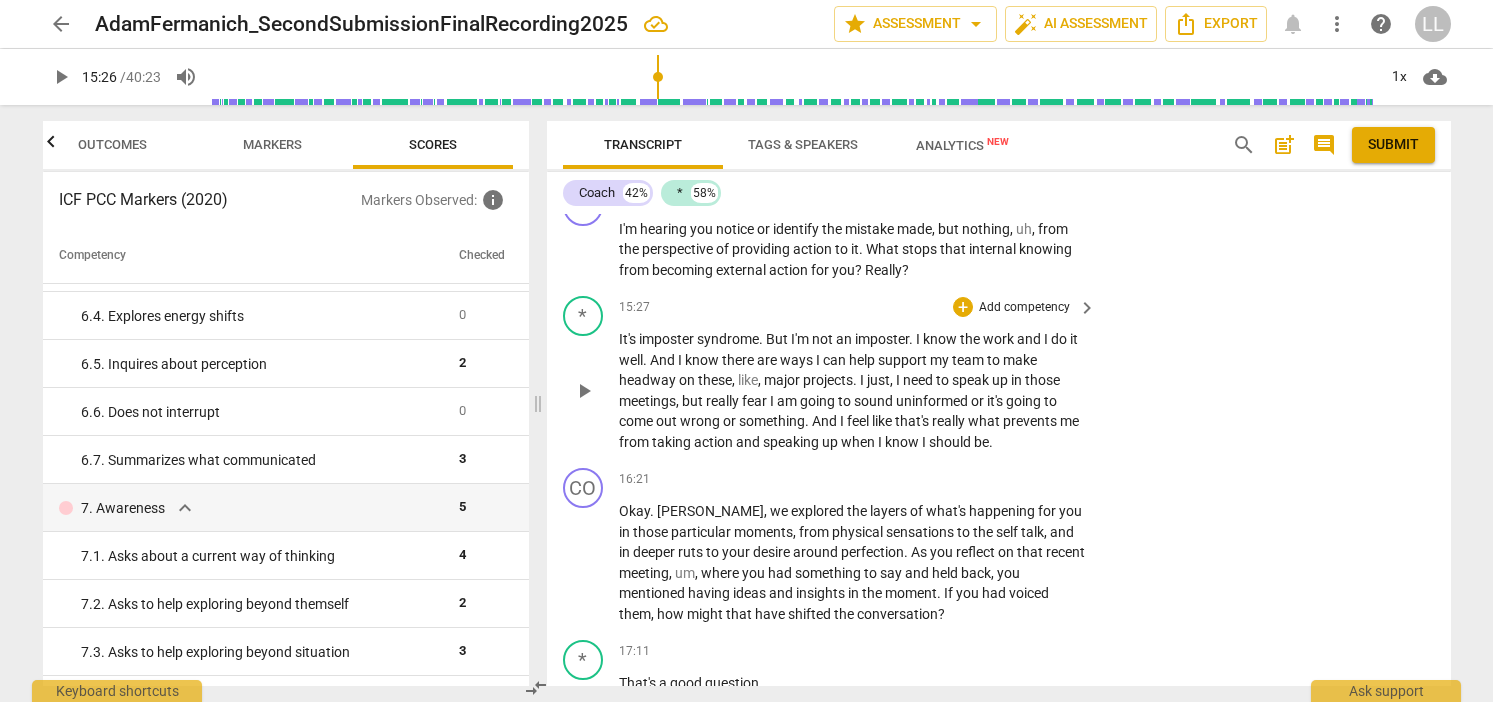scroll, scrollTop: 5088, scrollLeft: 0, axis: vertical 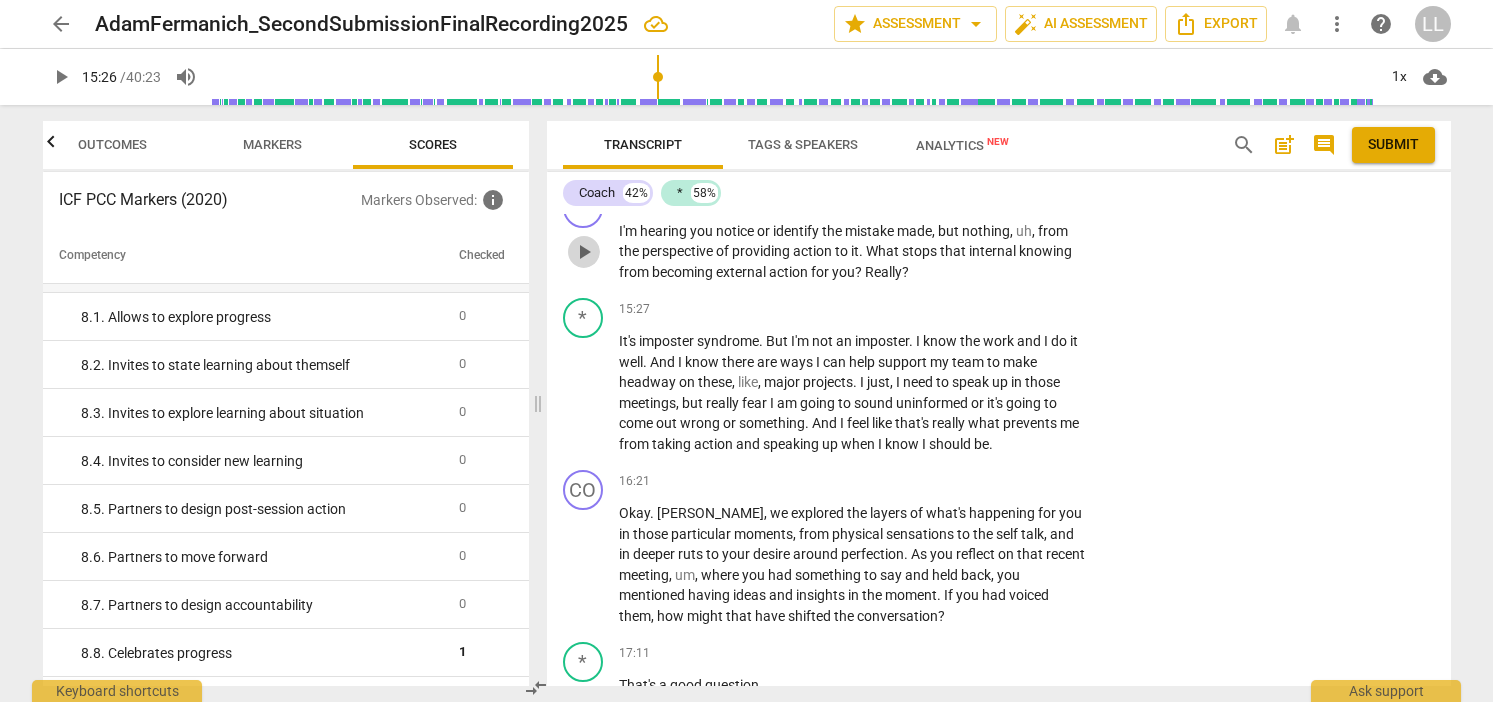 click on "play_arrow" at bounding box center [584, 252] 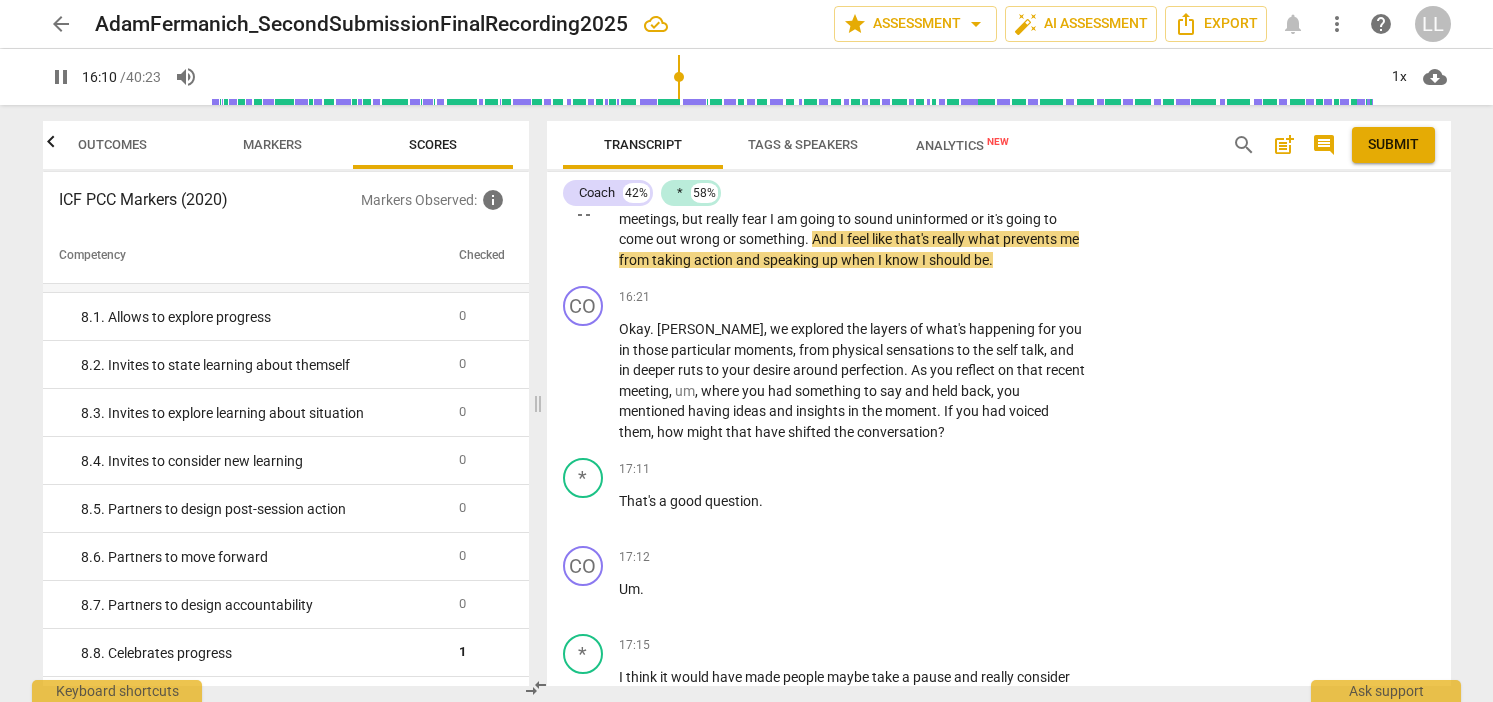 scroll, scrollTop: 5273, scrollLeft: 0, axis: vertical 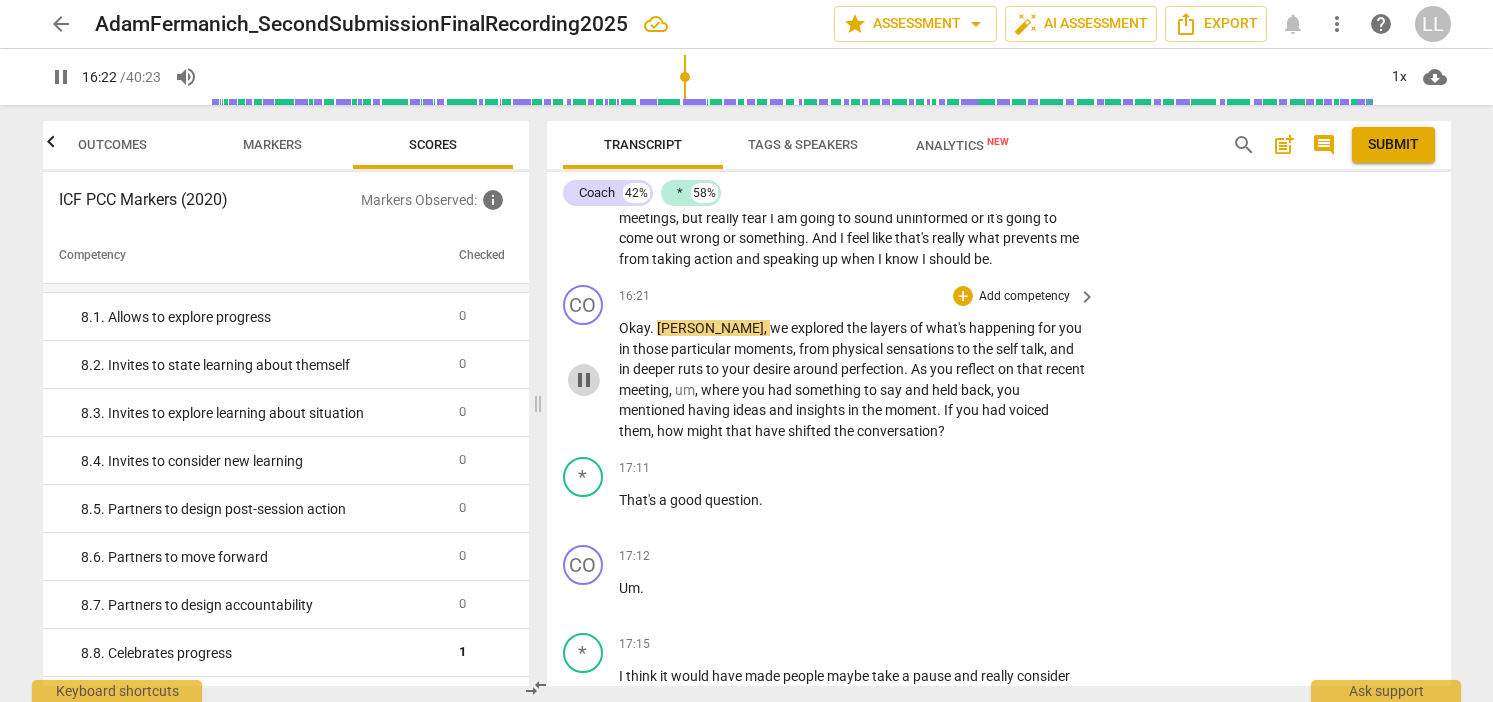 click on "pause" at bounding box center [584, 380] 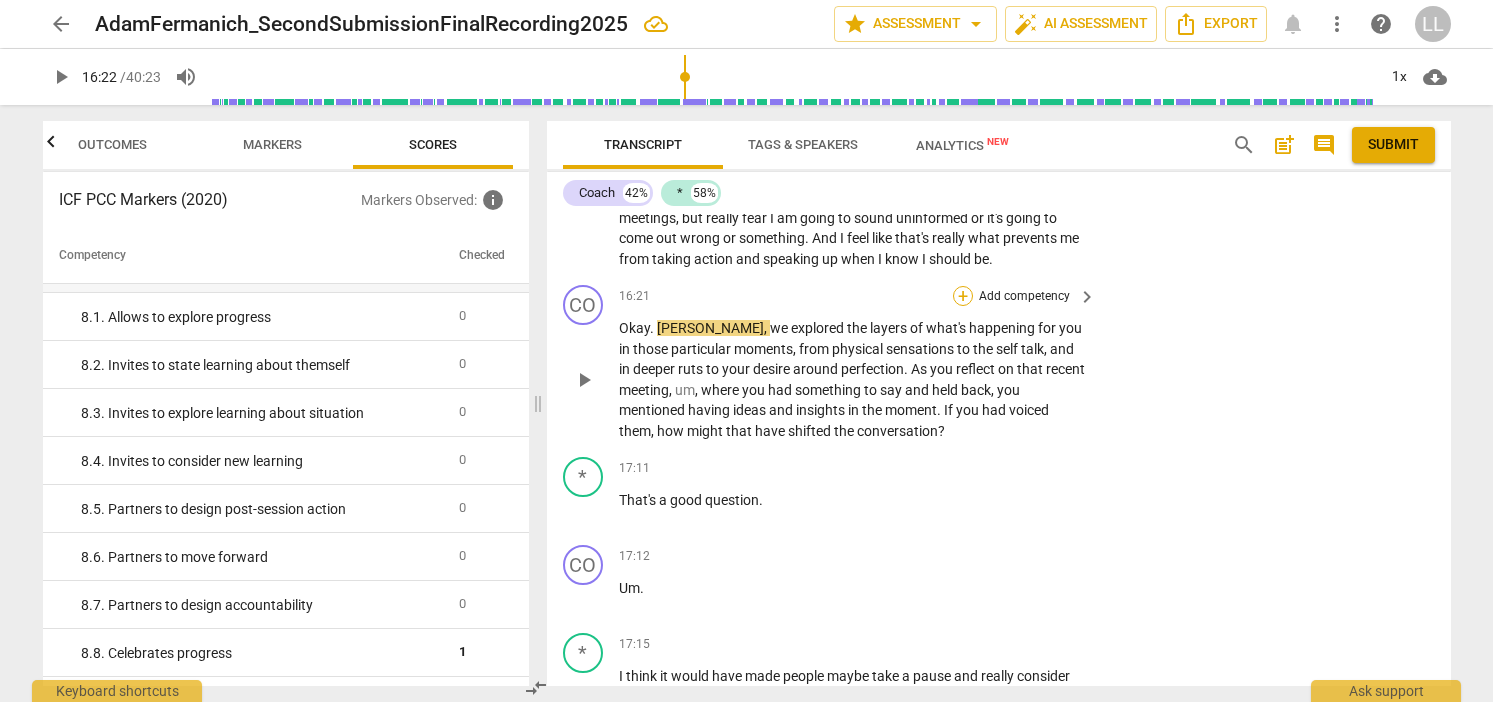 click on "+" at bounding box center (963, 296) 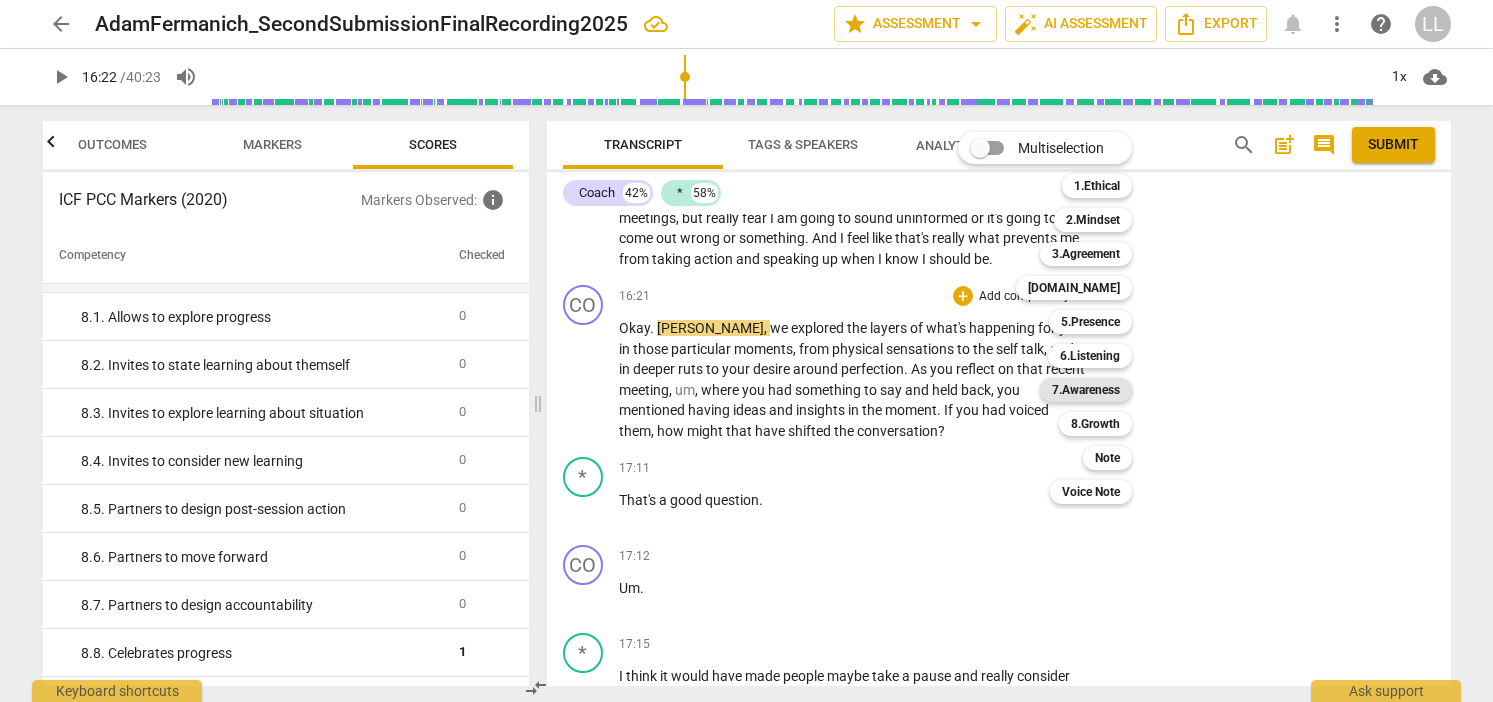 click on "7.Awareness" at bounding box center (1086, 390) 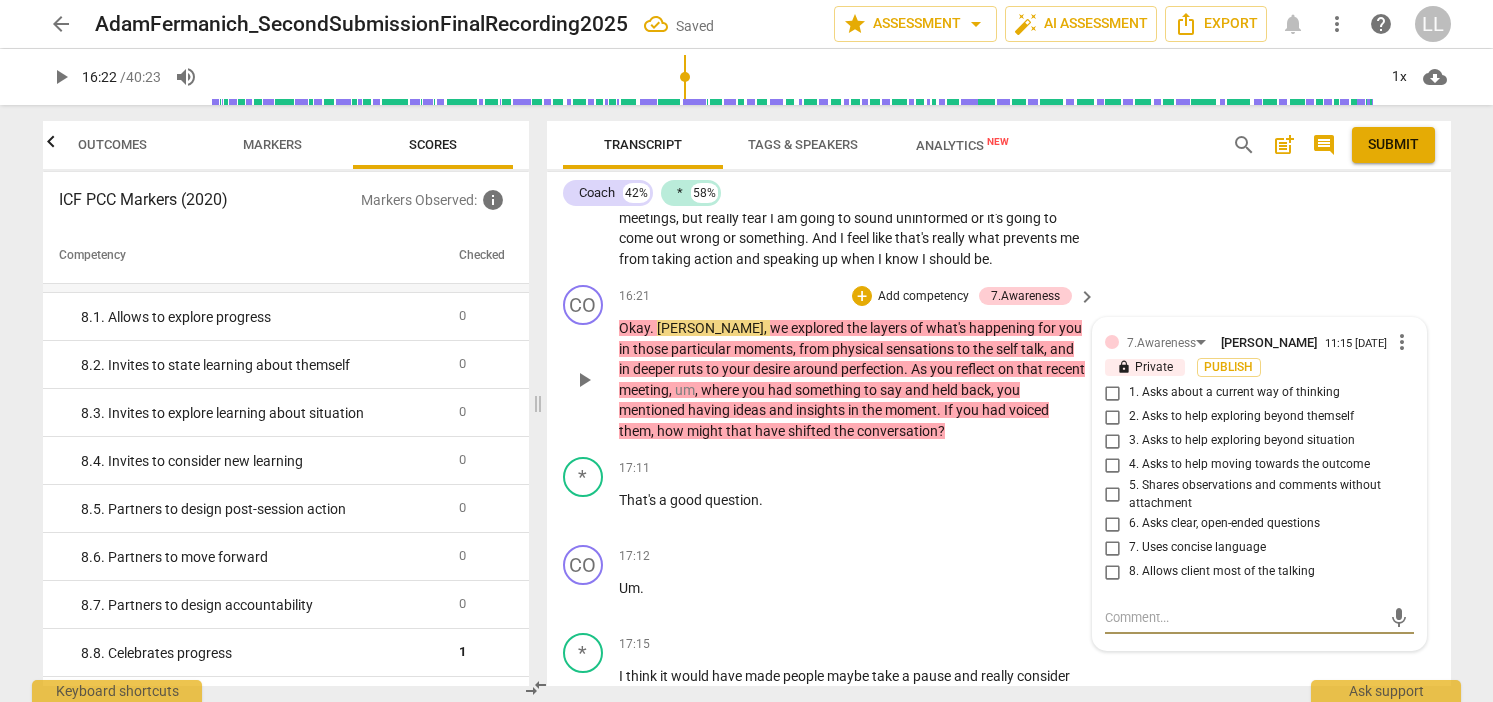 click on "3. Asks to help exploring beyond situation" at bounding box center [1113, 441] 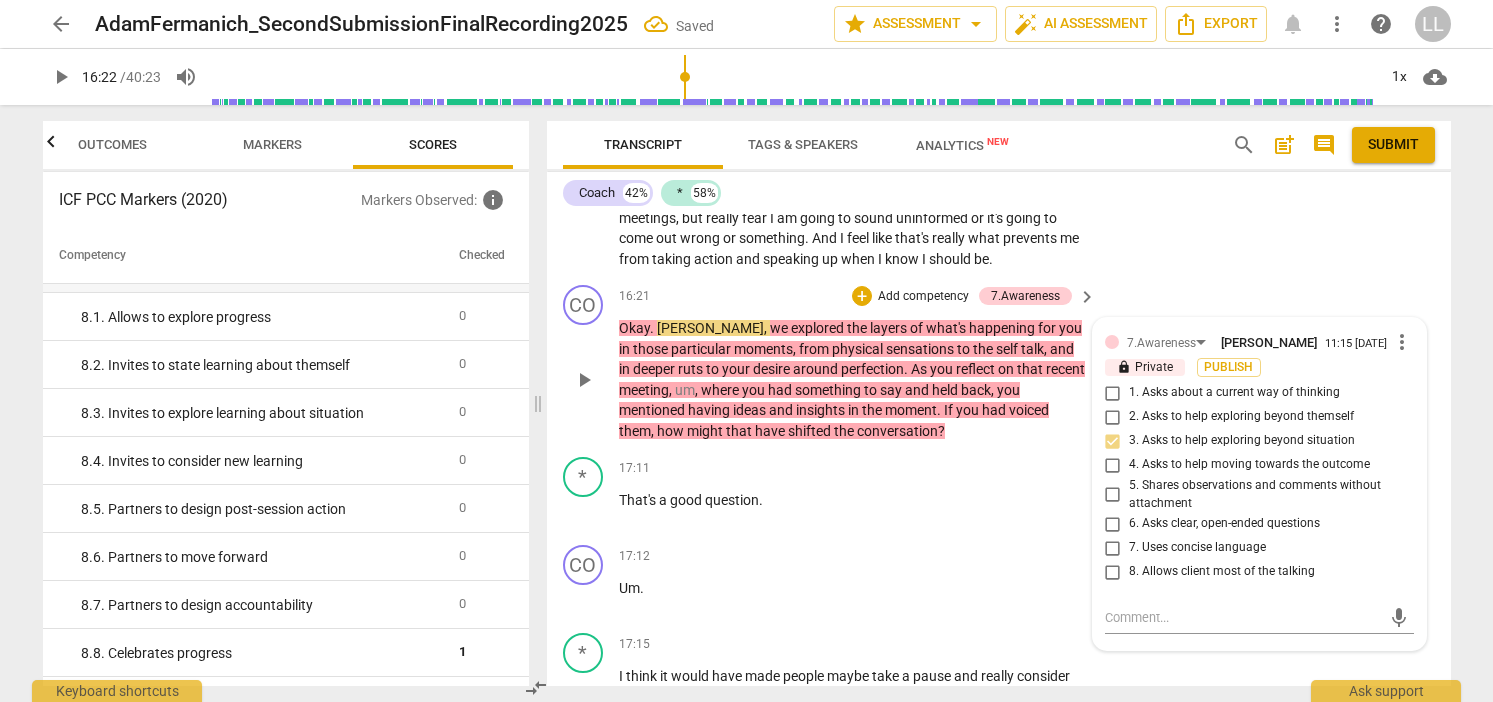 click on "4. Asks to help moving towards the outcome" at bounding box center (1113, 465) 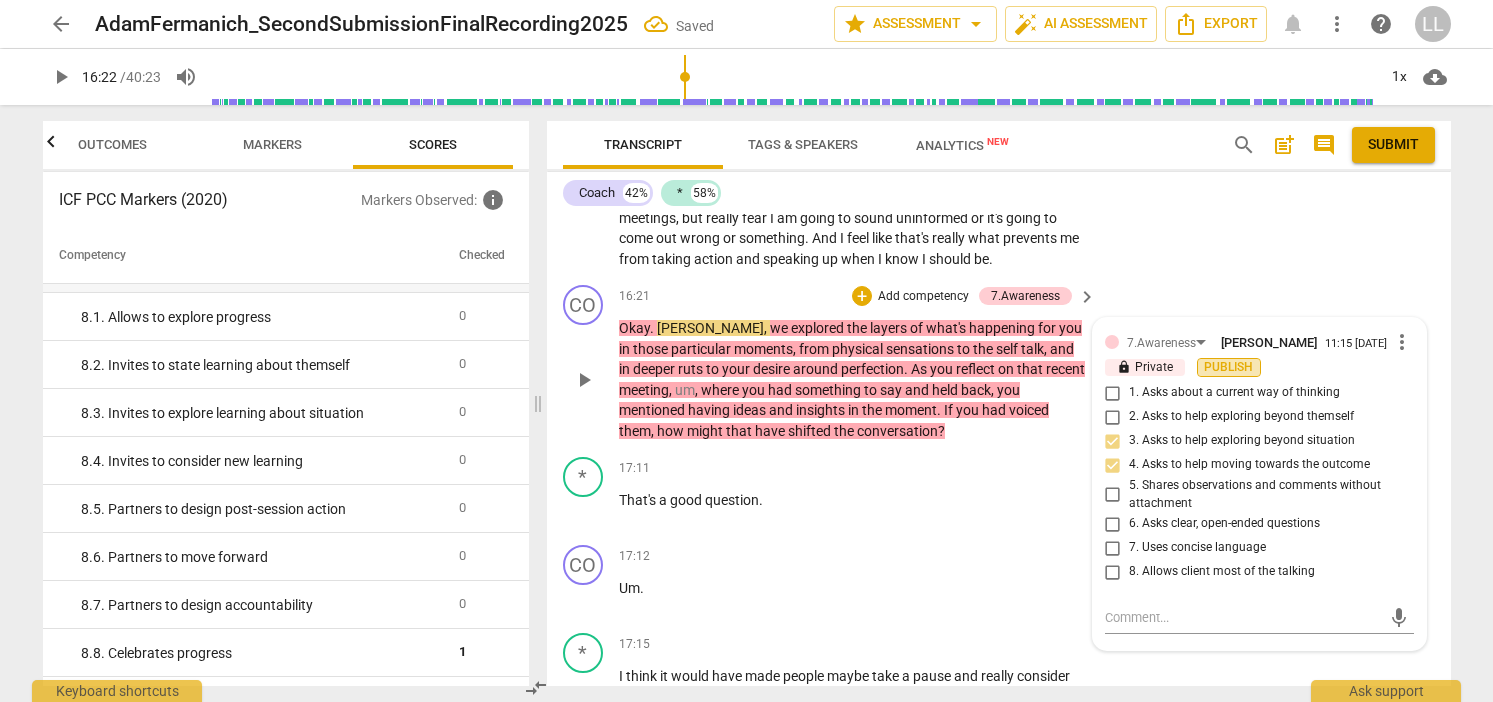 click on "Publish" at bounding box center (1229, 367) 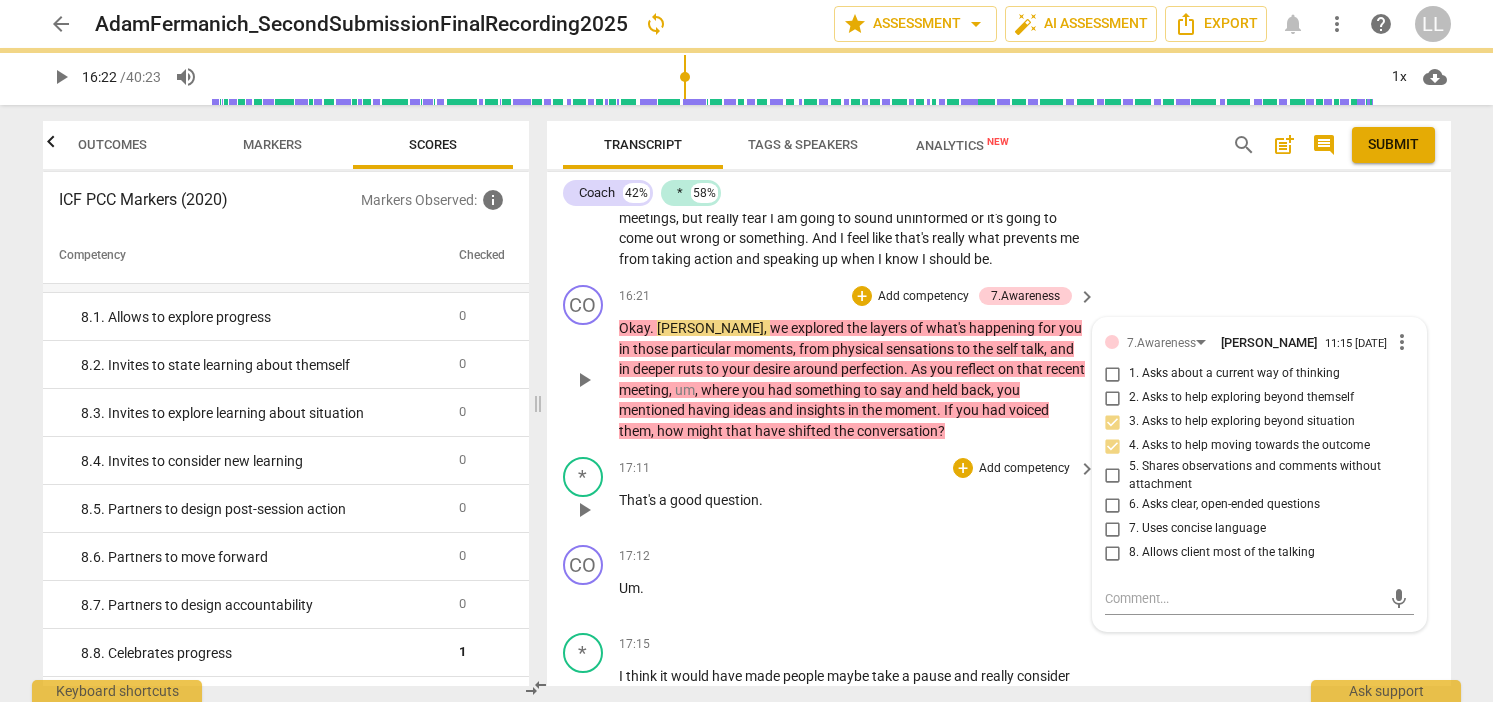type on "982" 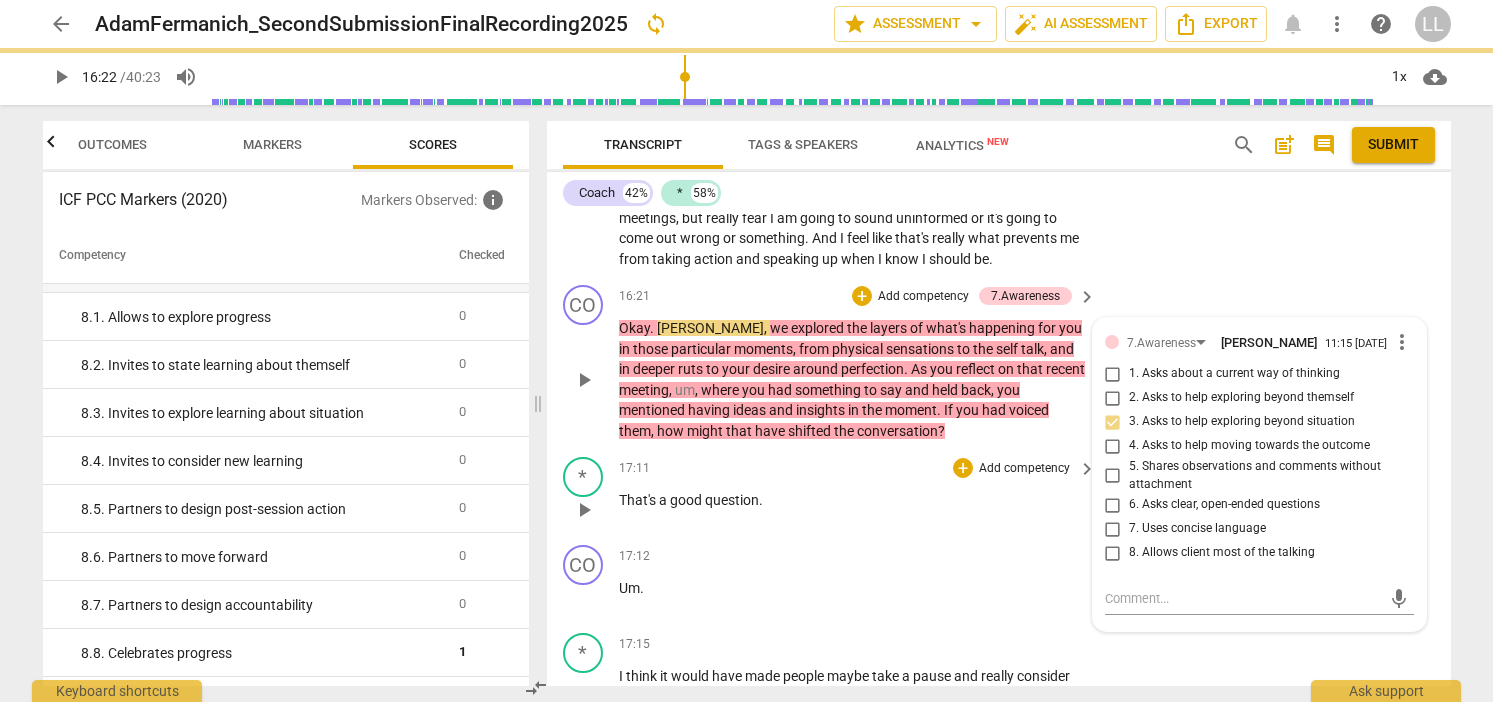 checkbox on "true" 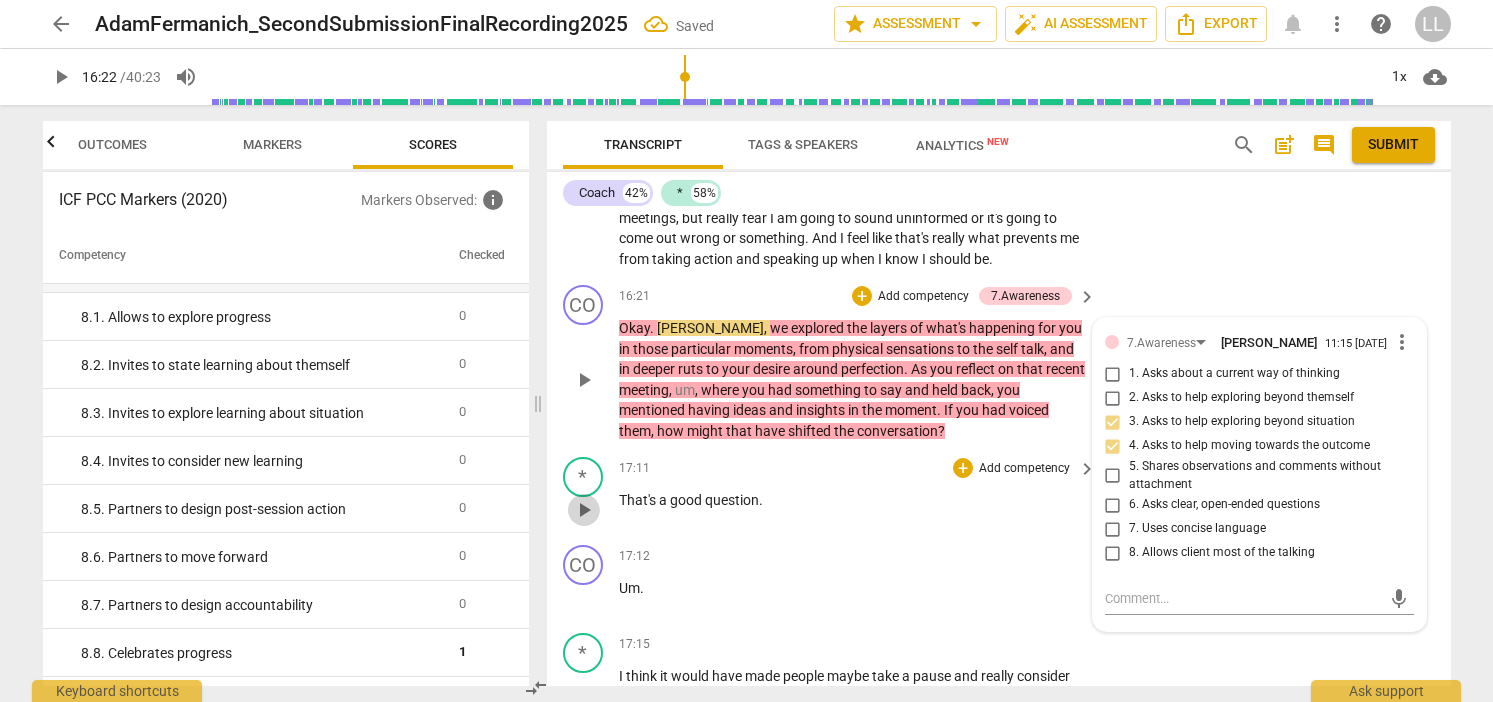 click on "play_arrow" at bounding box center [584, 510] 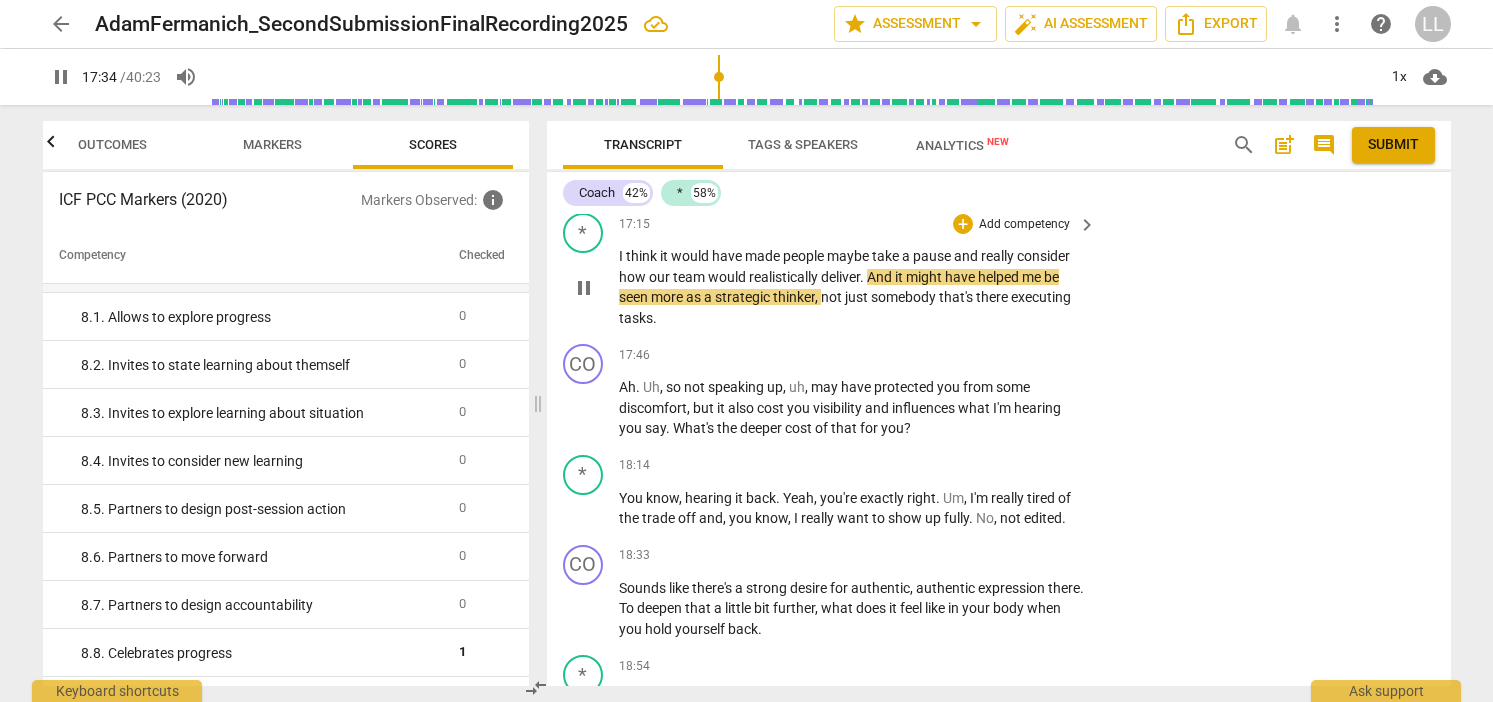 scroll, scrollTop: 5694, scrollLeft: 0, axis: vertical 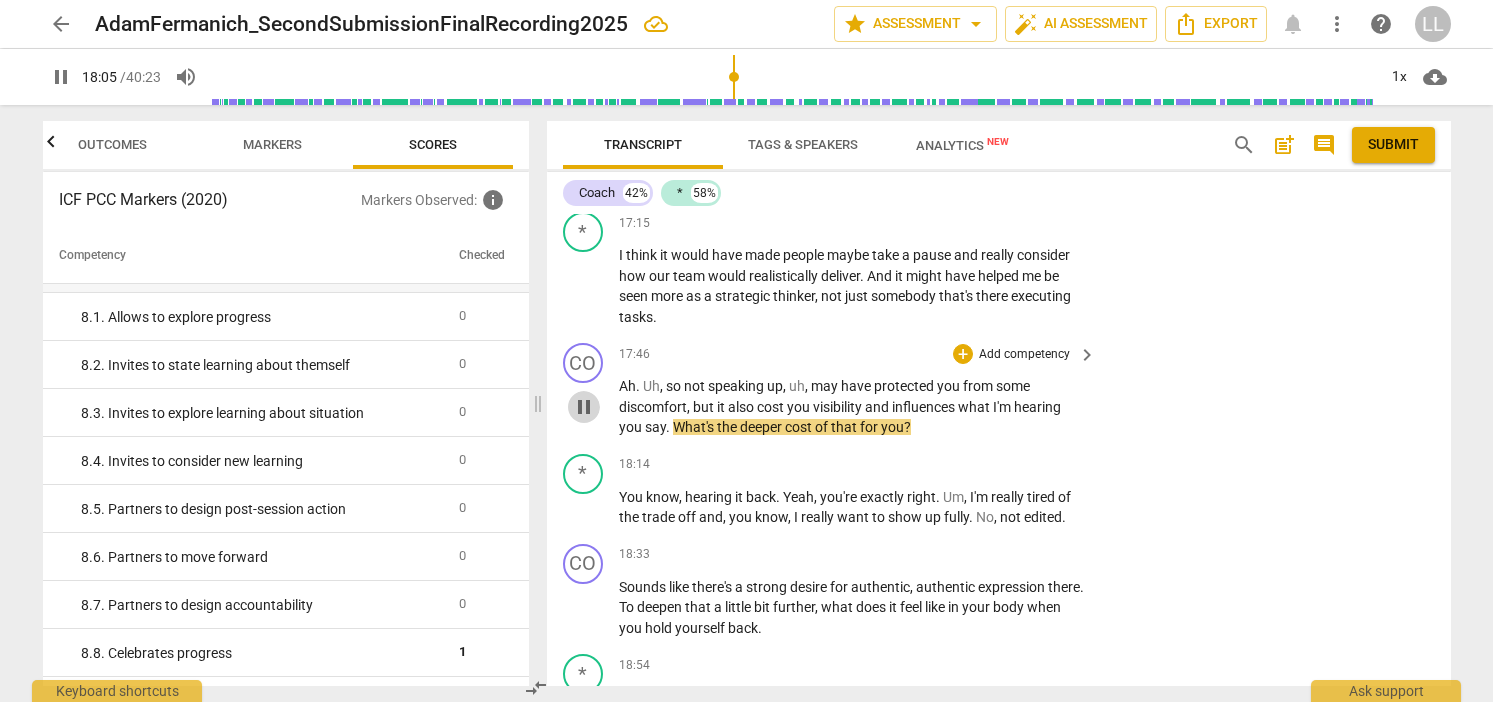 click on "pause" at bounding box center (584, 407) 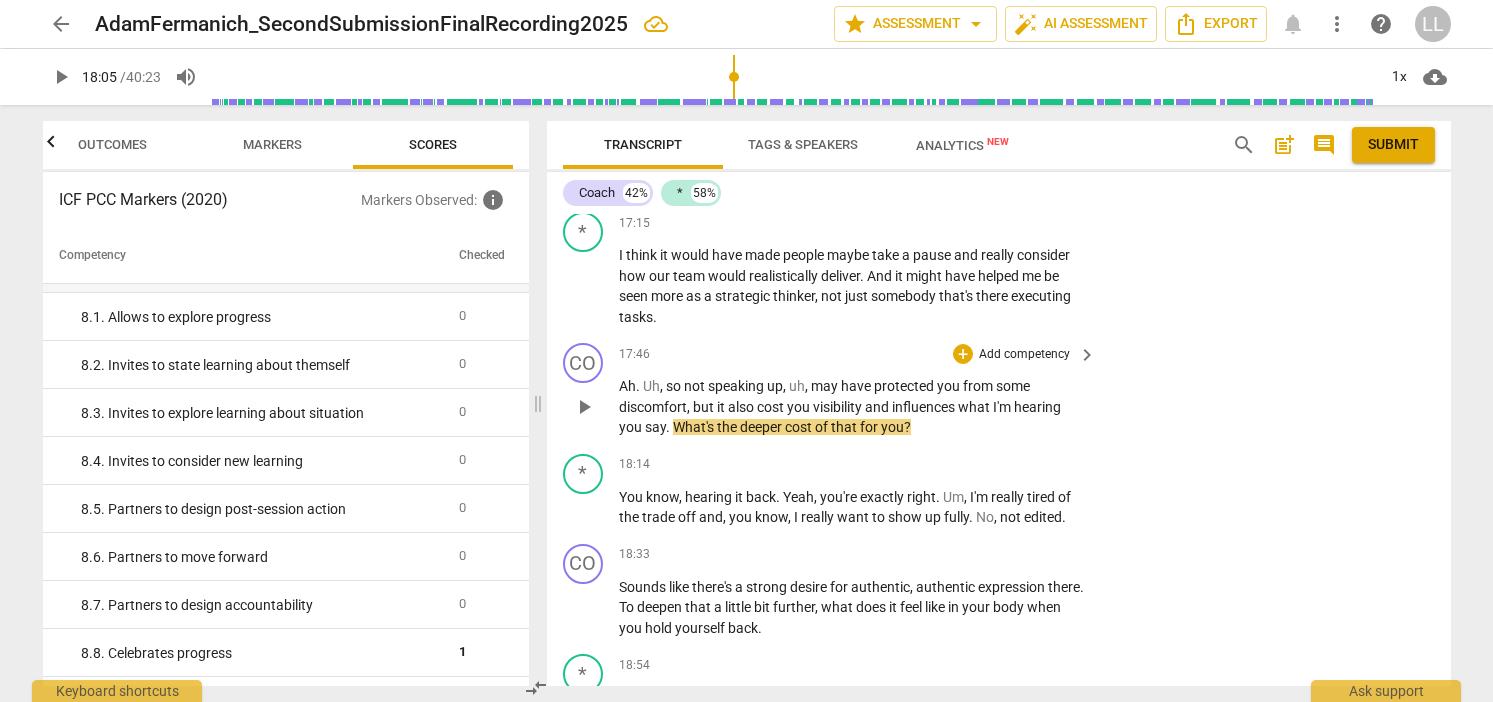 click on "play_arrow" at bounding box center [584, 407] 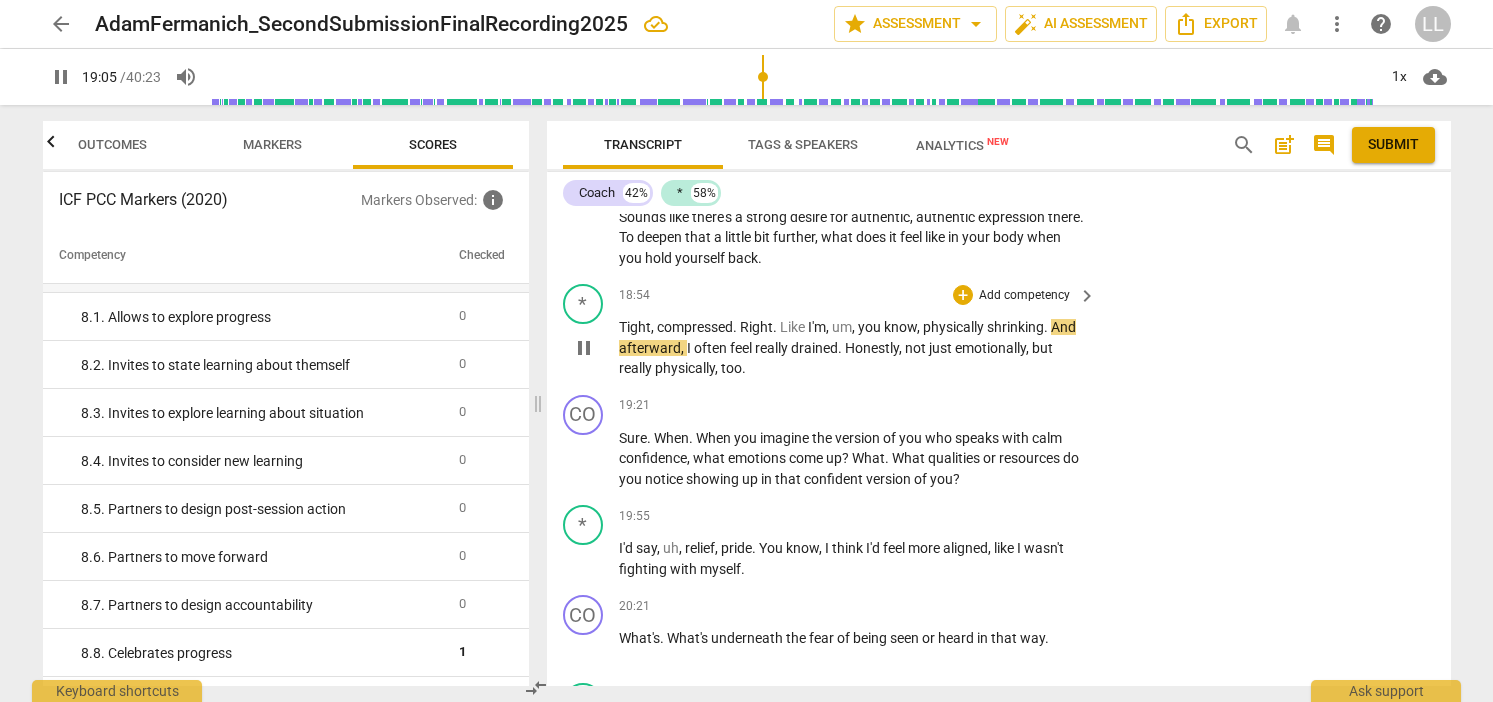 scroll, scrollTop: 6133, scrollLeft: 0, axis: vertical 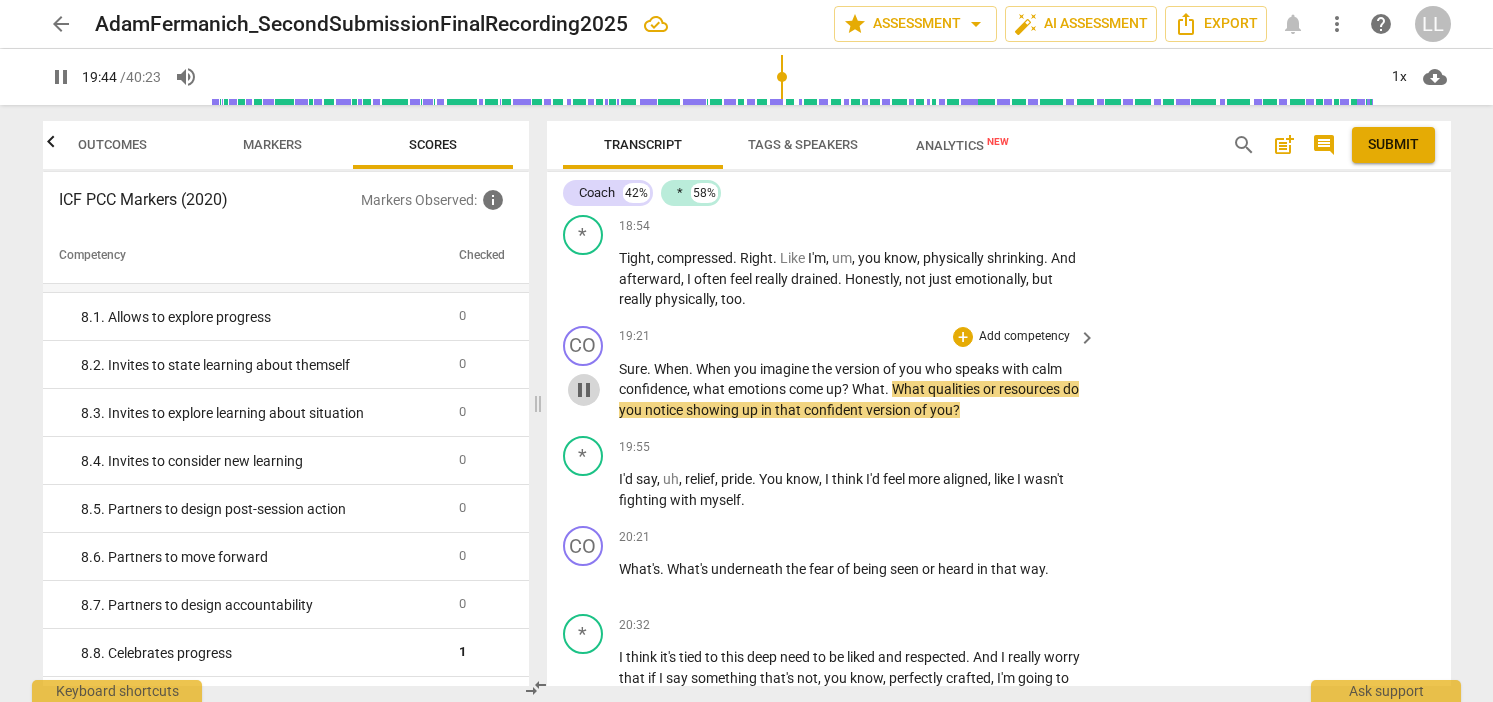 click on "pause" at bounding box center [584, 390] 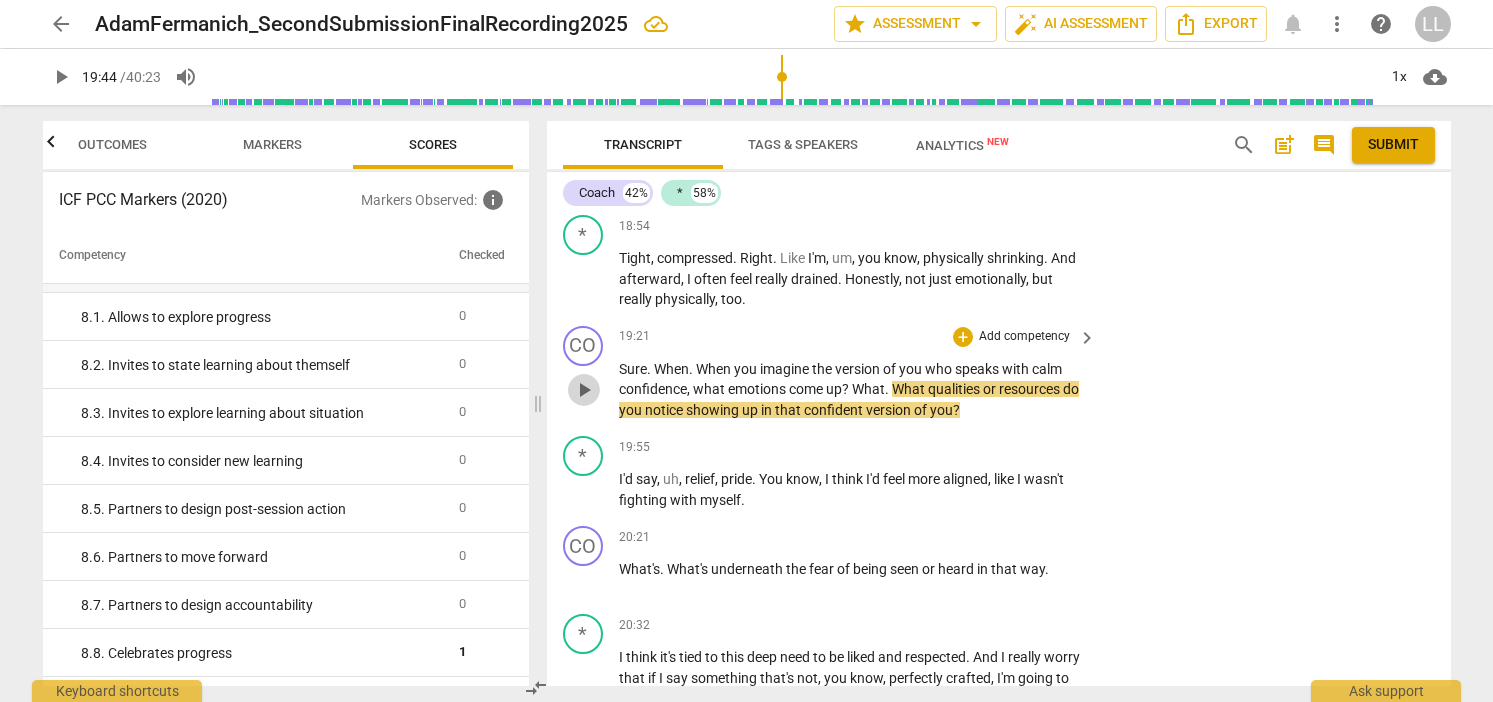 click on "play_arrow" at bounding box center [584, 390] 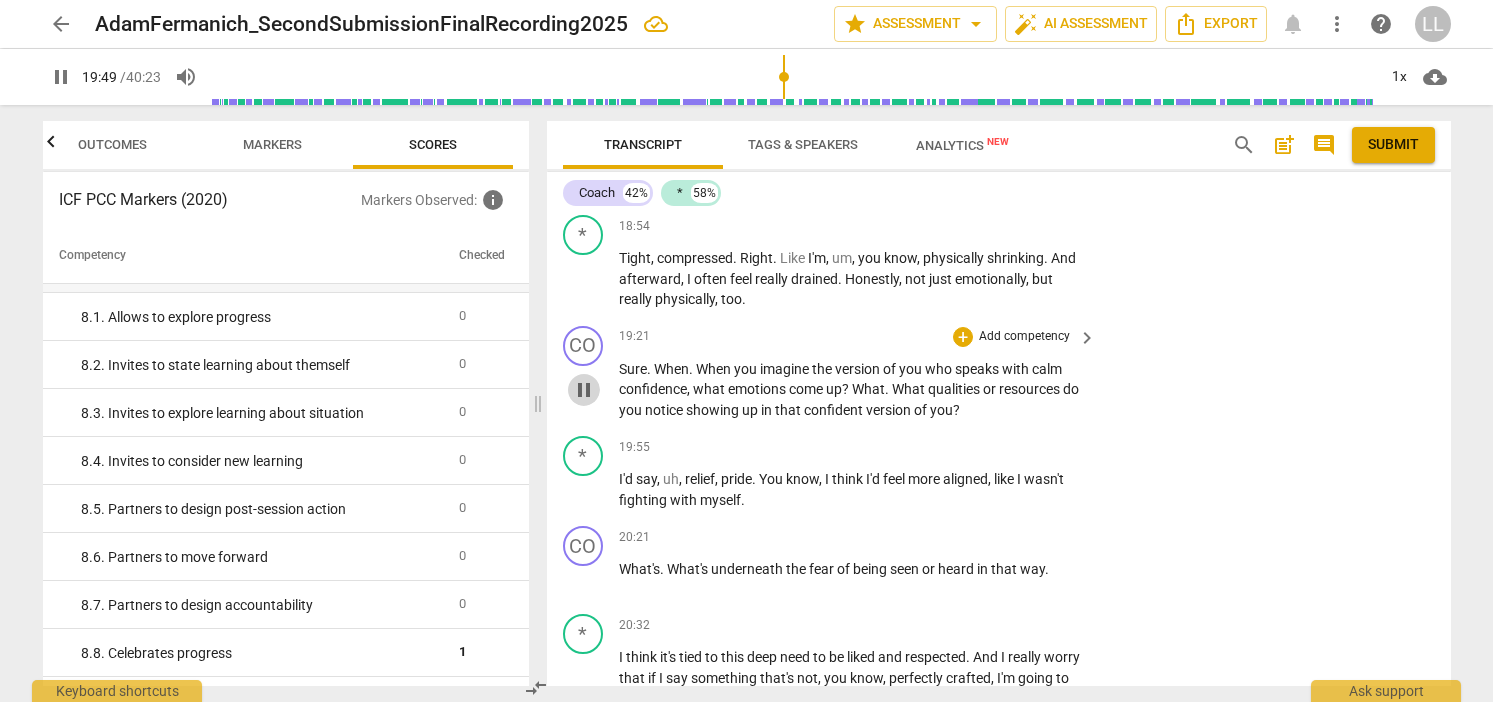 click on "pause" at bounding box center (584, 390) 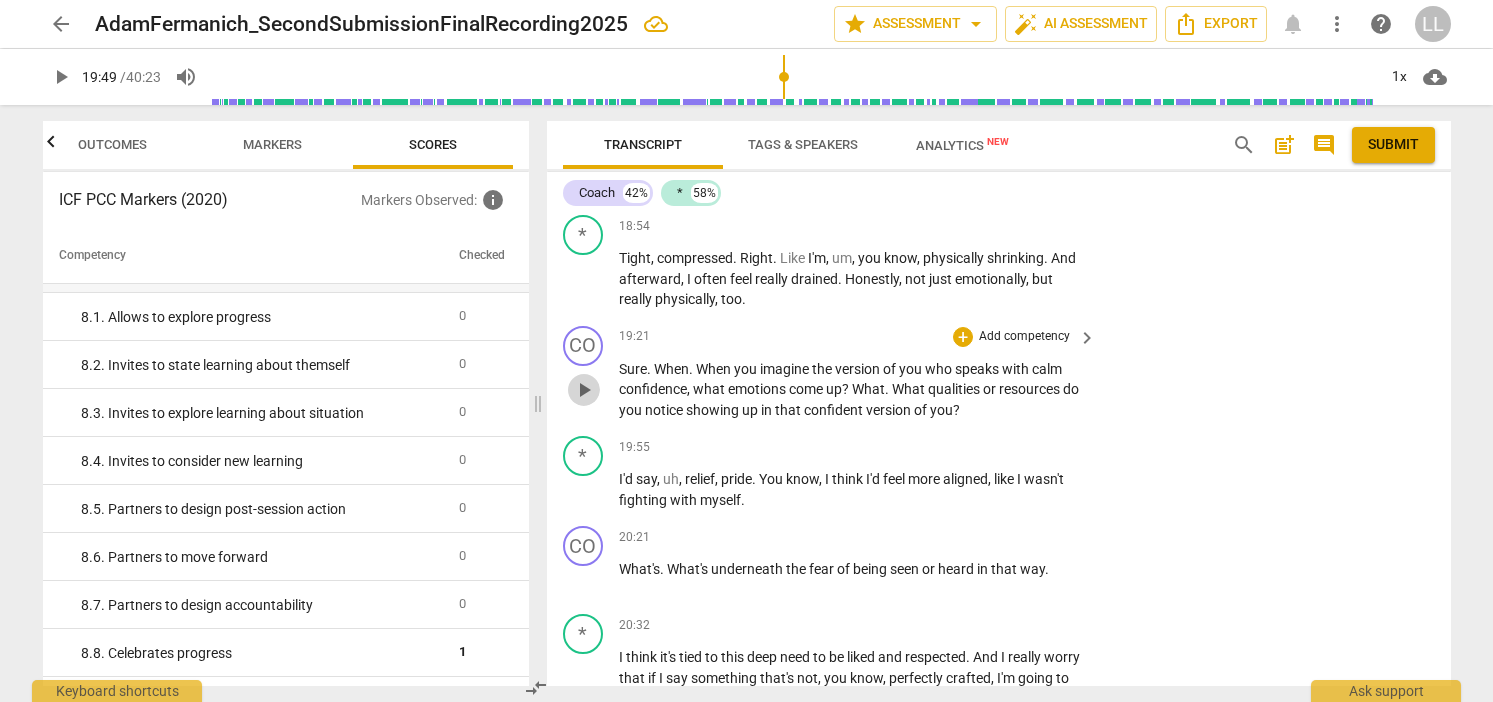 click on "play_arrow" at bounding box center [584, 390] 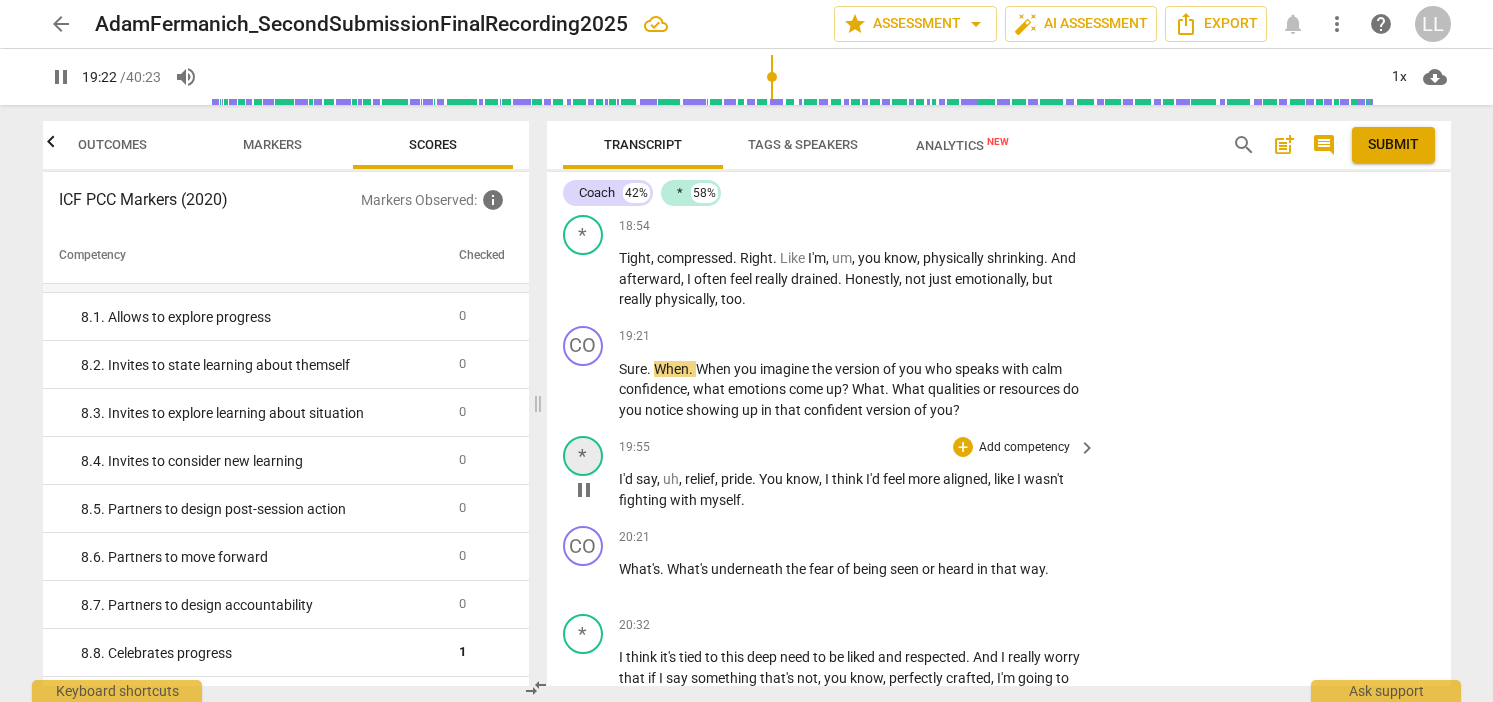 click on "*" at bounding box center (583, 456) 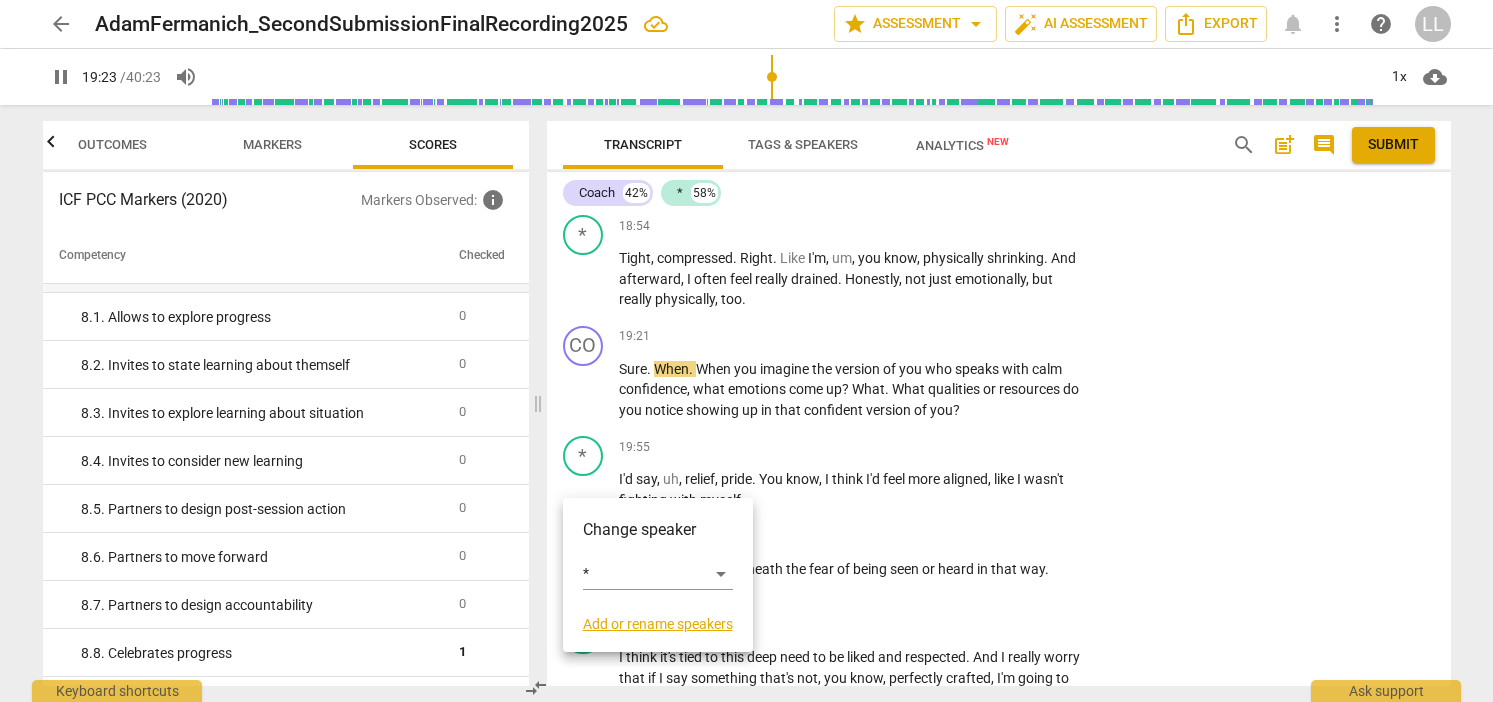 click on "Change speaker * Add or rename speakers" at bounding box center [658, 575] 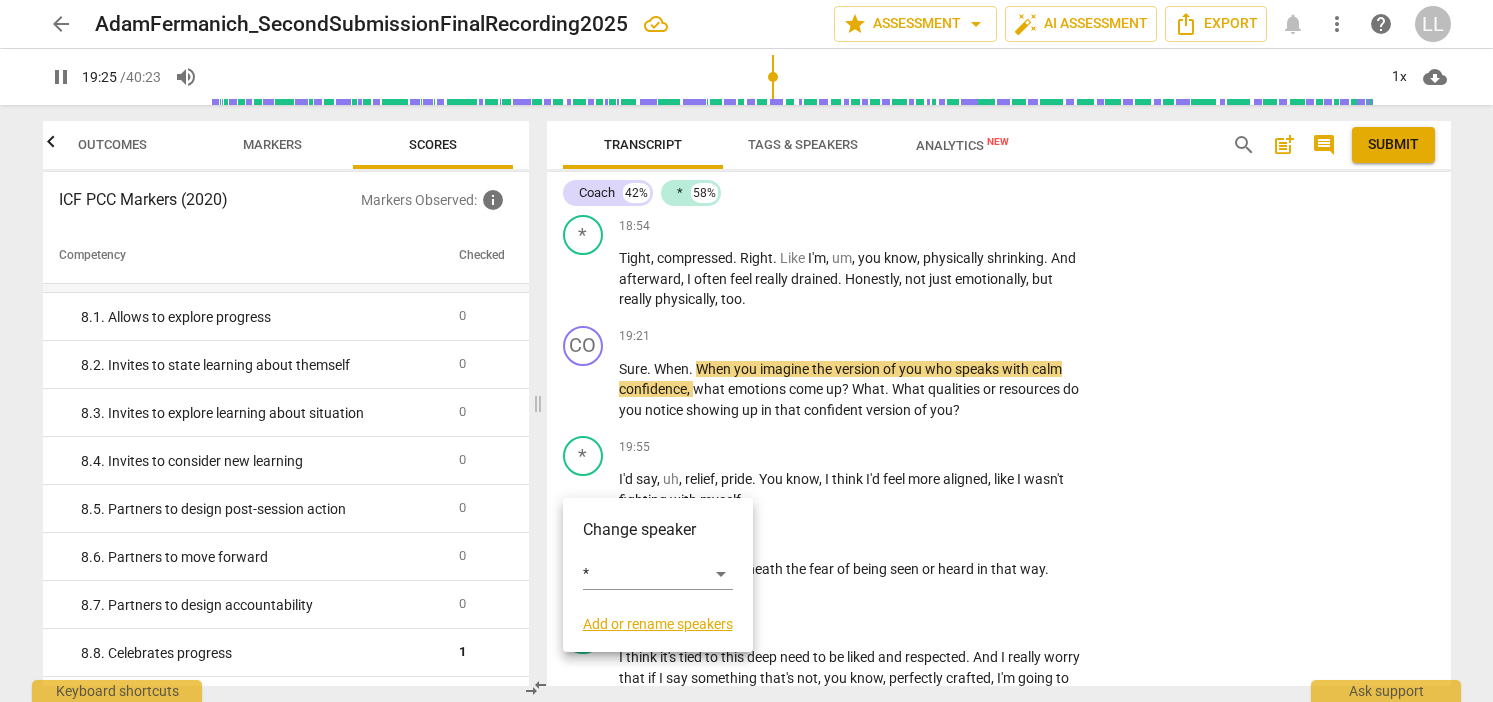 drag, startPoint x: 1122, startPoint y: 544, endPoint x: 1109, endPoint y: 533, distance: 17.029387 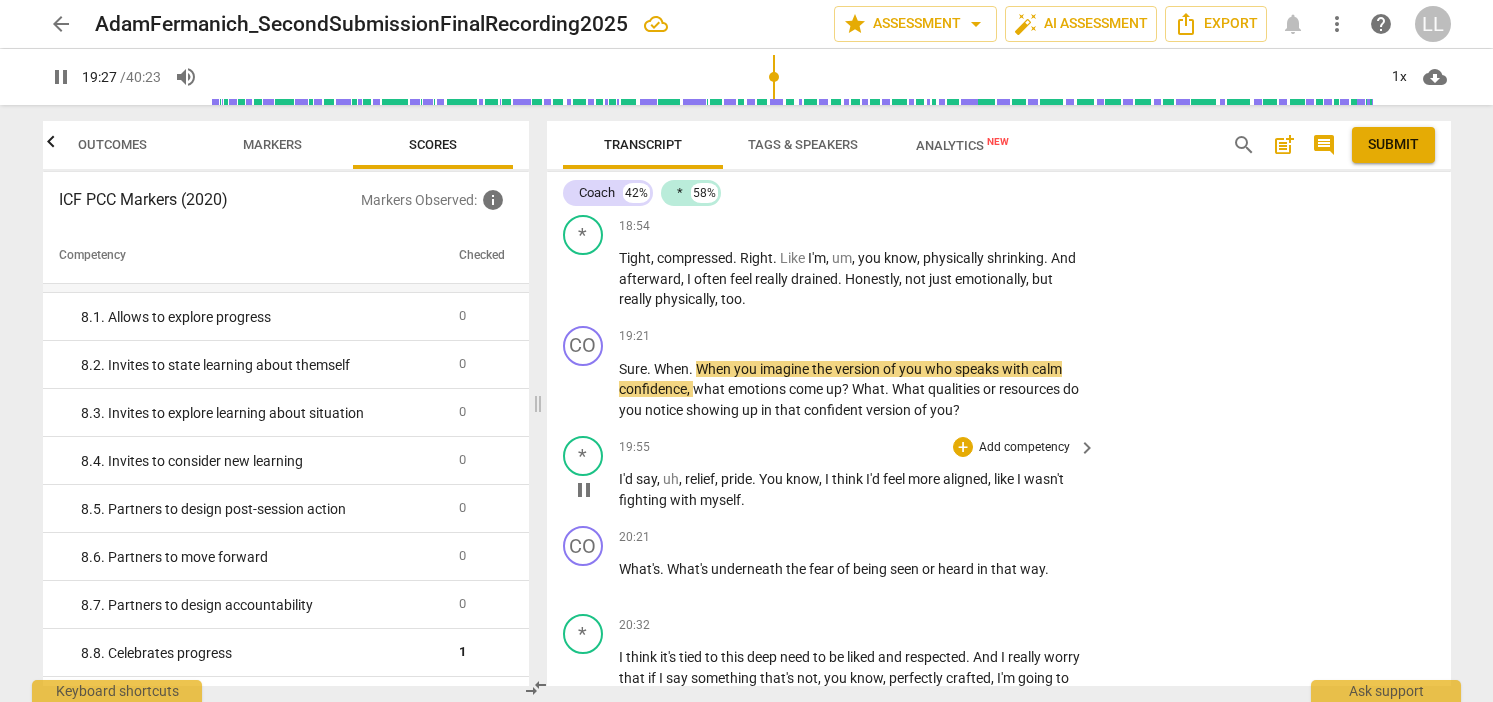 click on "pause" at bounding box center (584, 490) 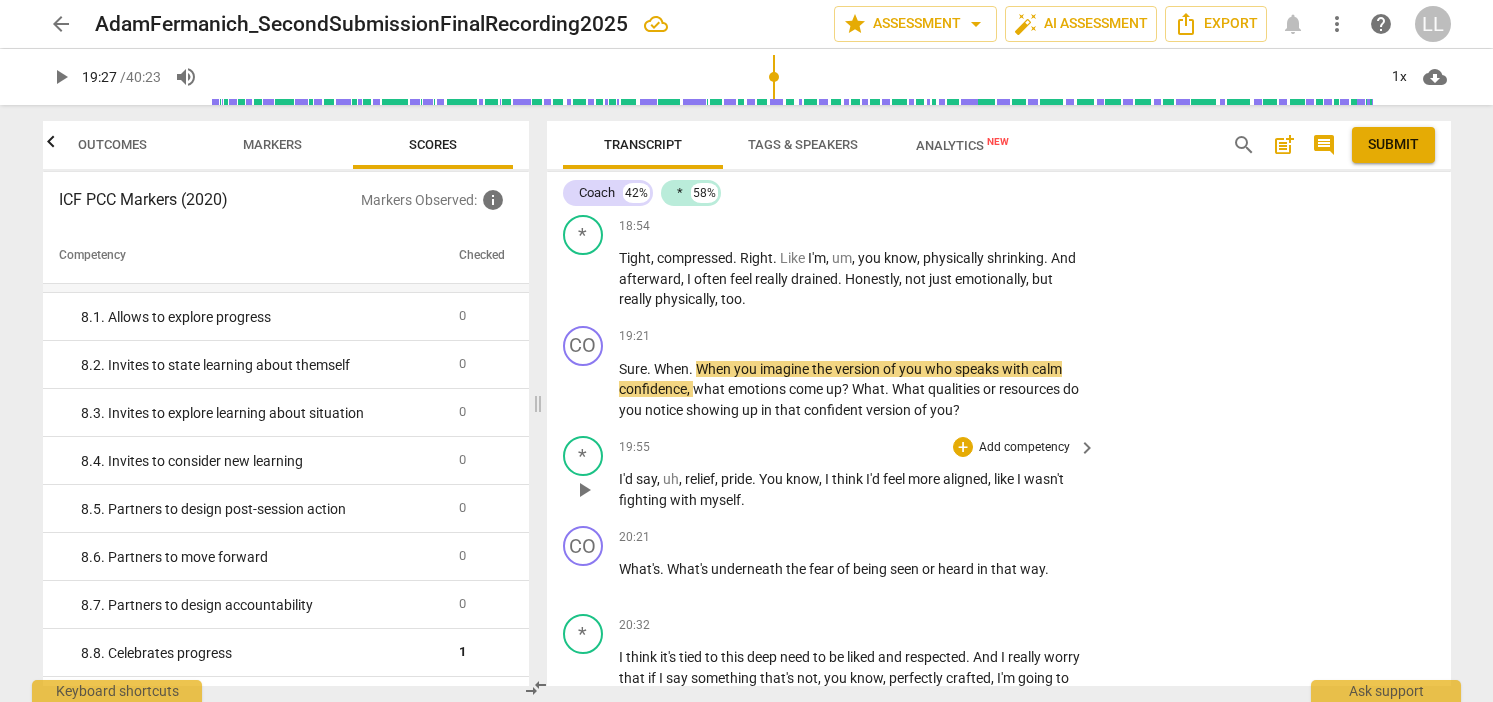 click on "play_arrow" at bounding box center (584, 490) 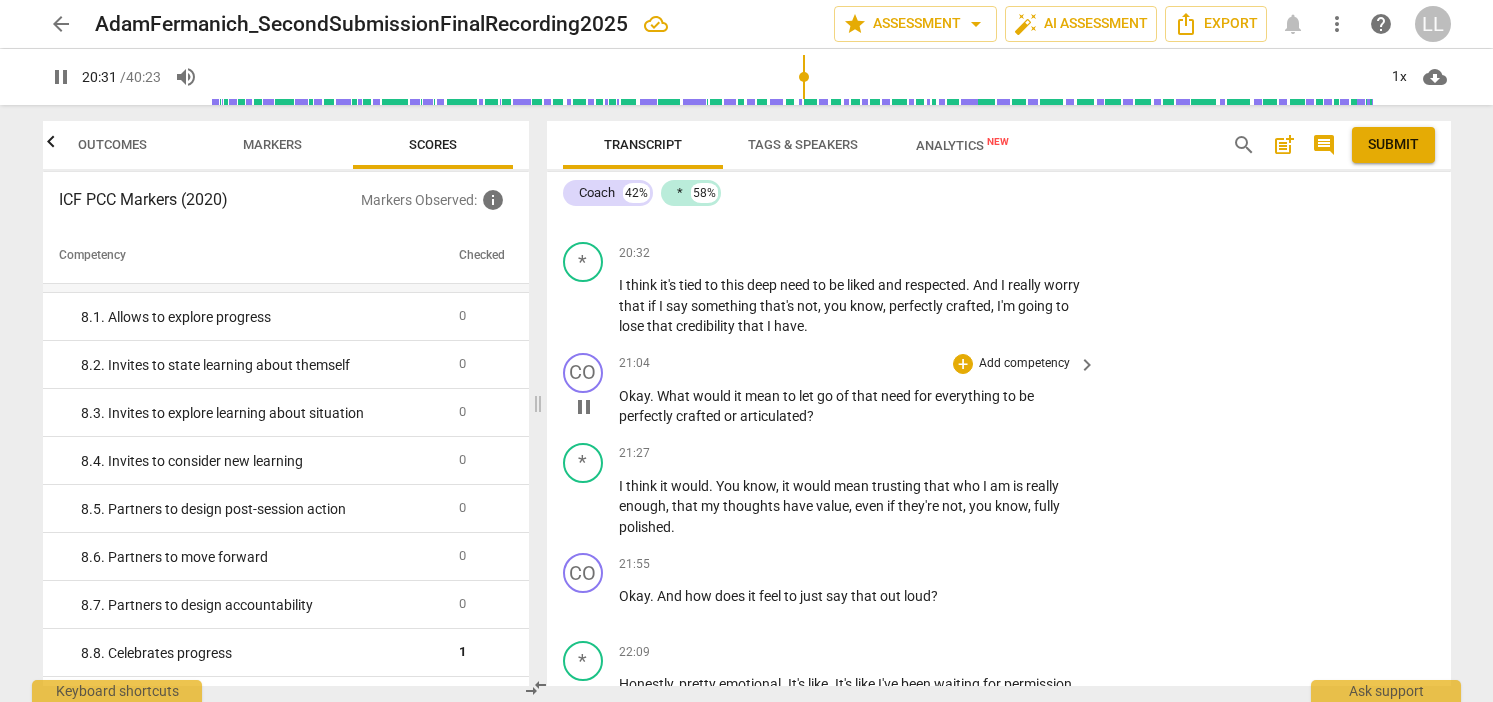 scroll, scrollTop: 6544, scrollLeft: 0, axis: vertical 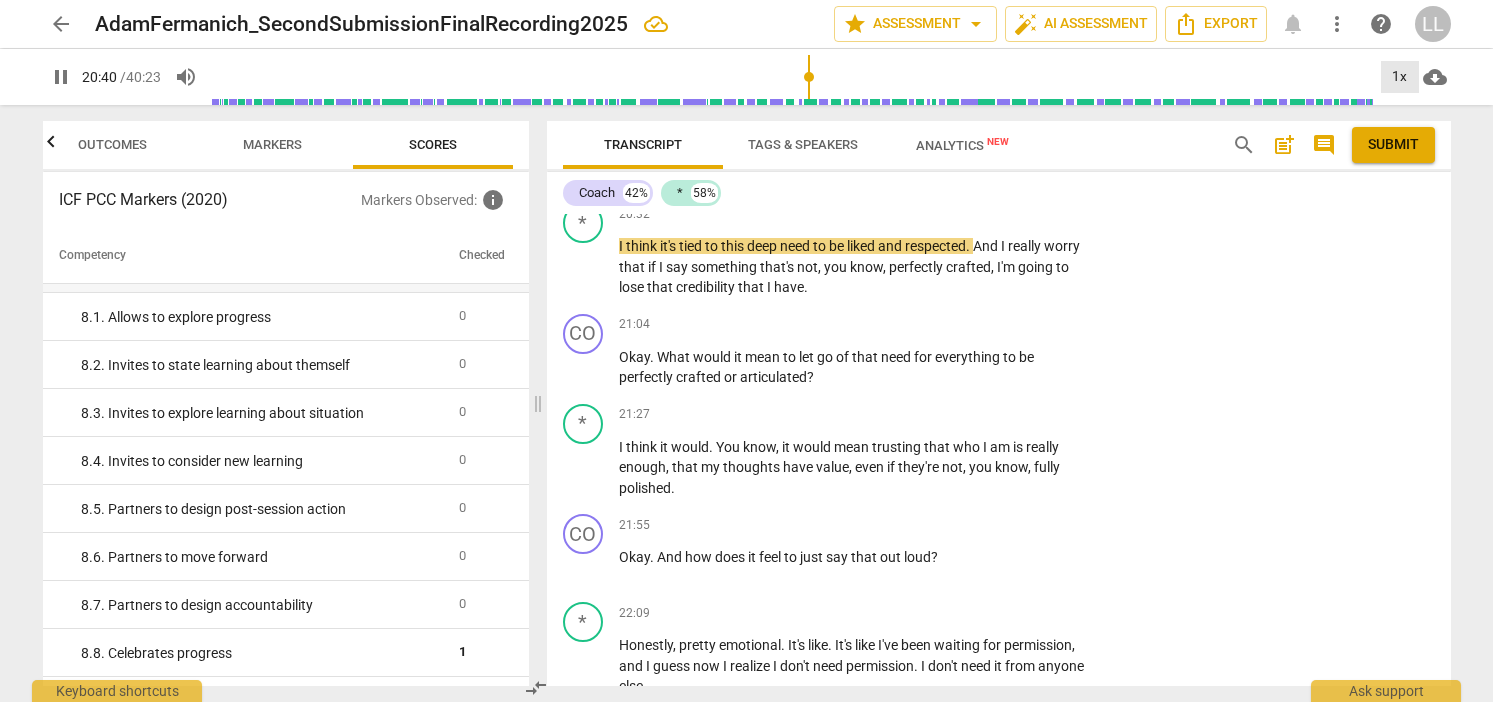 click on "1x" at bounding box center (1400, 77) 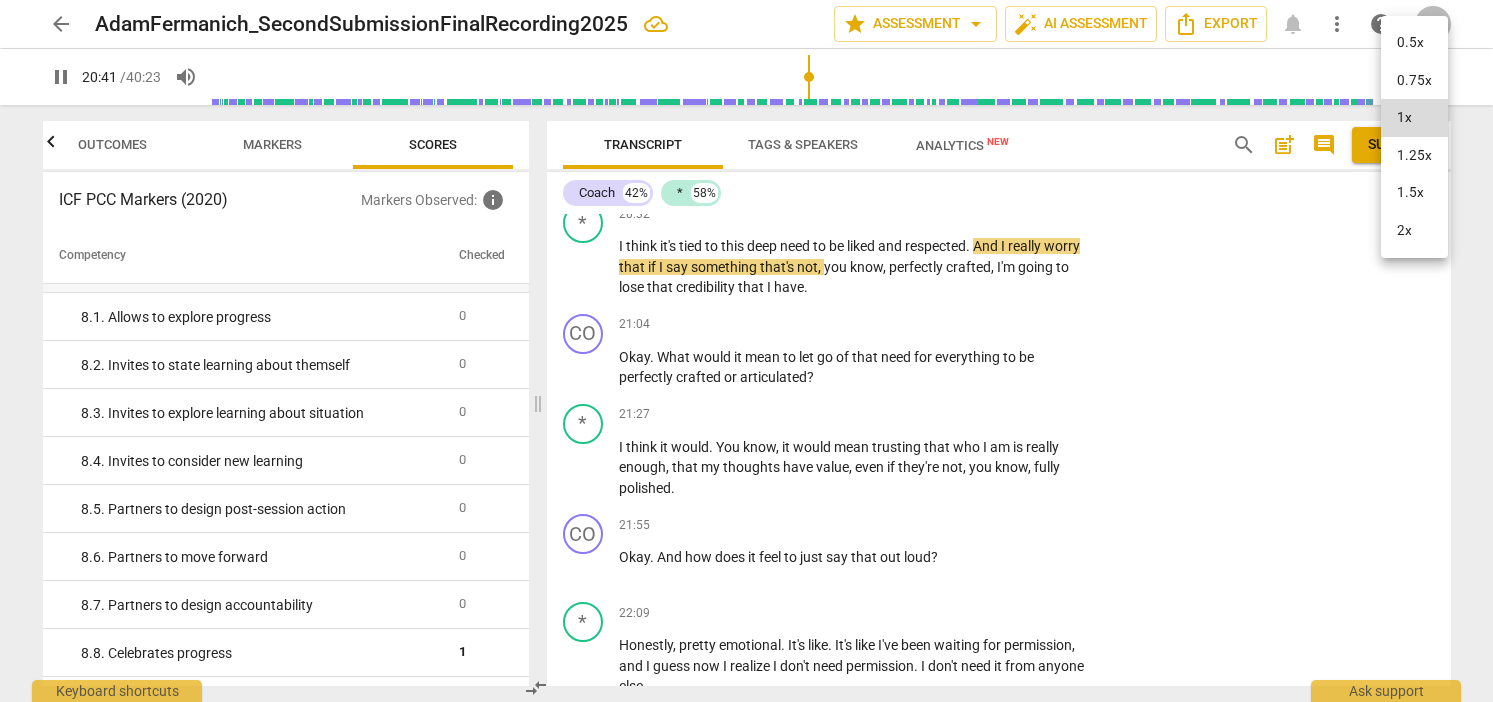 click on "1.5x" at bounding box center (1414, 193) 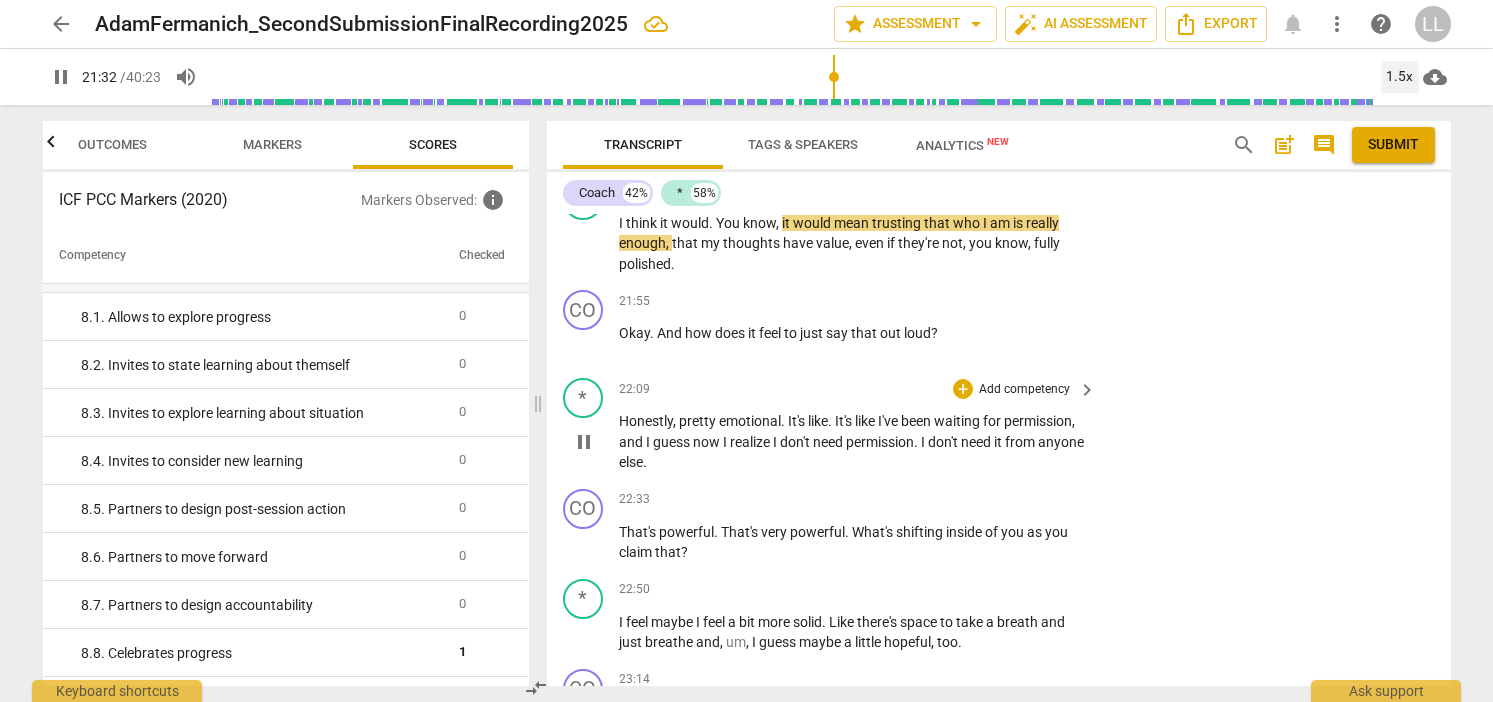 scroll, scrollTop: 6840, scrollLeft: 0, axis: vertical 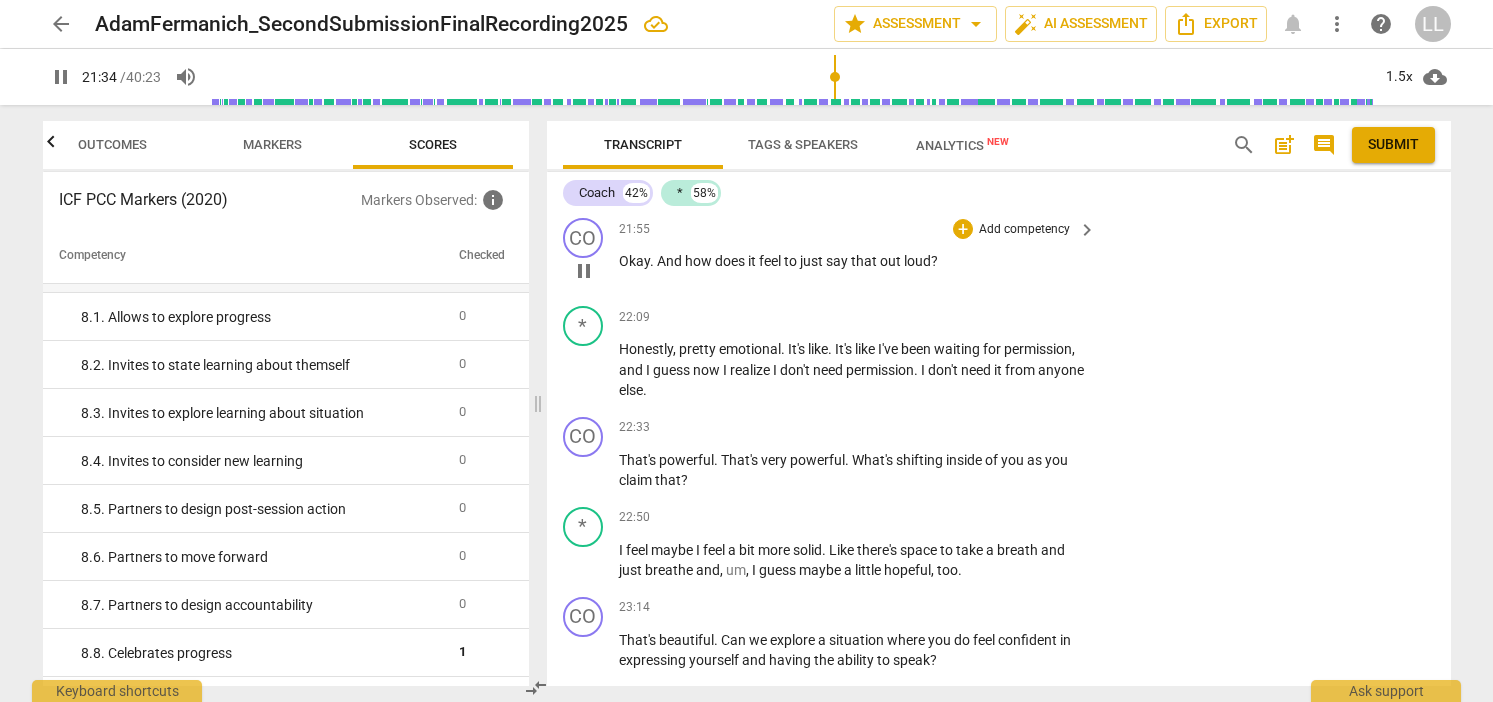click on "pause" at bounding box center [584, 271] 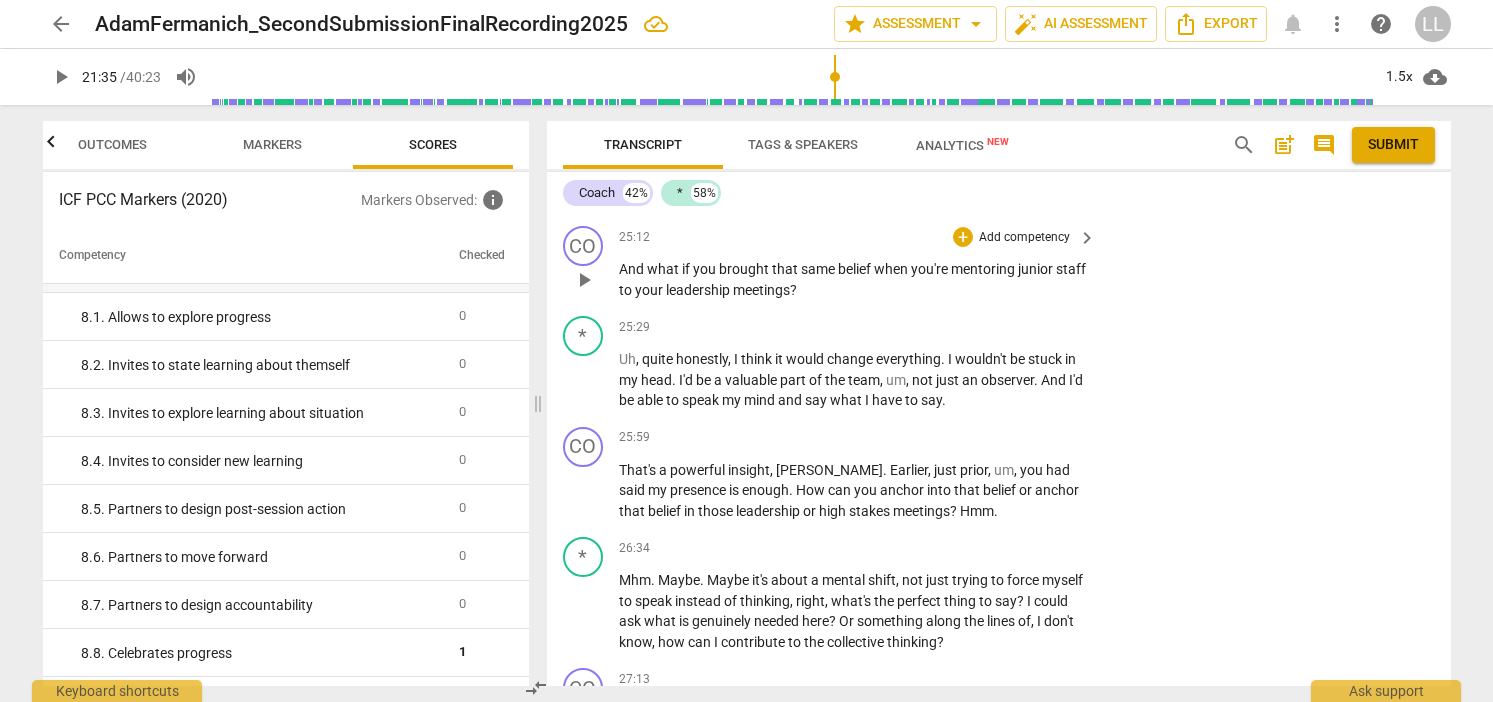 scroll, scrollTop: 7598, scrollLeft: 0, axis: vertical 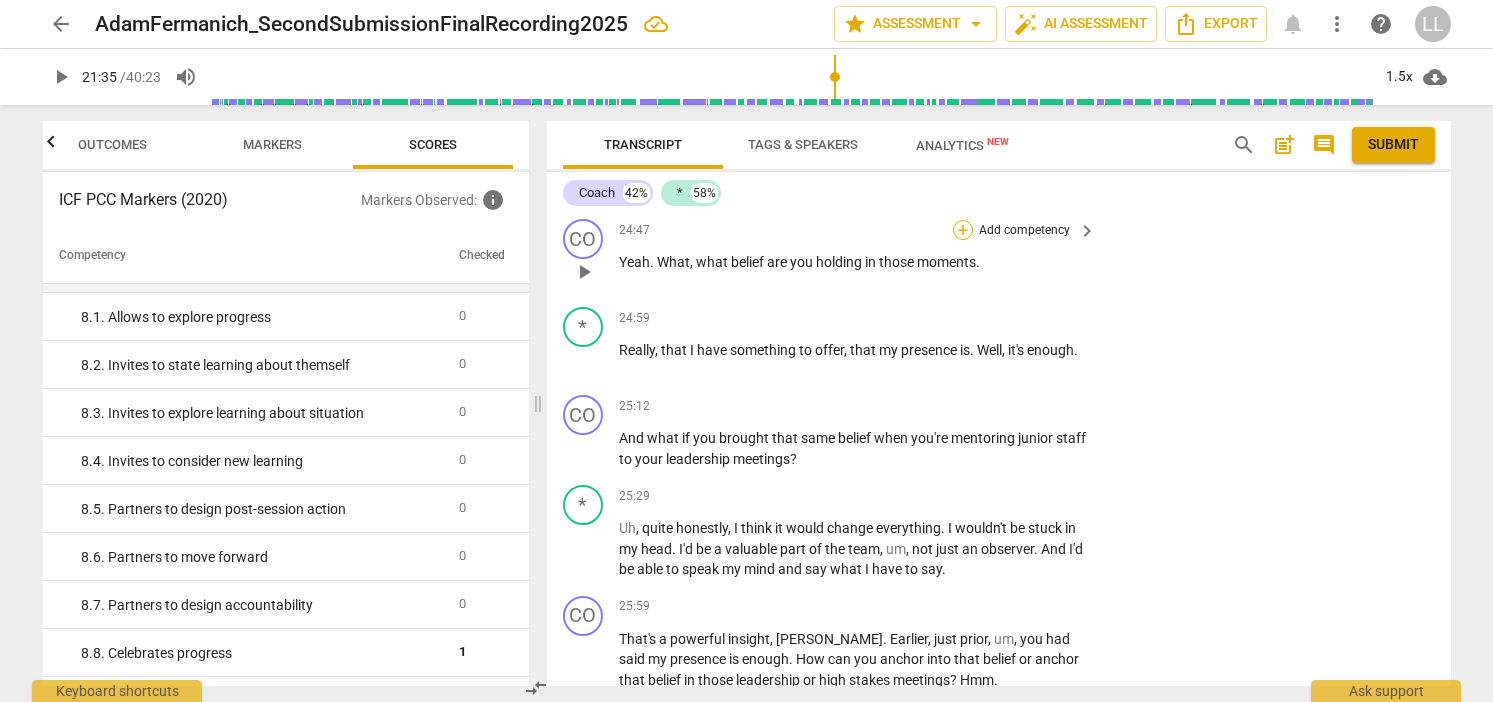 click on "+" at bounding box center (963, 230) 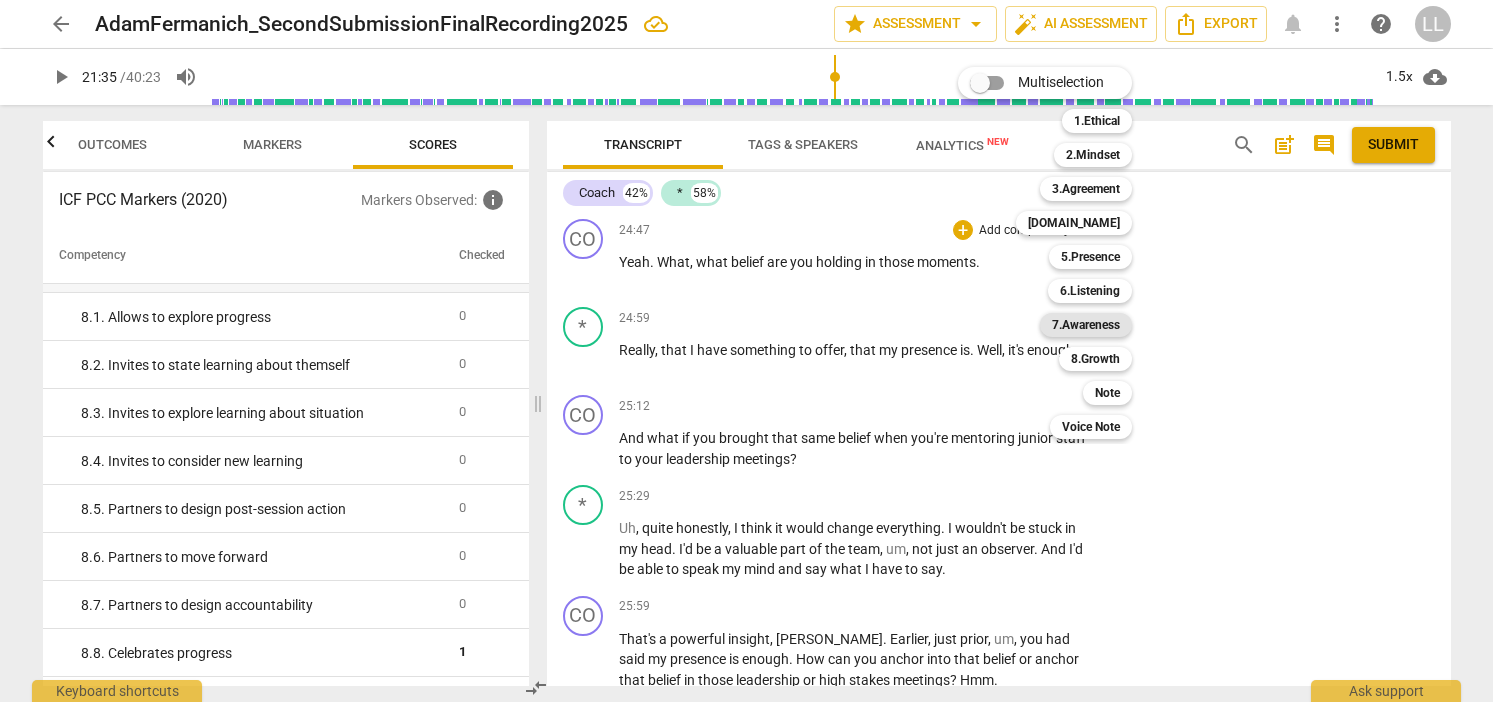 click on "7.Awareness" at bounding box center [1086, 325] 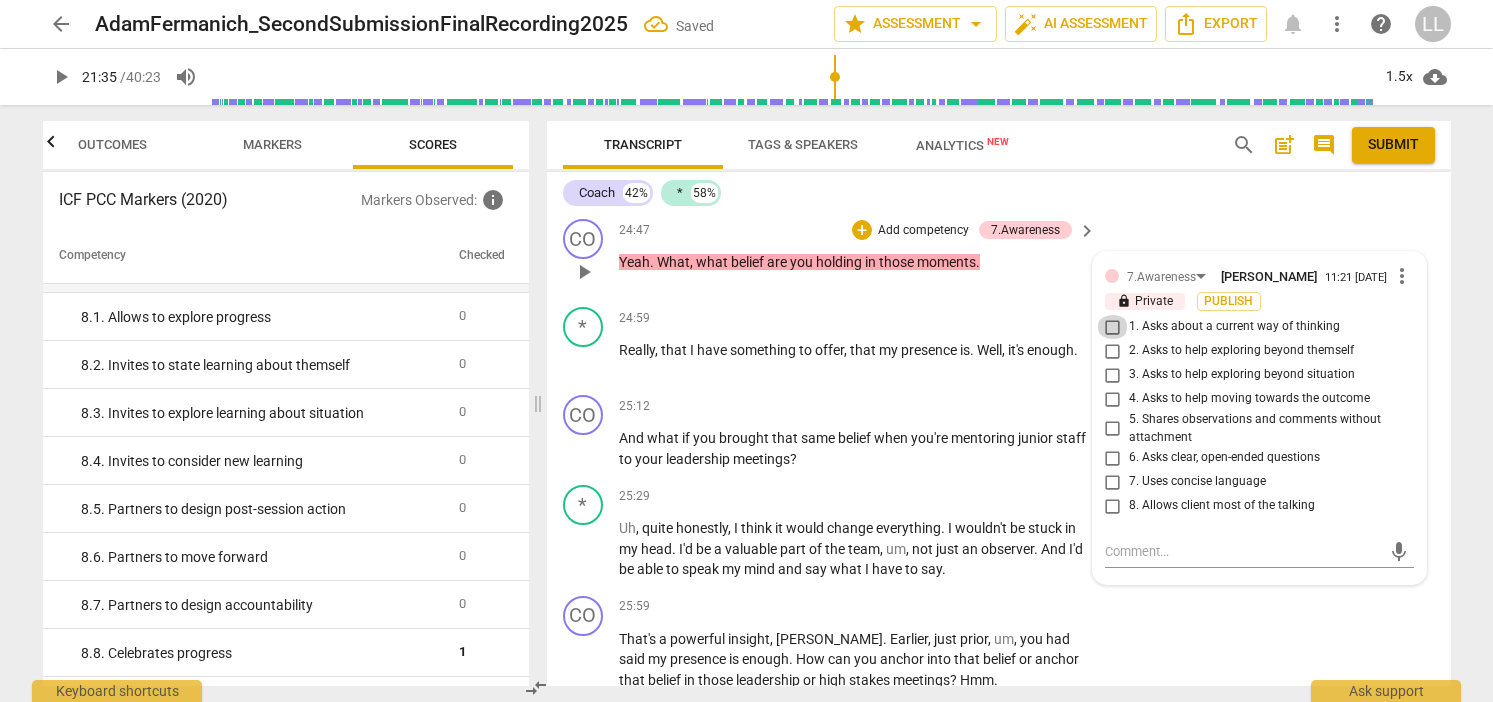 click on "1. Asks about a current way of thinking" at bounding box center (1113, 327) 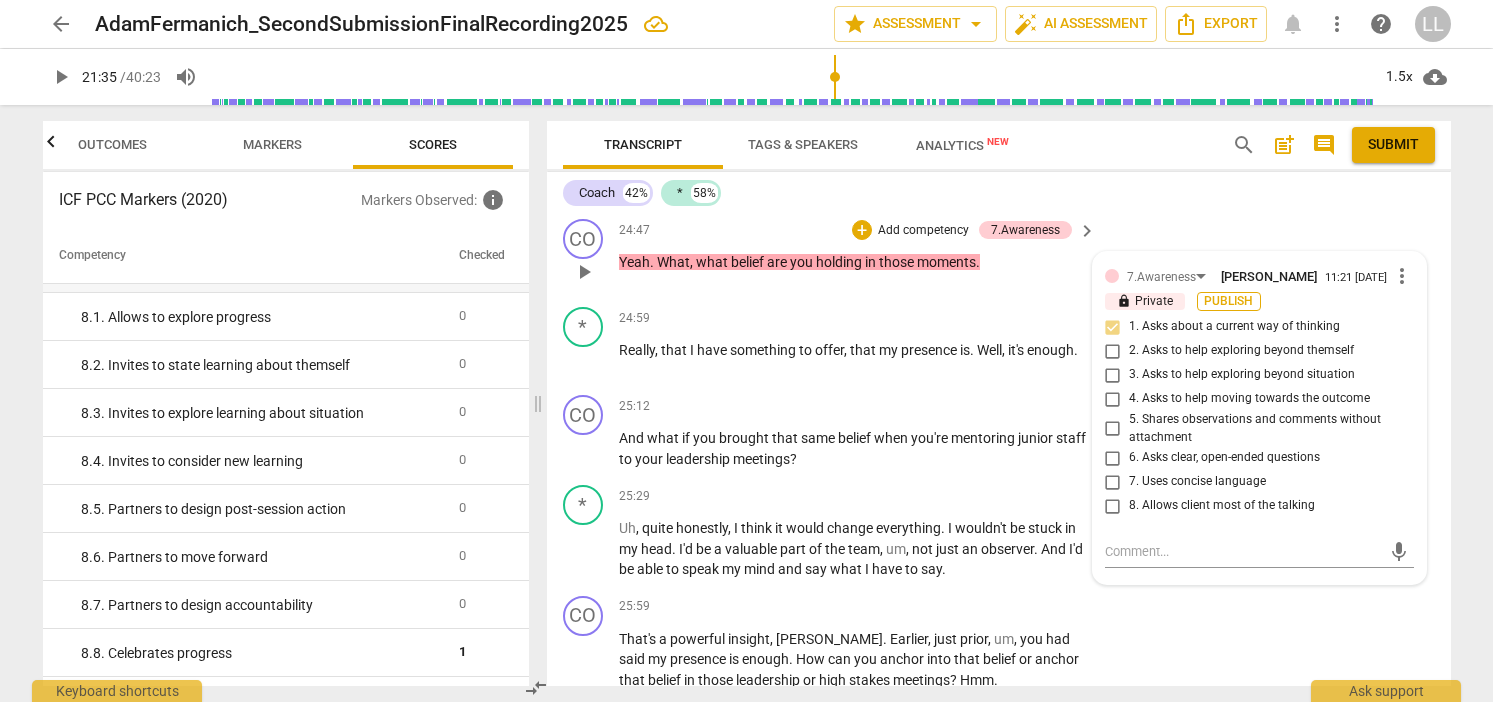 click on "Publish" at bounding box center [1229, 301] 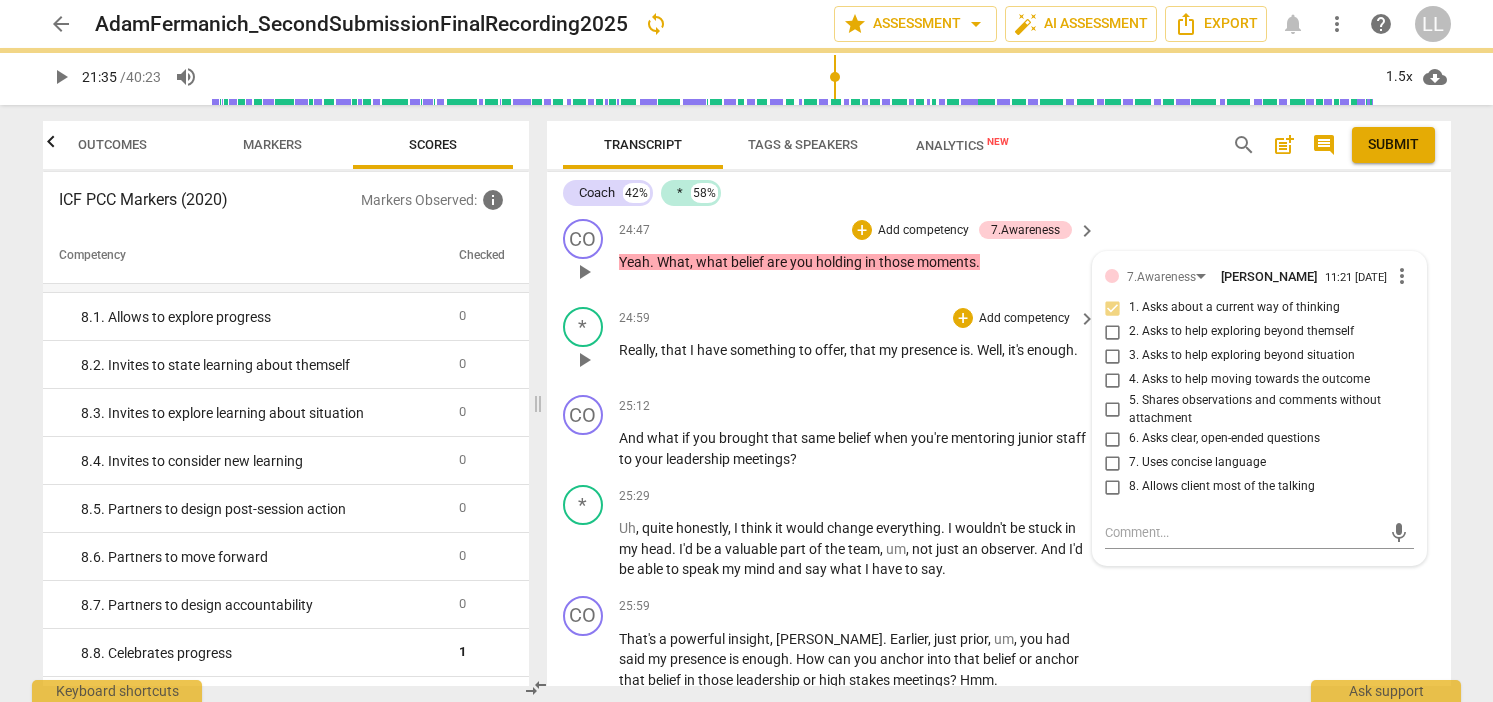 type on "1295" 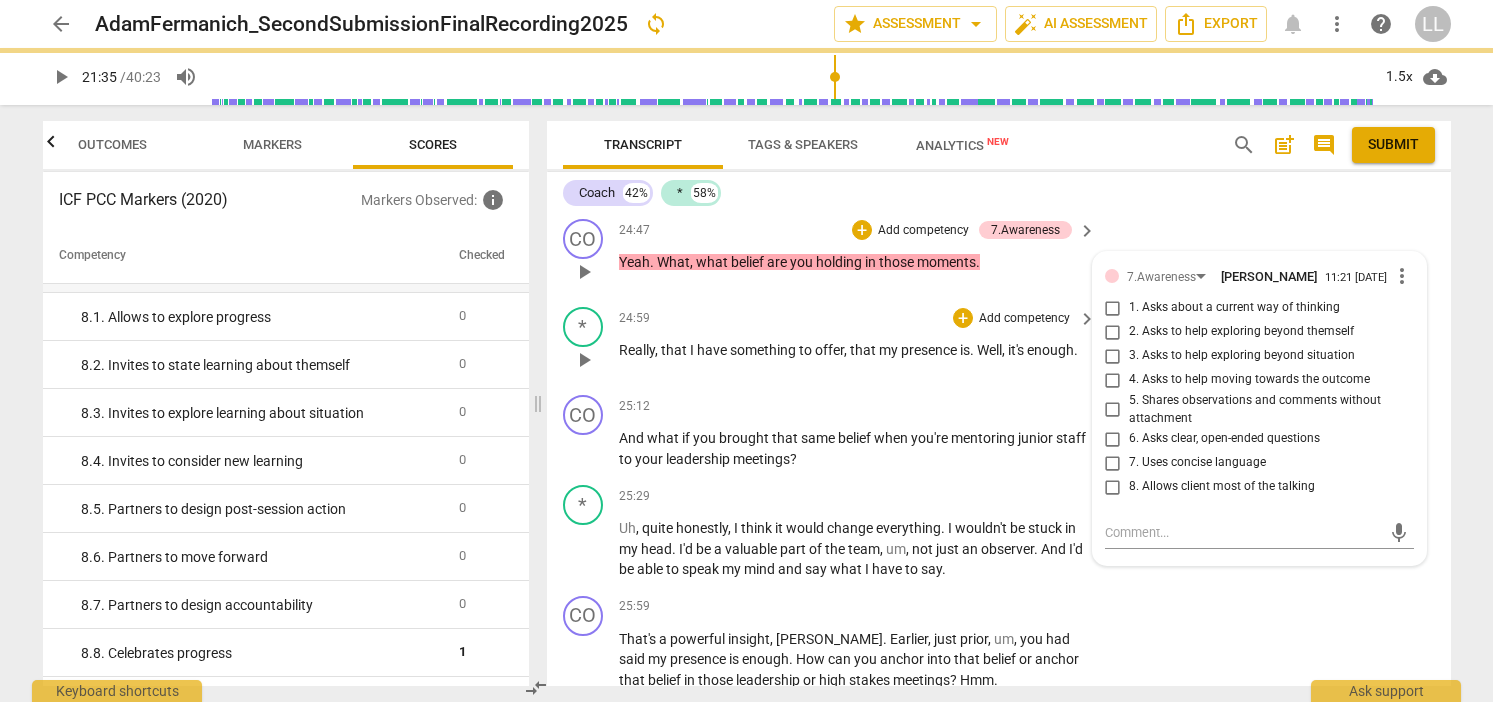 checkbox on "true" 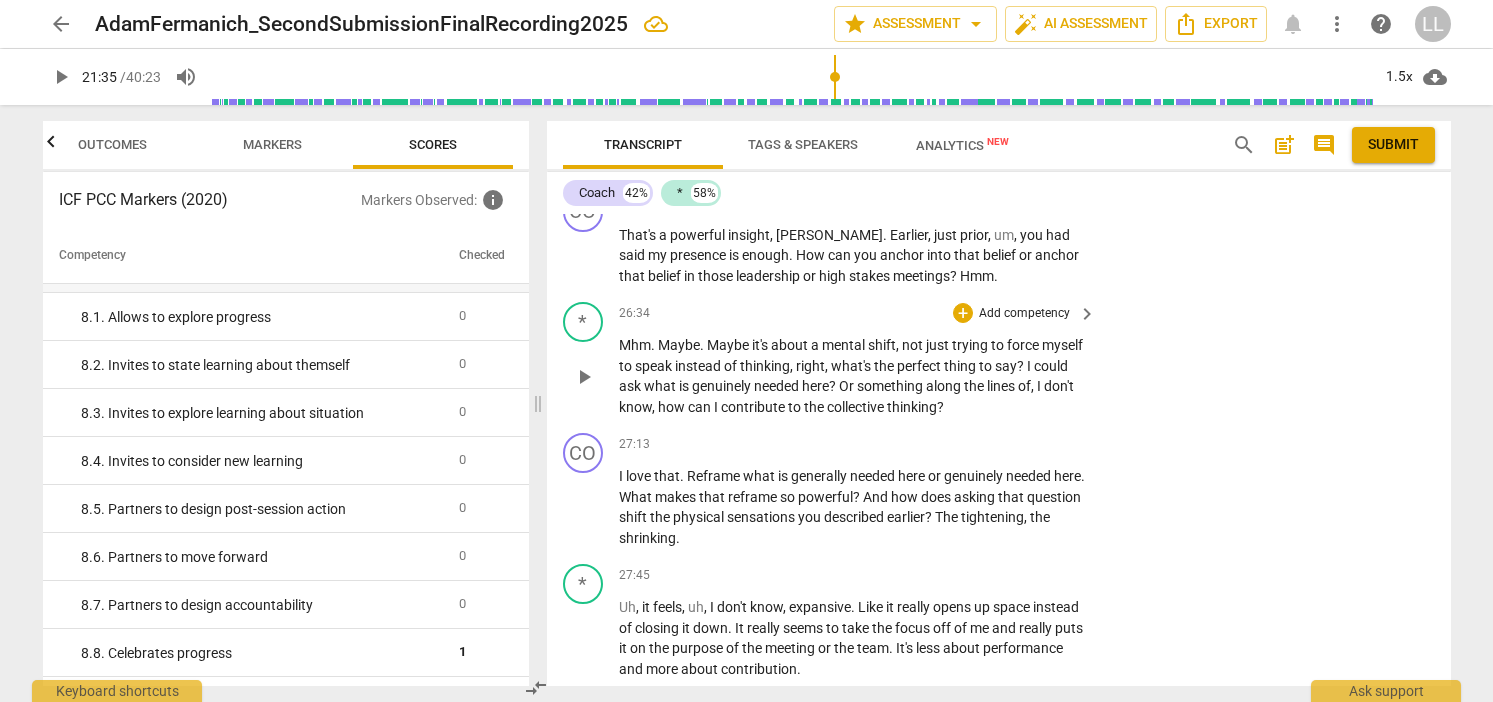 scroll, scrollTop: 8003, scrollLeft: 0, axis: vertical 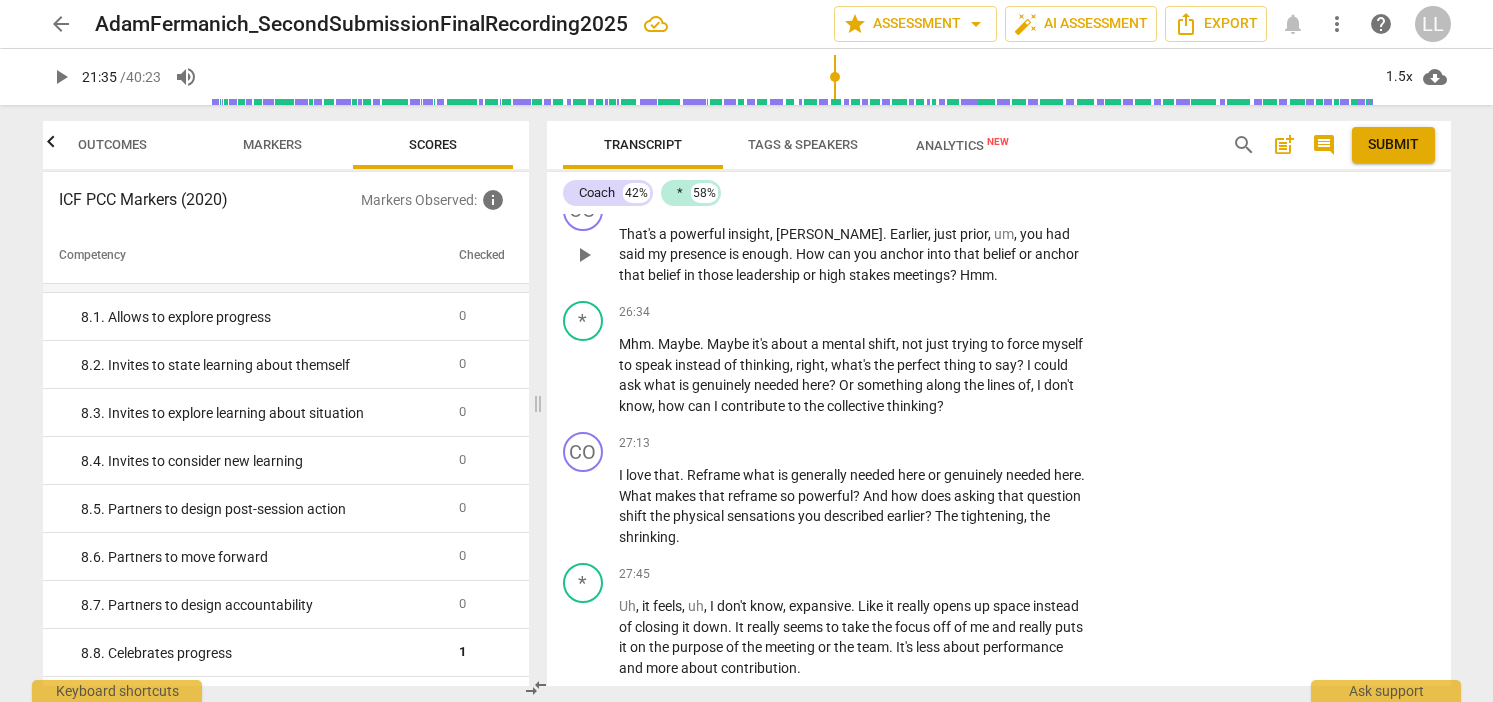 click on "+" at bounding box center (963, 202) 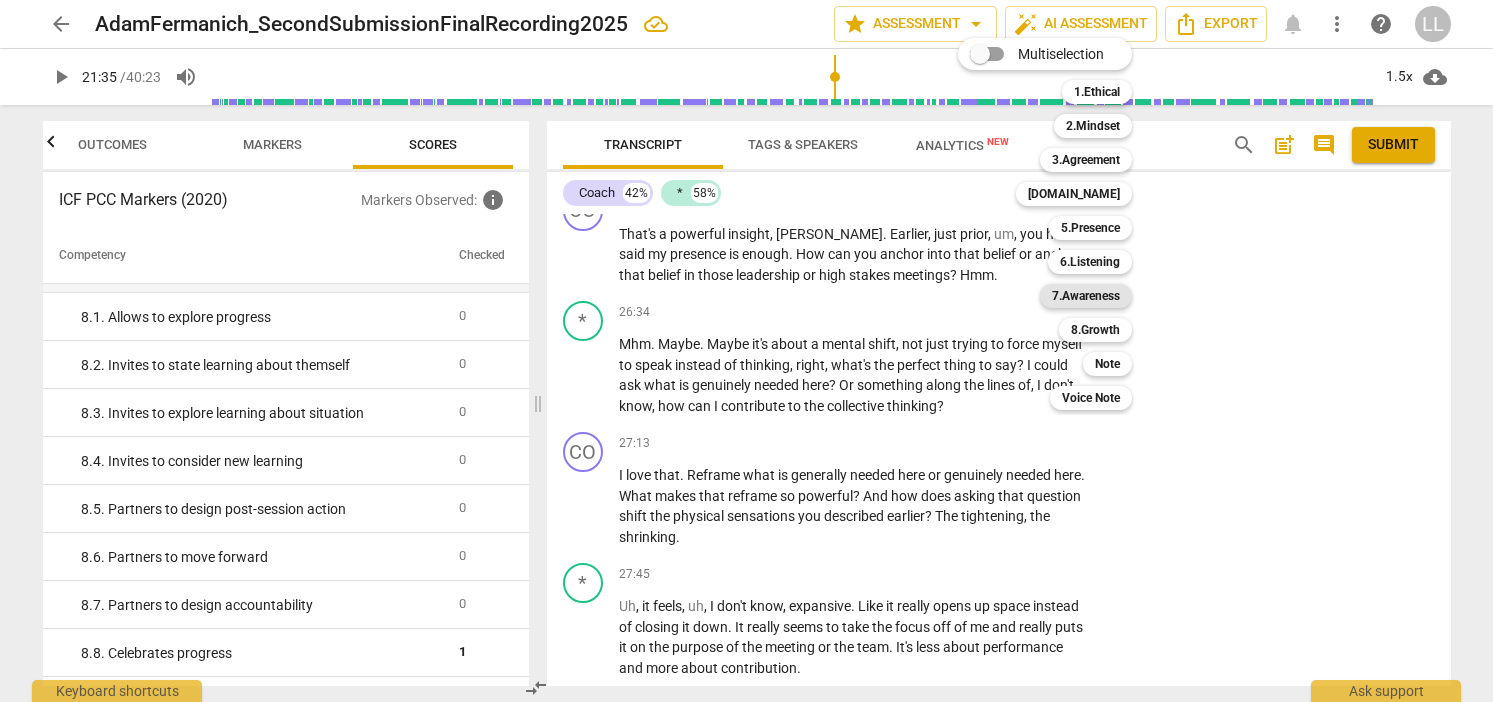 click on "7.Awareness" at bounding box center (1086, 296) 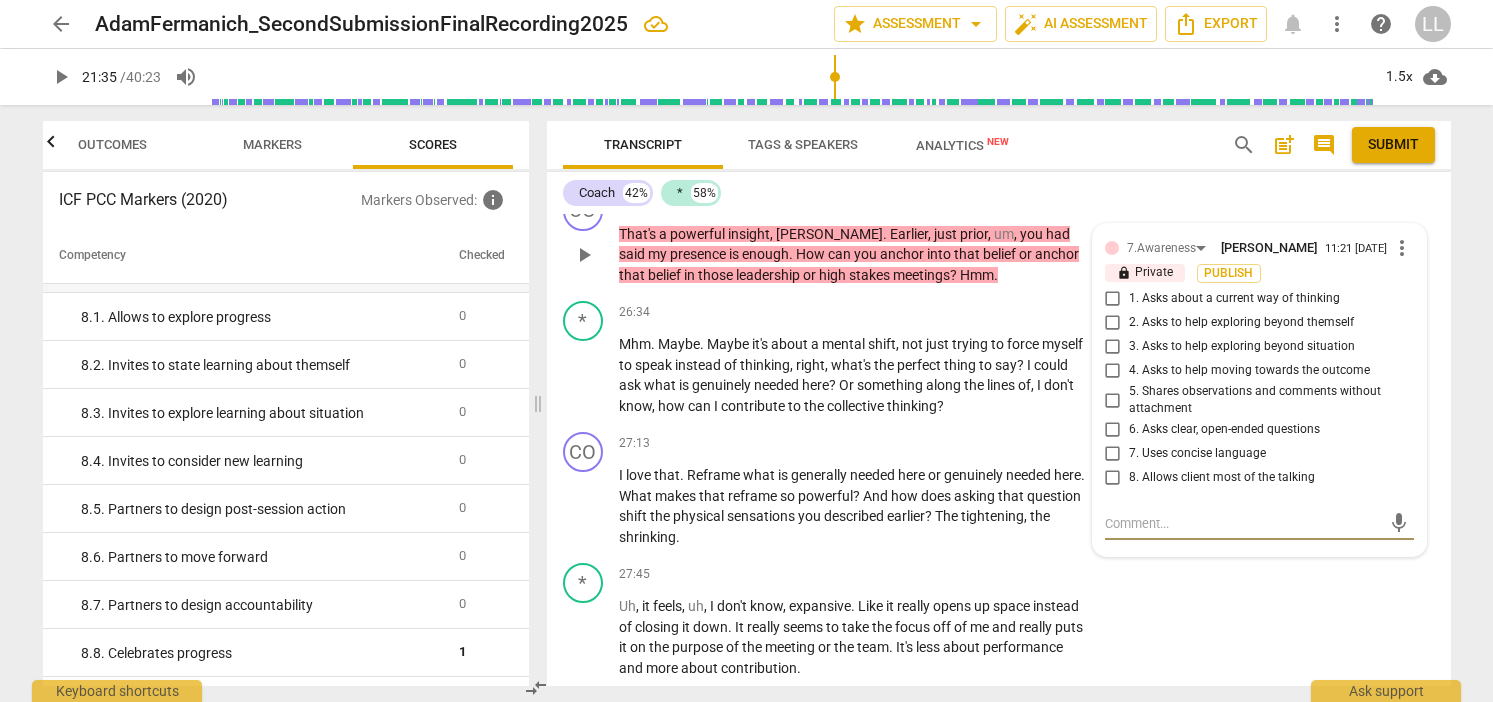 click on "4. Asks to help moving towards the outcome" at bounding box center (1113, 371) 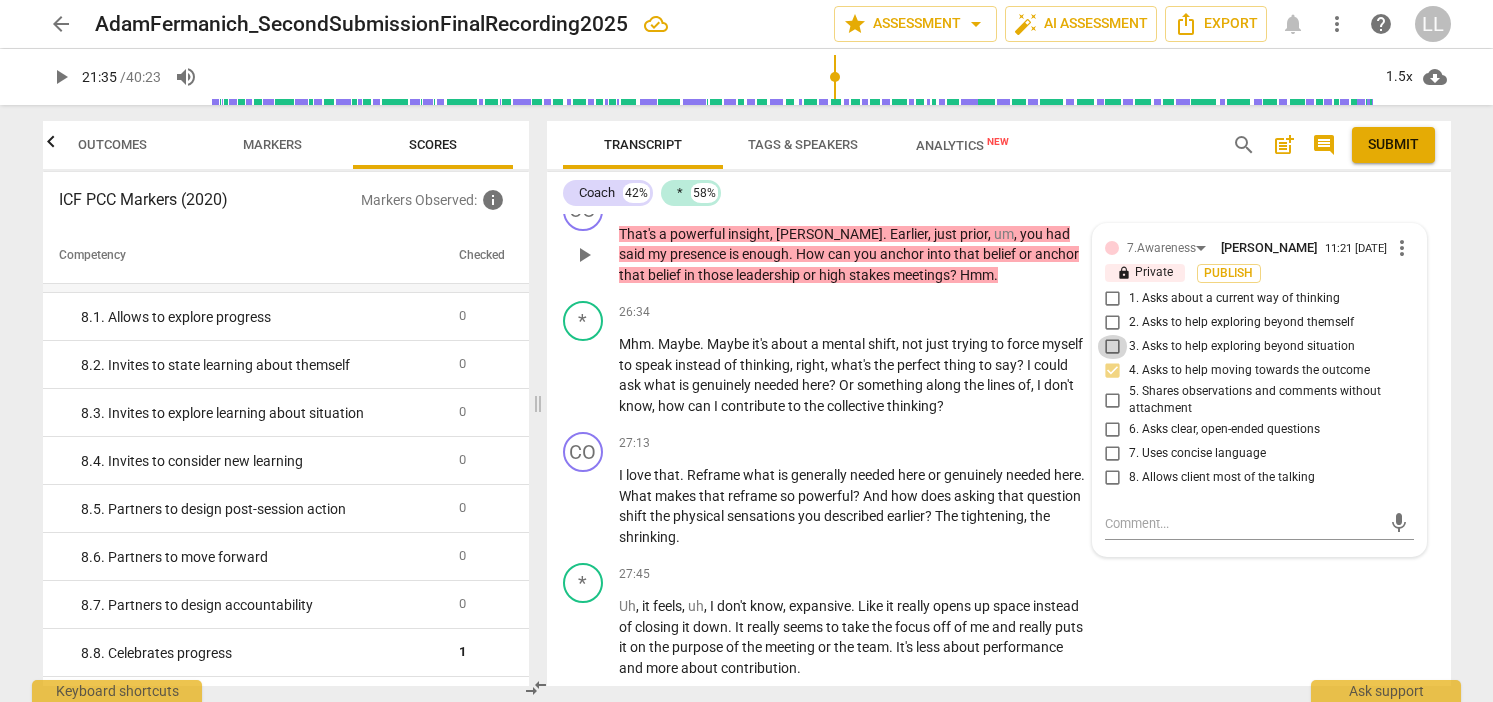 click on "3. Asks to help exploring beyond situation" at bounding box center (1113, 347) 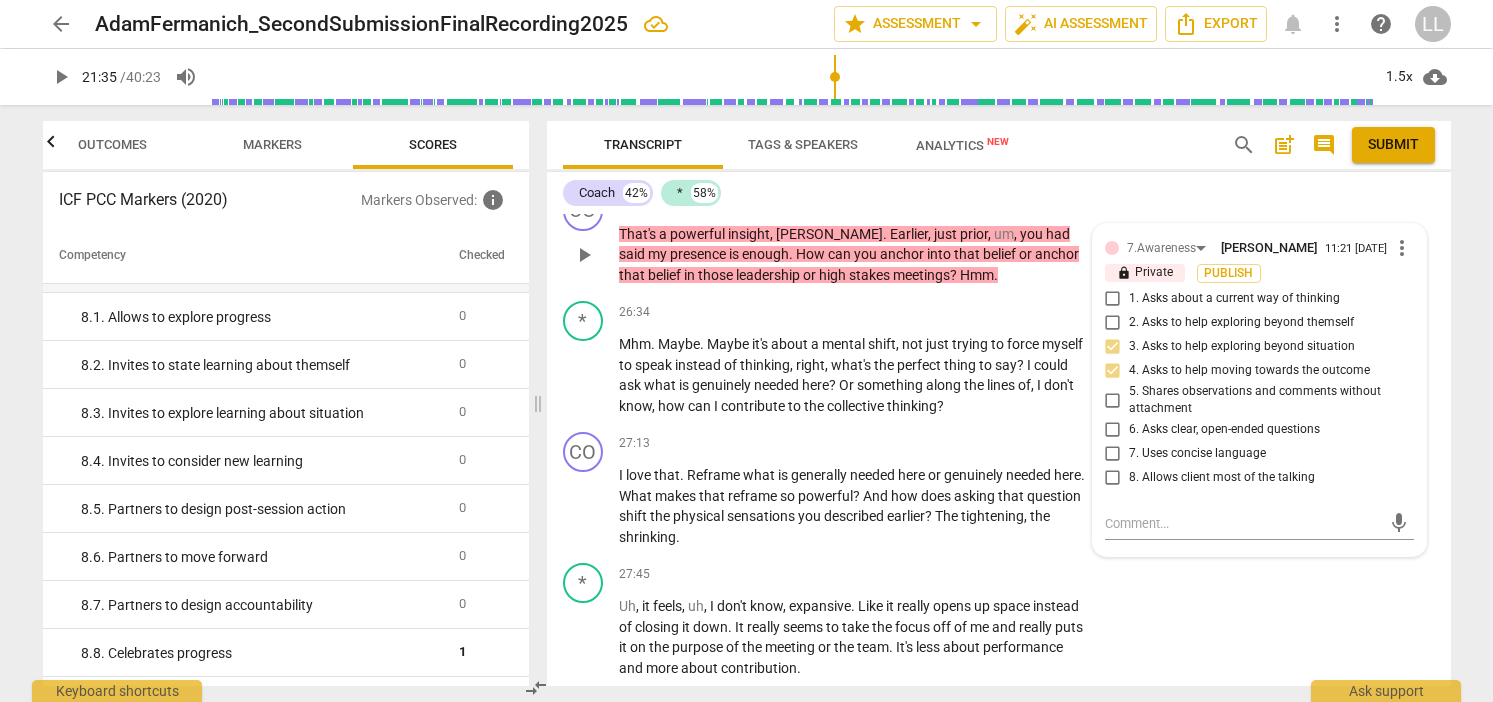 click on "Publish" at bounding box center [1229, 273] 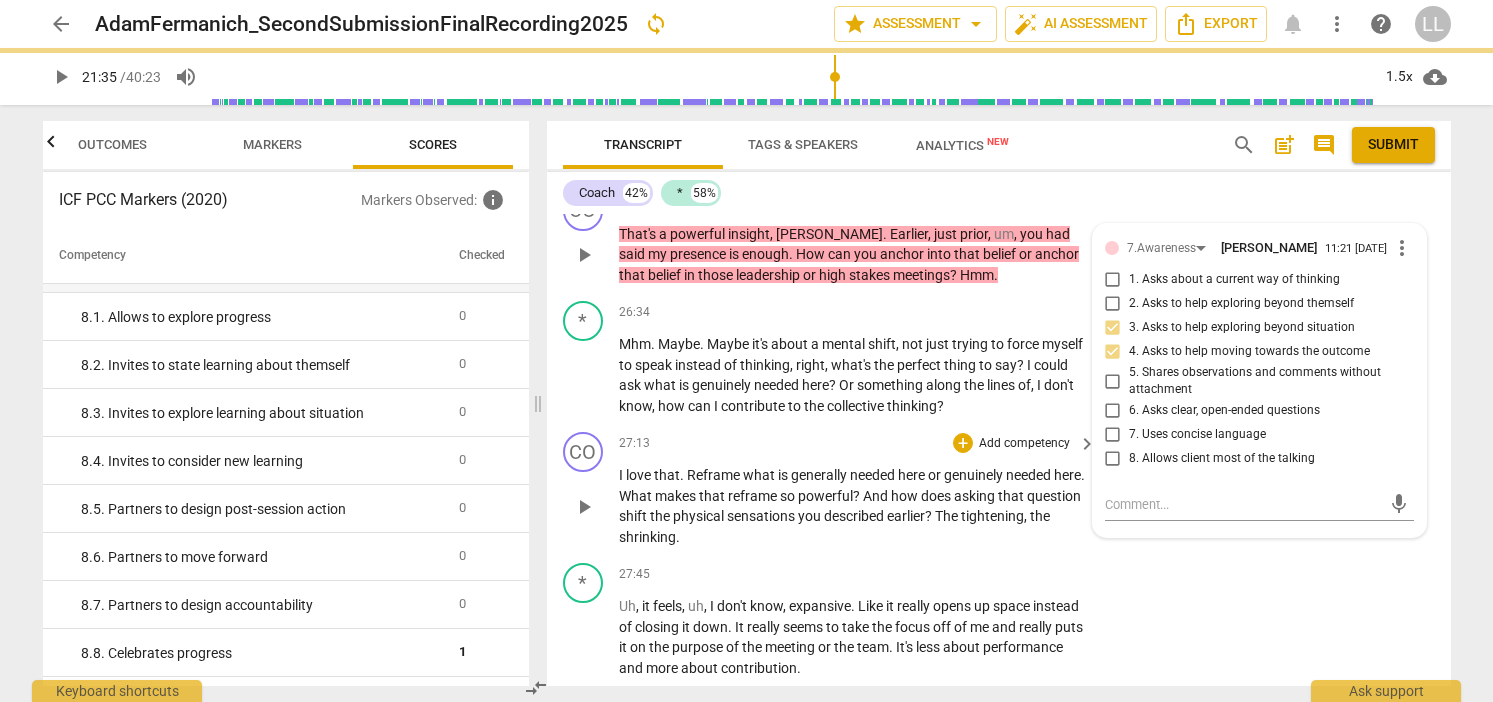 type on "1295" 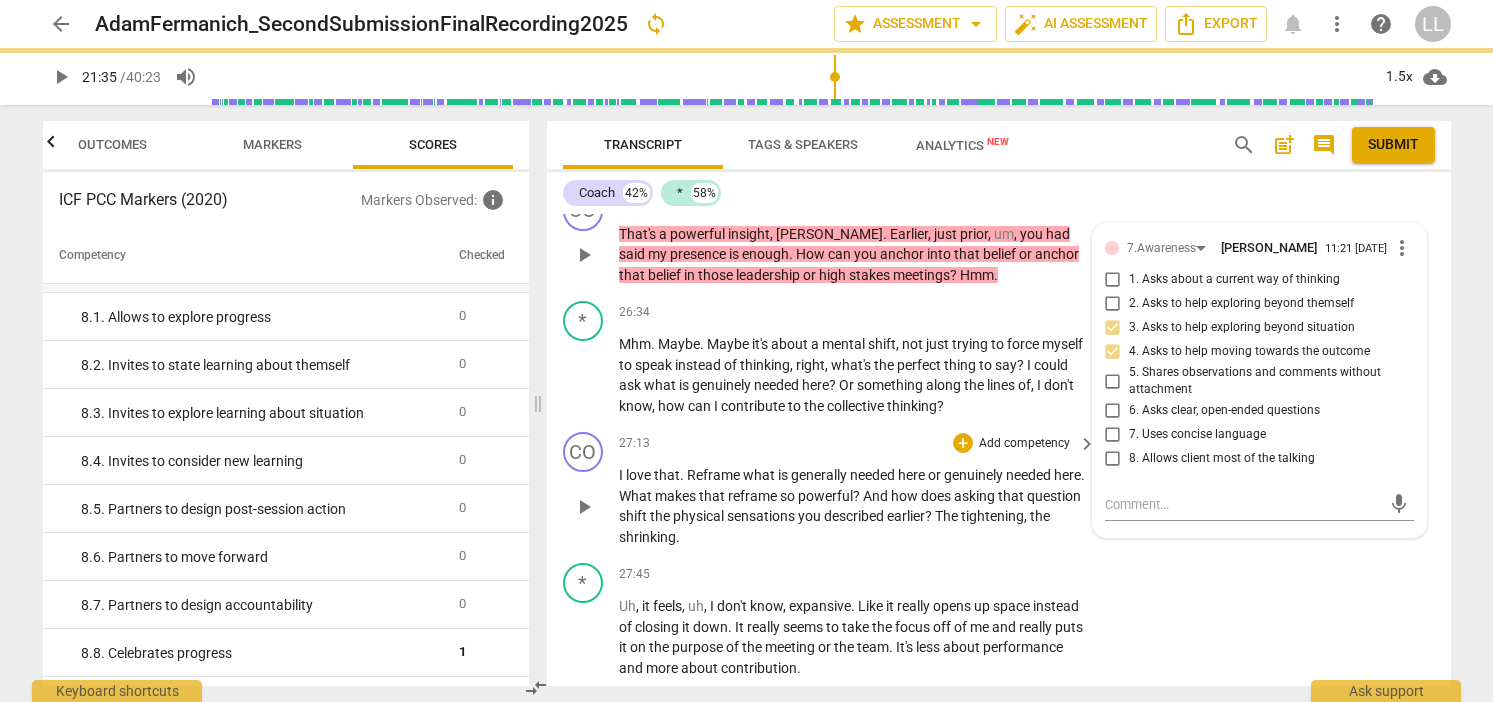checkbox on "false" 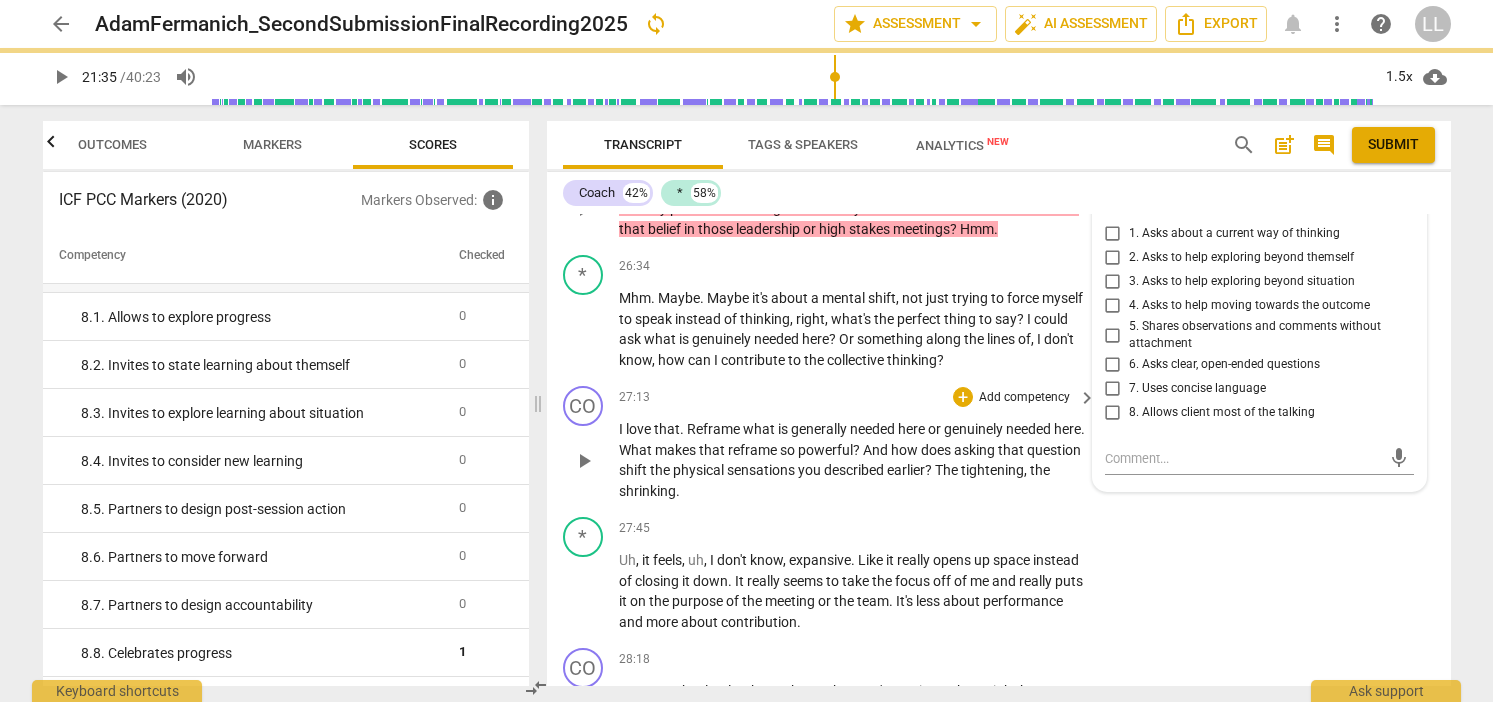 checkbox on "true" 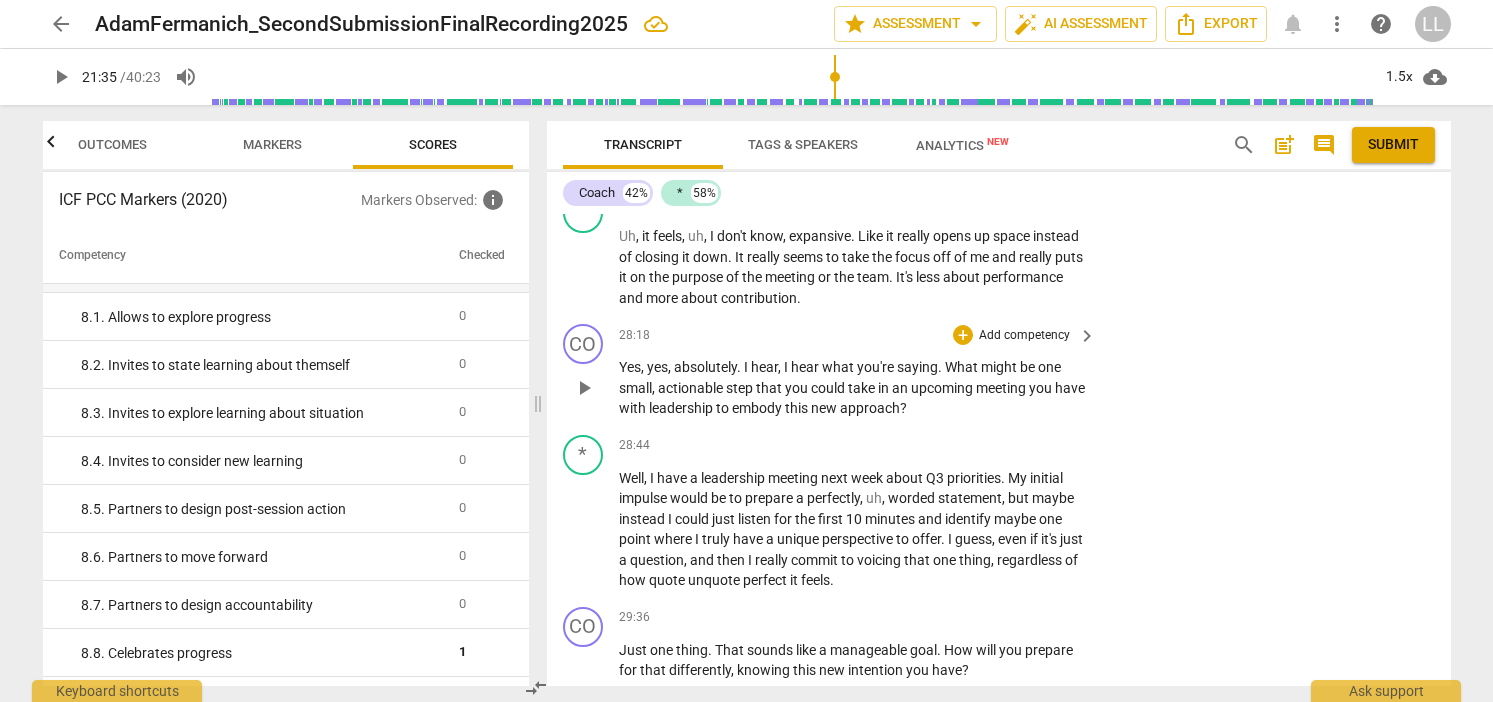 scroll, scrollTop: 8416, scrollLeft: 0, axis: vertical 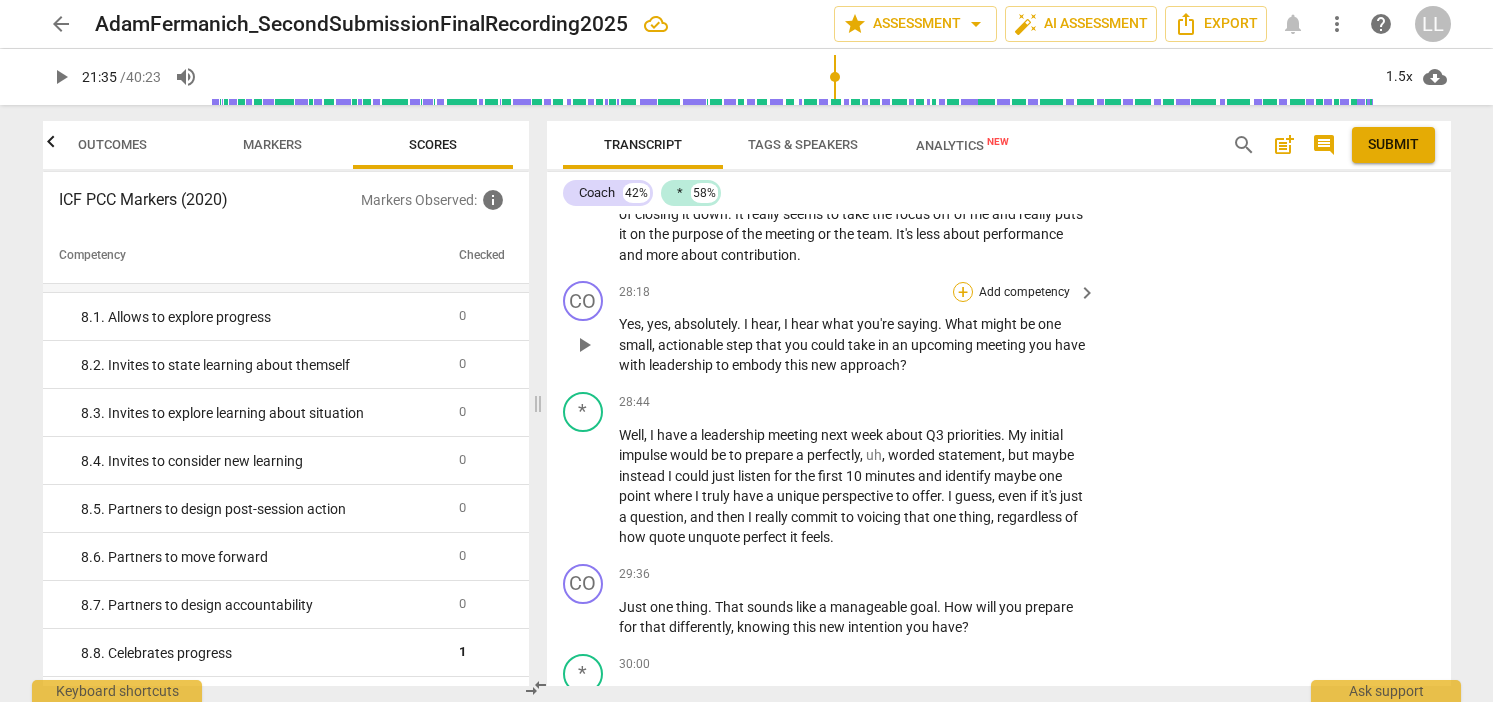 click on "+" at bounding box center (963, 292) 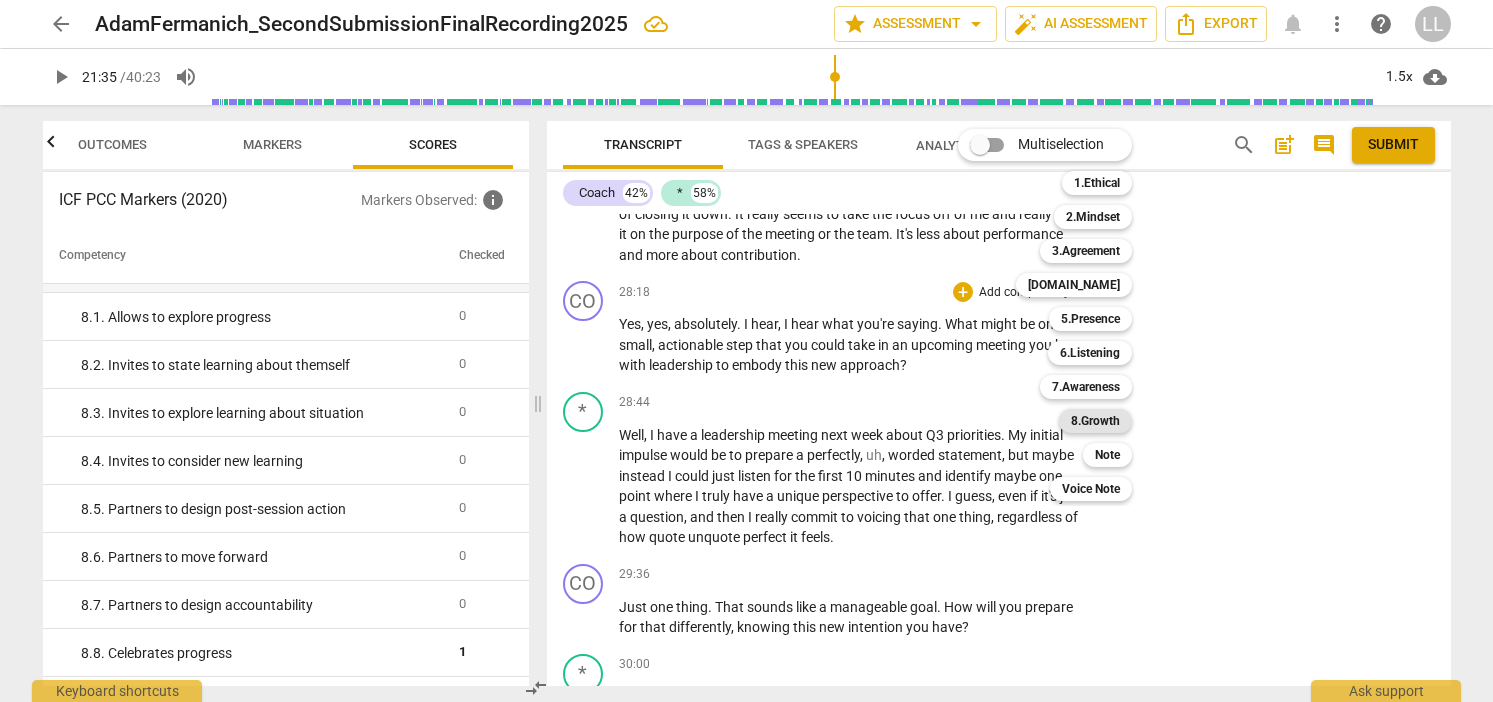 click on "8.Growth" at bounding box center [1095, 421] 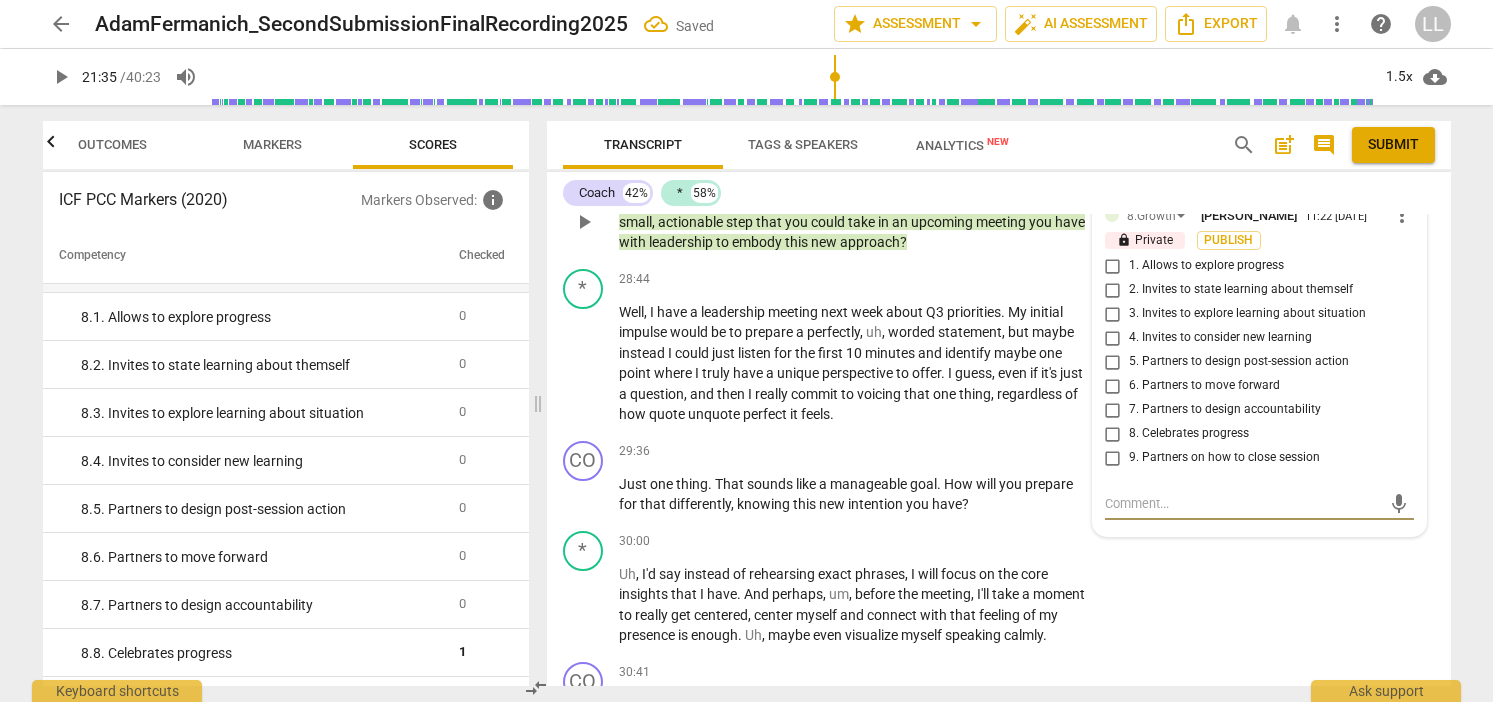 scroll, scrollTop: 8385, scrollLeft: 0, axis: vertical 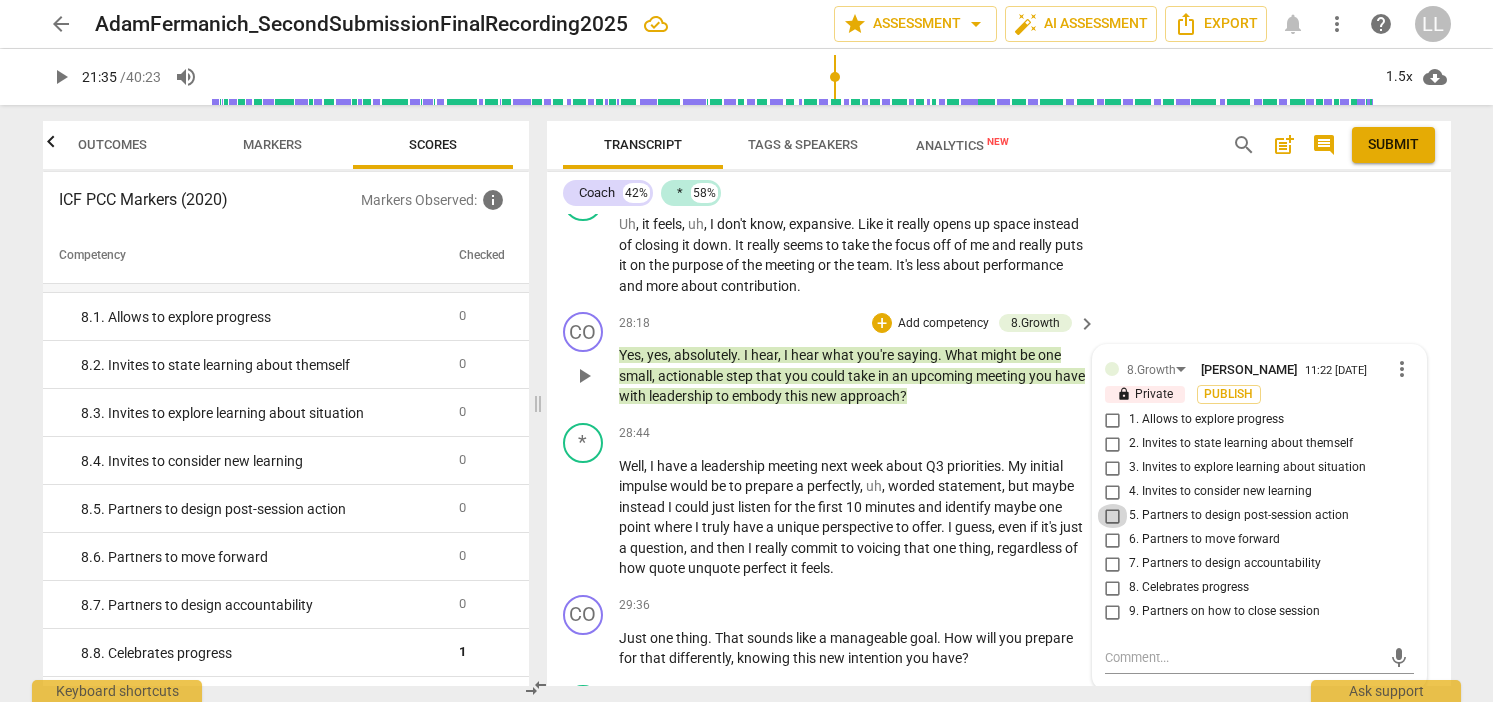 click on "5. Partners to design post-session action" at bounding box center (1113, 516) 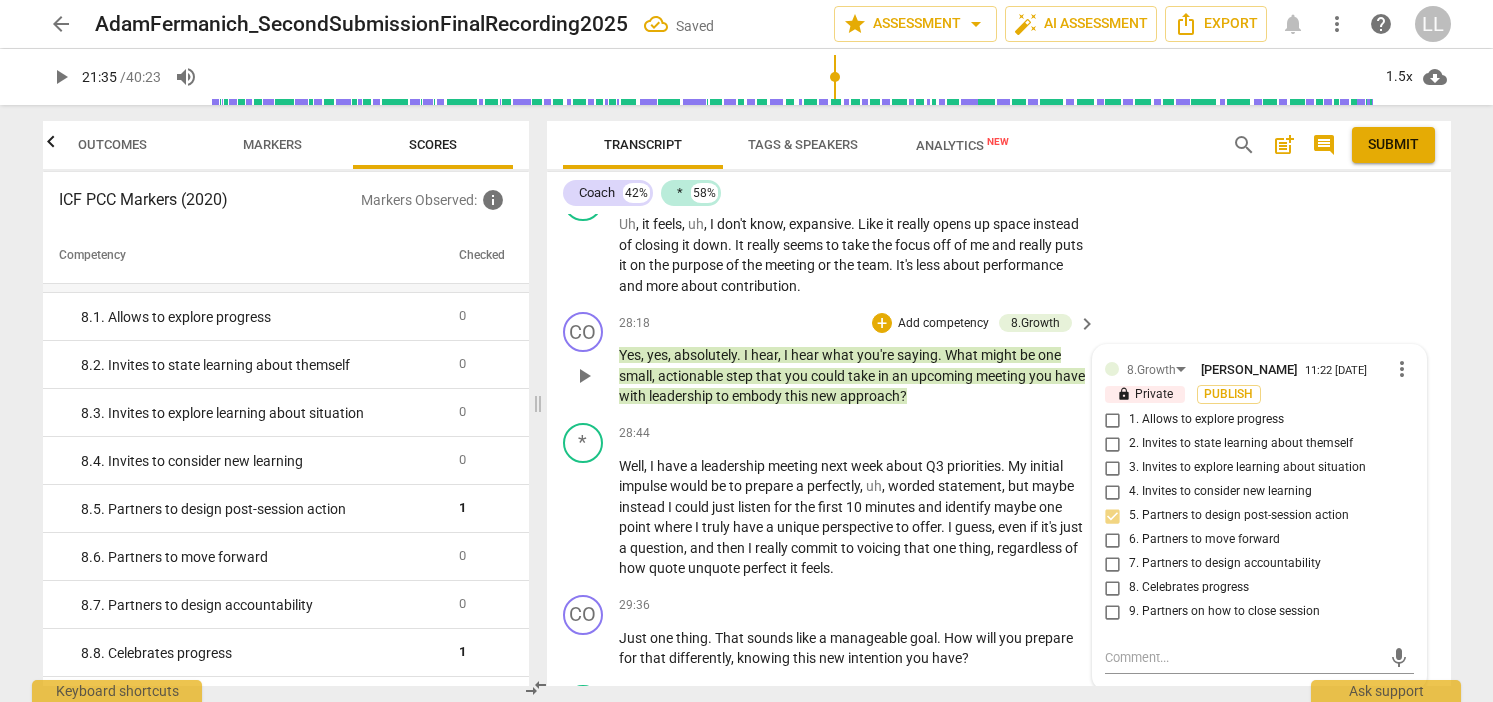 click on "5. Partners to design post-session action" at bounding box center (1113, 516) 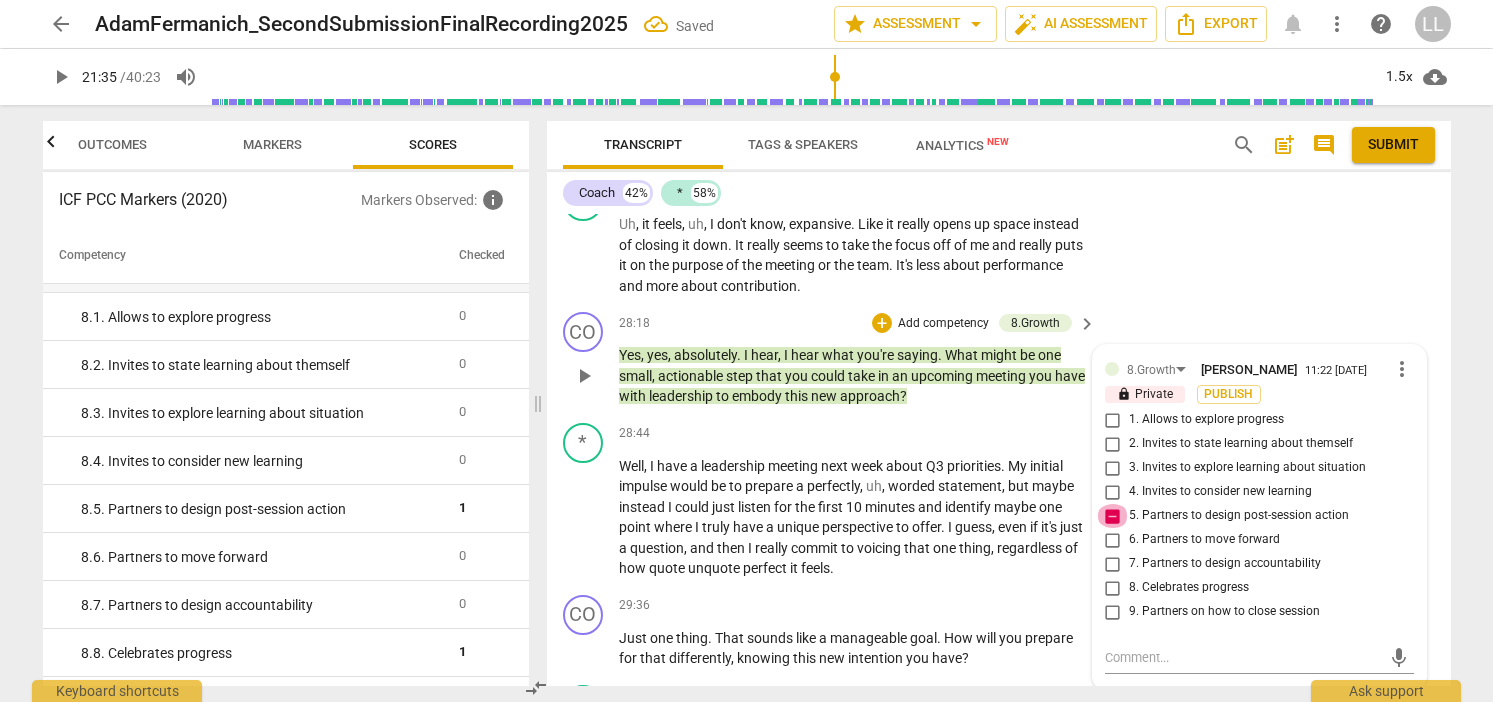 click on "5. Partners to design post-session action" at bounding box center [1113, 516] 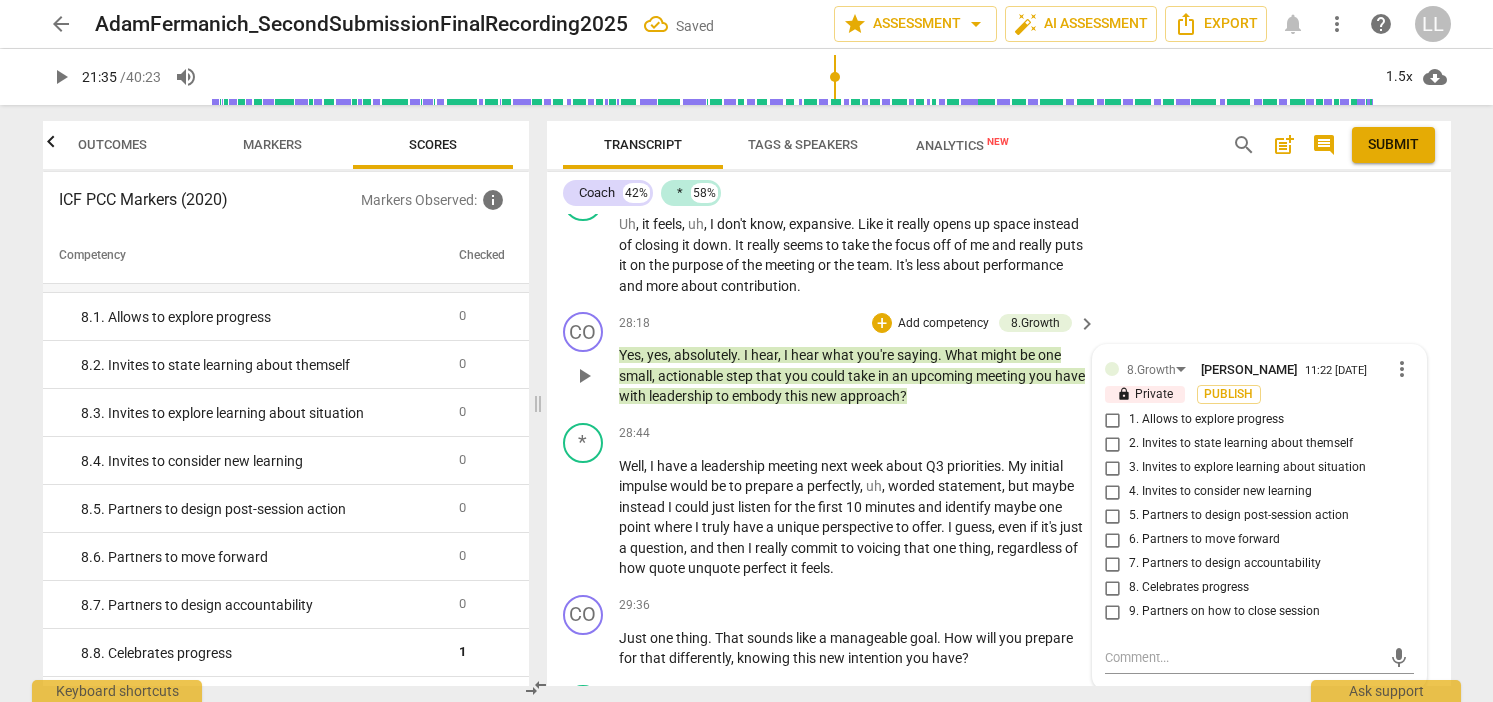 click on "5. Partners to design post-session action" at bounding box center (1113, 516) 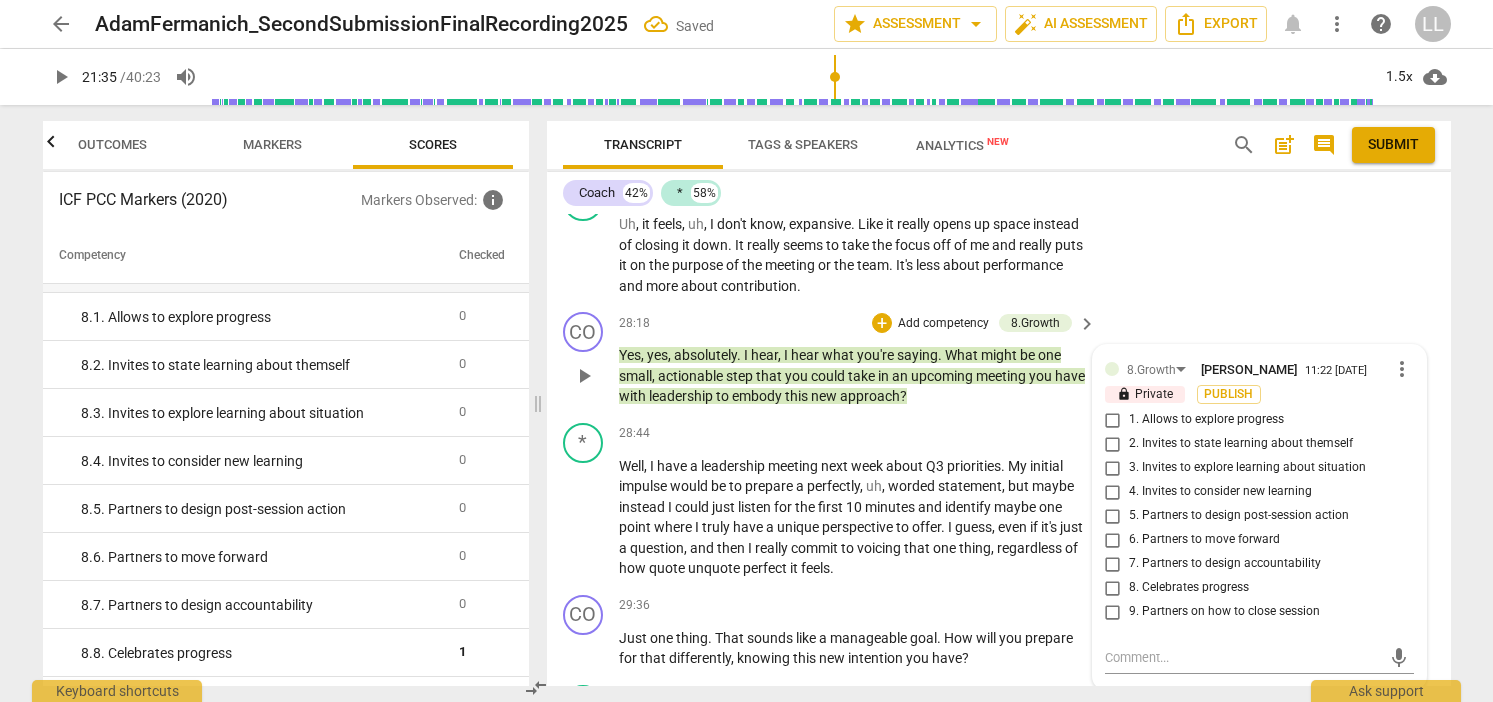 checkbox on "true" 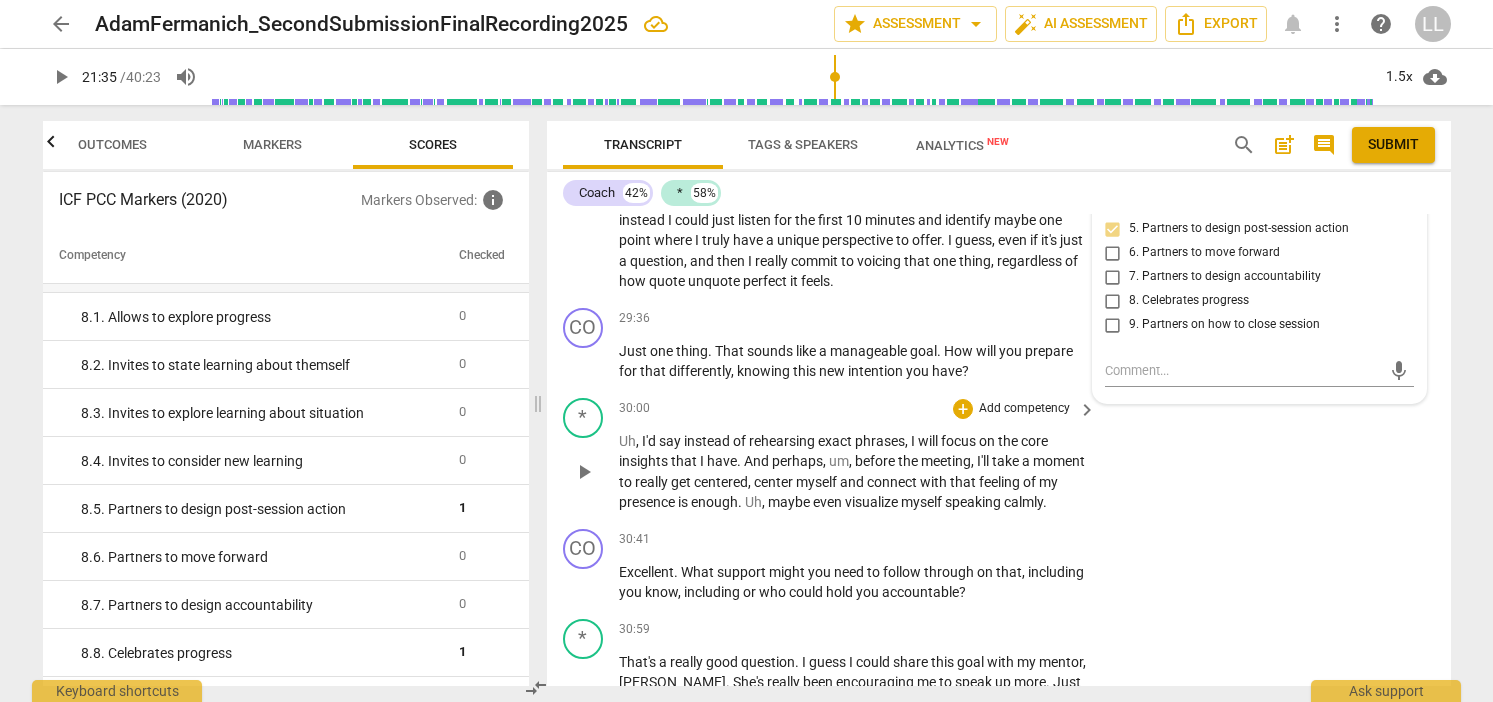 scroll, scrollTop: 8678, scrollLeft: 0, axis: vertical 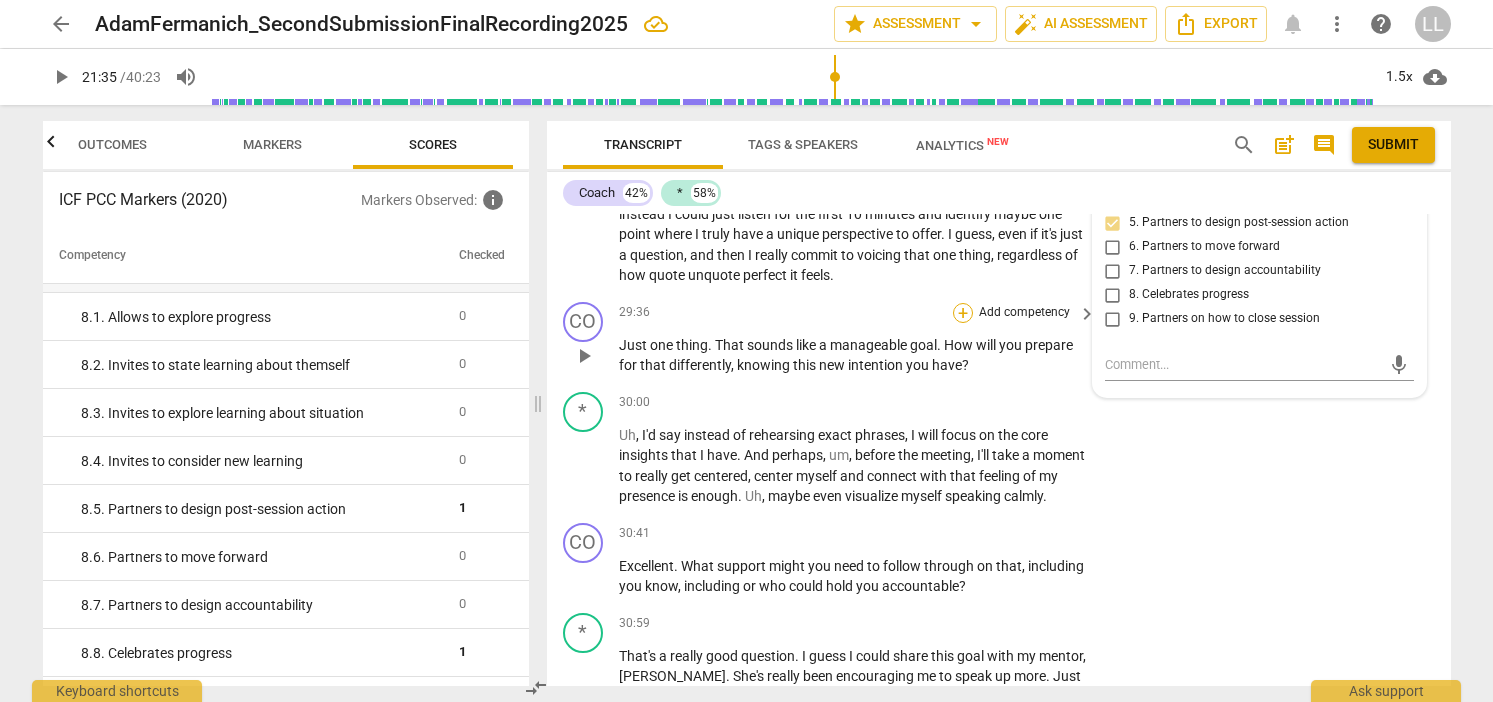 click on "+" at bounding box center [963, 313] 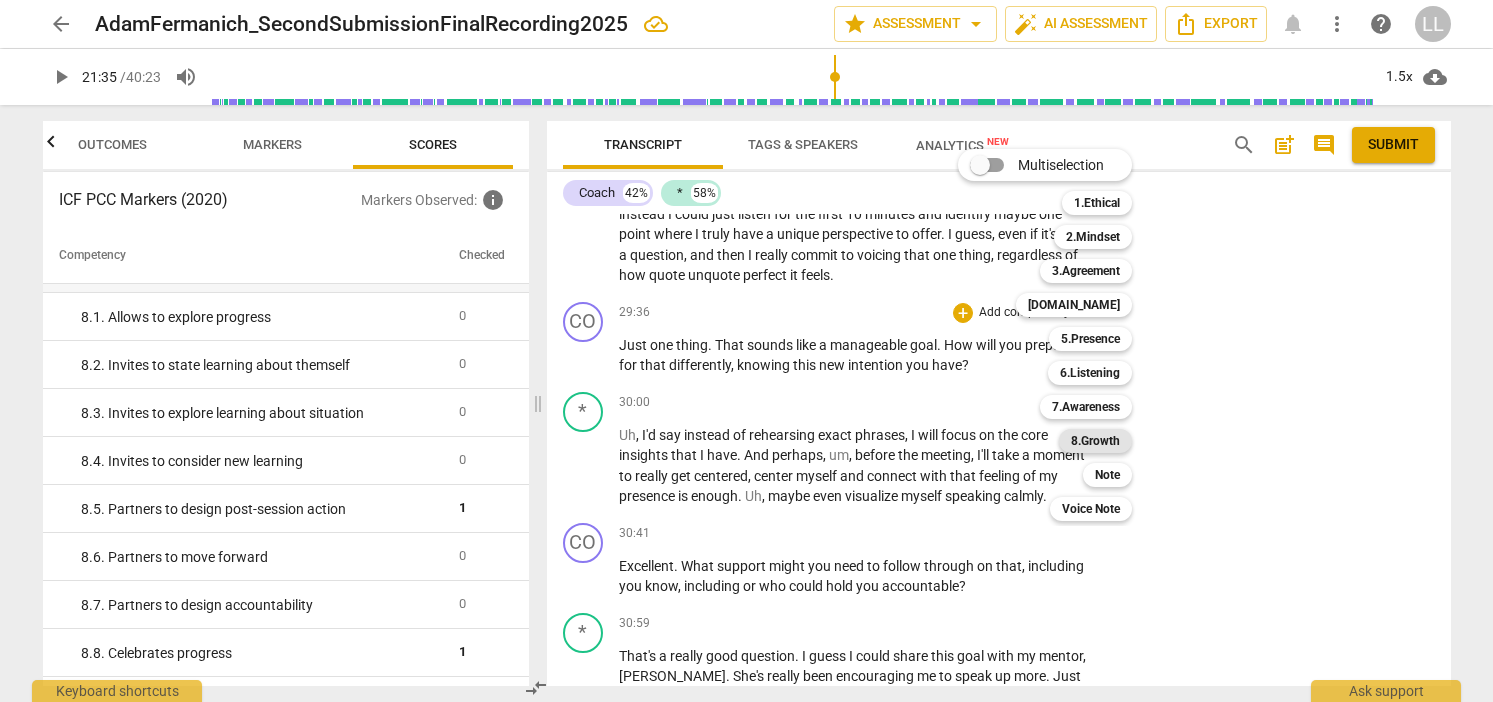click on "8.Growth" at bounding box center [1095, 441] 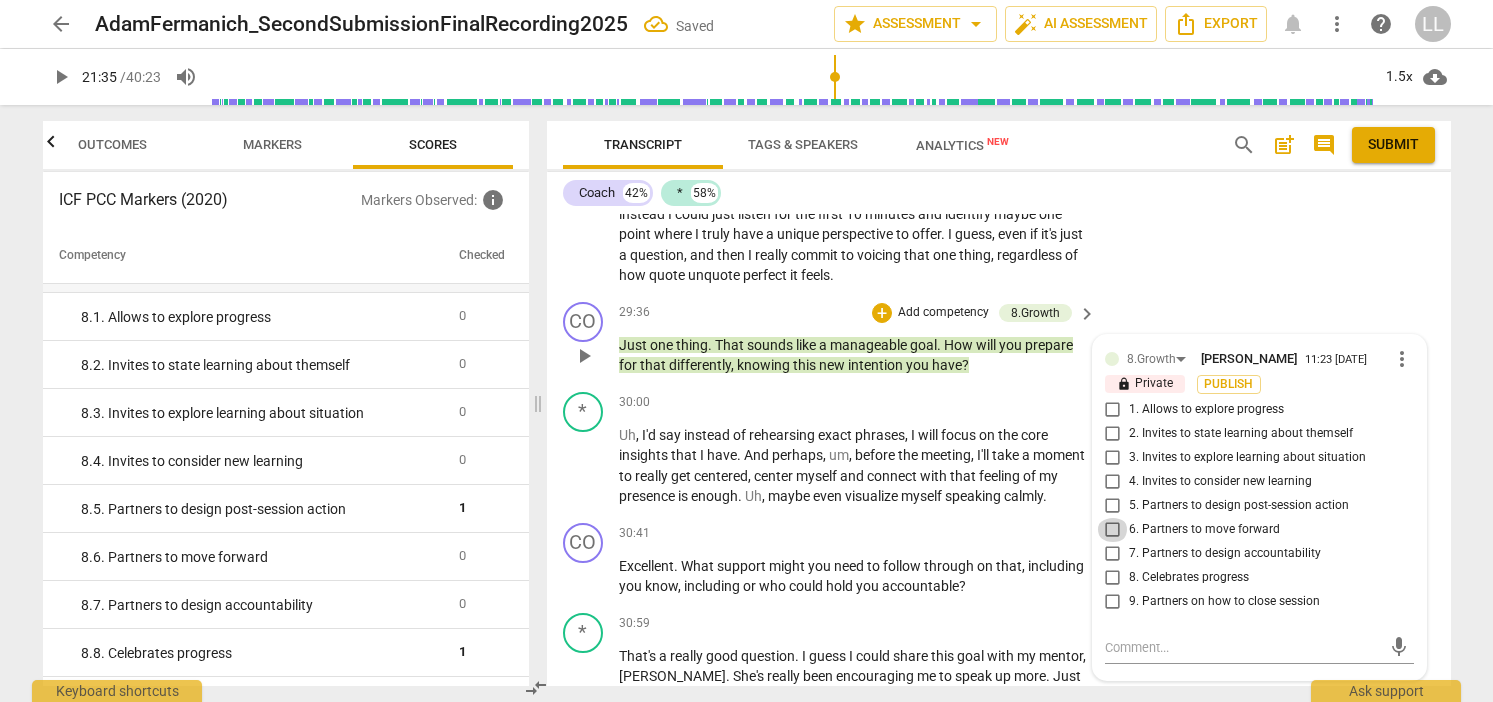 click on "6. Partners to move forward" at bounding box center [1113, 530] 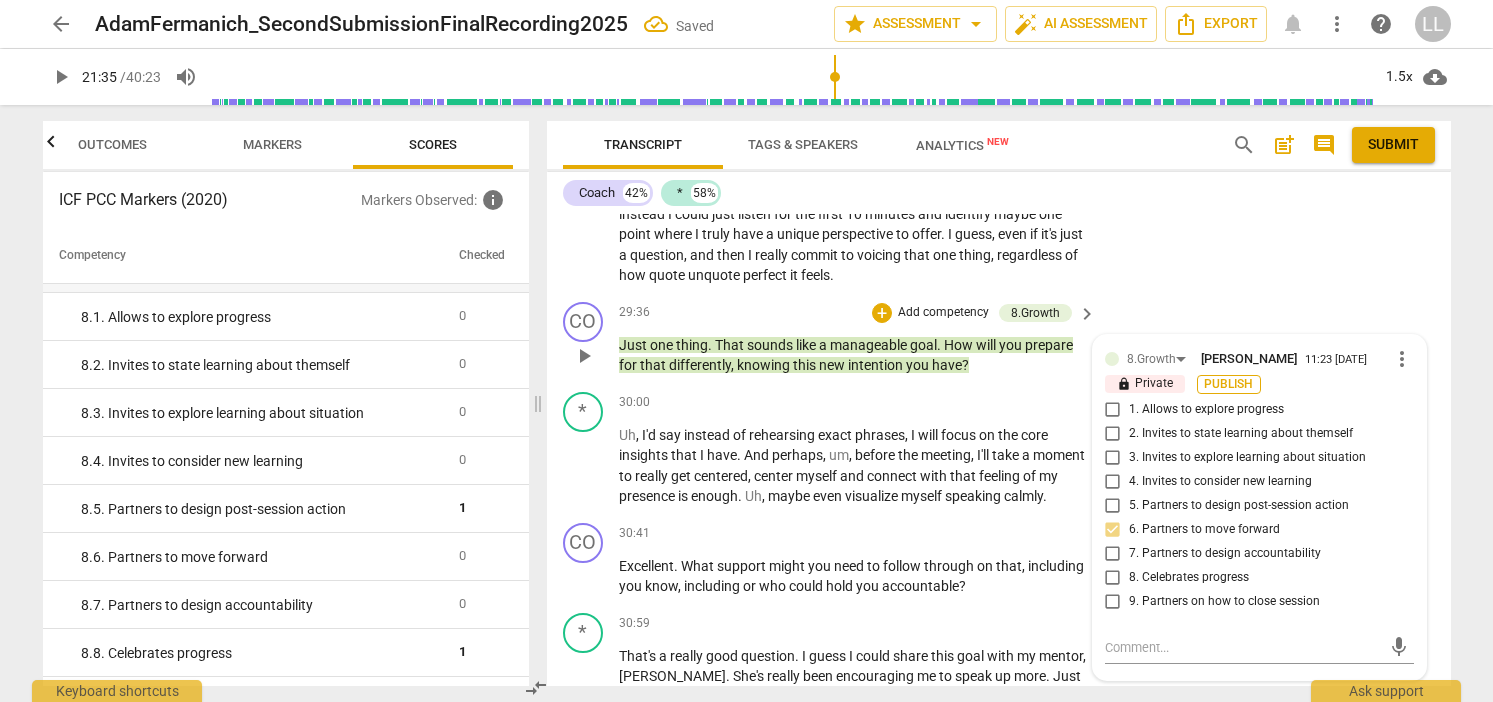 click on "Publish" at bounding box center [1229, 384] 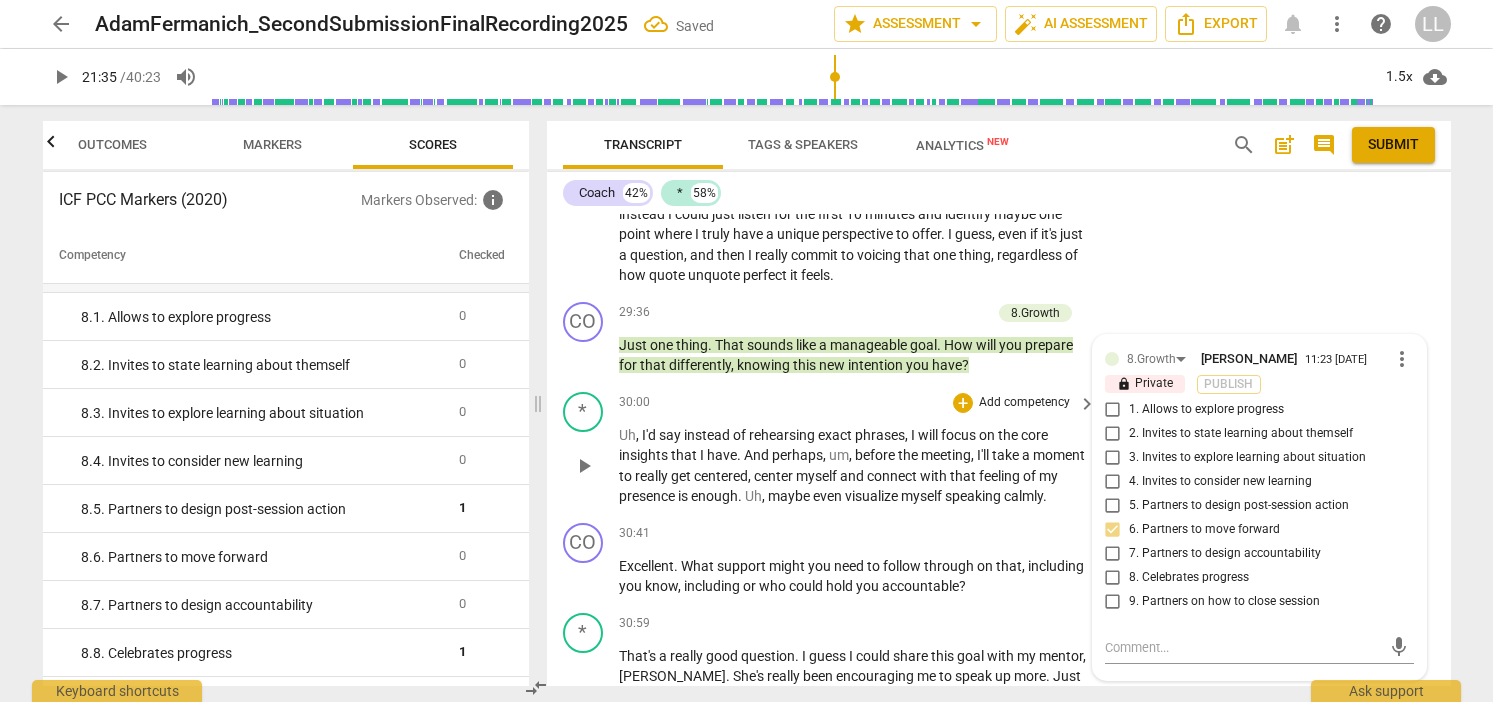 checkbox on "false" 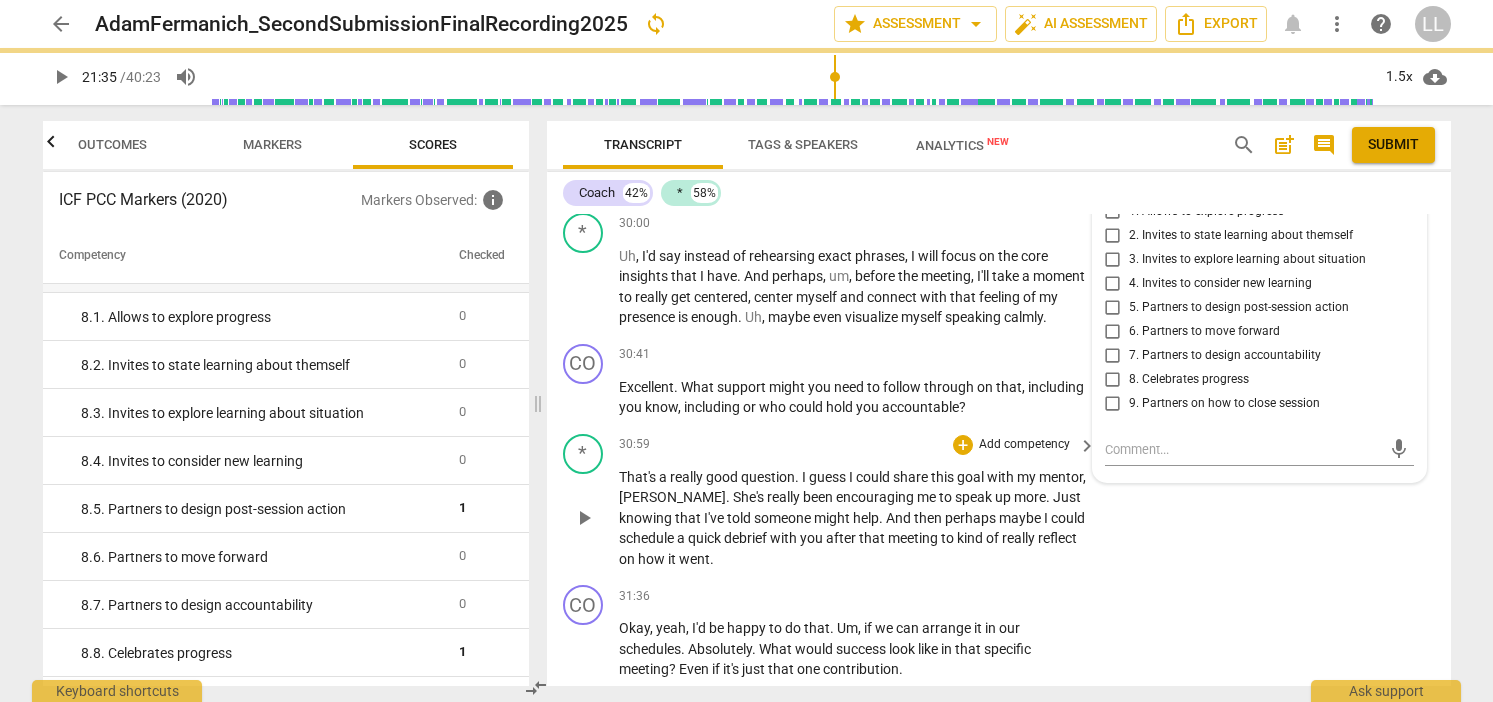 type on "1295" 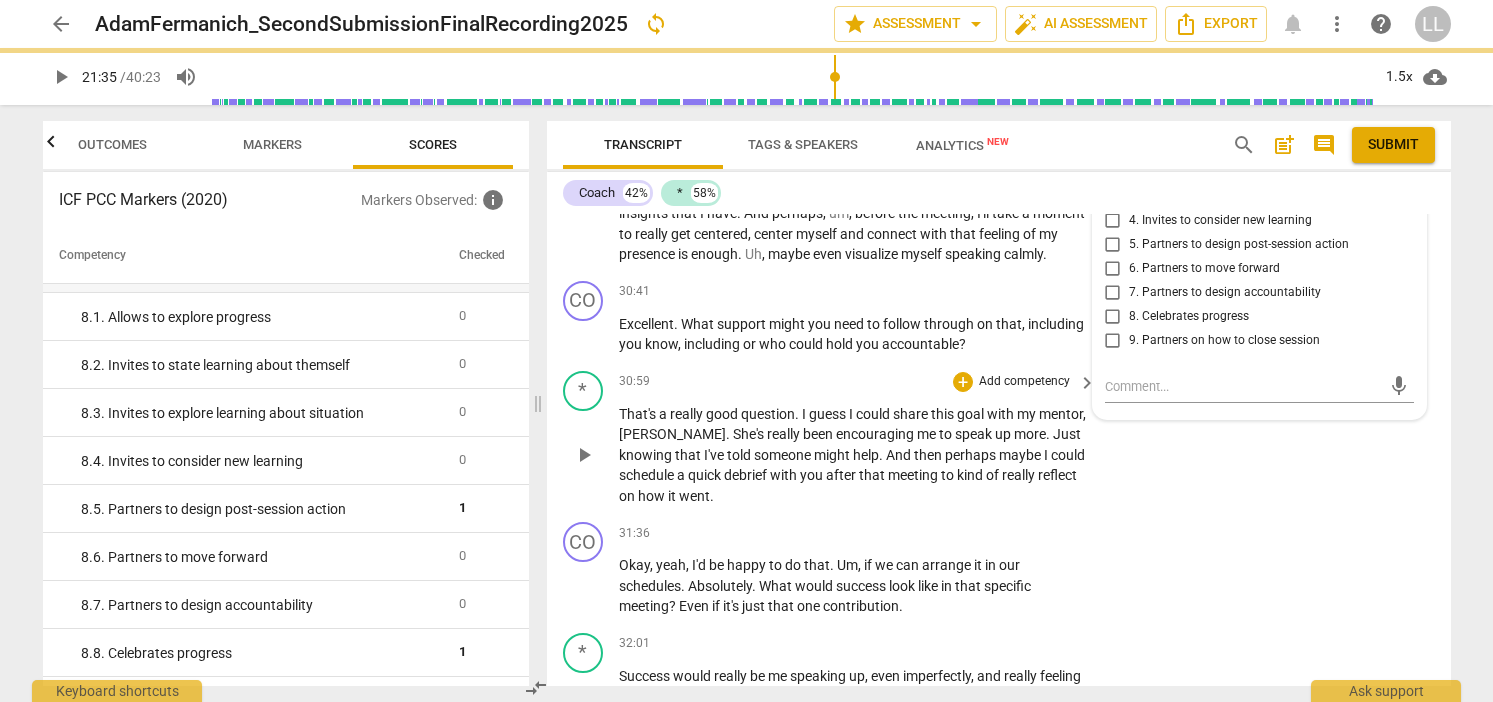 checkbox on "true" 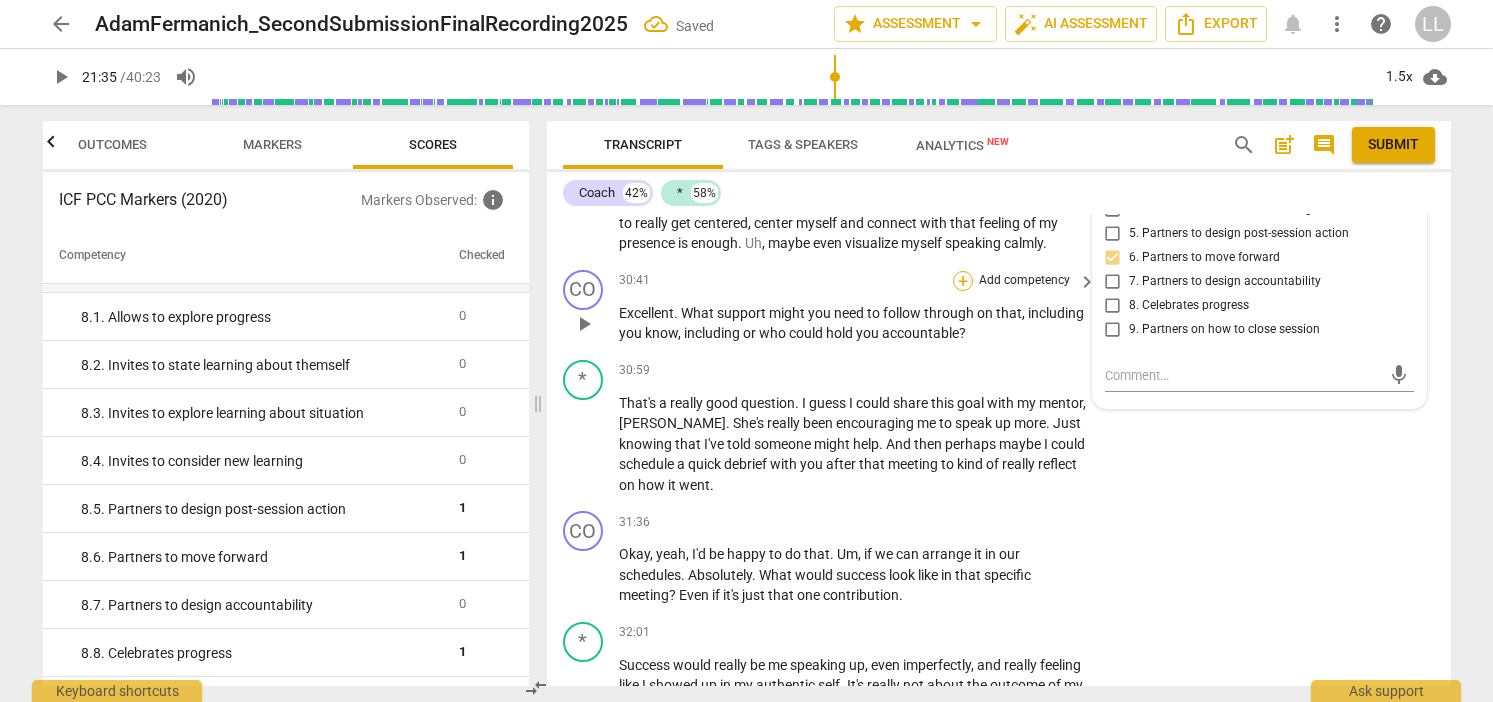 click on "+" at bounding box center (963, 281) 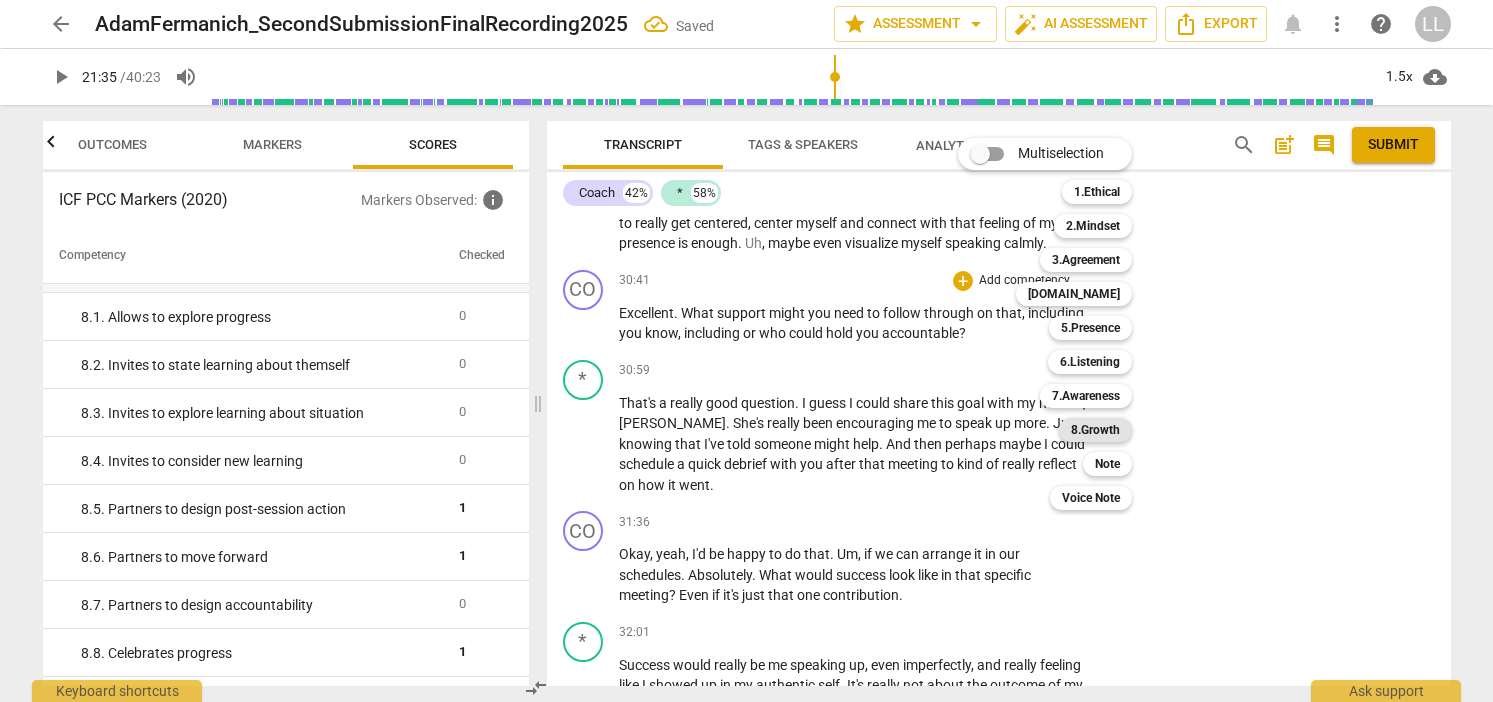 click on "8.Growth" at bounding box center [1095, 430] 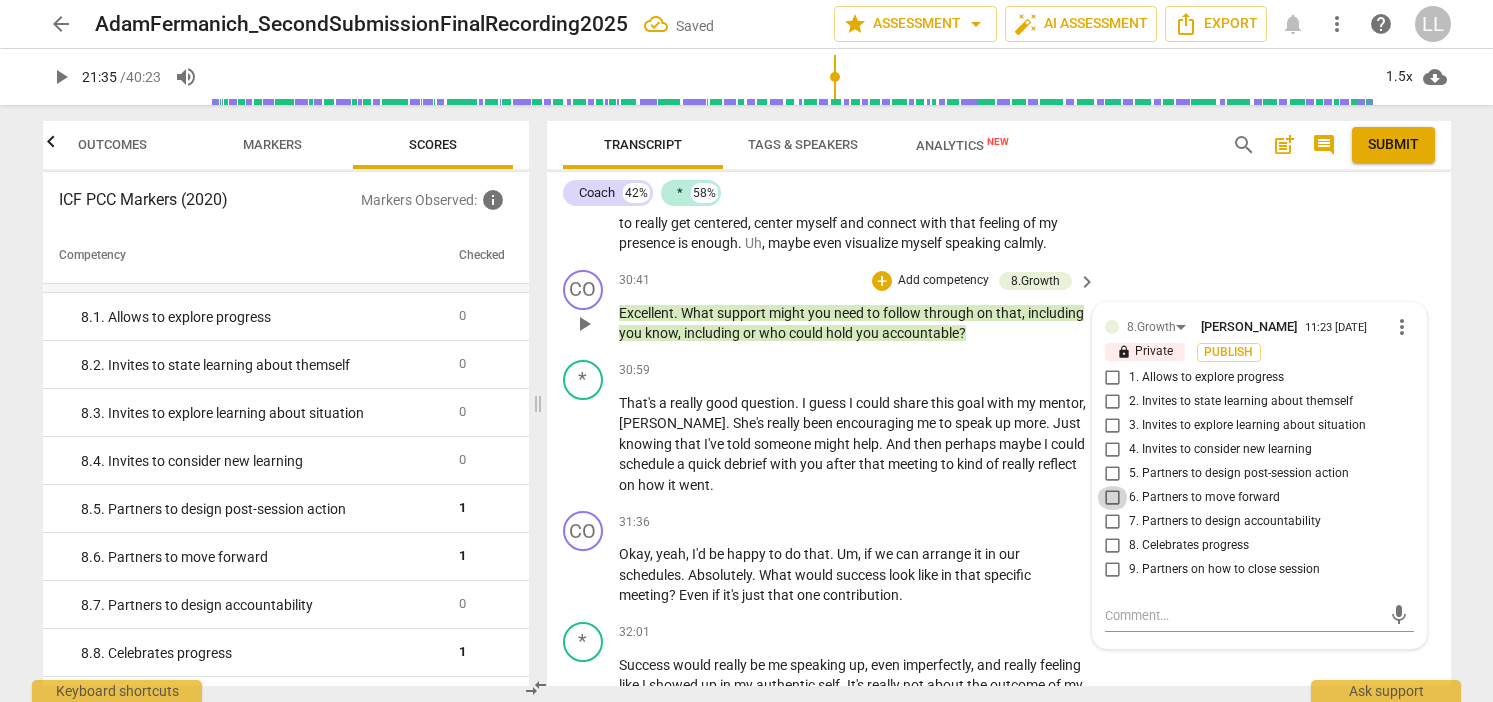 click on "6. Partners to move forward" at bounding box center [1113, 498] 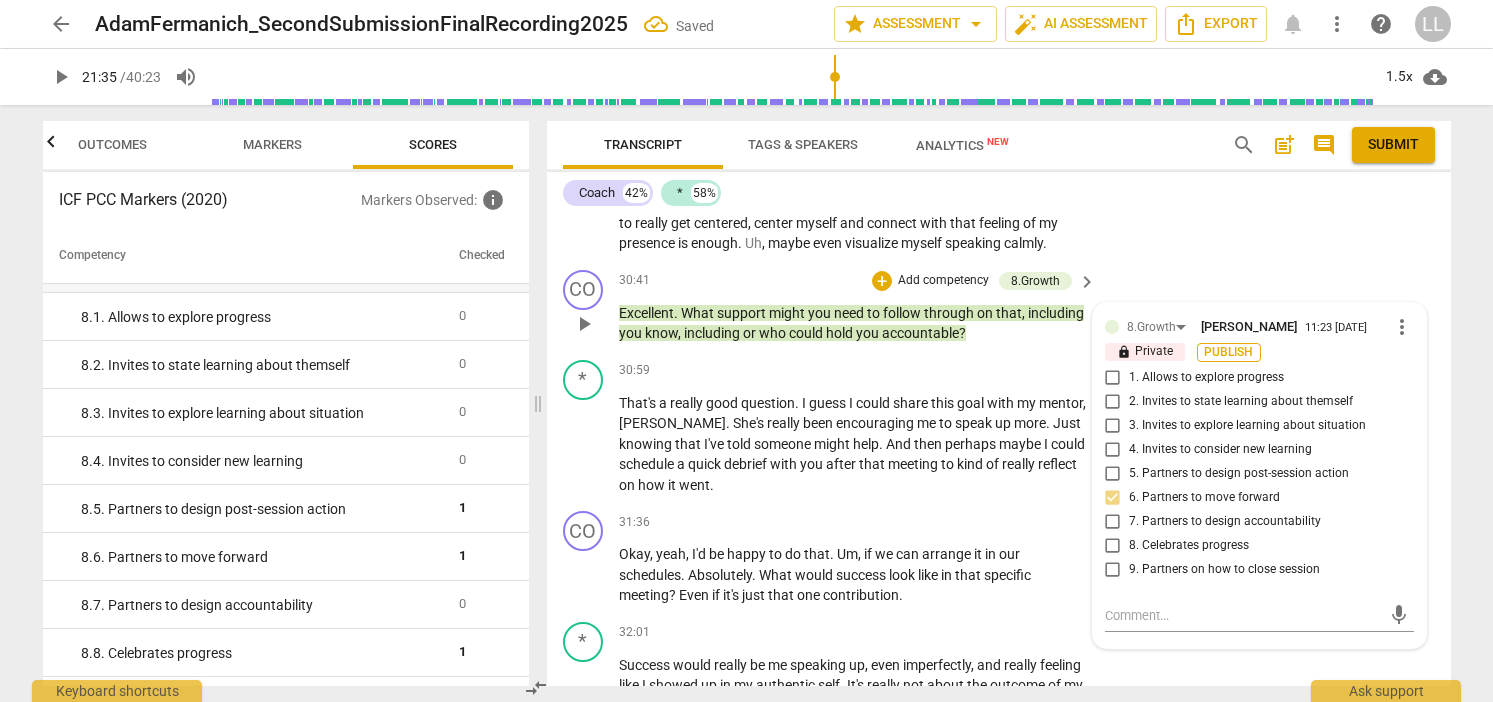 click on "Publish" at bounding box center [1229, 352] 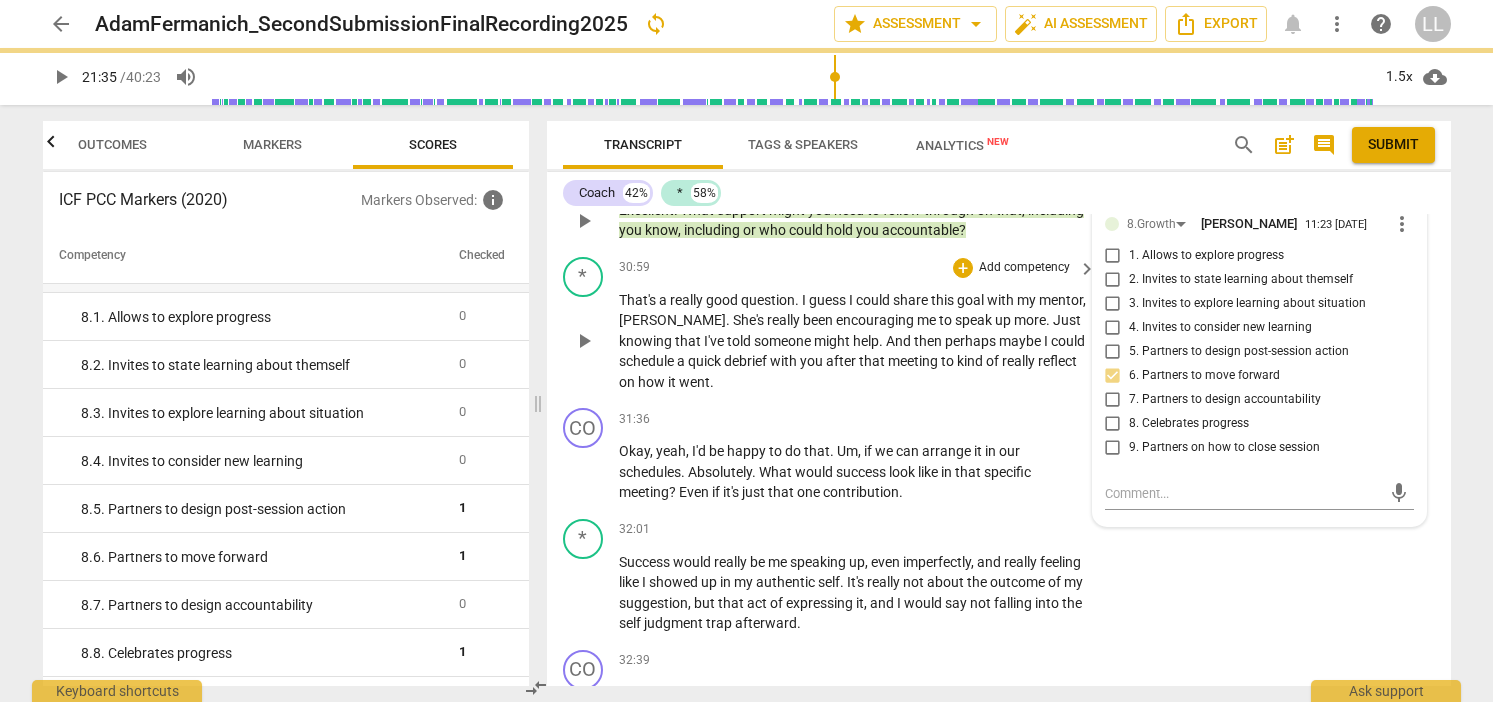type on "1295" 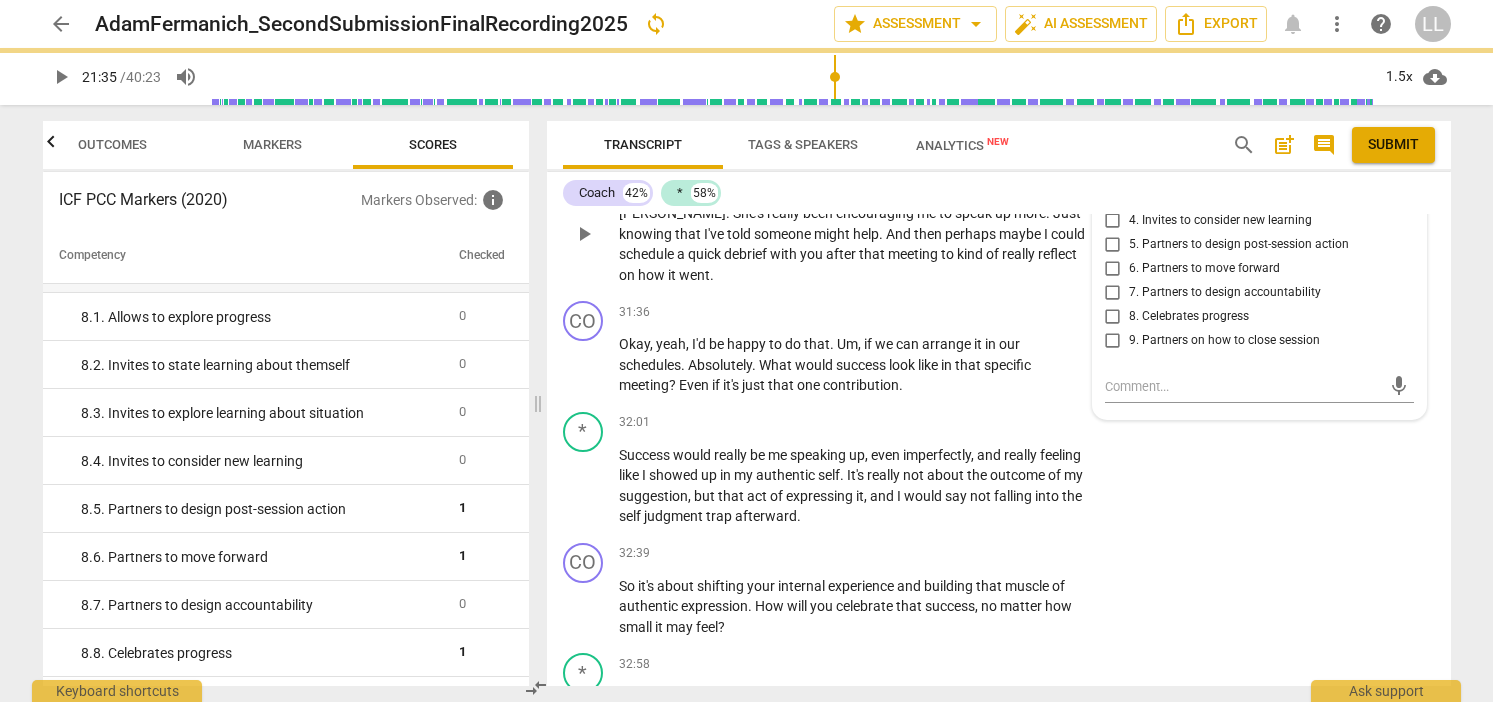scroll, scrollTop: 9143, scrollLeft: 0, axis: vertical 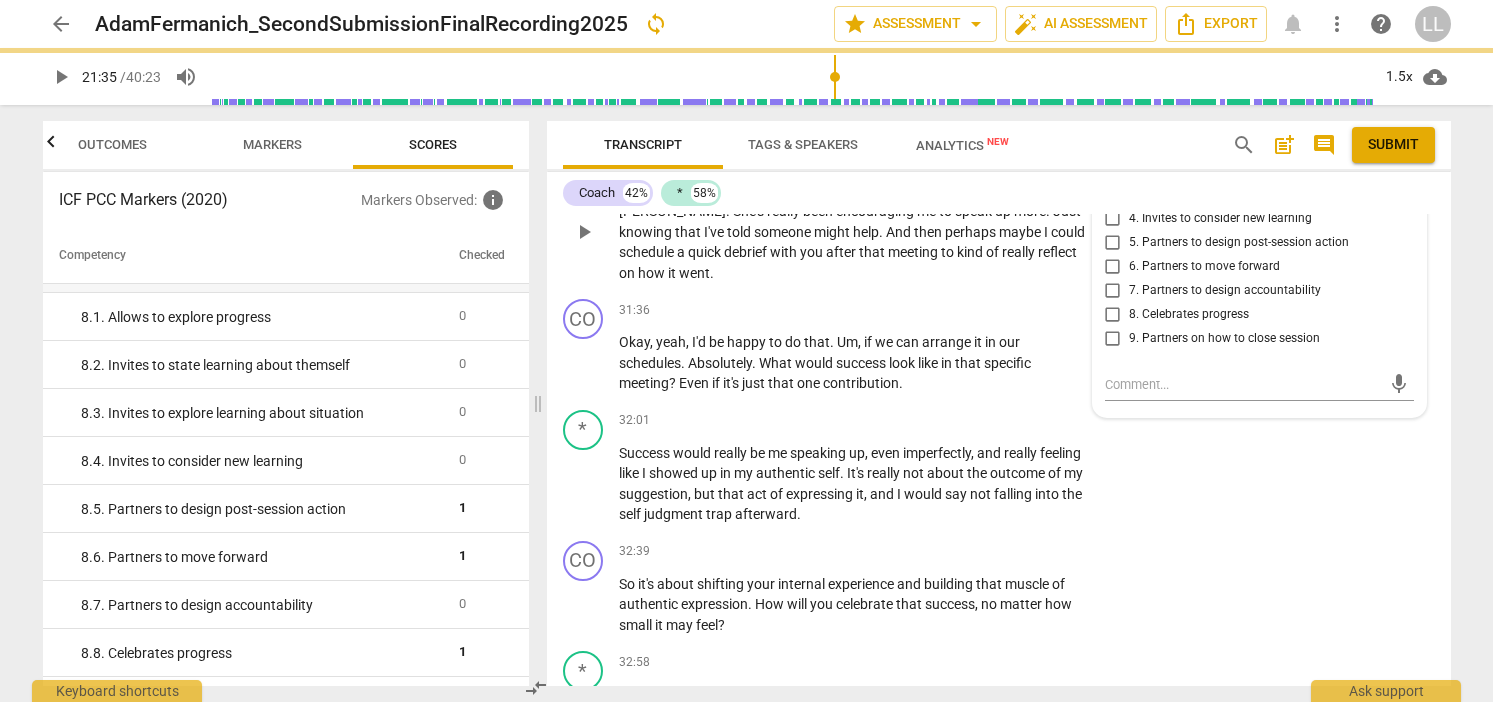 checkbox on "true" 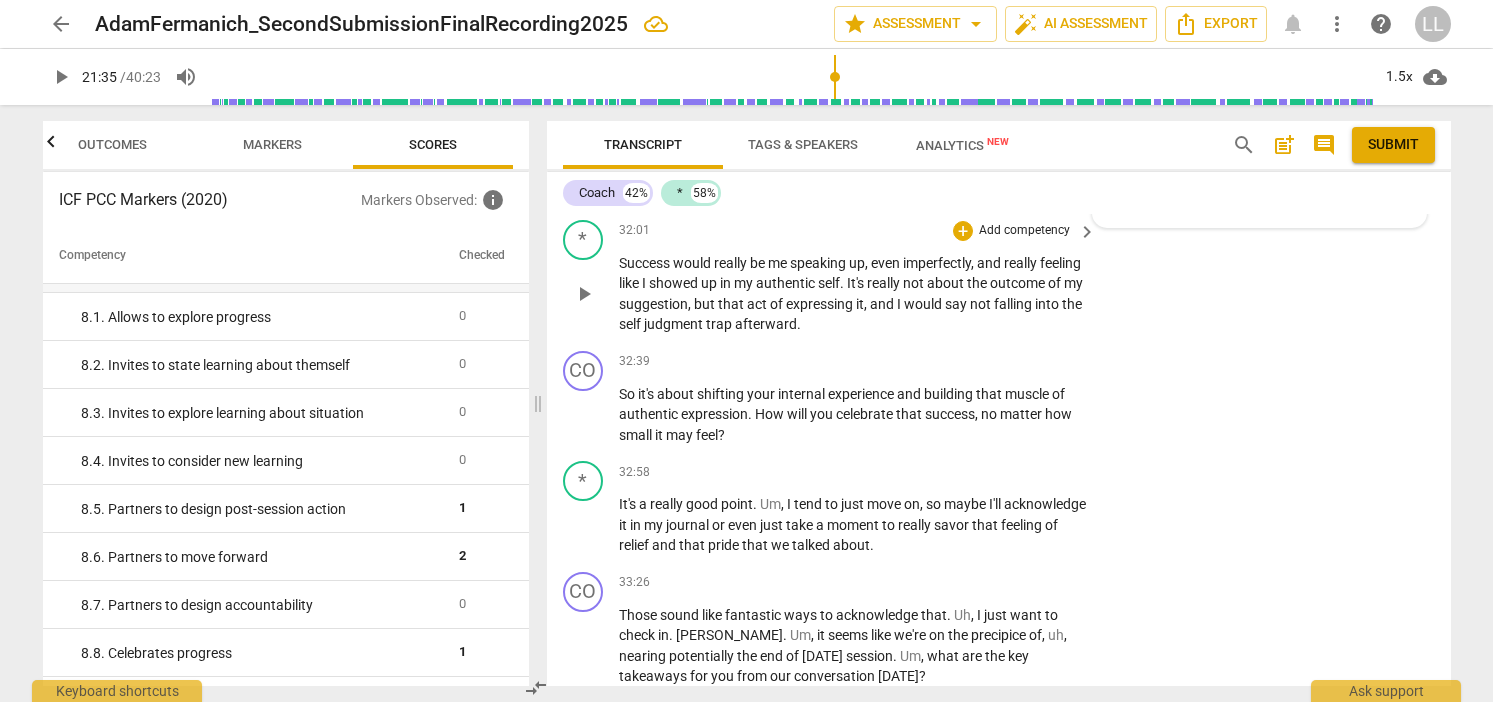 scroll, scrollTop: 9337, scrollLeft: 0, axis: vertical 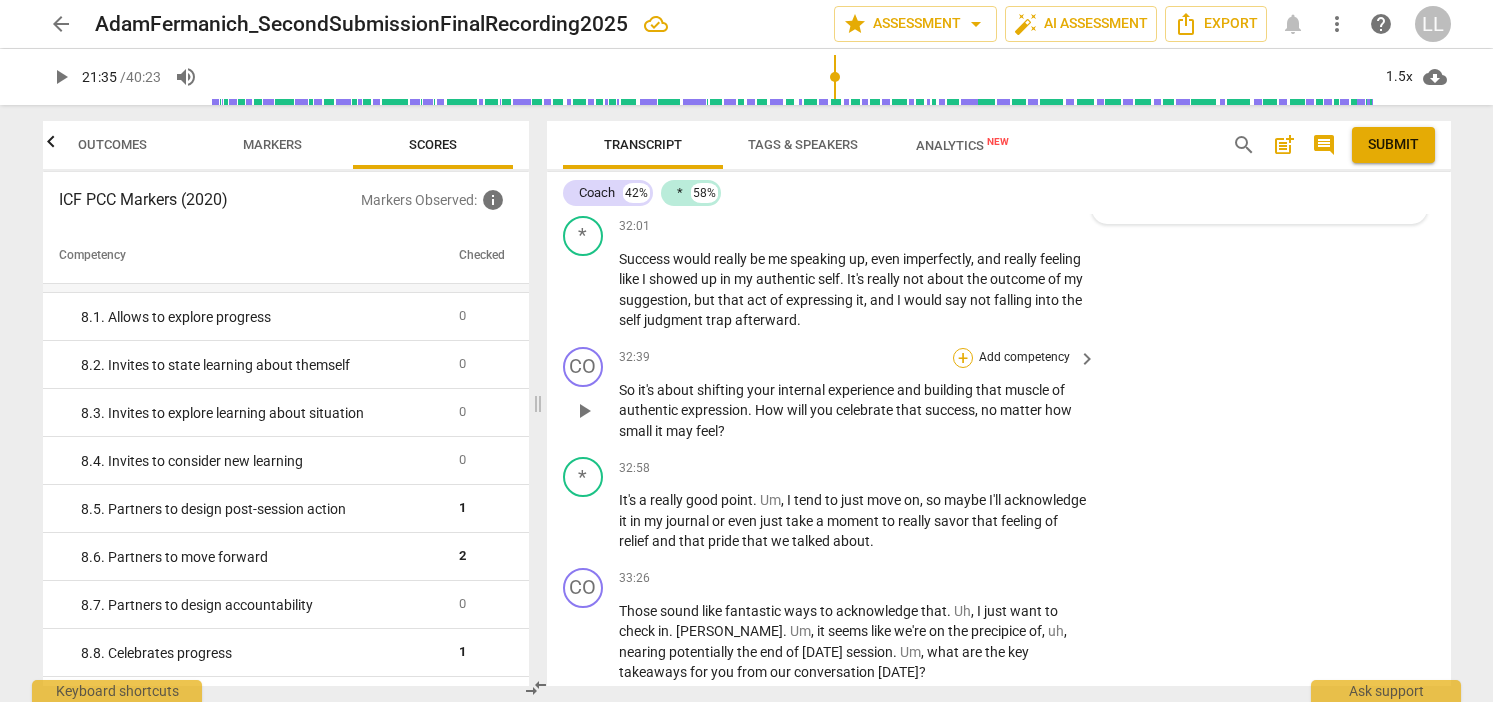 click on "+" at bounding box center (963, 358) 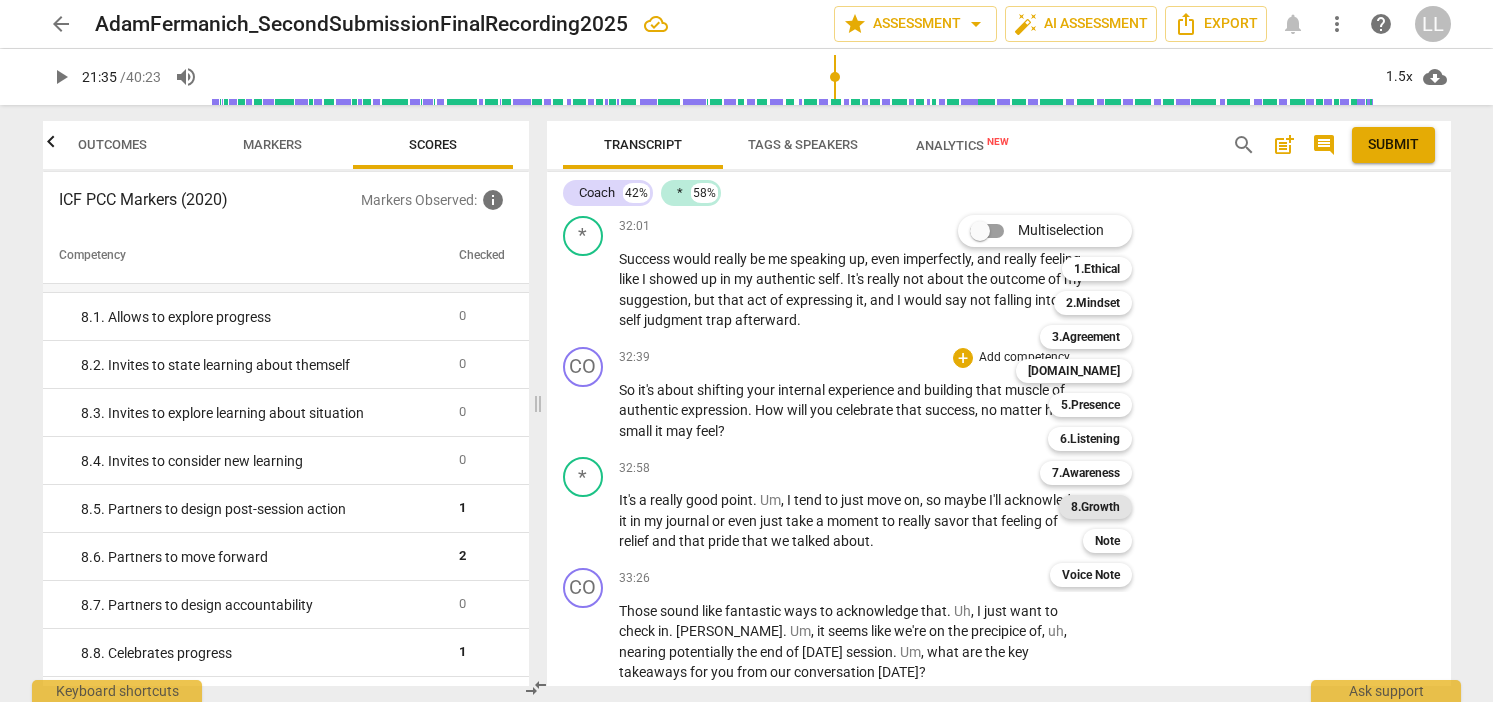 click on "8.Growth" at bounding box center [1095, 507] 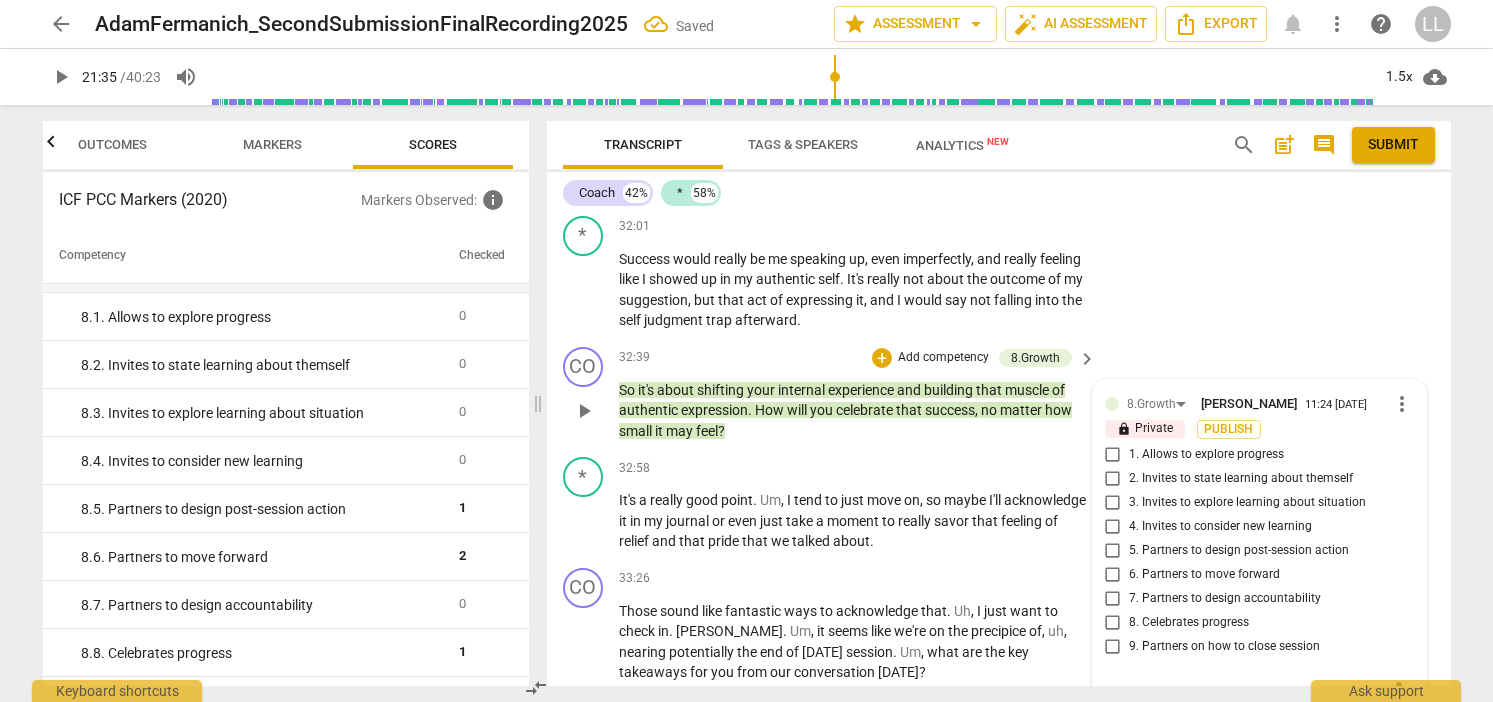 scroll, scrollTop: 9622, scrollLeft: 0, axis: vertical 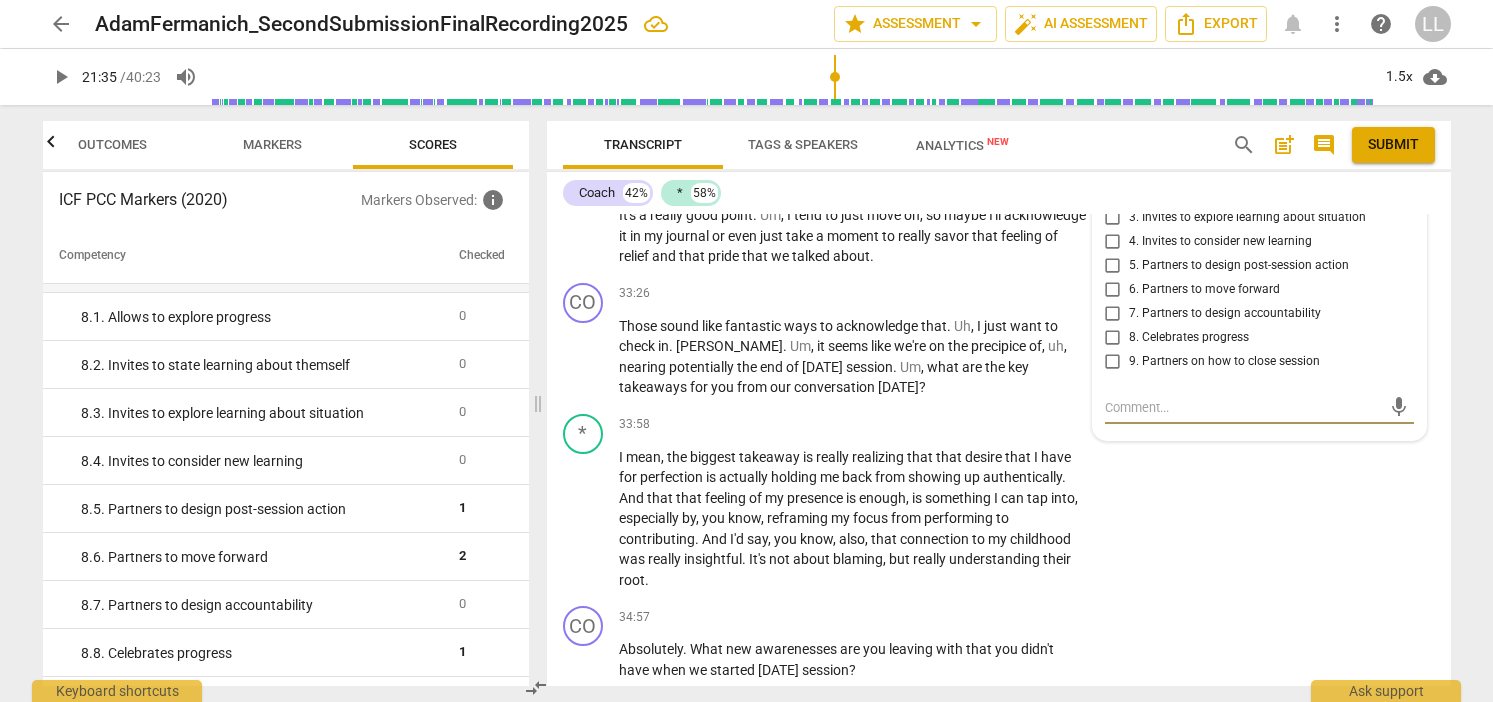 click on "7. Partners to design accountability" at bounding box center [1113, 314] 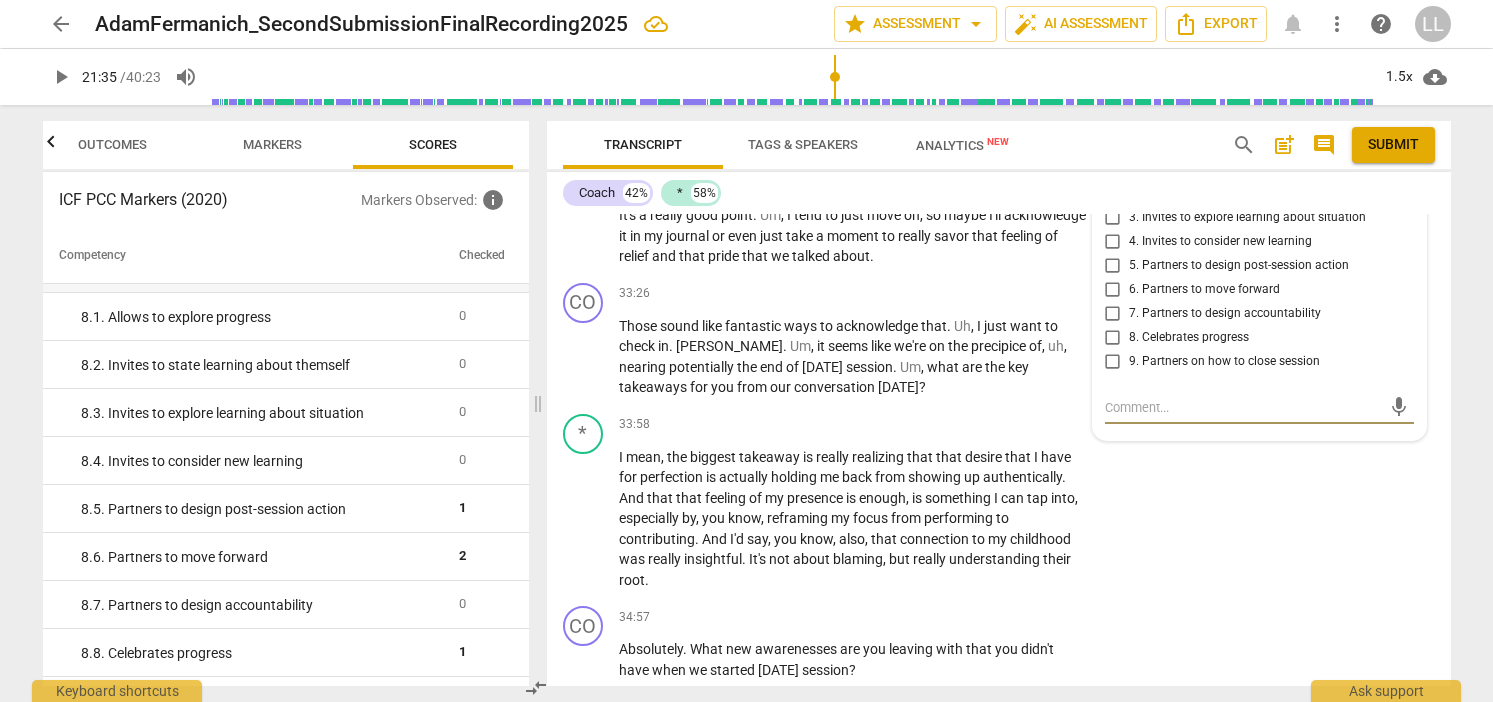 checkbox on "true" 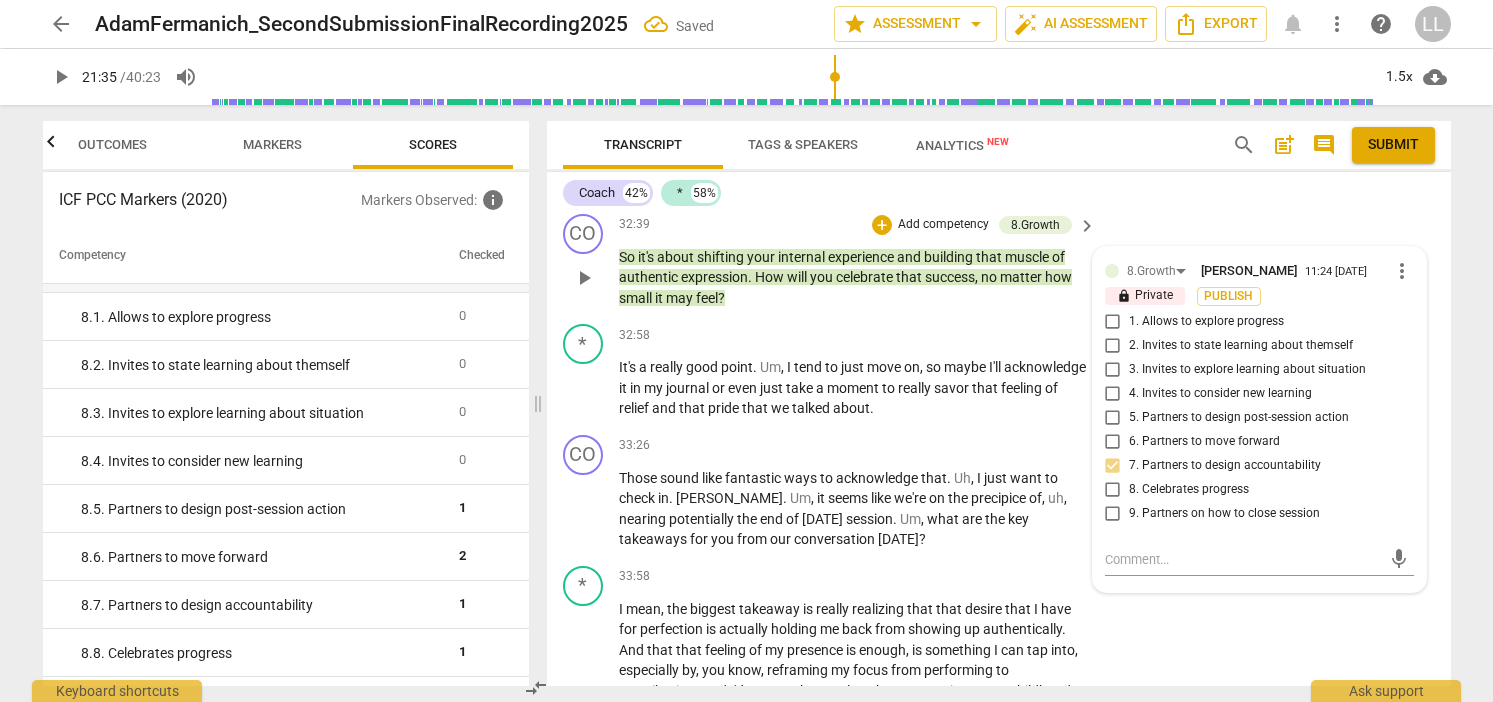 scroll, scrollTop: 9466, scrollLeft: 0, axis: vertical 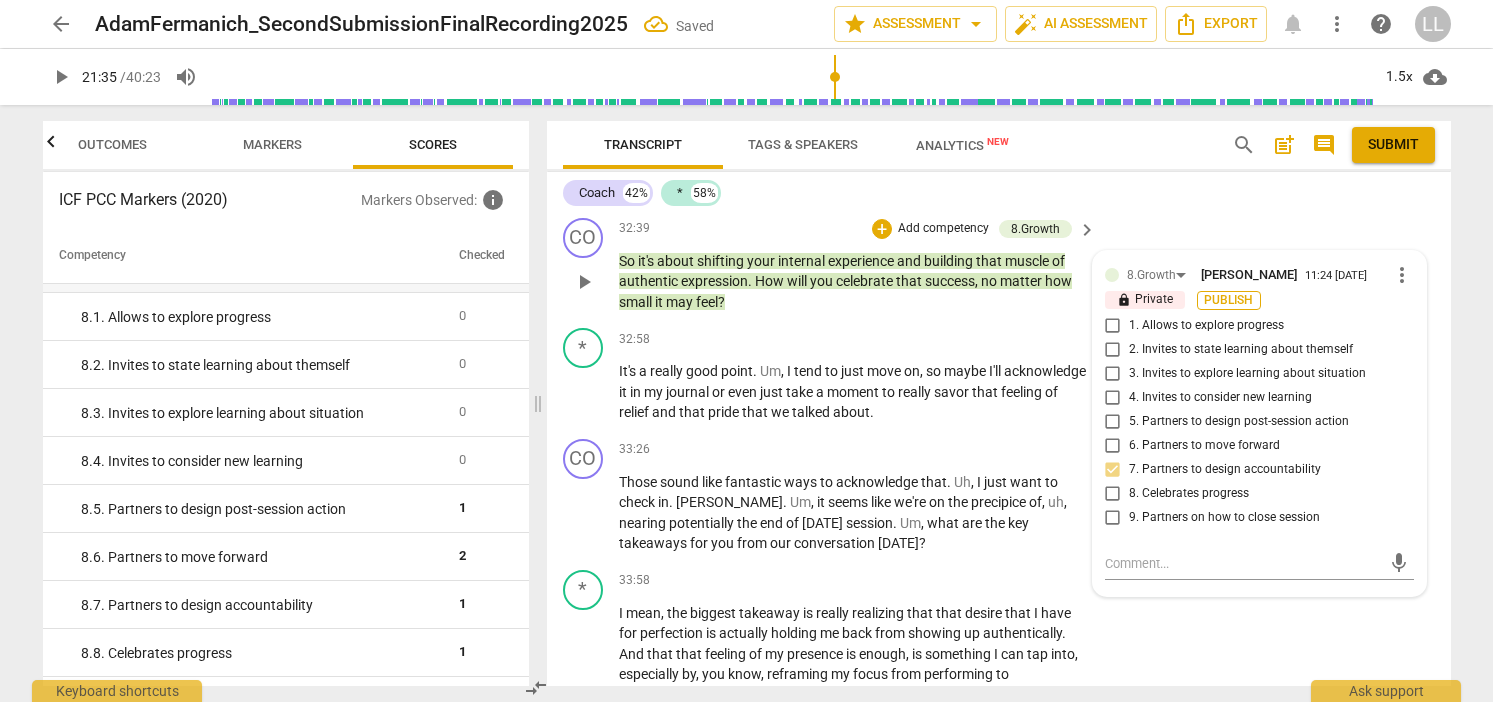 click on "Publish" at bounding box center (1229, 300) 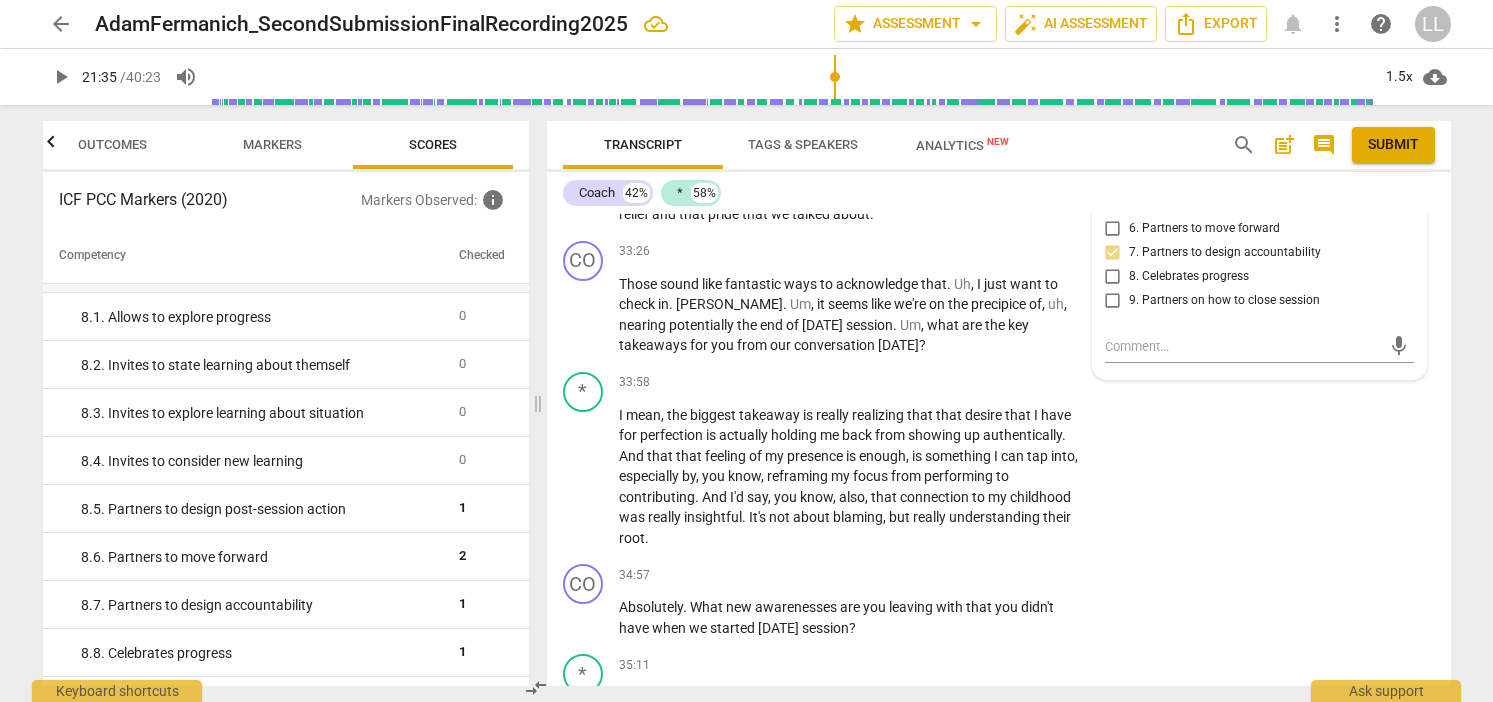 scroll, scrollTop: 9662, scrollLeft: 0, axis: vertical 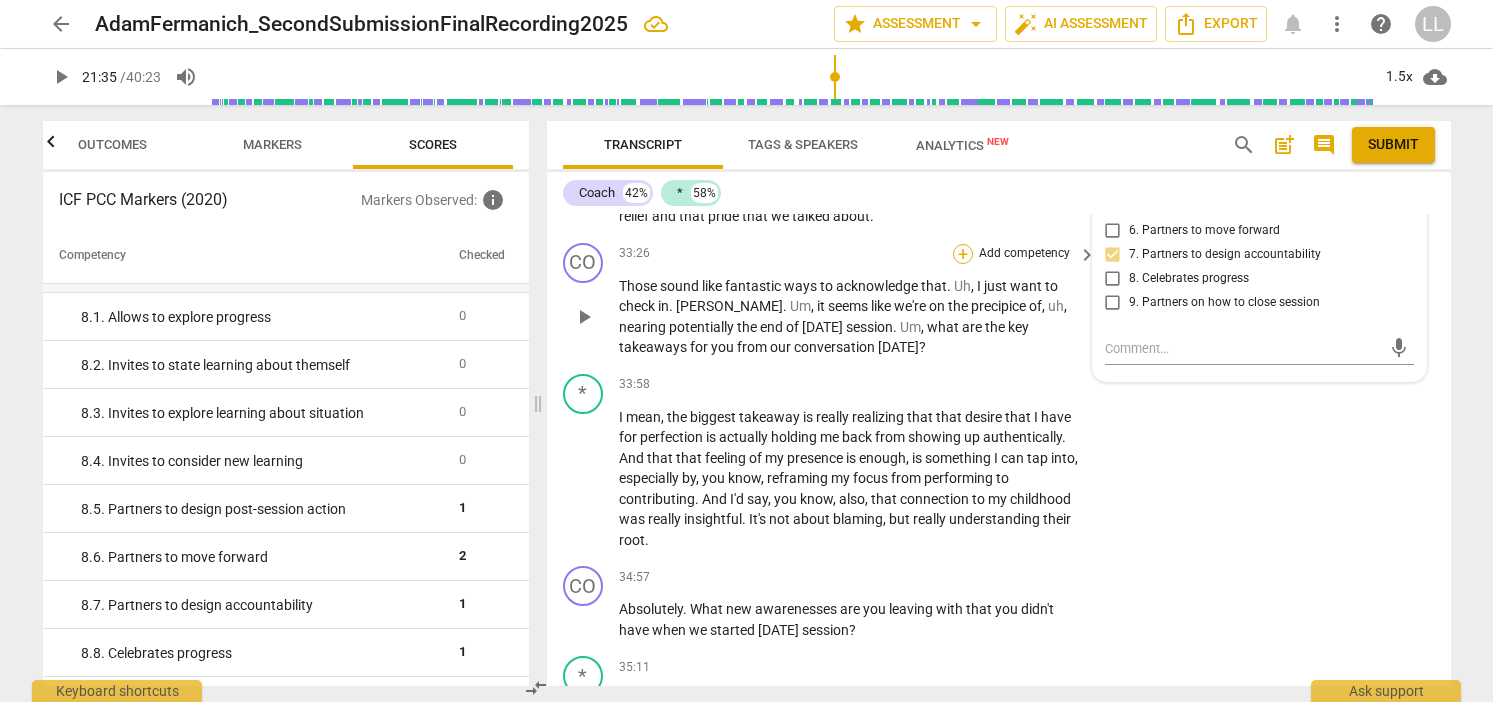 click on "+" at bounding box center [963, 254] 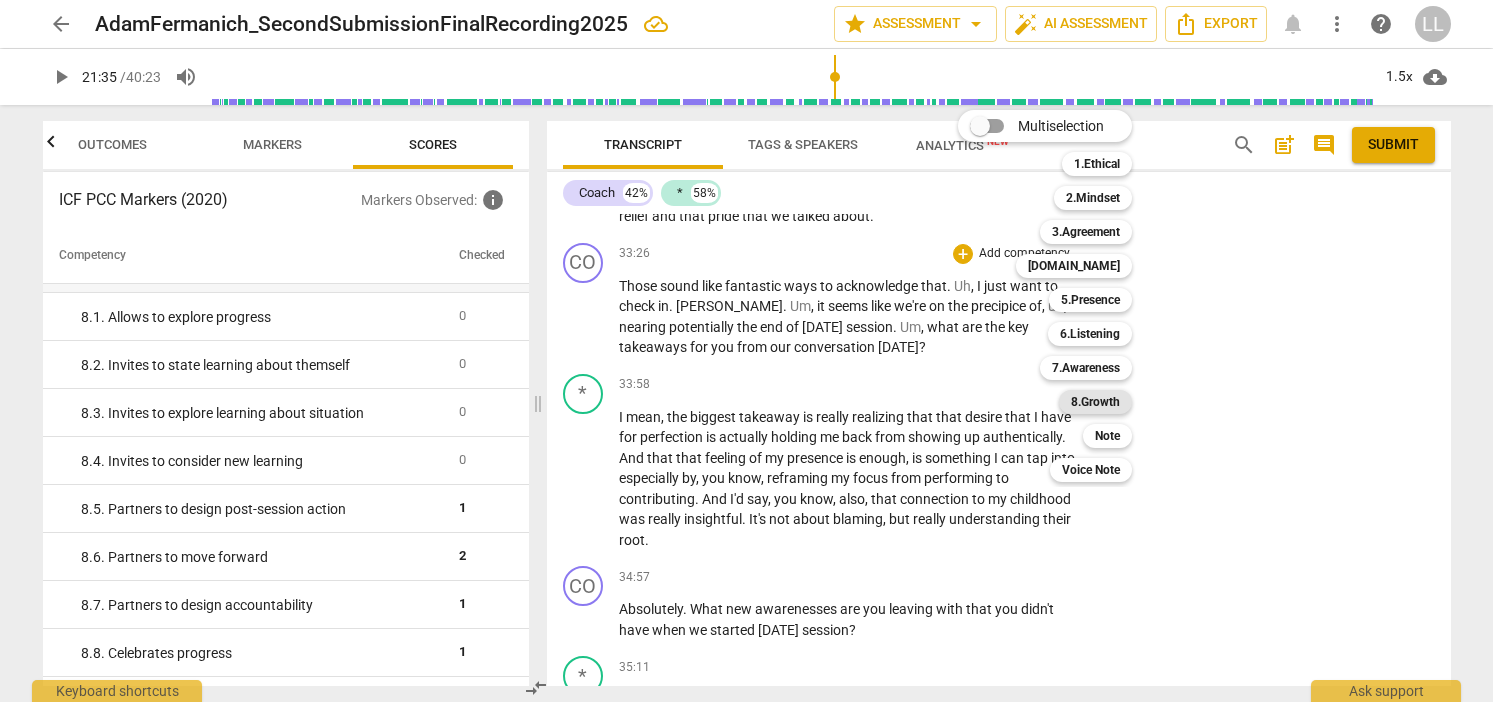 click on "8.Growth" at bounding box center (1095, 402) 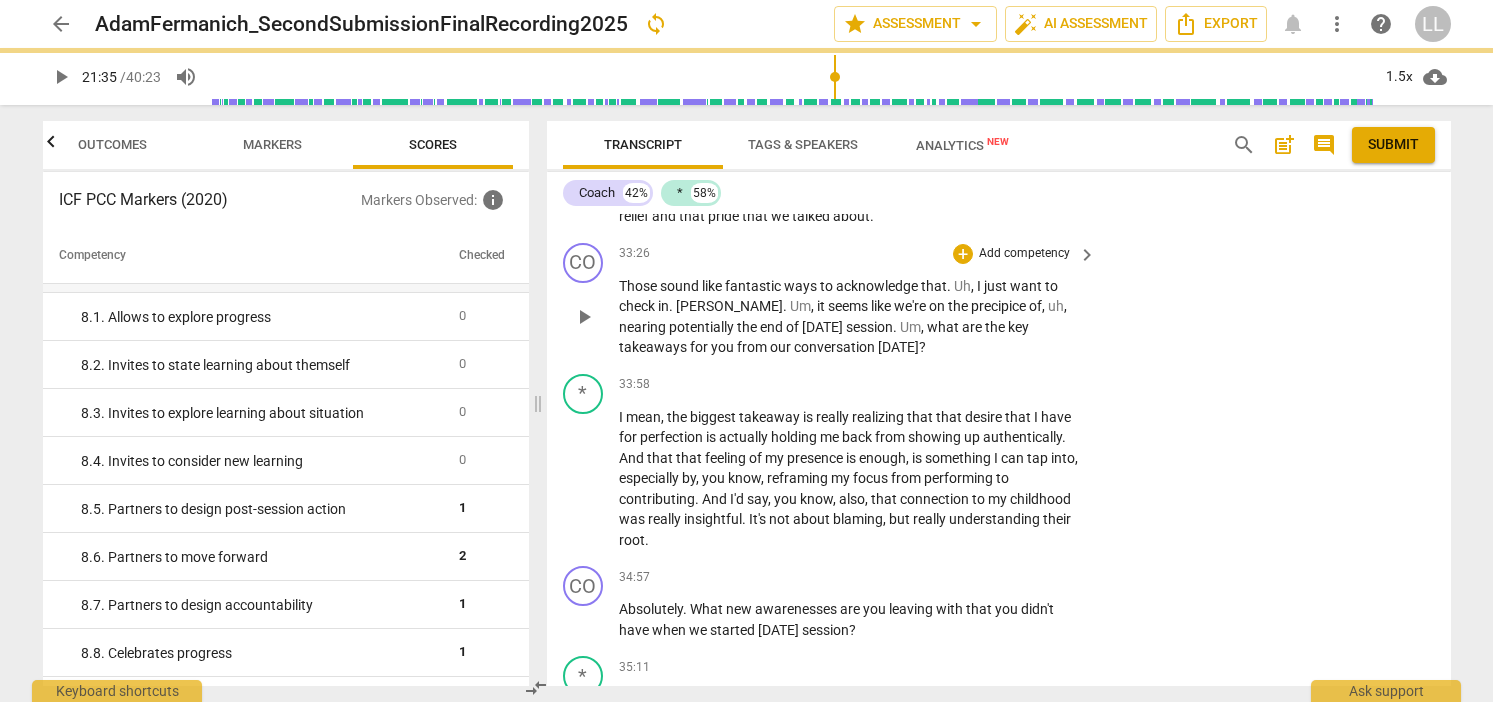 type on "1295" 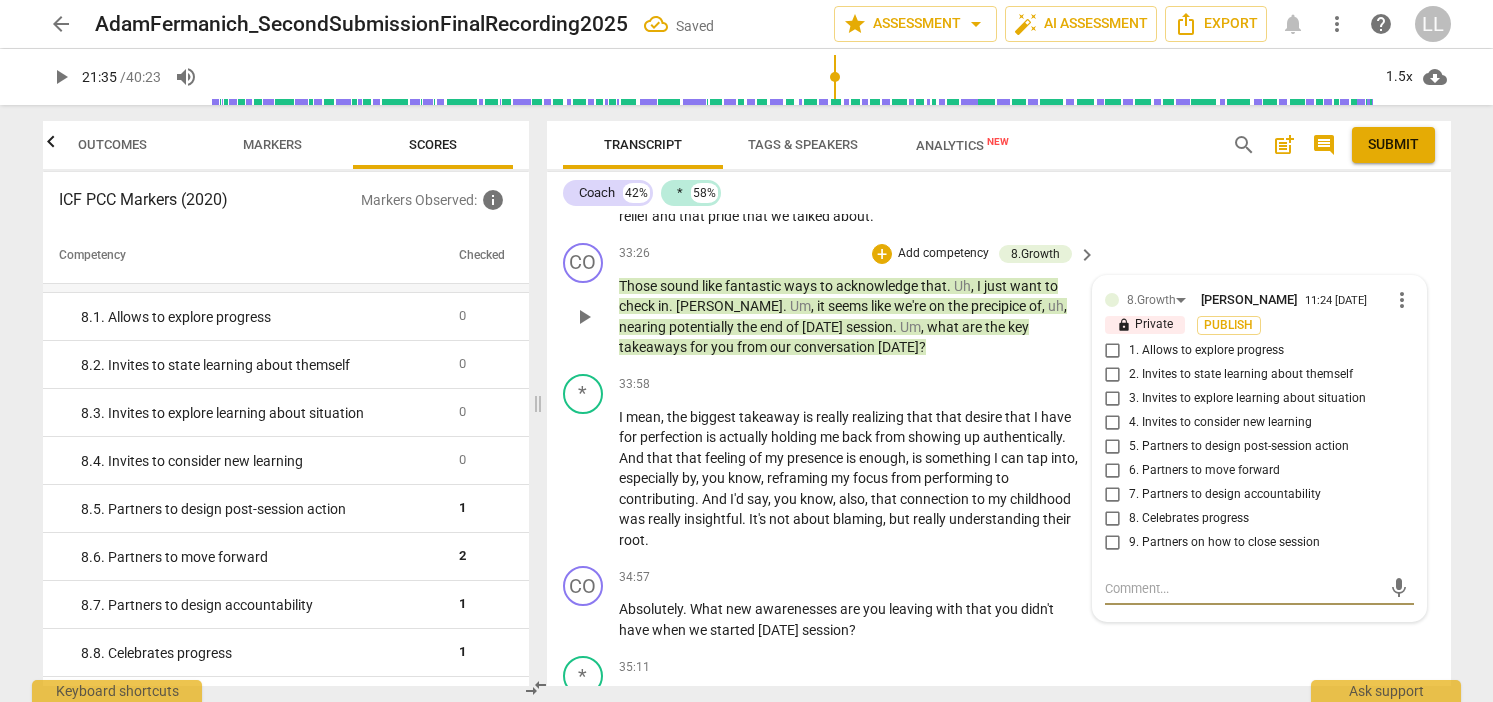 click on "2. Invites to state learning about themself" at bounding box center (1113, 375) 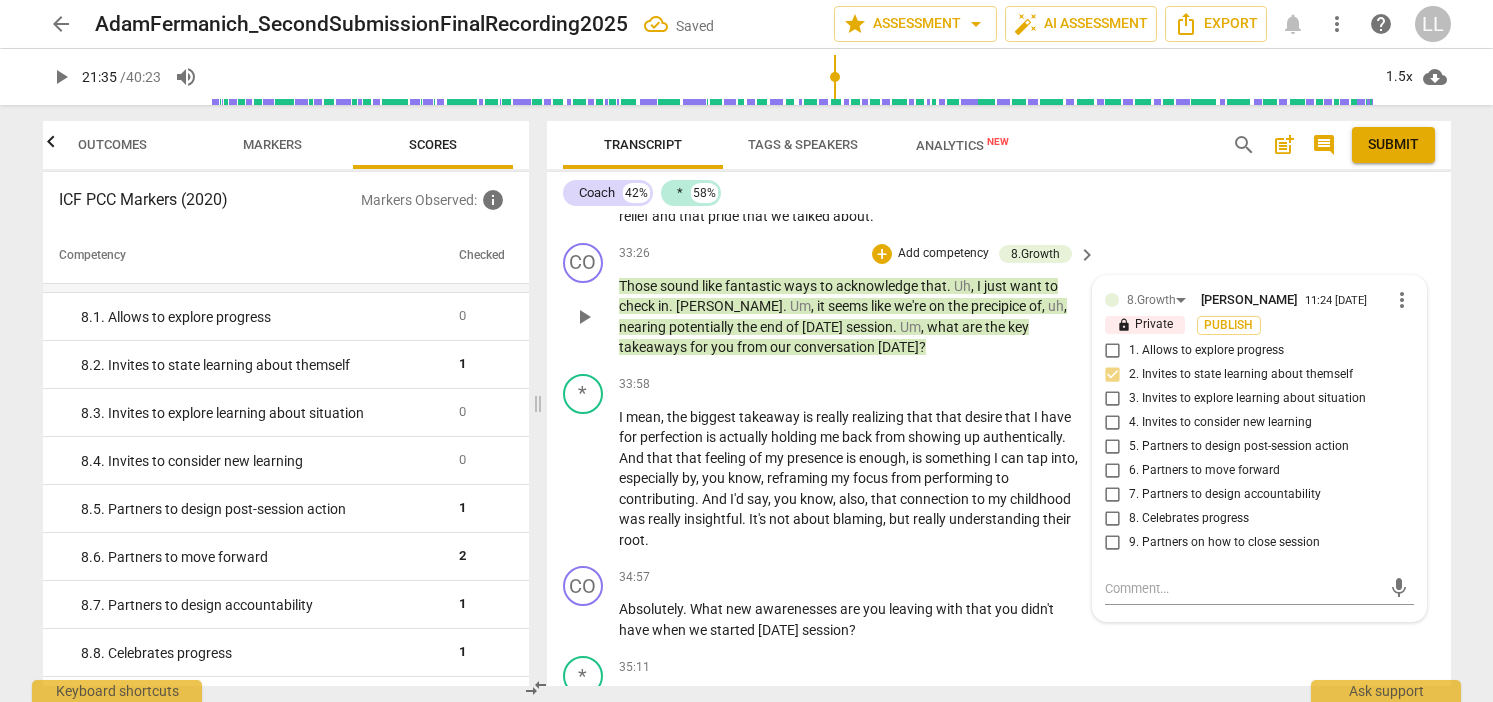 click on "3. Invites to explore learning about situation" at bounding box center [1113, 399] 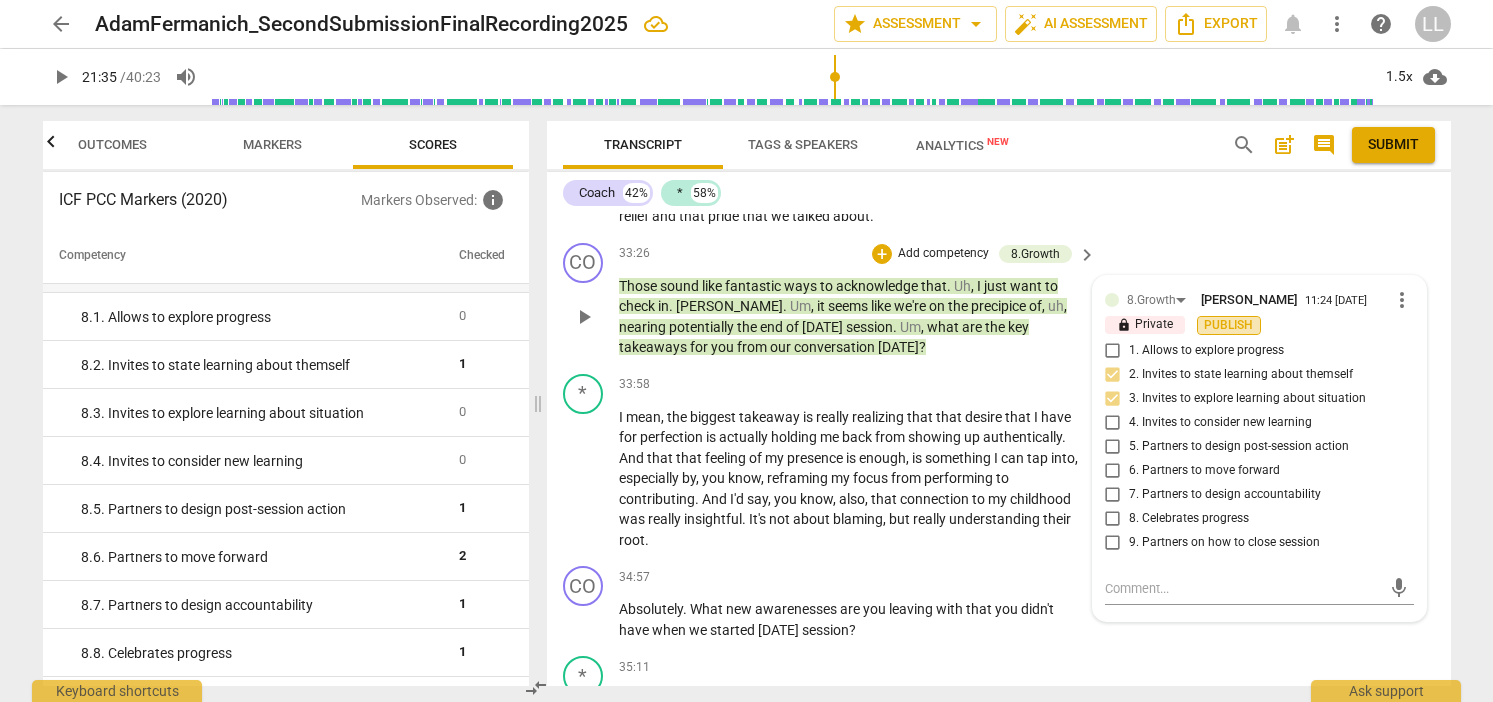 click on "Publish" at bounding box center (1229, 325) 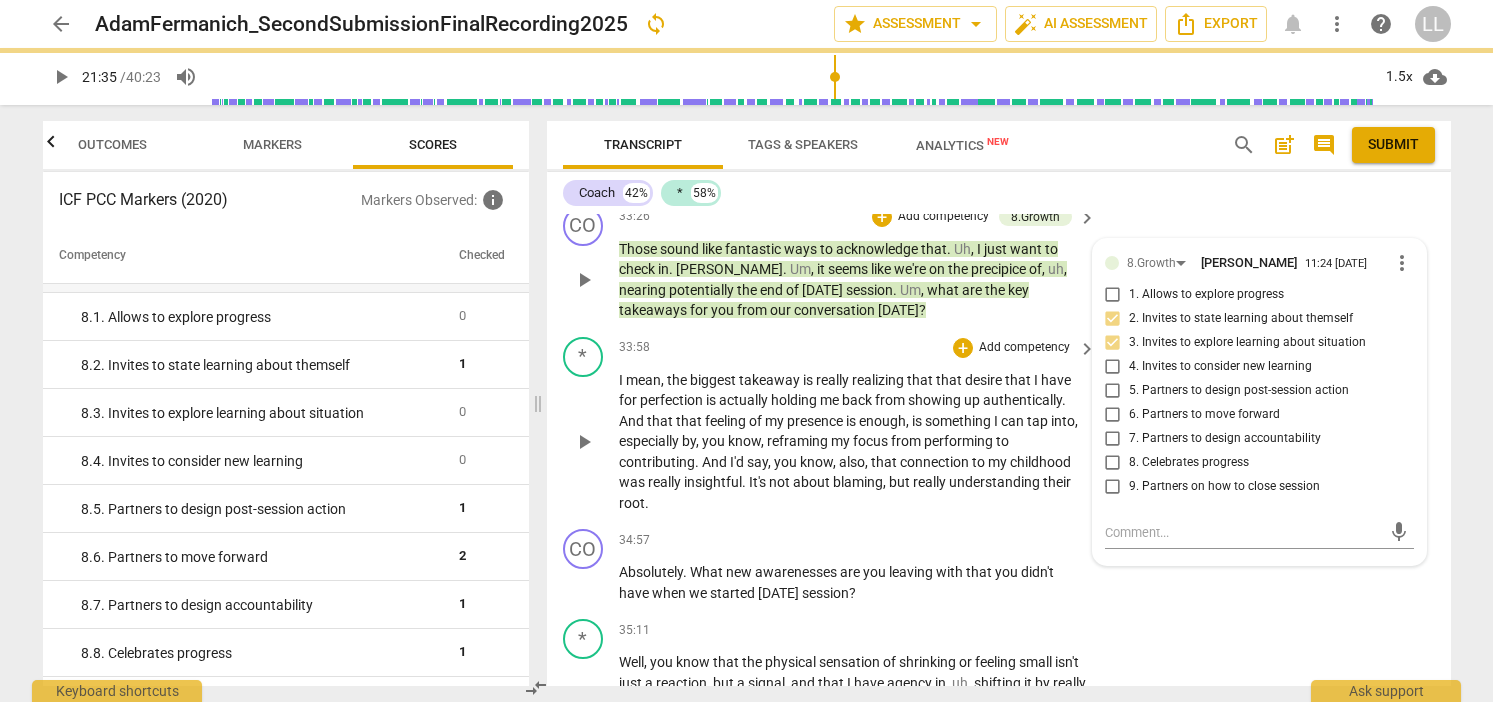 type on "1295" 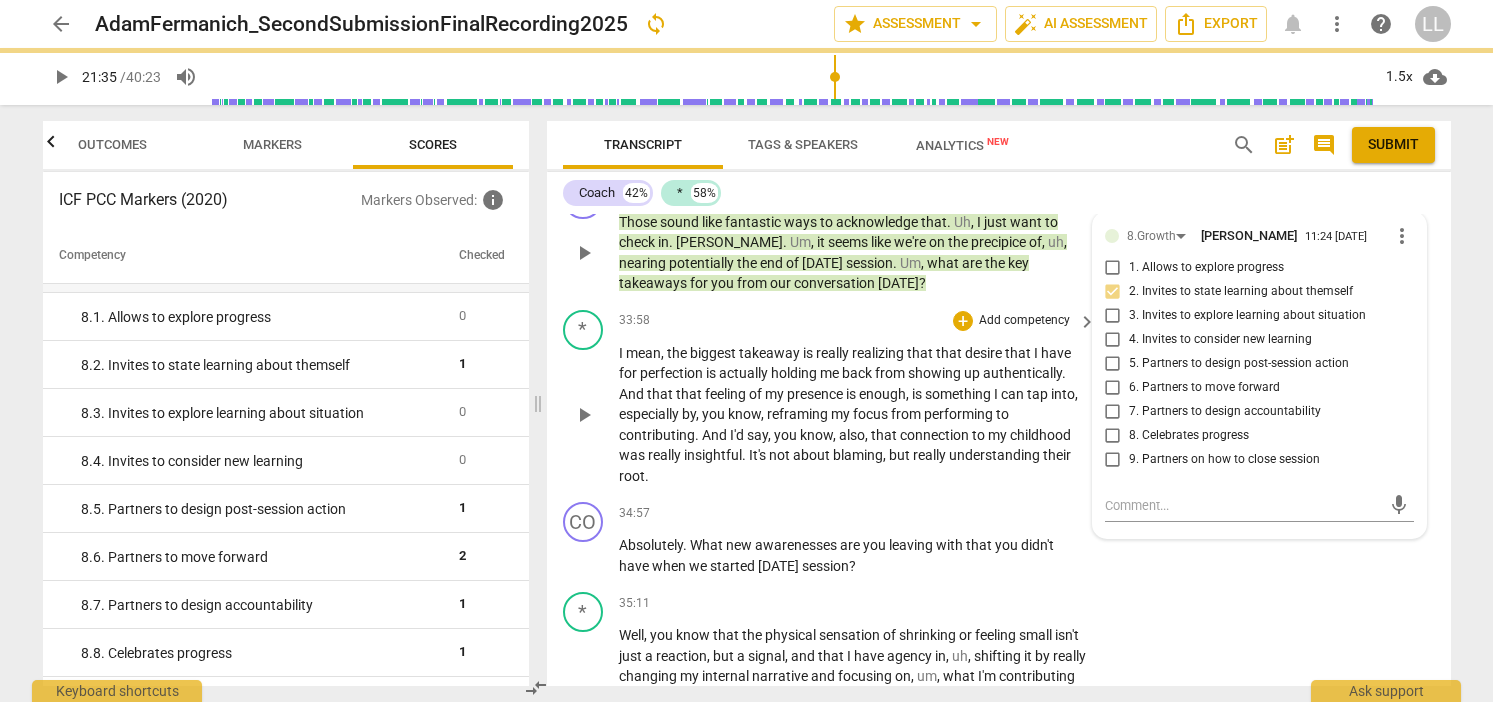 checkbox on "true" 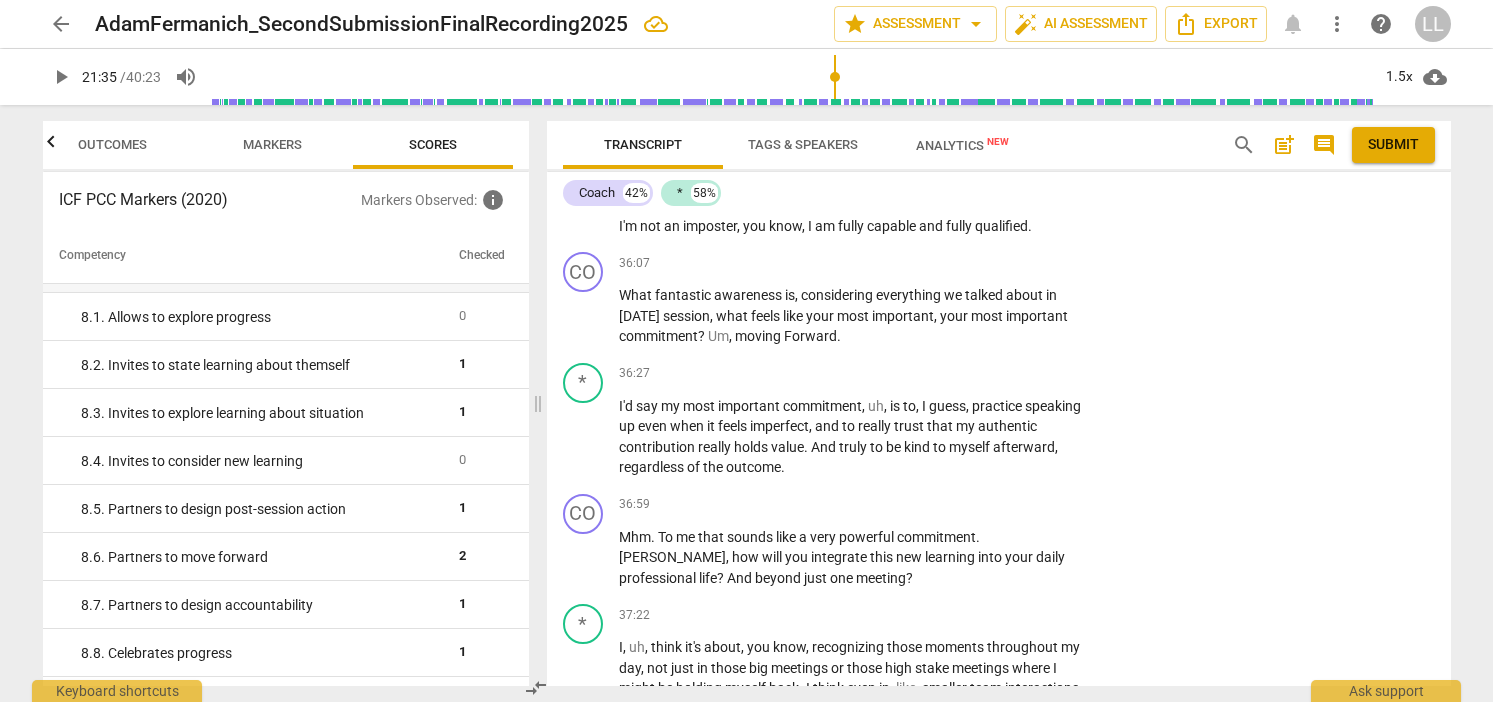 scroll, scrollTop: 10238, scrollLeft: 0, axis: vertical 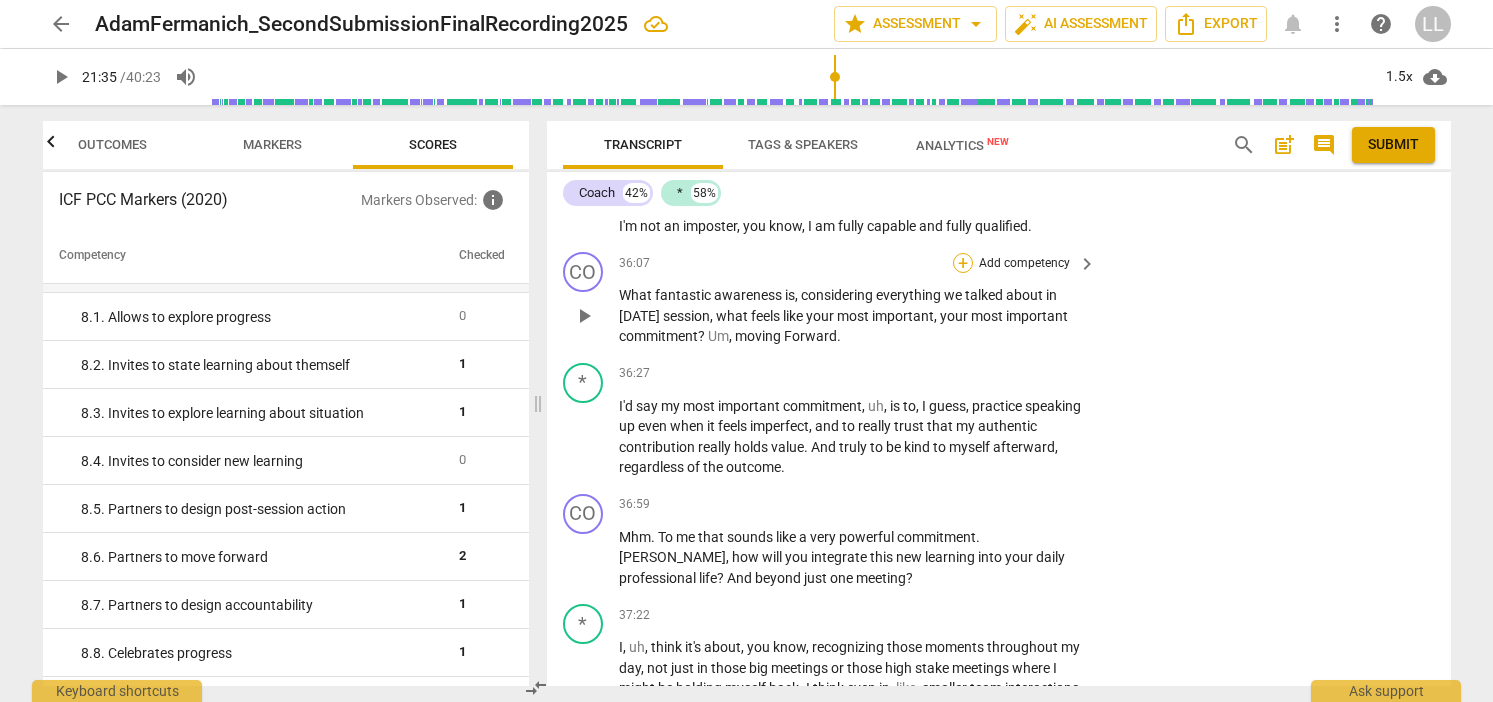 click on "+" at bounding box center [963, 263] 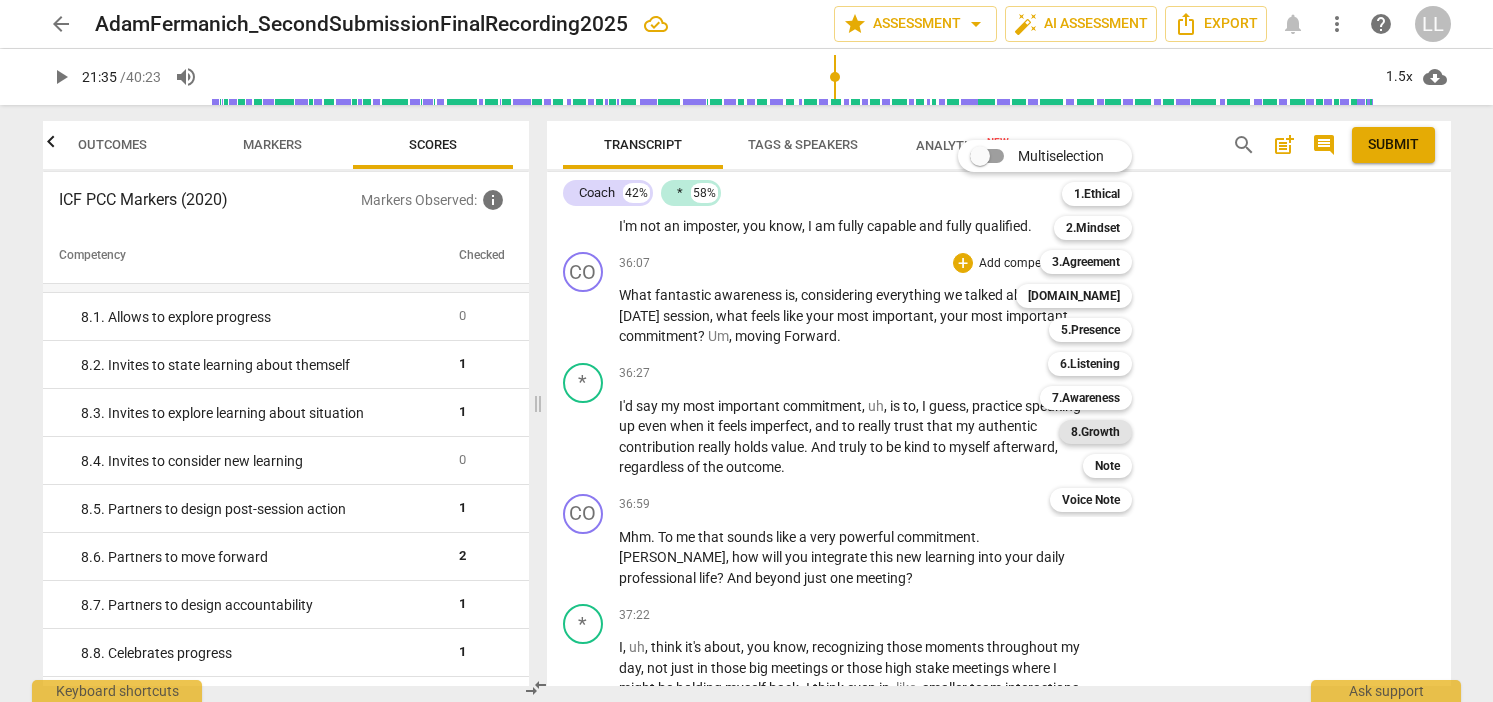 click on "8.Growth" at bounding box center [1095, 432] 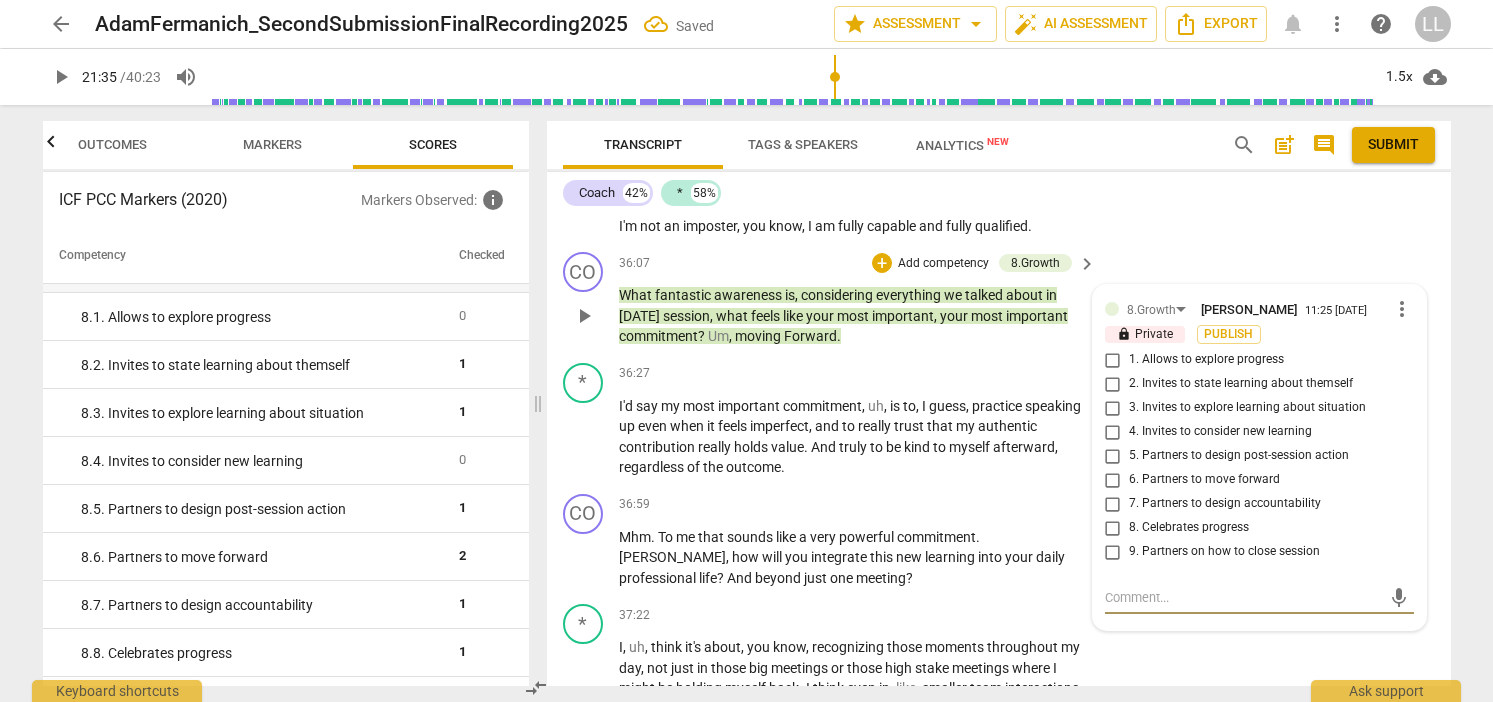 click on "7. Partners to design accountability" at bounding box center (1113, 504) 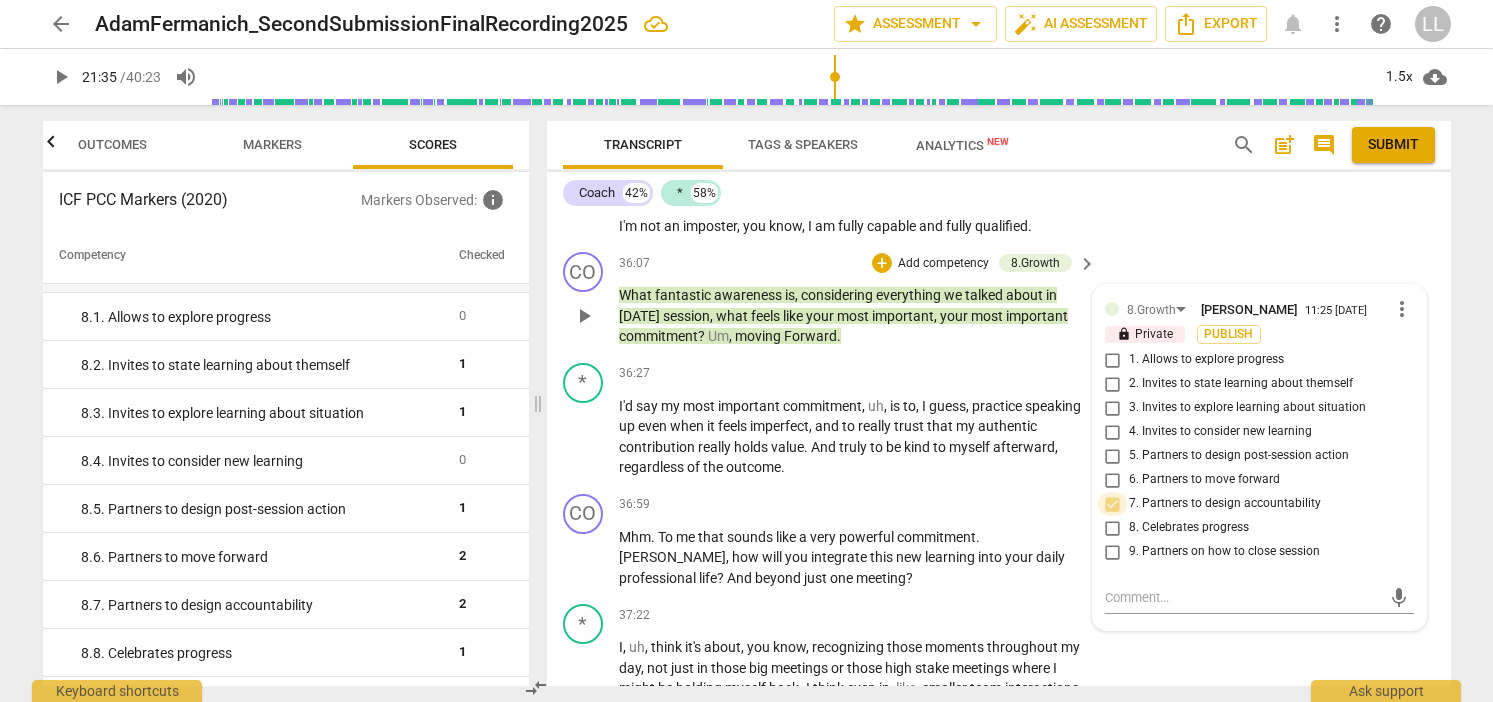 click on "7. Partners to design accountability" at bounding box center (1113, 504) 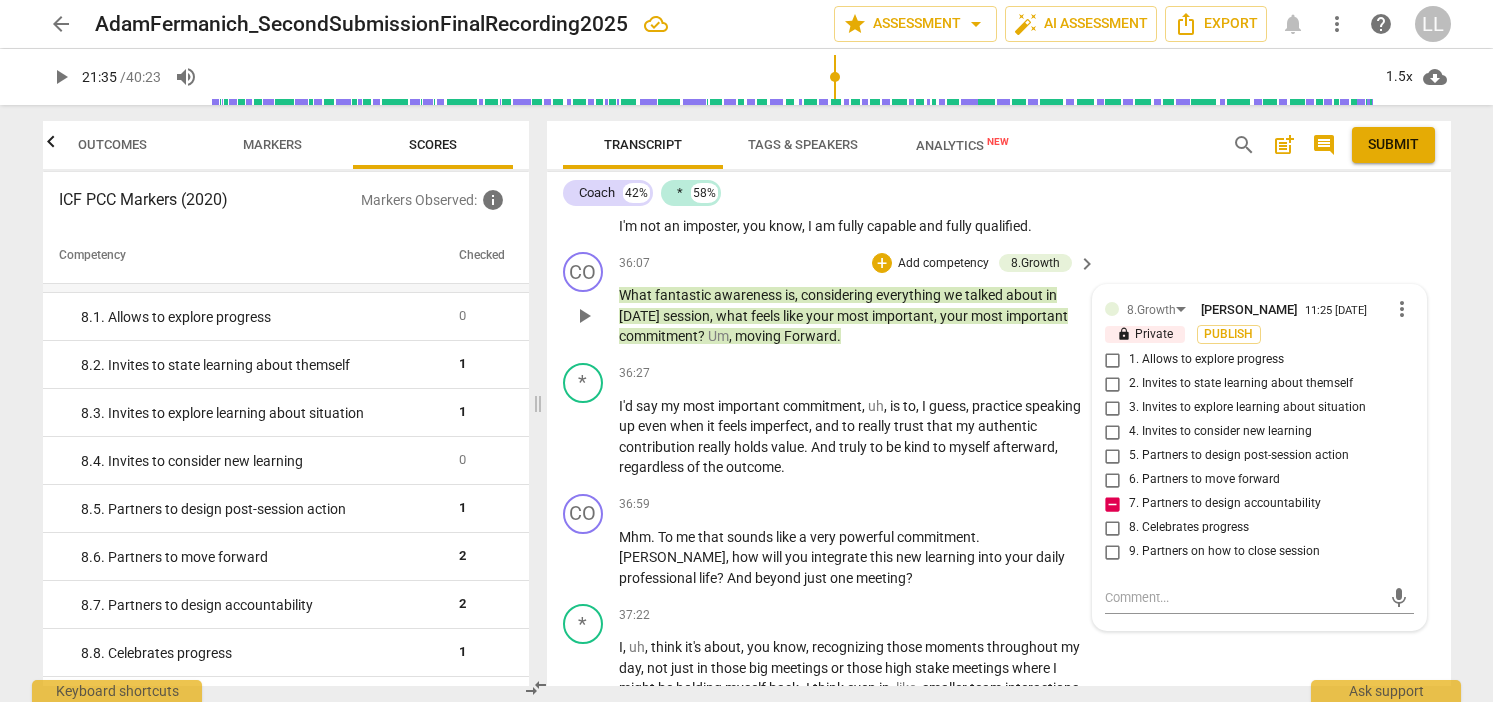 click on "7. Partners to design accountability" at bounding box center (1113, 504) 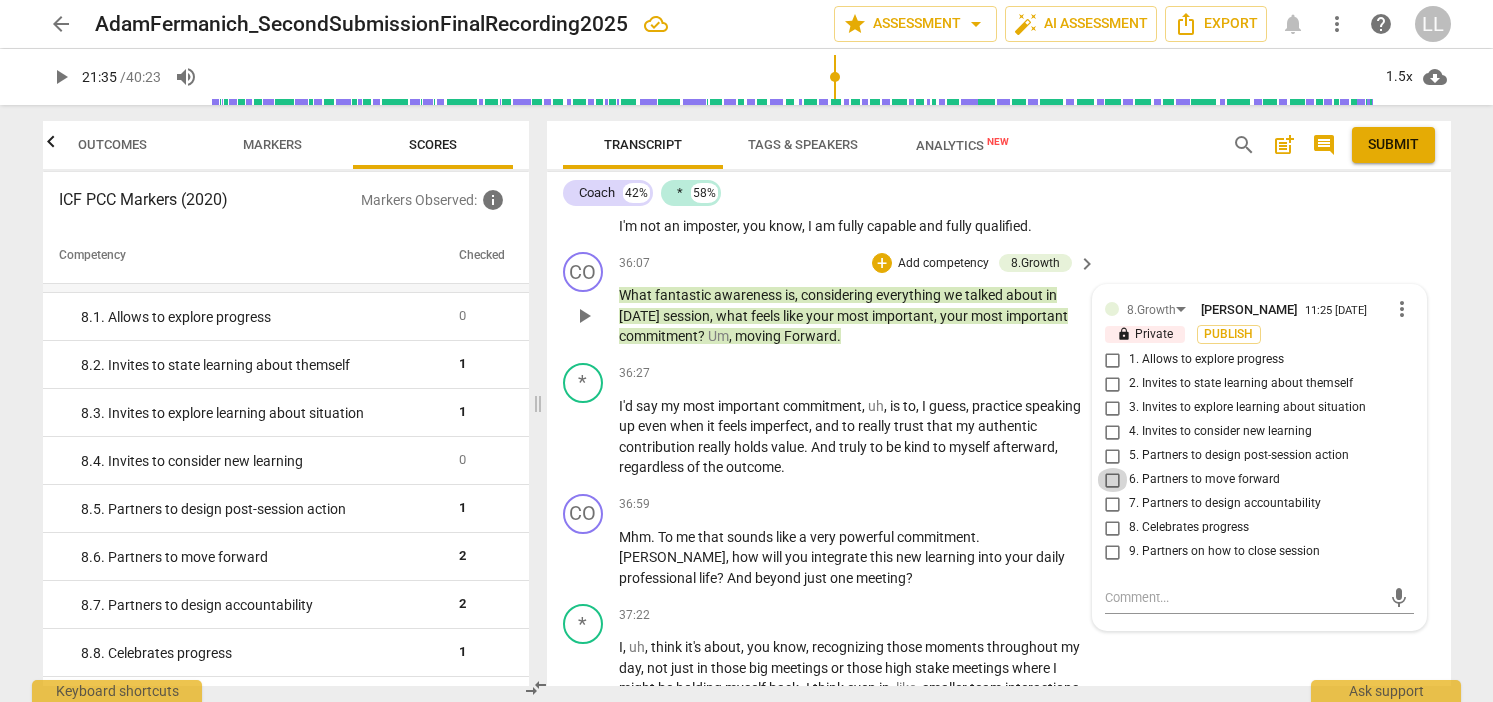 click on "6. Partners to move forward" at bounding box center [1113, 480] 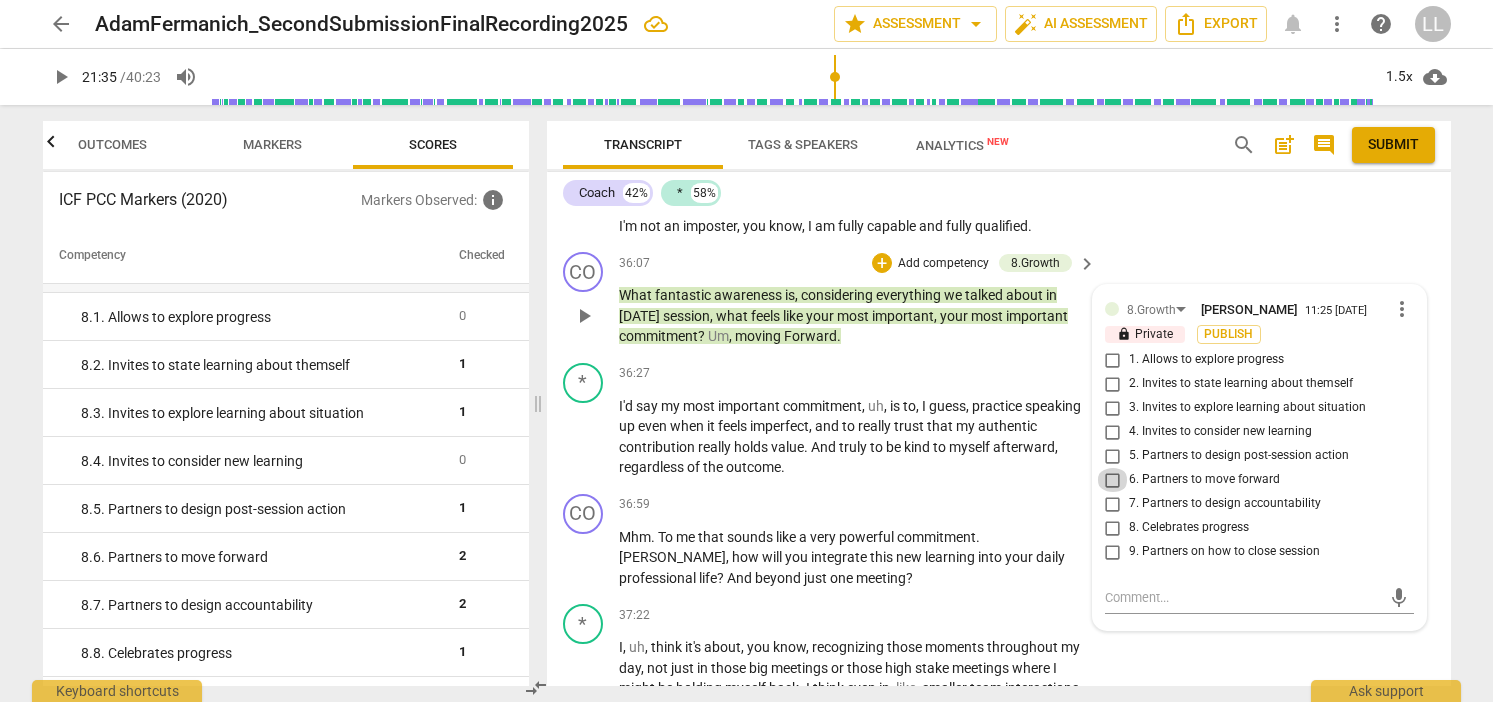 checkbox on "true" 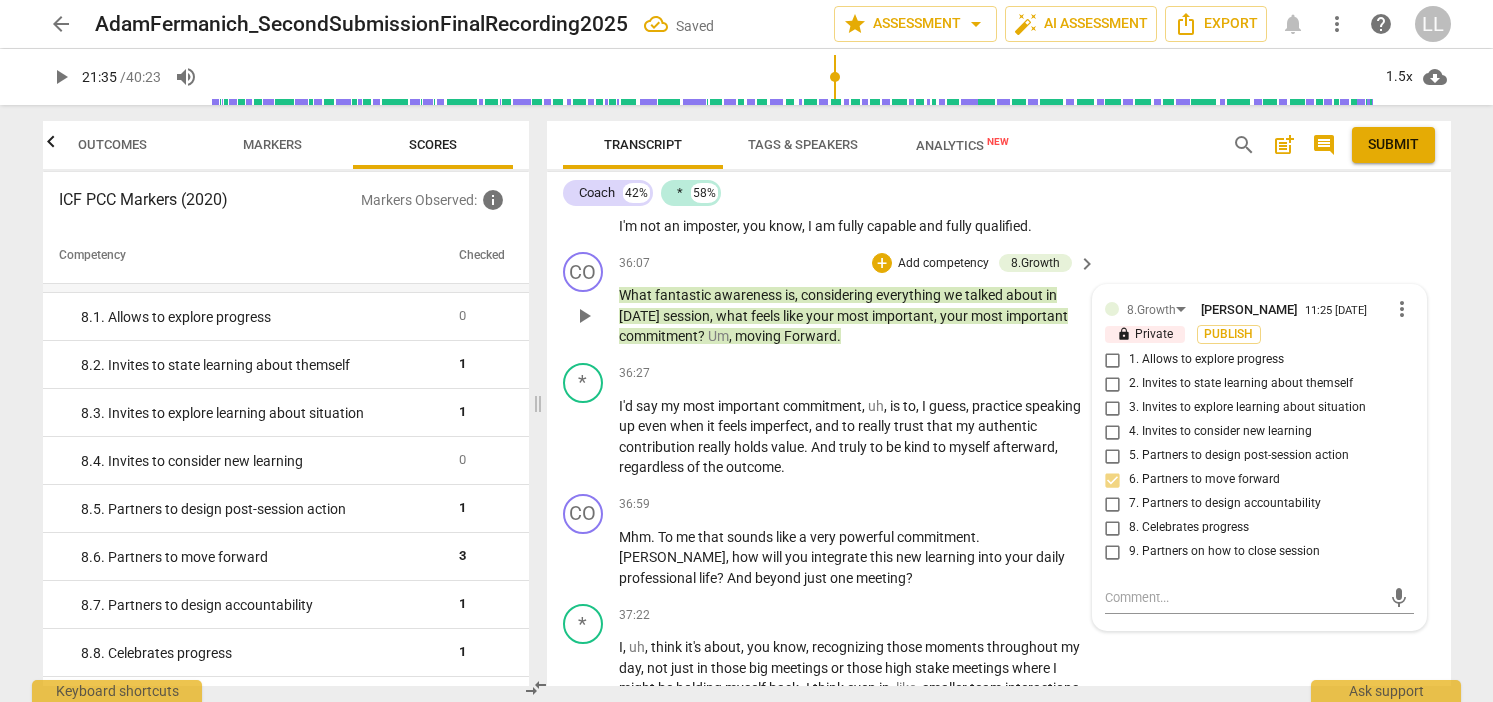 click on "5. Partners to design post-session action" at bounding box center (1113, 456) 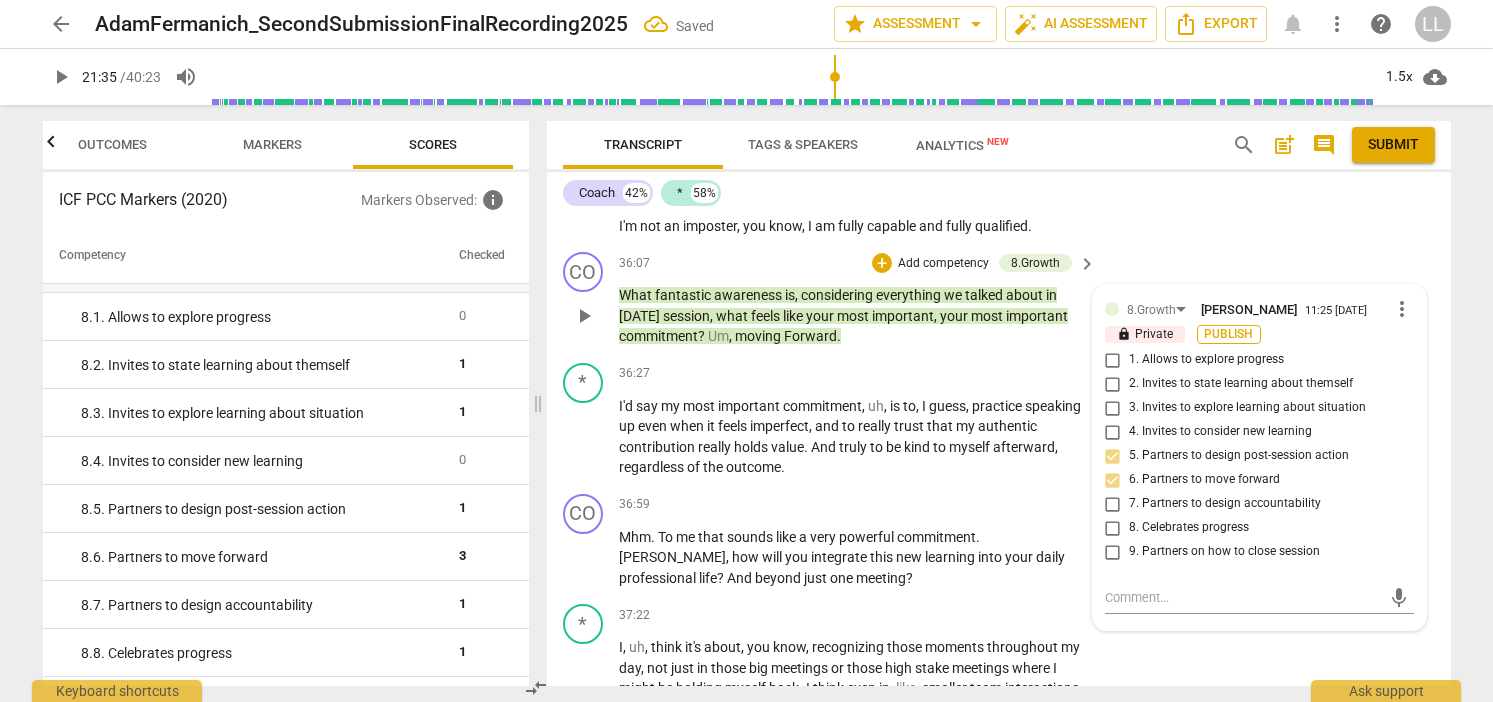 click on "Publish" at bounding box center (1229, 334) 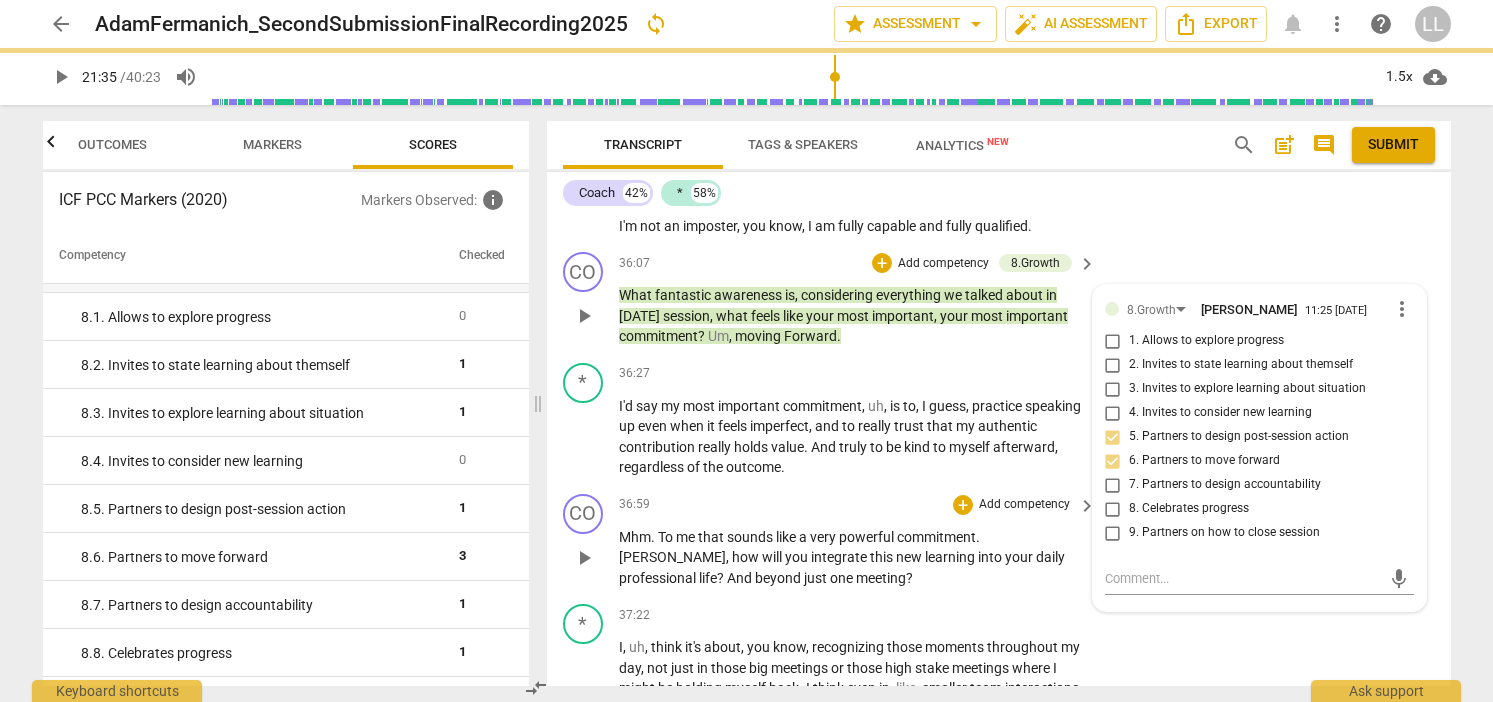 type on "1295" 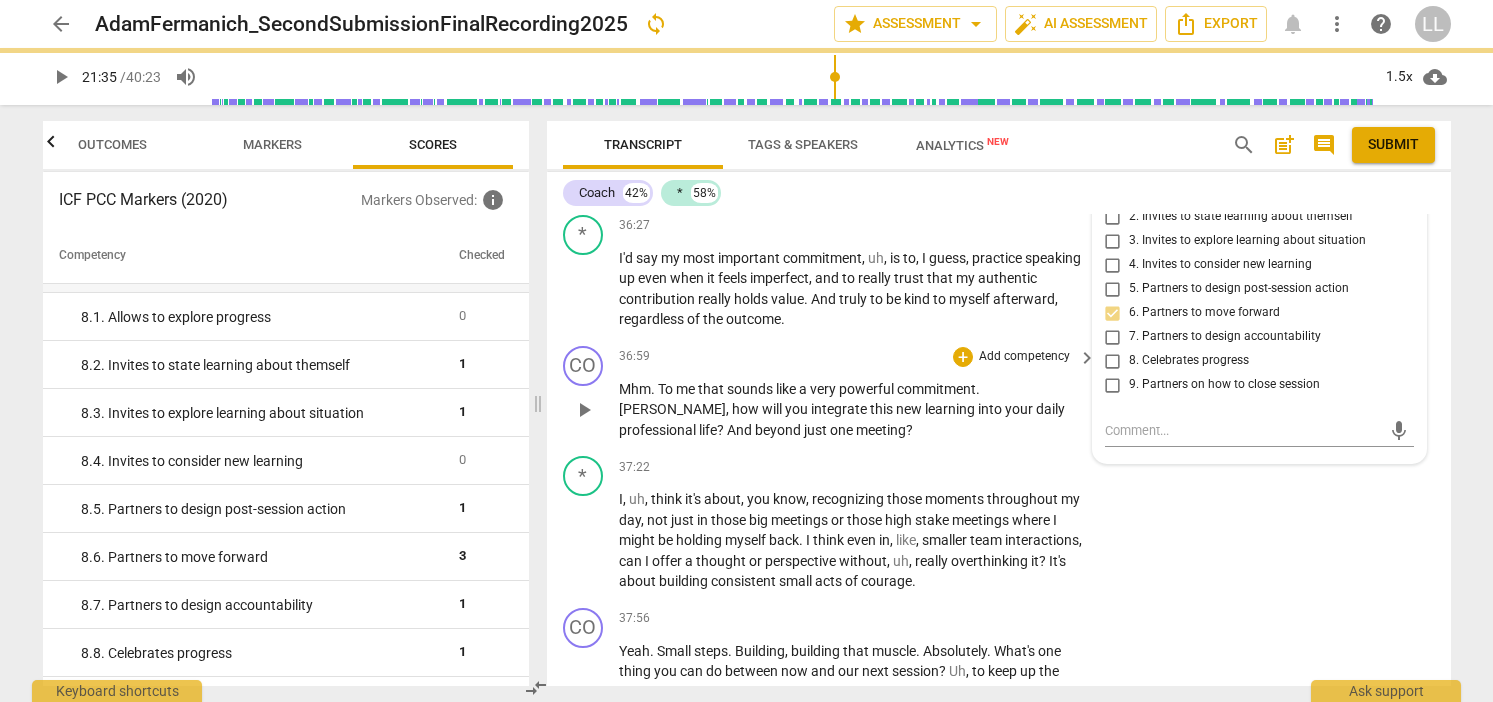 checkbox on "true" 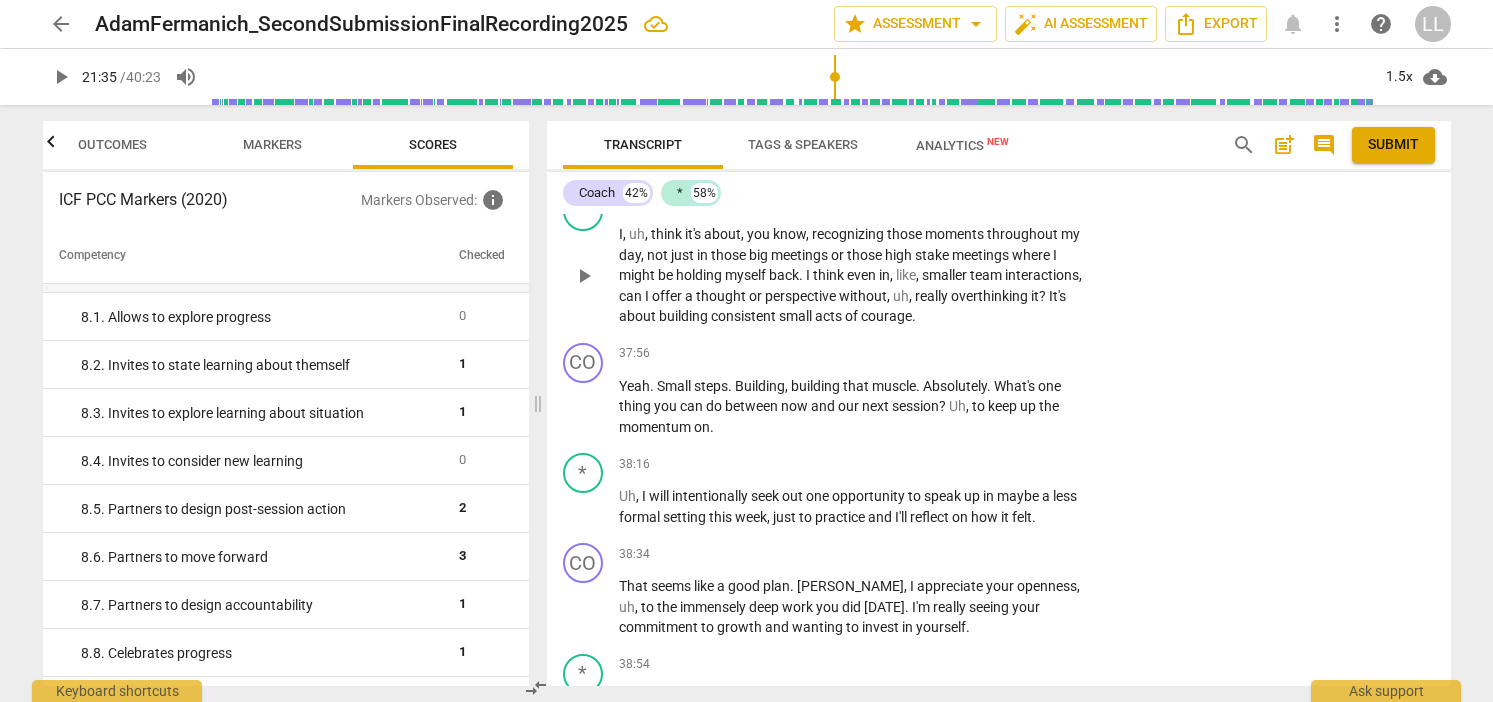 scroll, scrollTop: 10655, scrollLeft: 0, axis: vertical 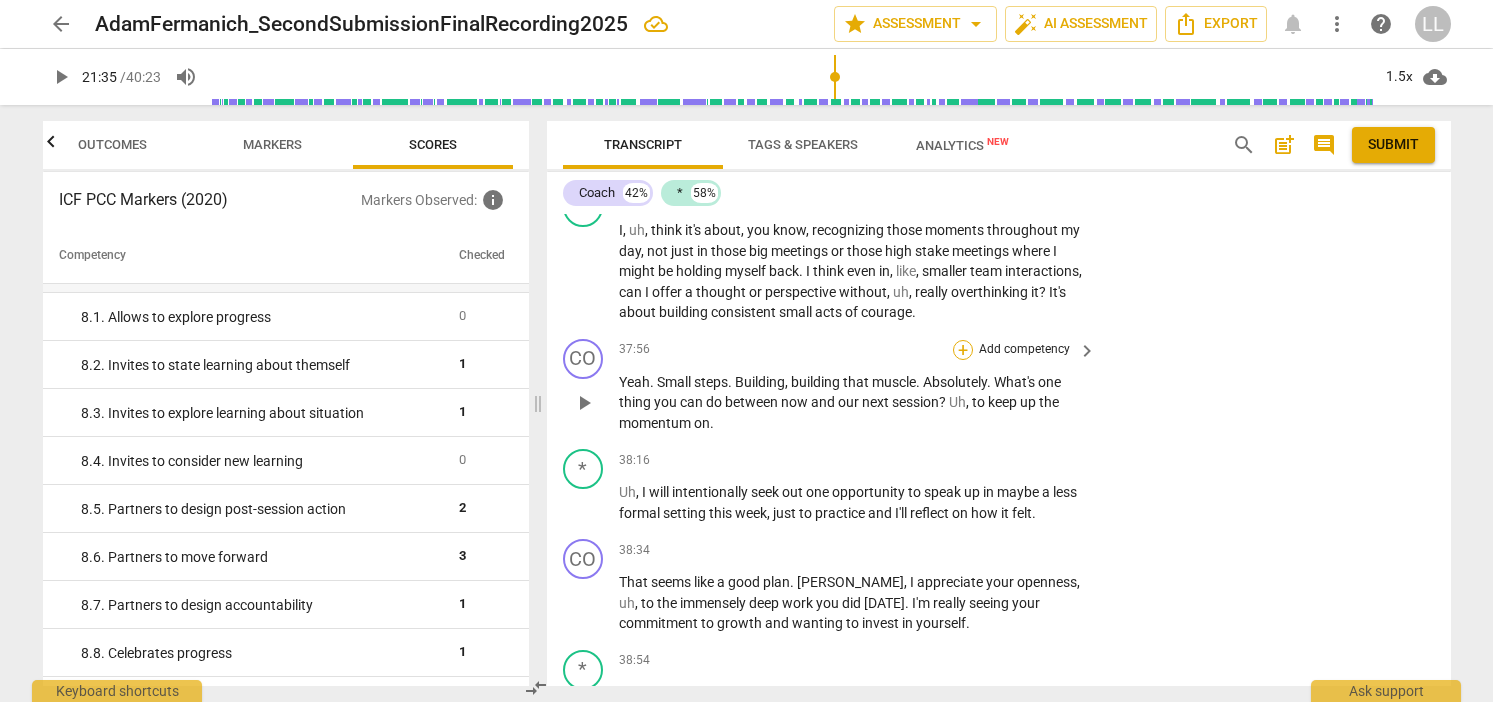 click on "+" at bounding box center (963, 350) 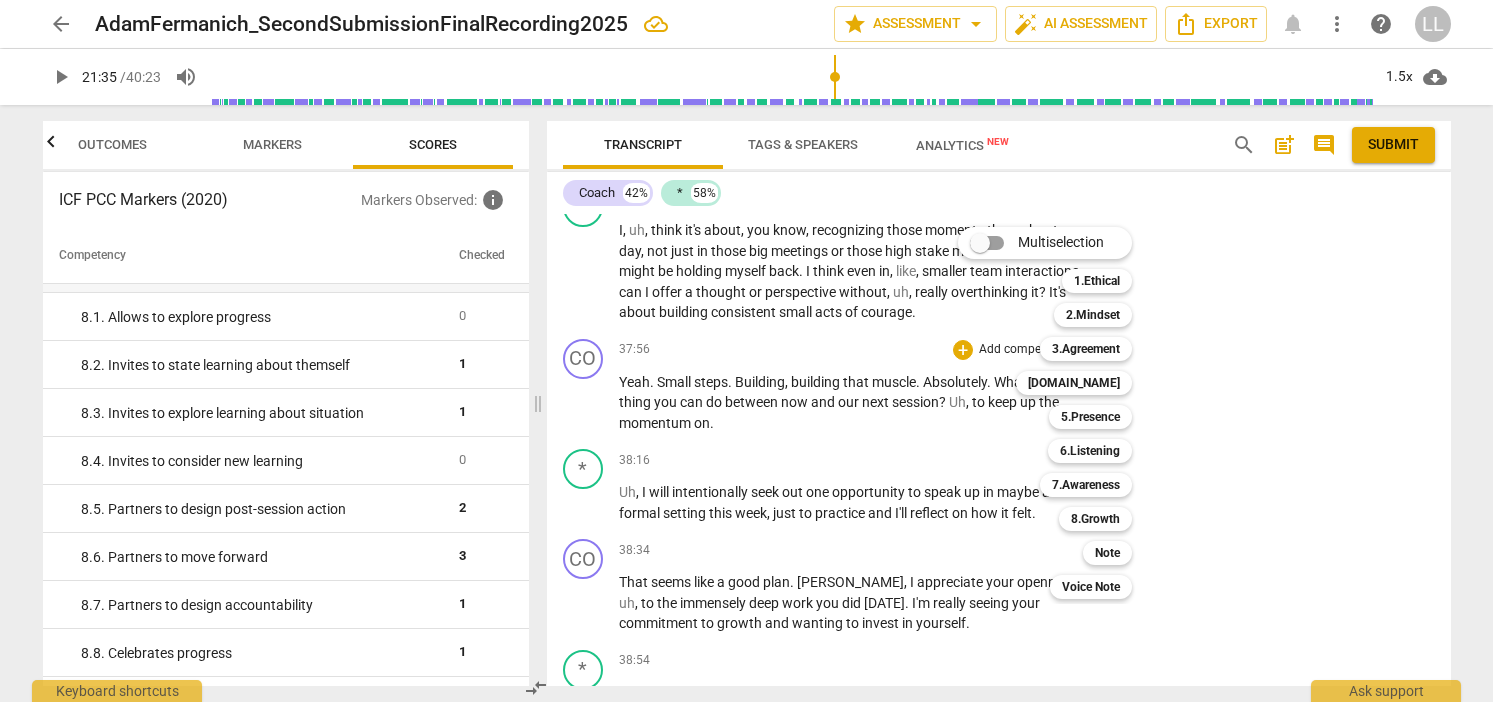 click on "Multiselection m 1.Ethical 1 2.Mindset 2 3.Agreement 3 [DOMAIN_NAME] 4 5.Presence 5 6.Listening 6 7.Awareness 7 8.Growth 8 Note 9 Voice Note 0" at bounding box center [1060, 413] 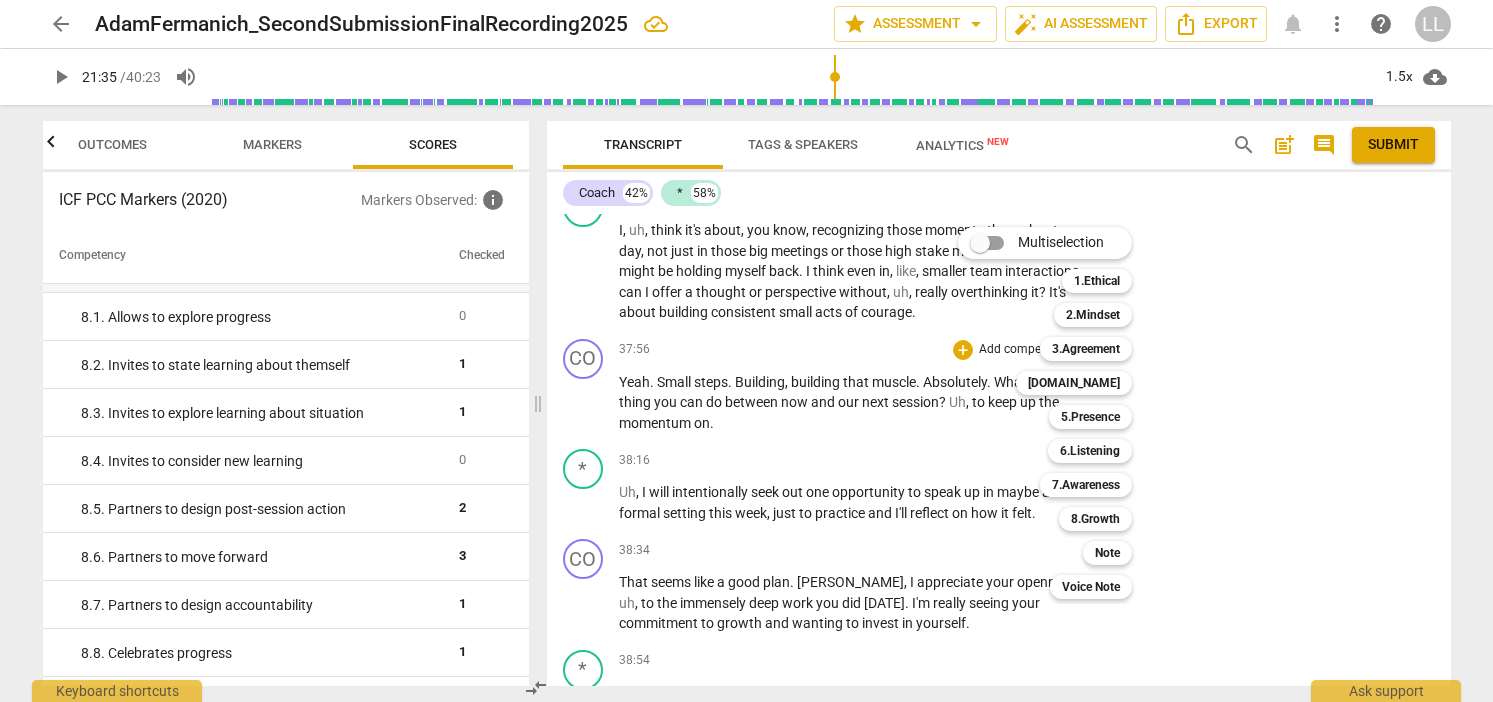 click at bounding box center (746, 351) 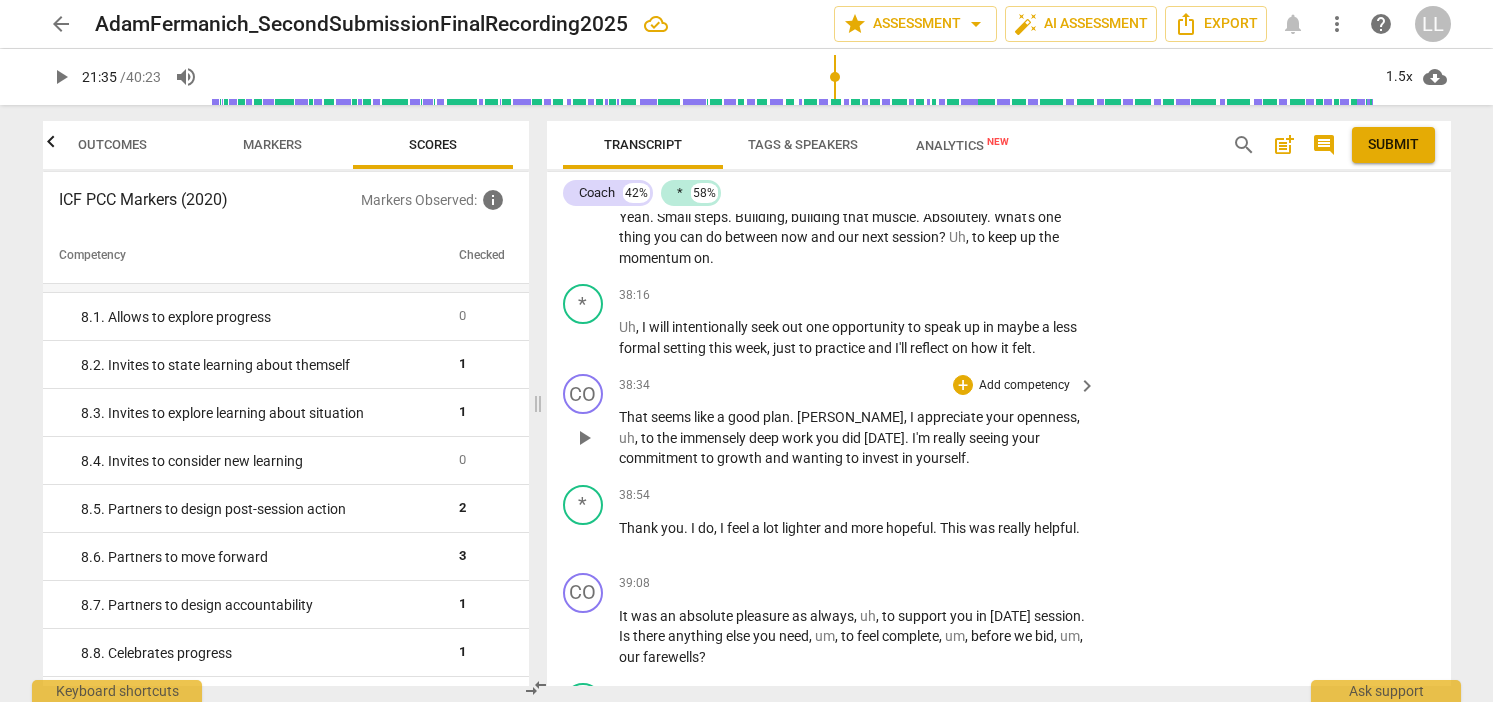 scroll, scrollTop: 10881, scrollLeft: 0, axis: vertical 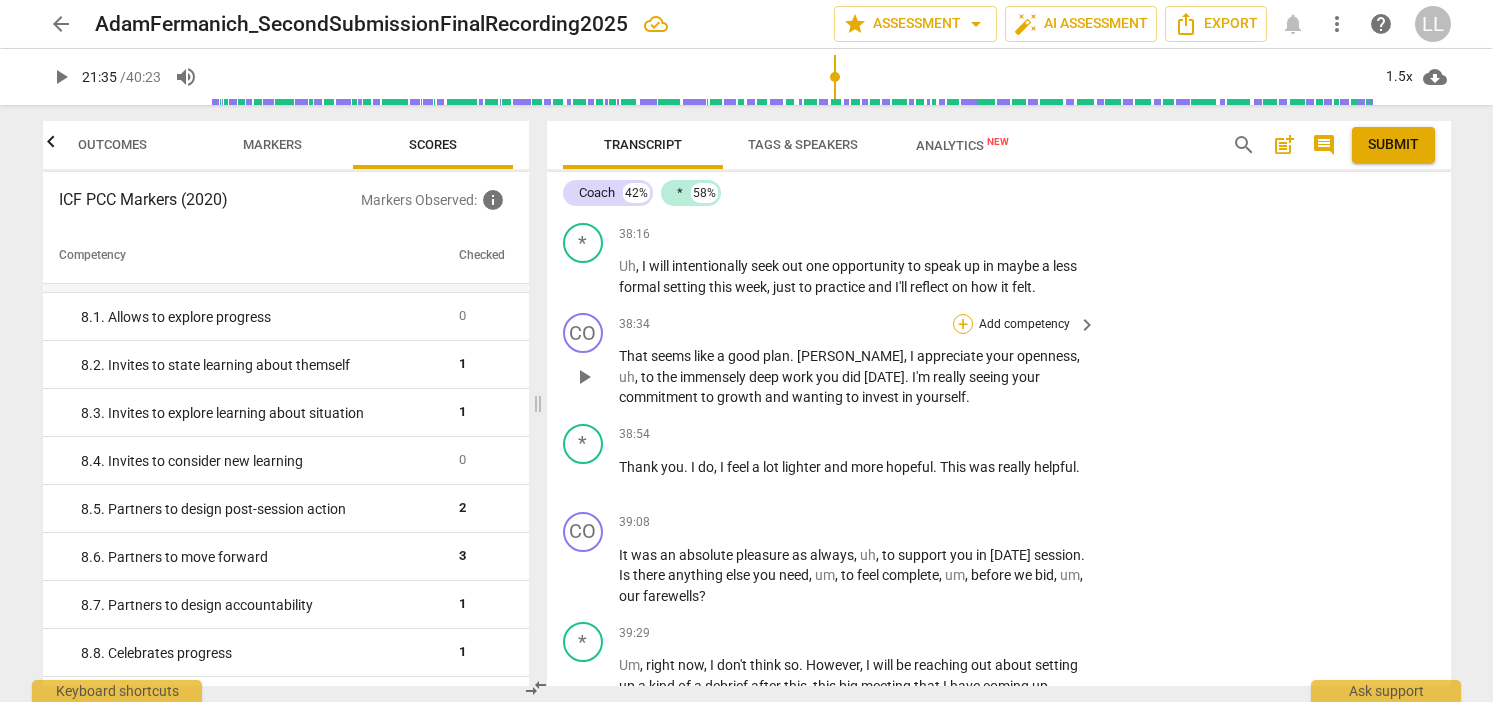 click on "+" at bounding box center [963, 324] 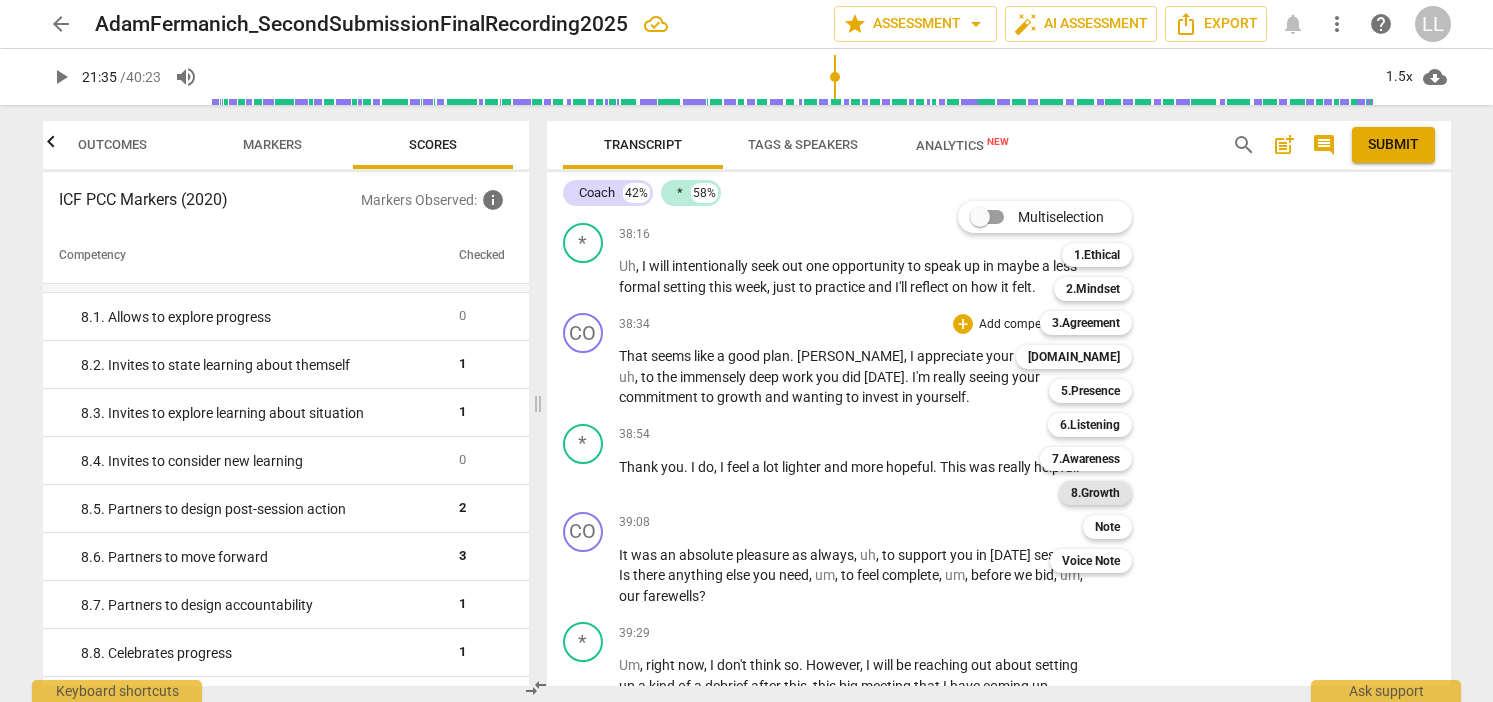 click on "8.Growth" at bounding box center (1095, 493) 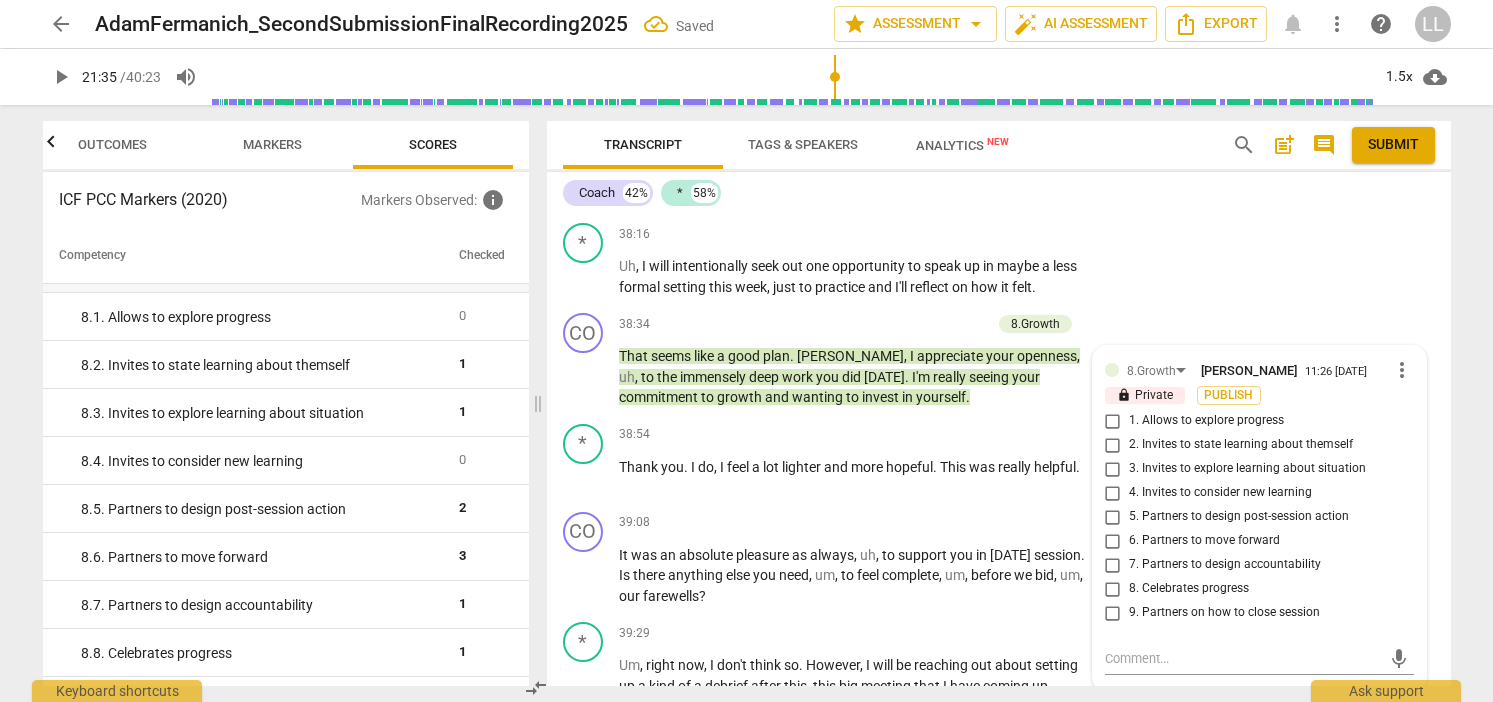 scroll, scrollTop: 11153, scrollLeft: 0, axis: vertical 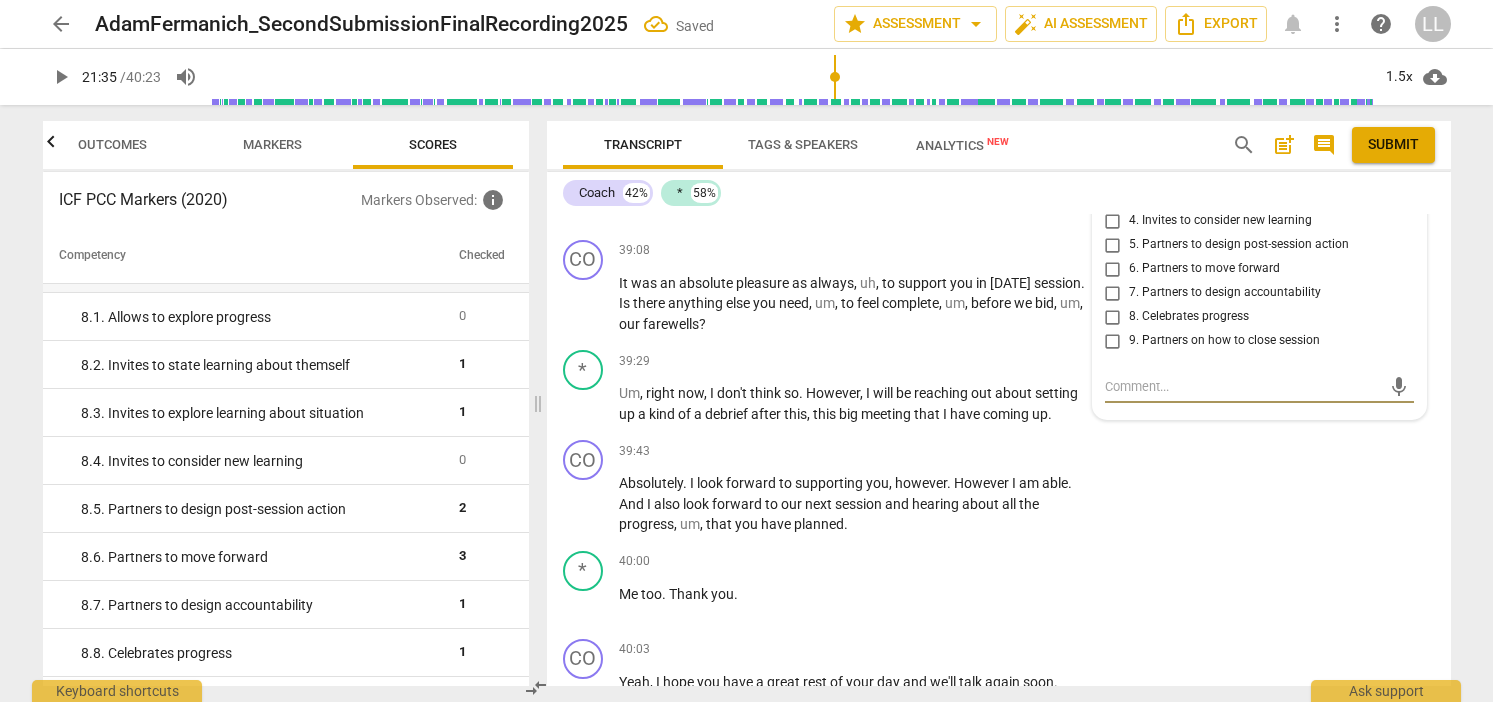 click on "8. Celebrates progress" at bounding box center [1113, 317] 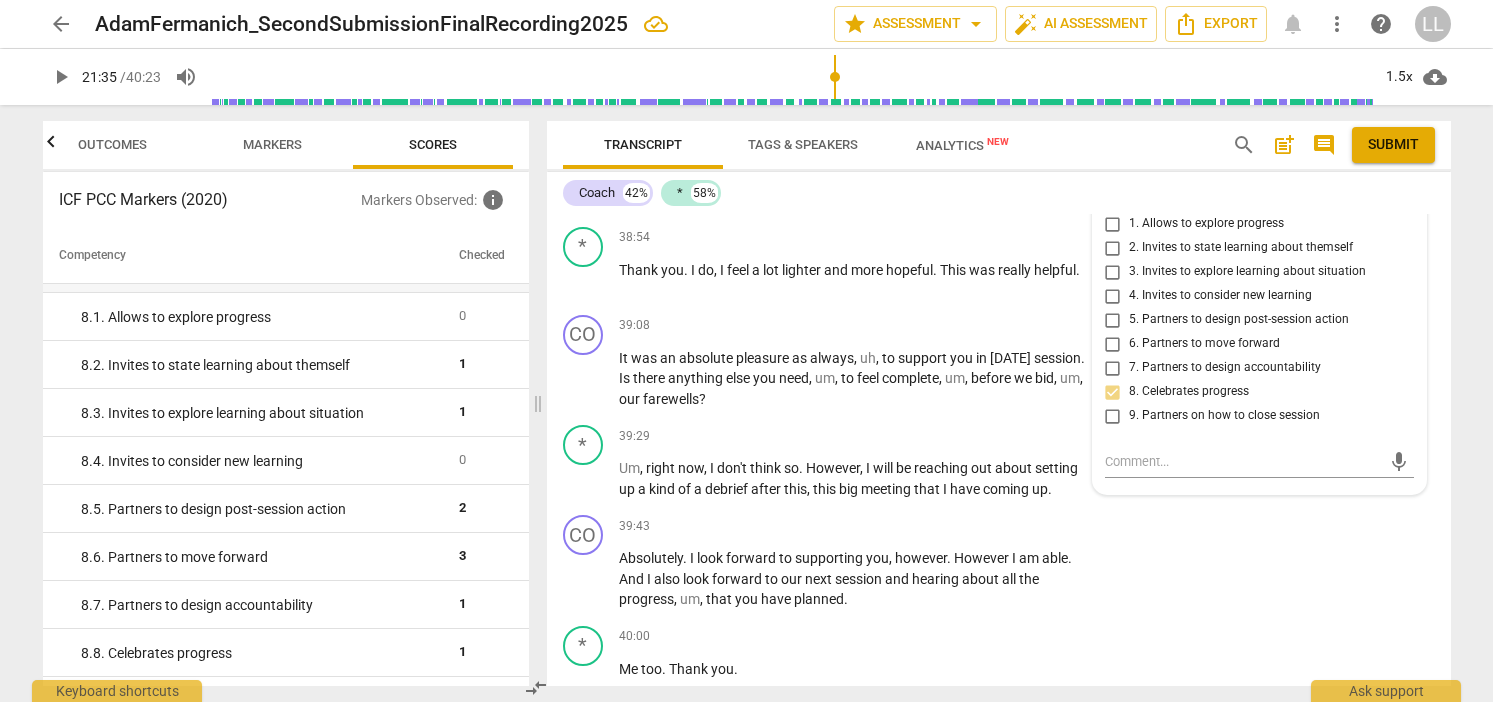 scroll, scrollTop: 11010, scrollLeft: 0, axis: vertical 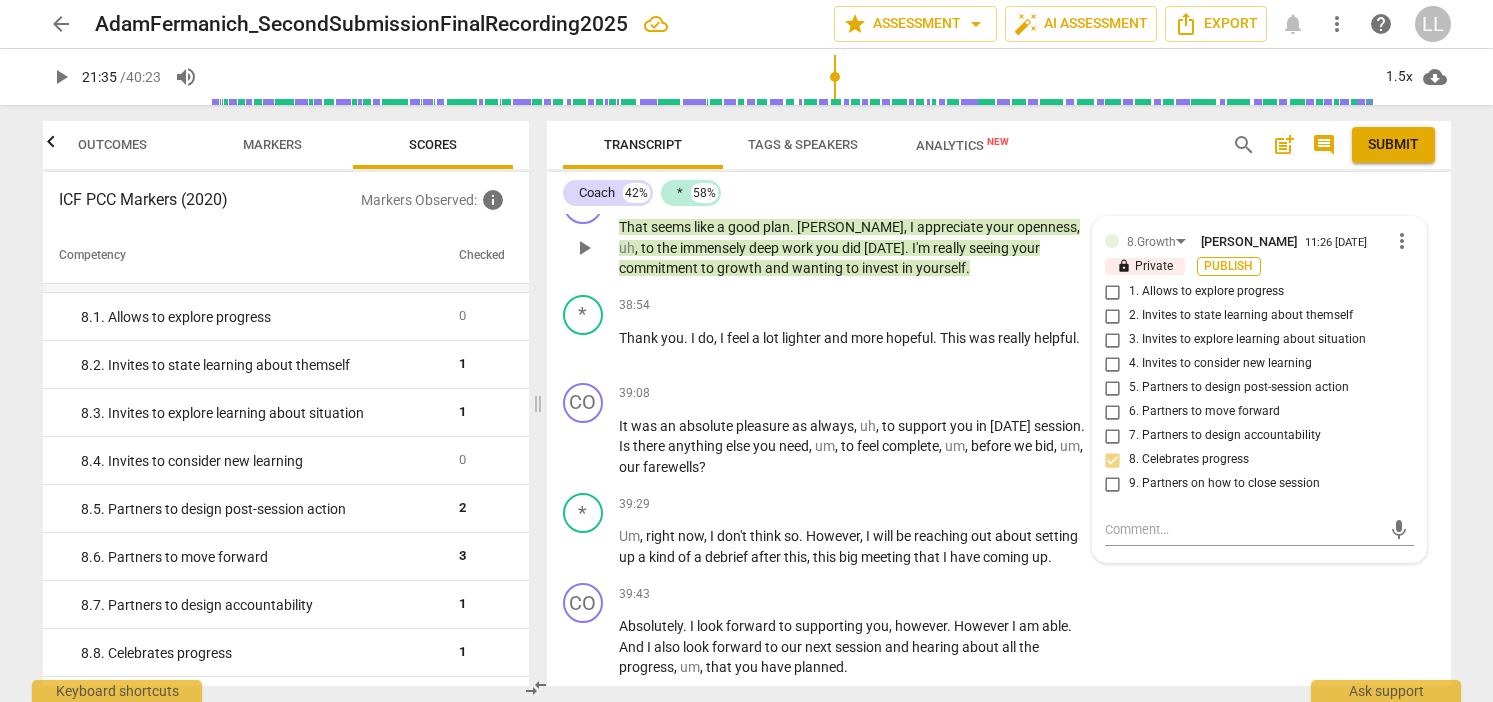 click on "Publish" at bounding box center [1229, 266] 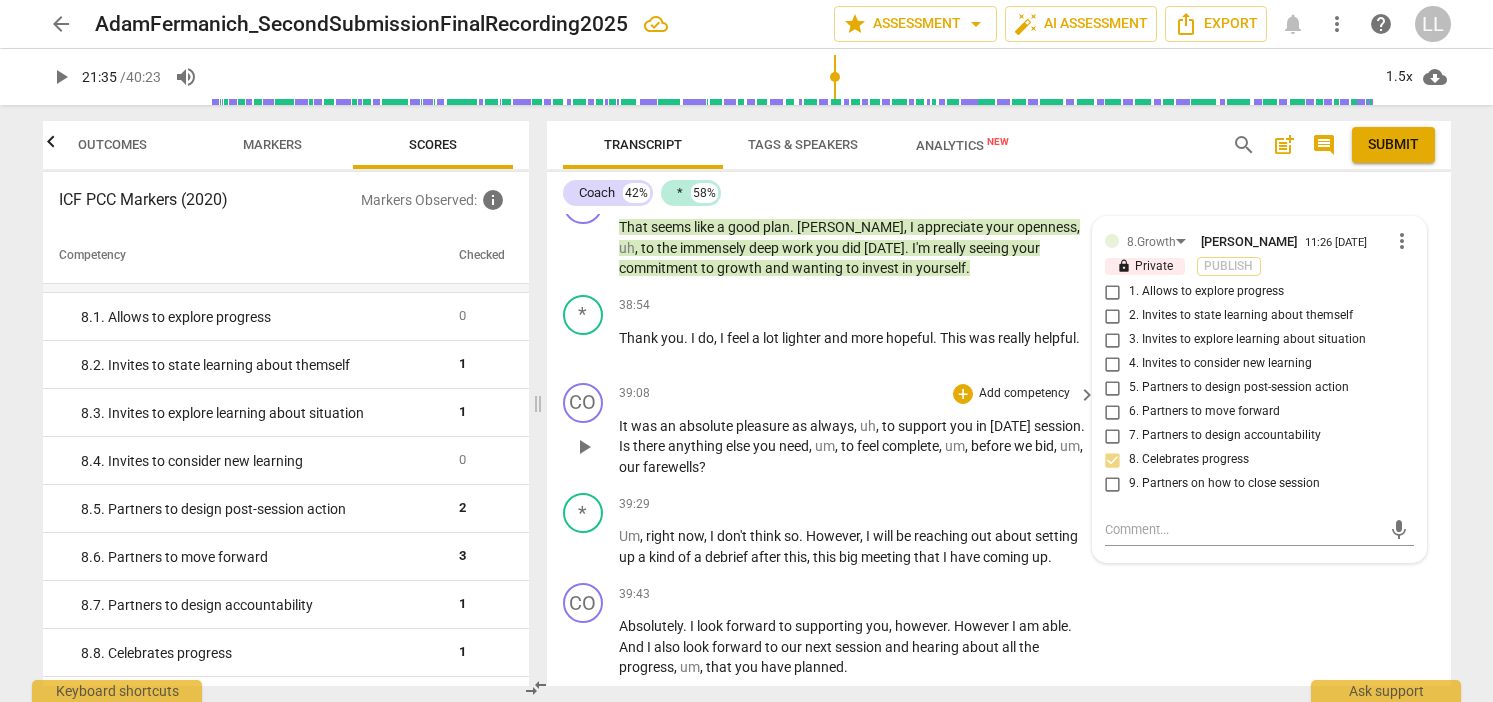 checkbox on "false" 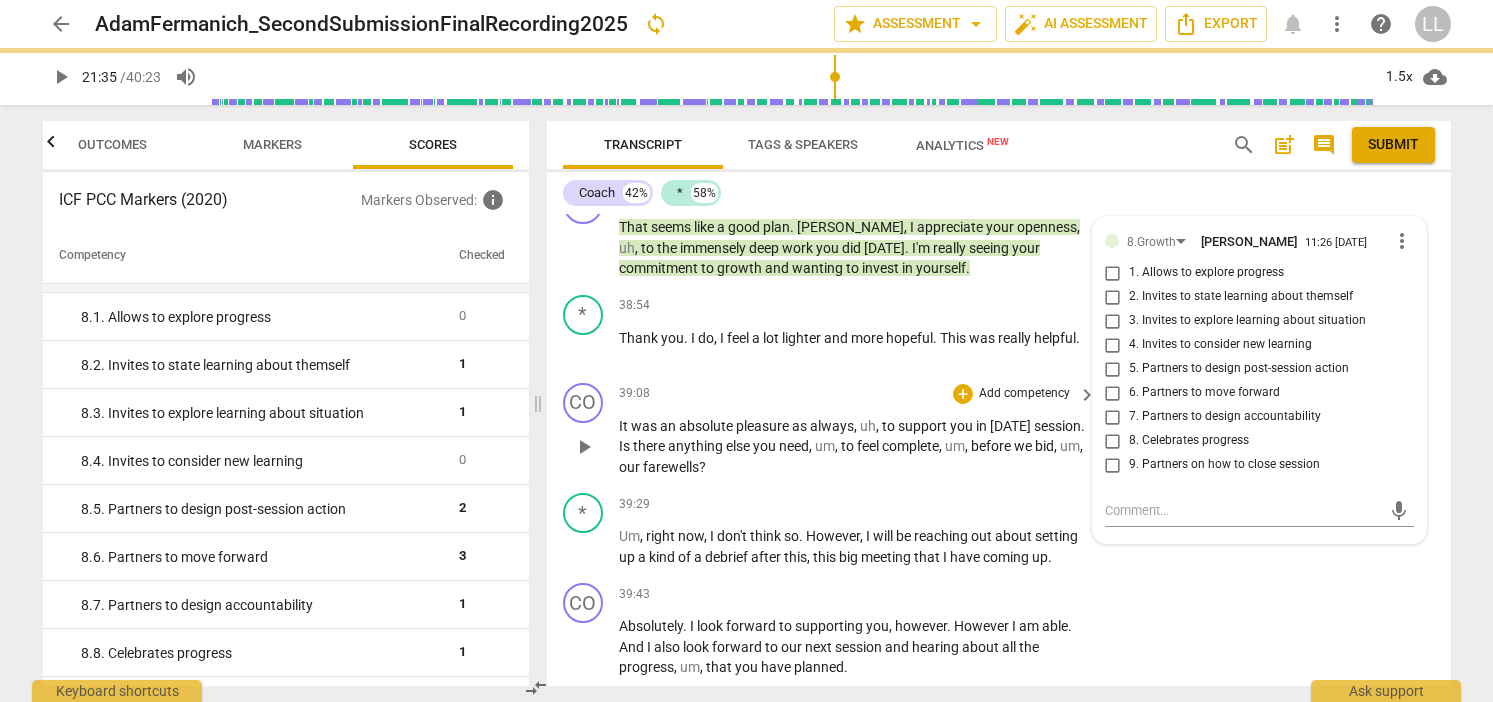 type on "1295" 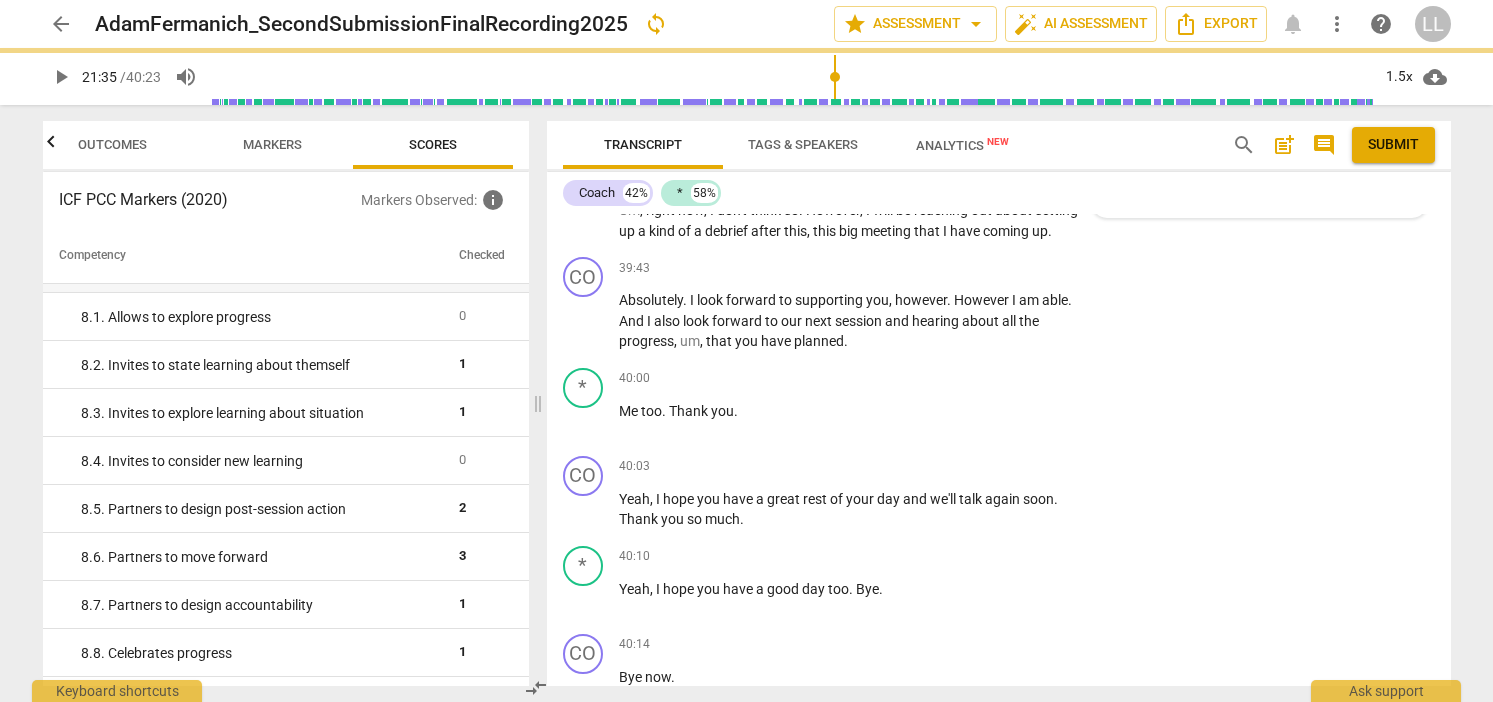 checkbox on "true" 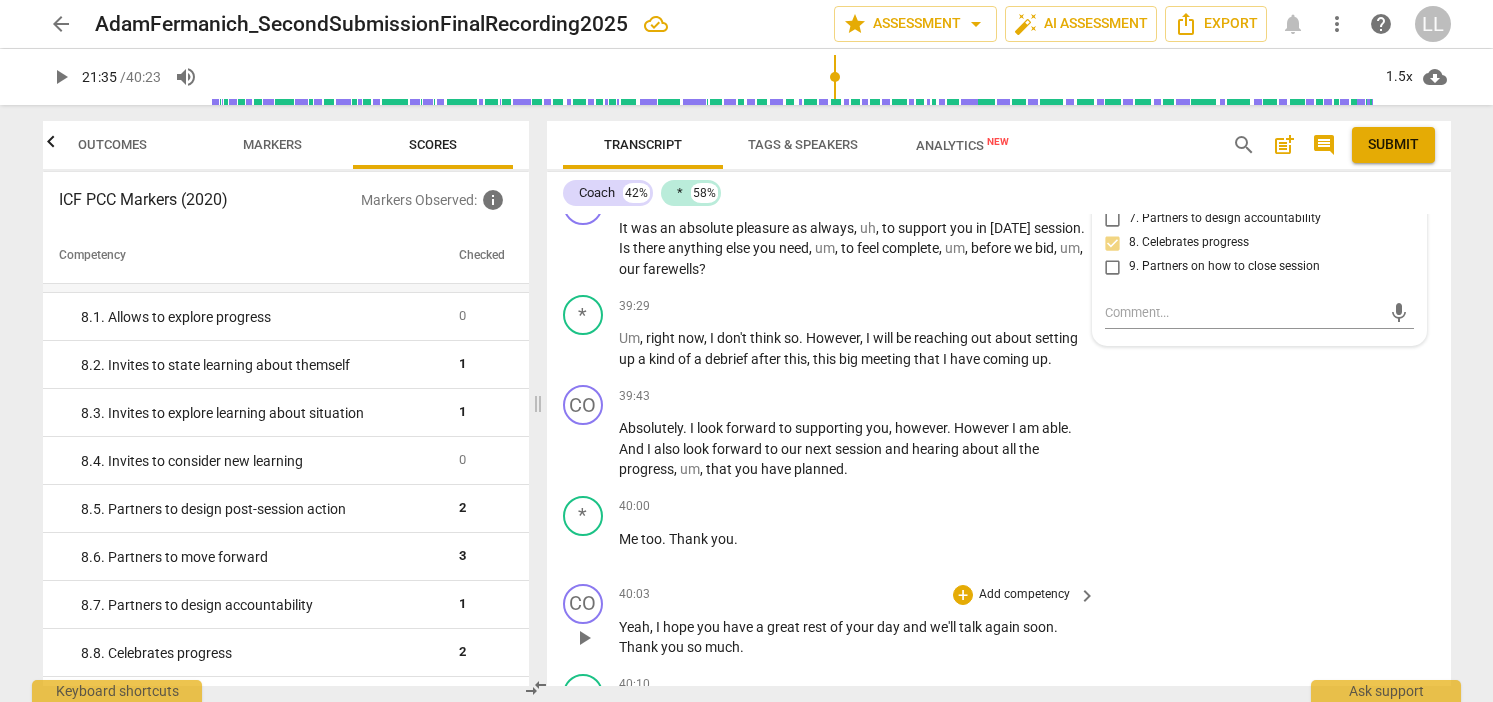 scroll, scrollTop: 11207, scrollLeft: 0, axis: vertical 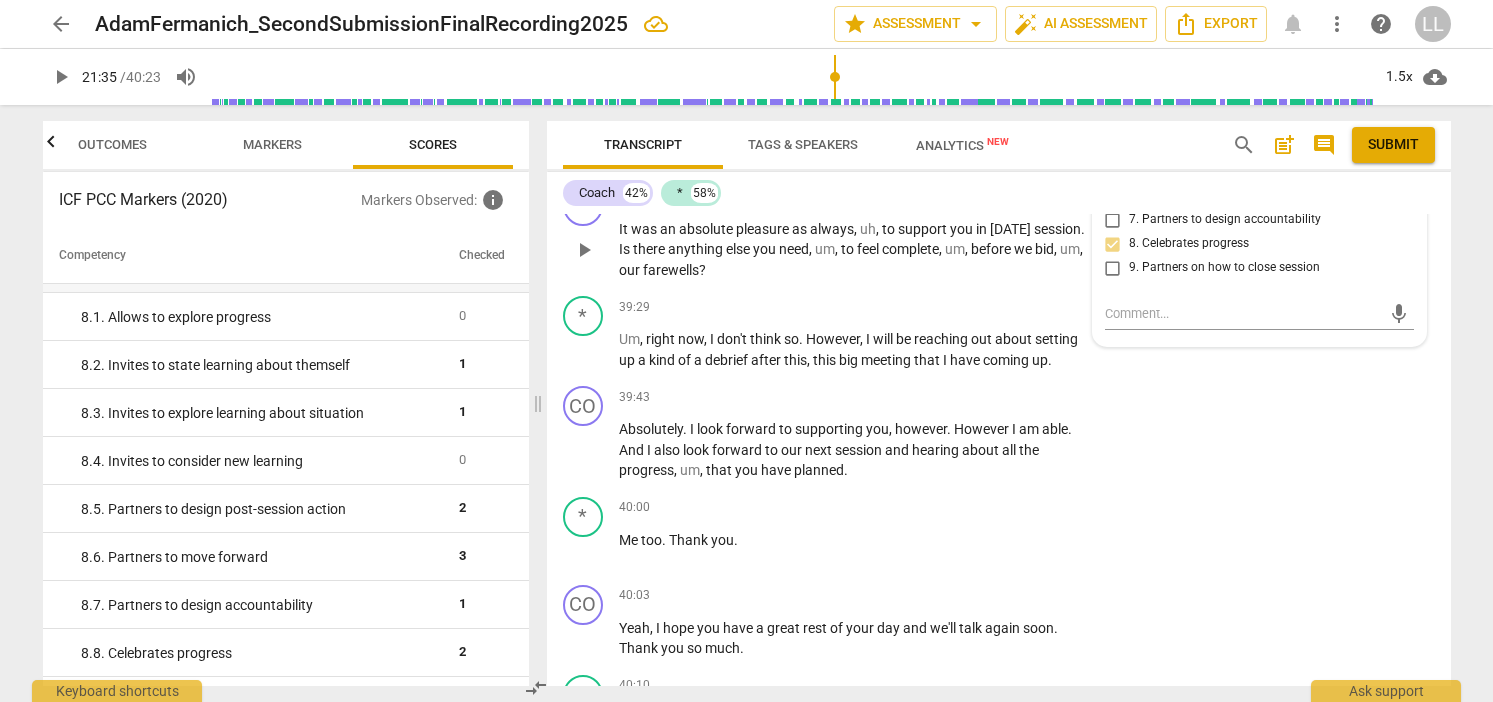 click on "+" at bounding box center [963, 197] 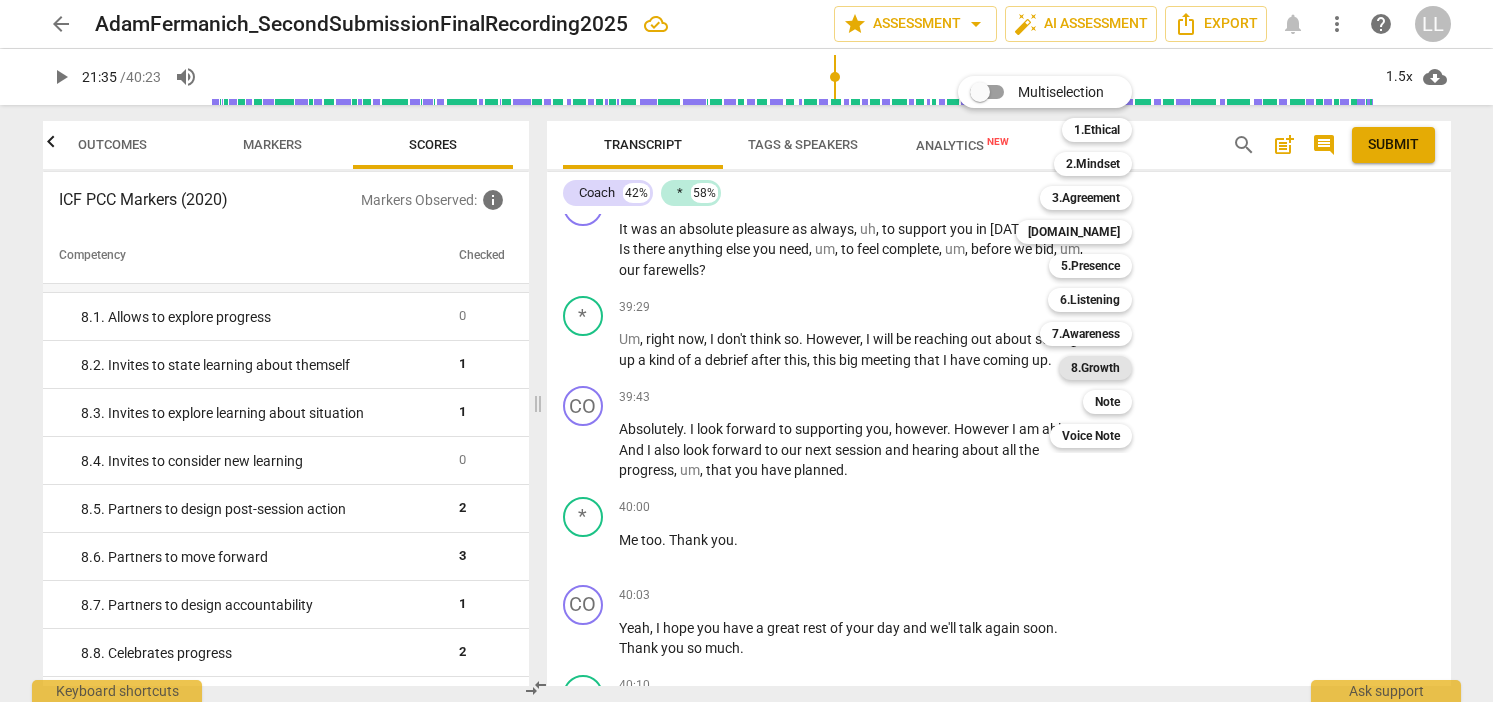 click on "8.Growth" at bounding box center [1095, 368] 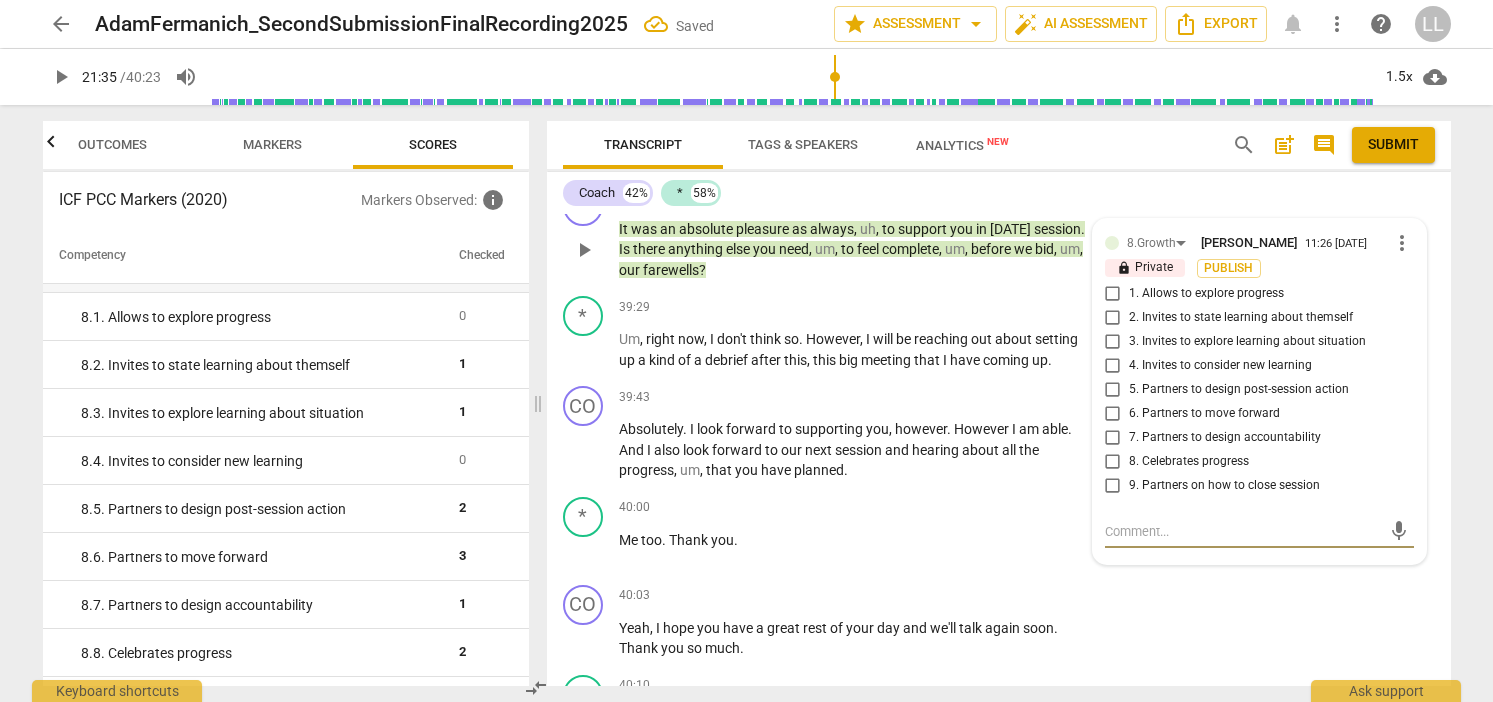 click on "9. Partners on how to close session" at bounding box center [1113, 486] 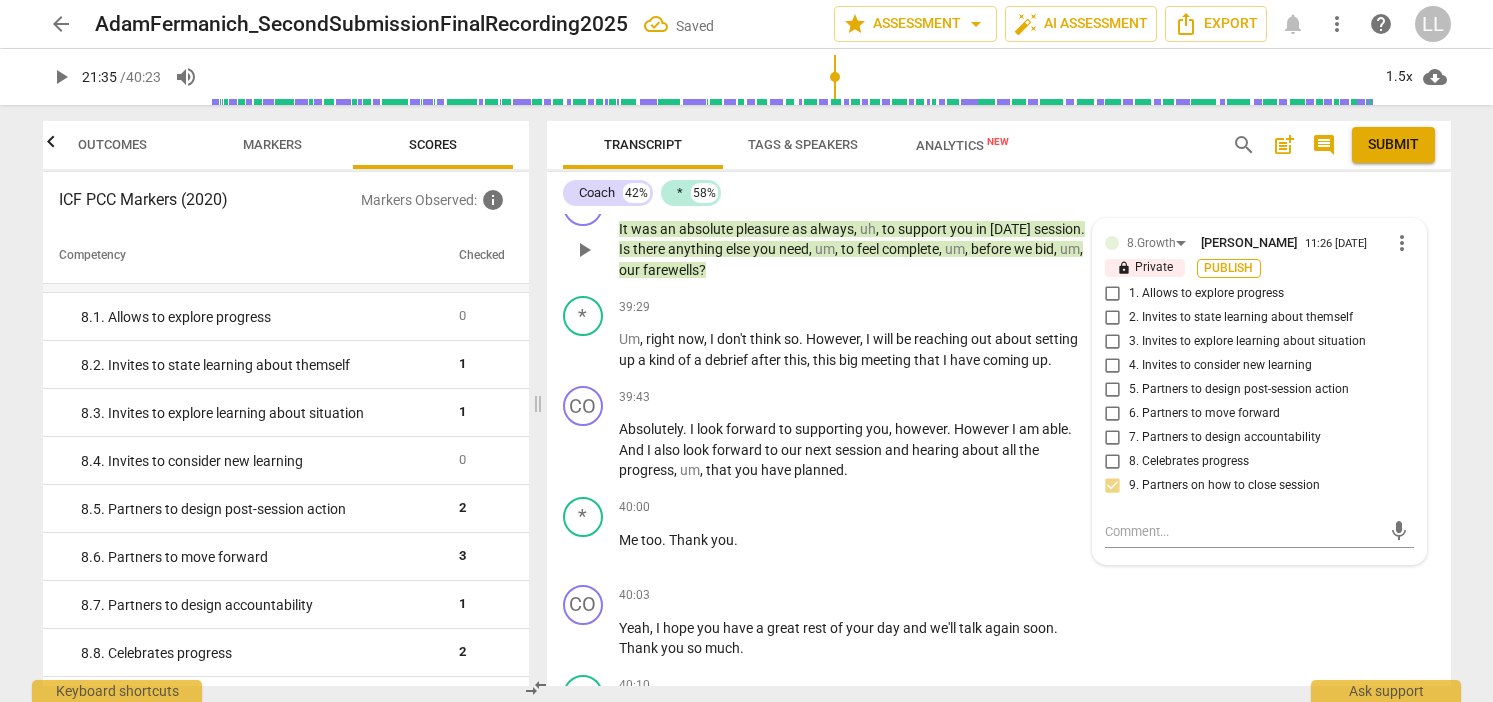 click on "Publish" at bounding box center (1229, 268) 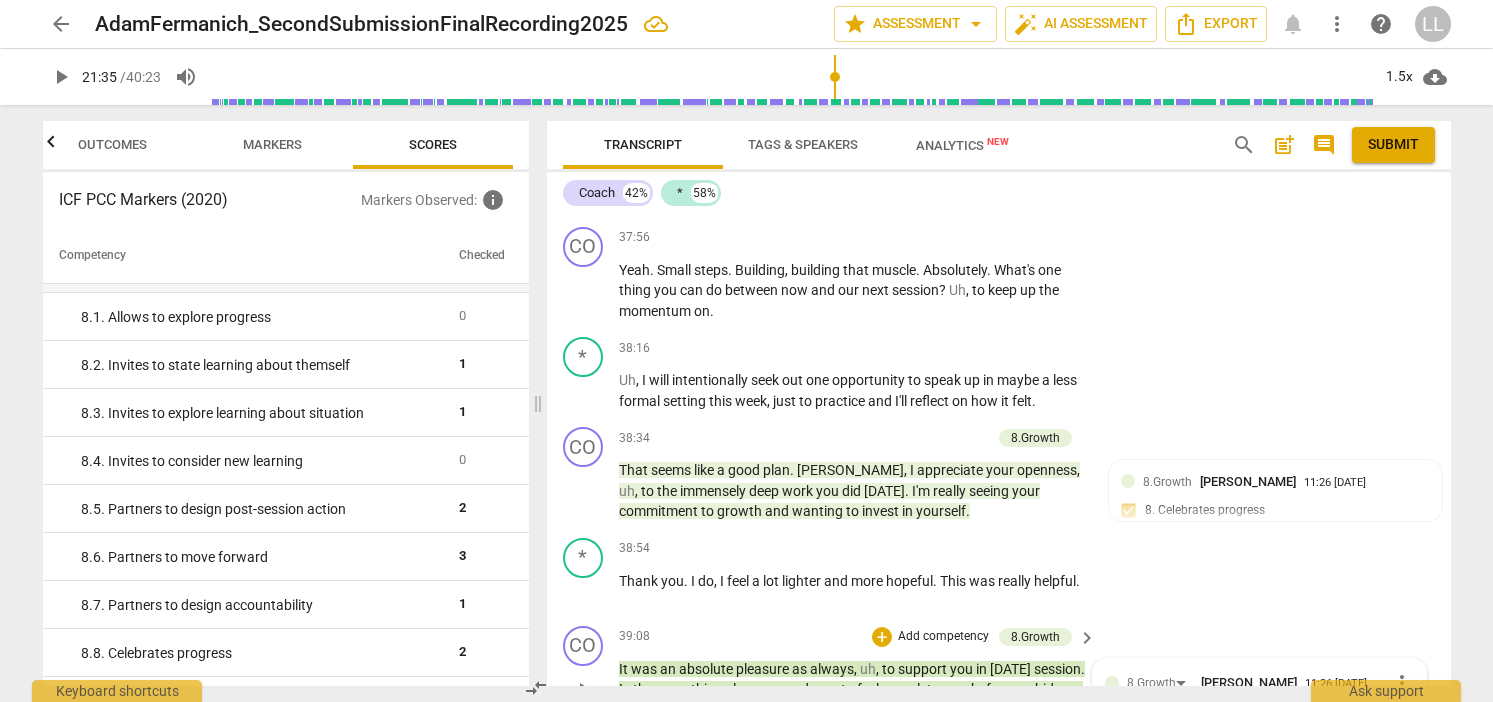 scroll, scrollTop: 10611, scrollLeft: 0, axis: vertical 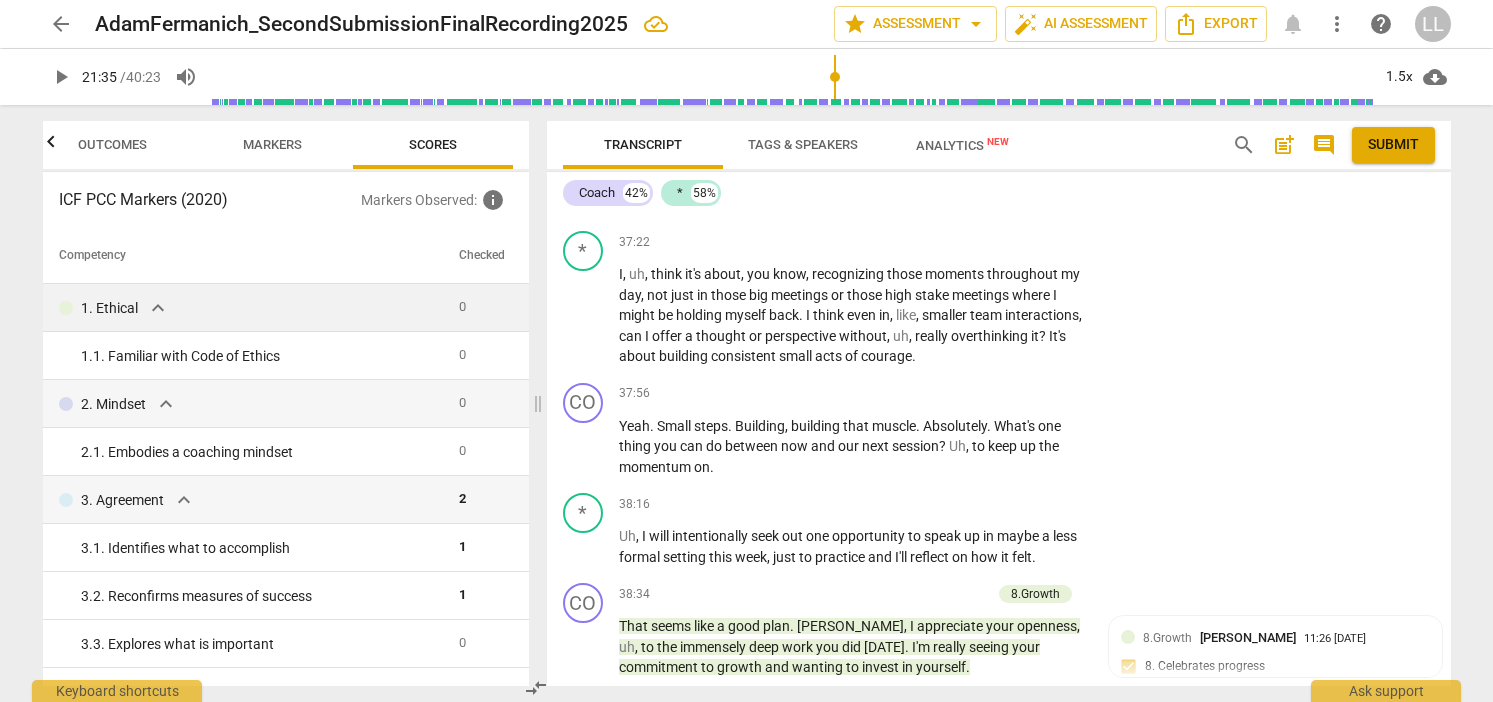 click on "0" at bounding box center (462, 306) 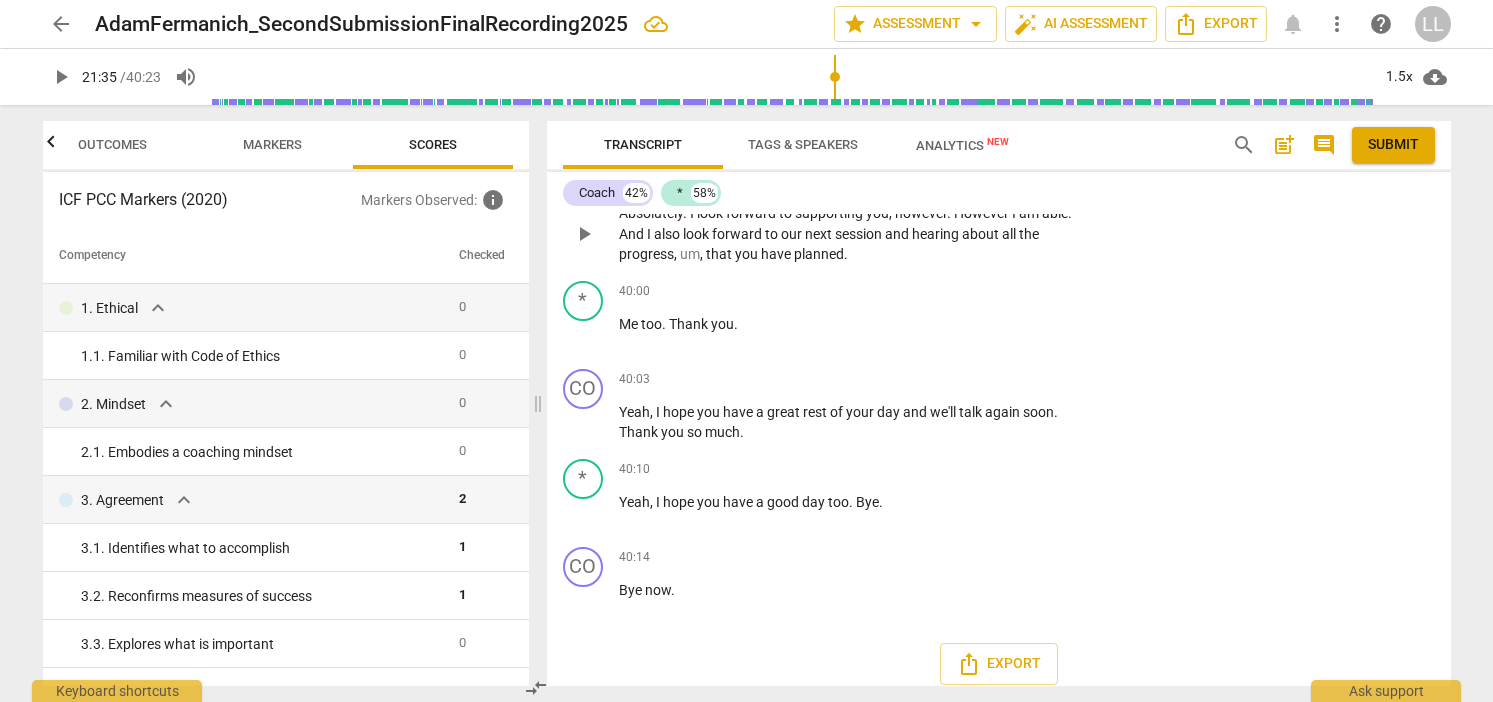 scroll, scrollTop: 11382, scrollLeft: 0, axis: vertical 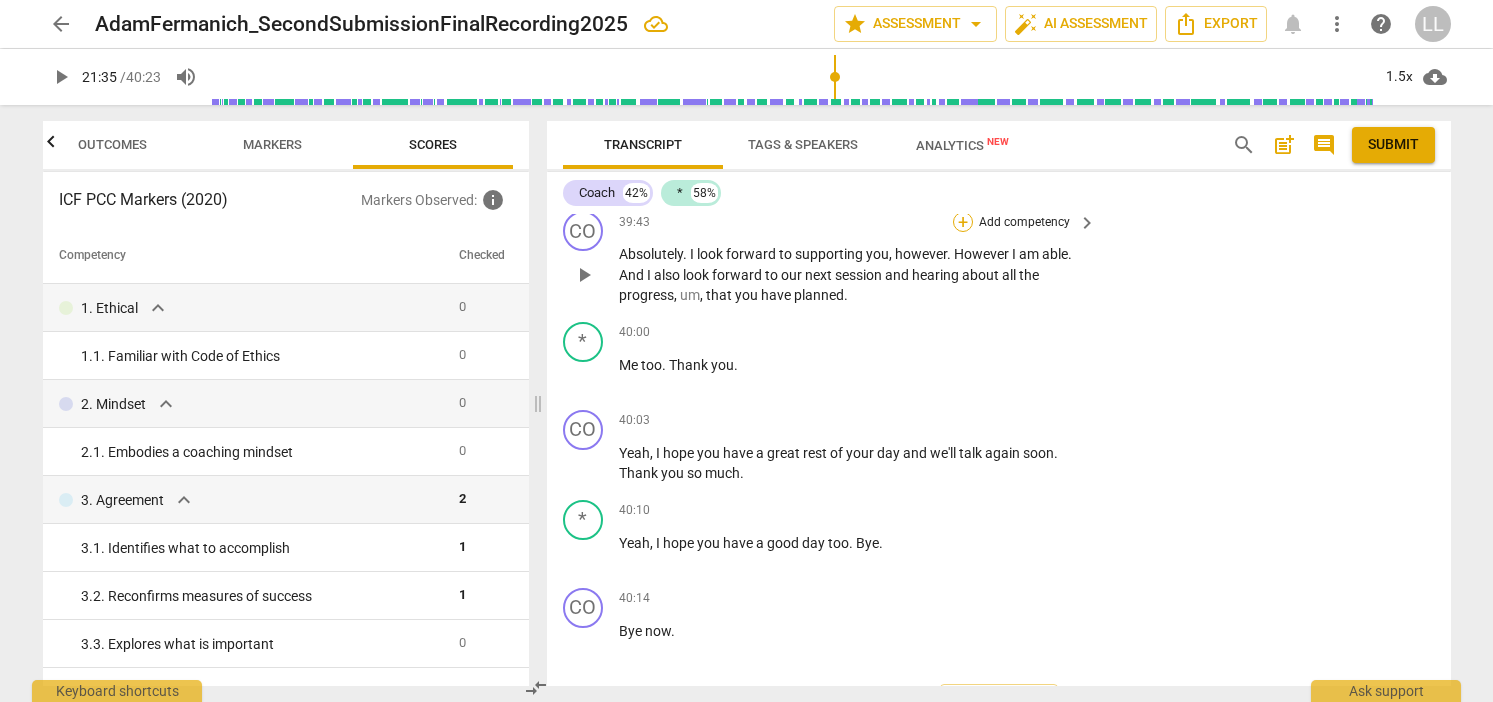click on "+" at bounding box center (963, 222) 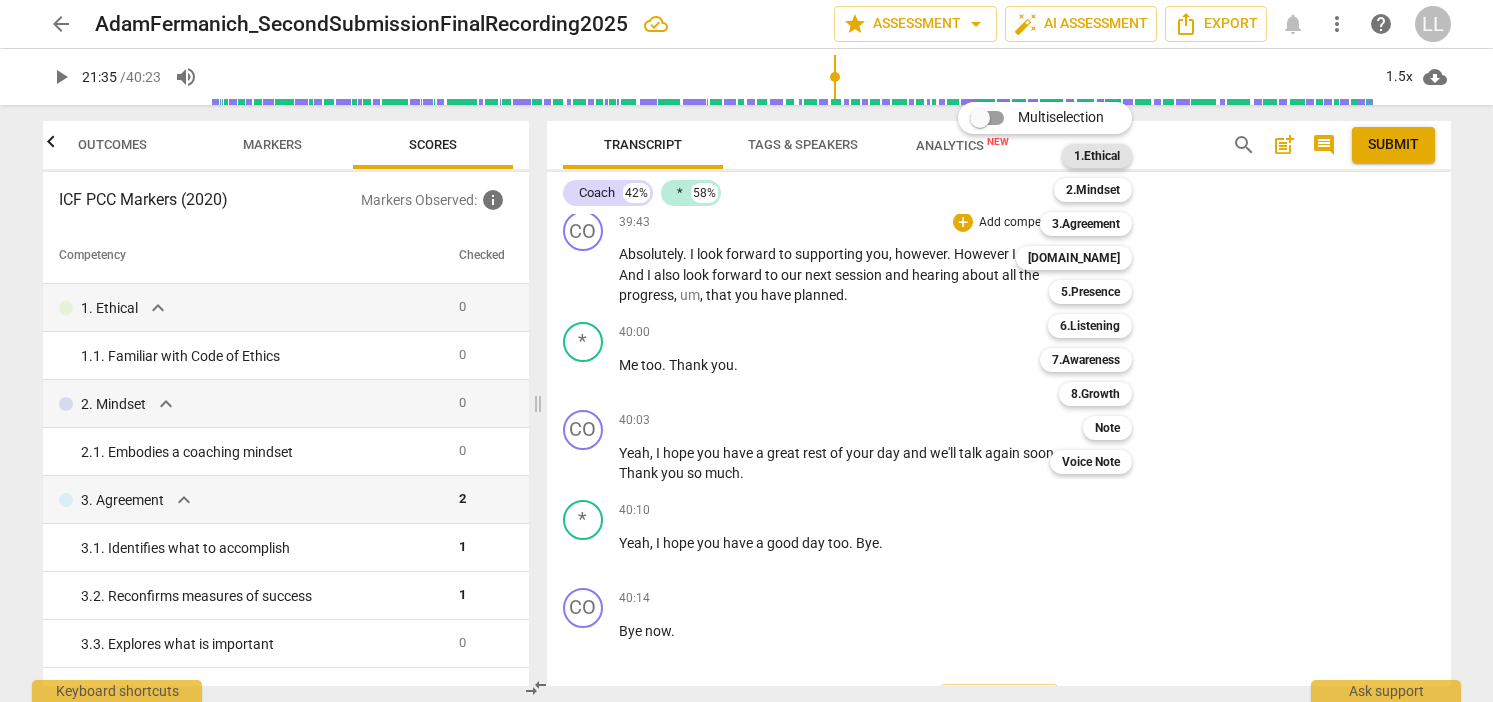 click on "1.Ethical" at bounding box center (1097, 156) 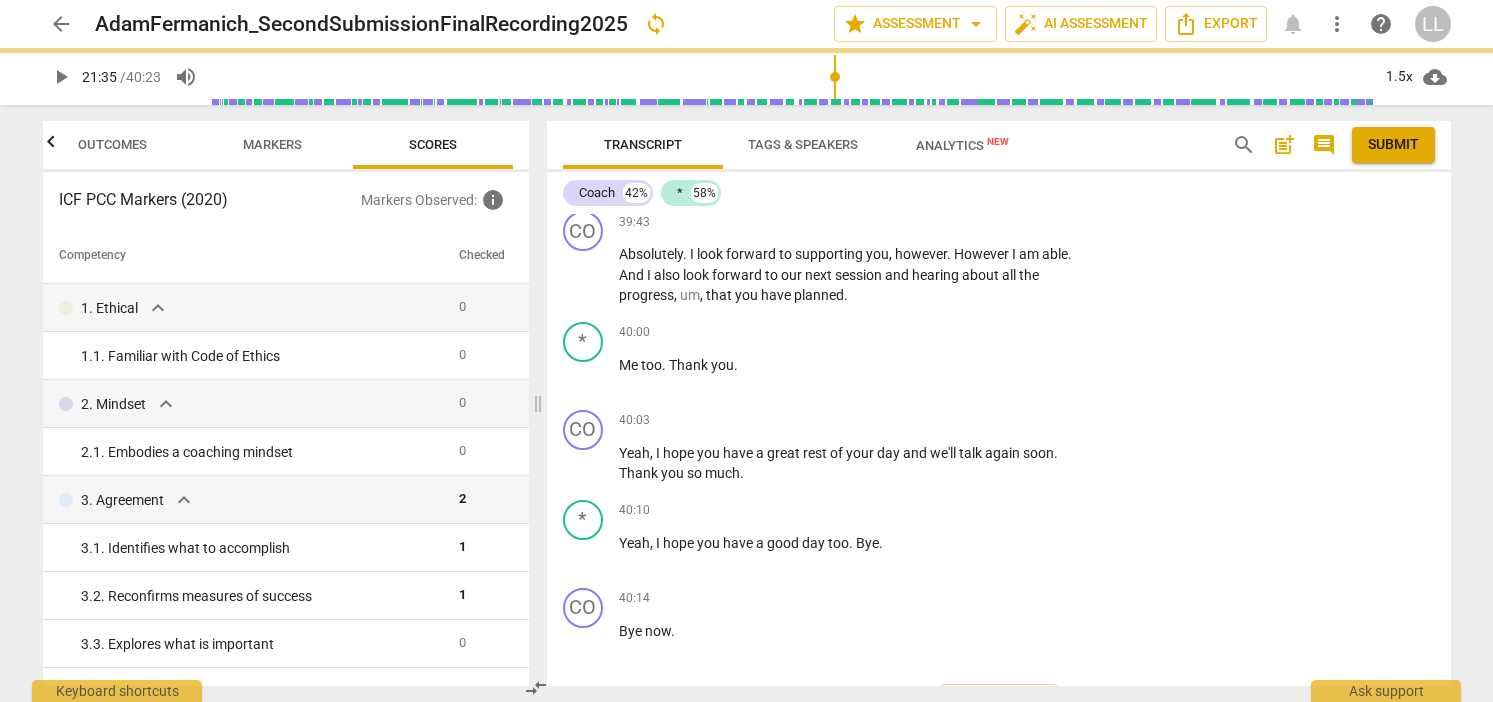 type on "1295" 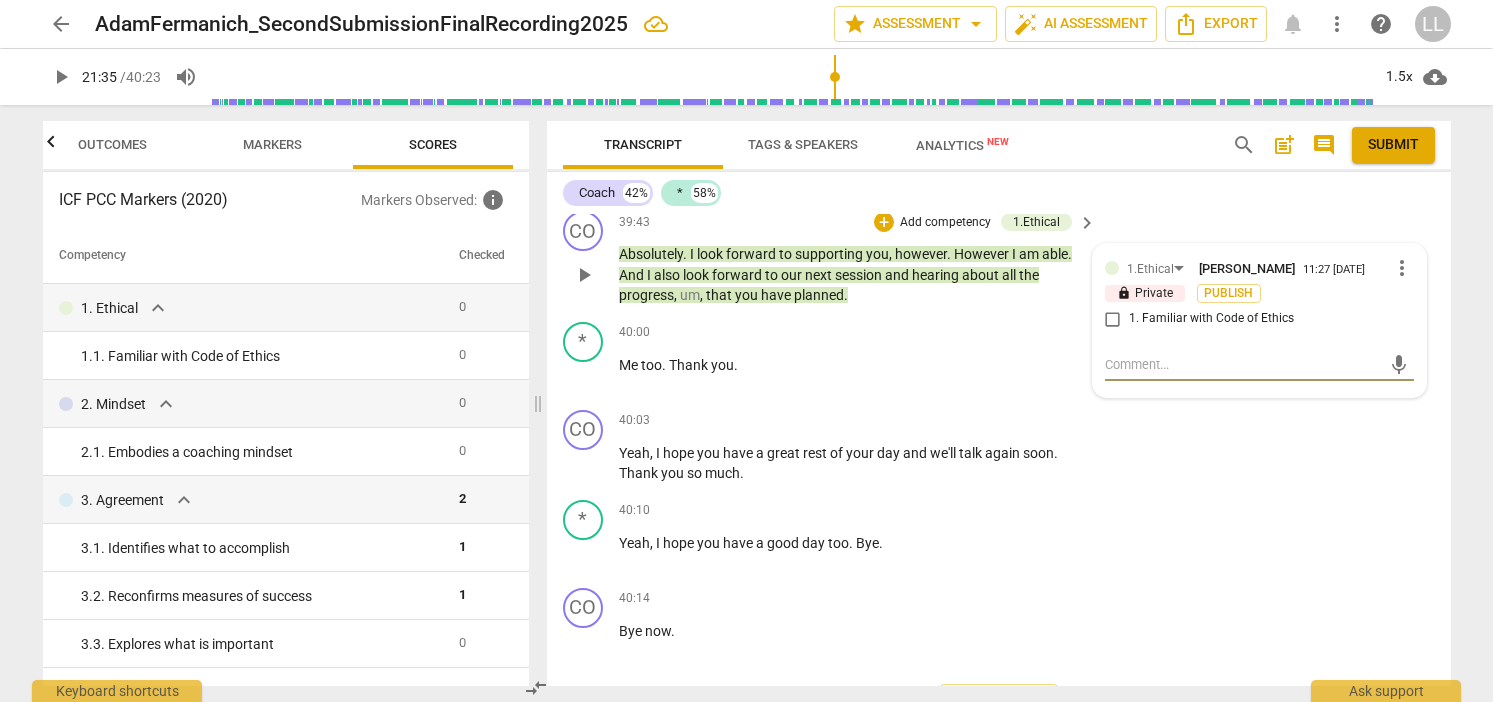 click on "1. Familiar with Code of Ethics" at bounding box center (1113, 319) 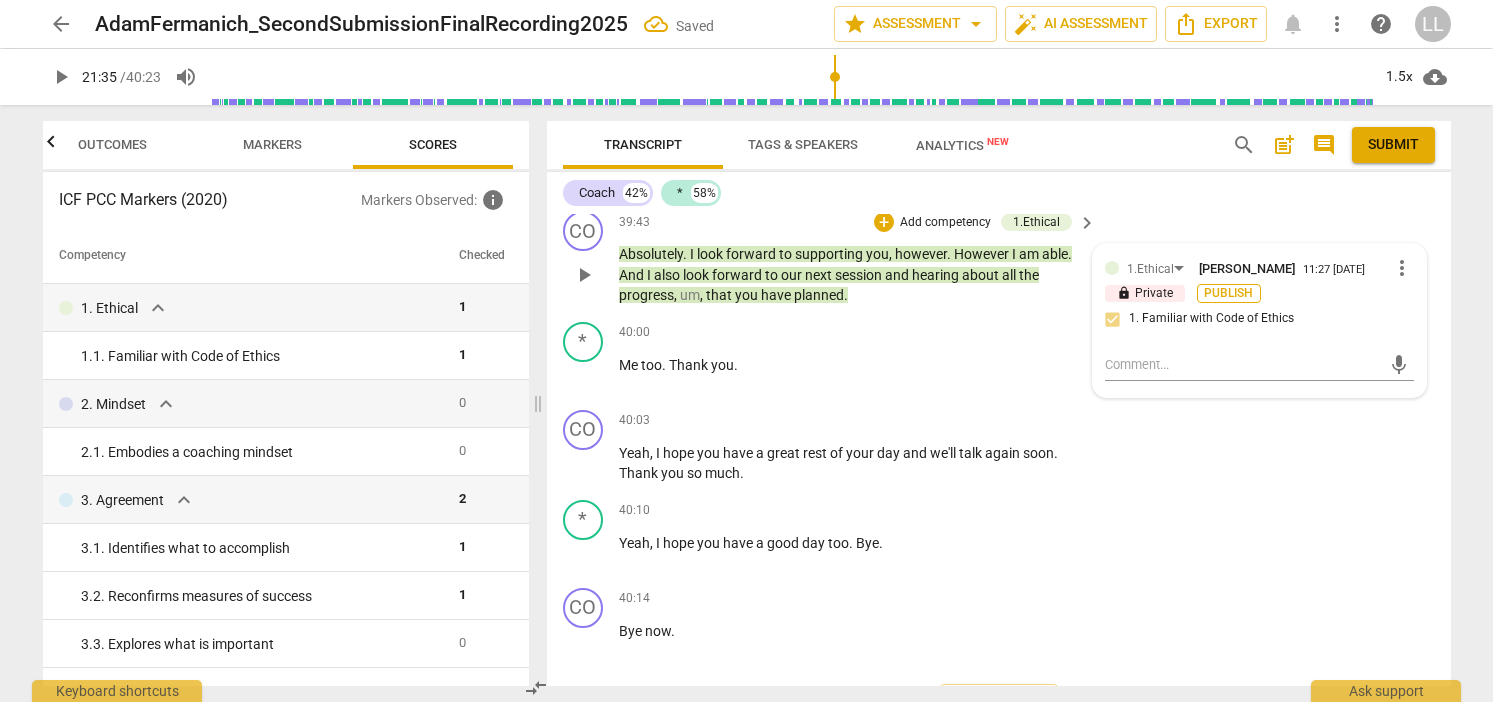 click on "Publish" at bounding box center (1229, 293) 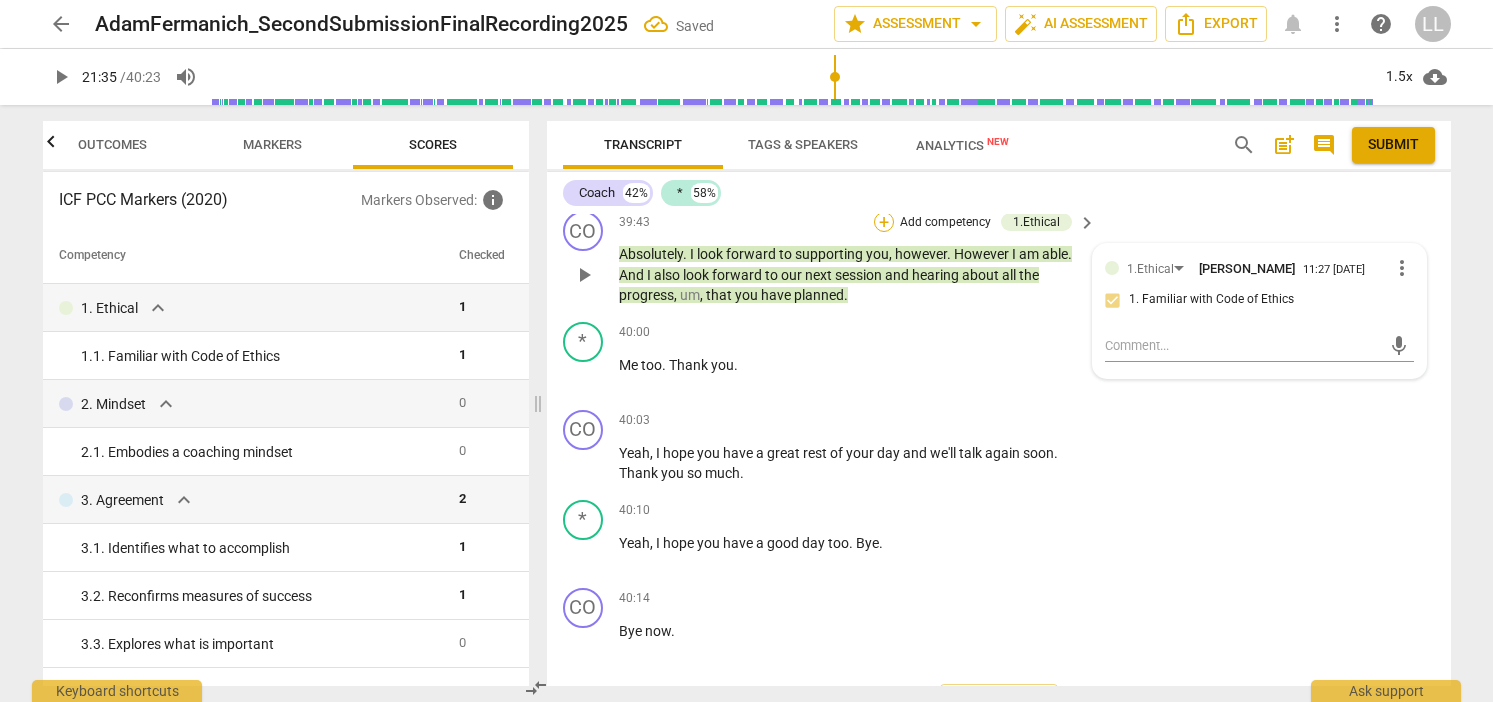 click on "+" at bounding box center [884, 222] 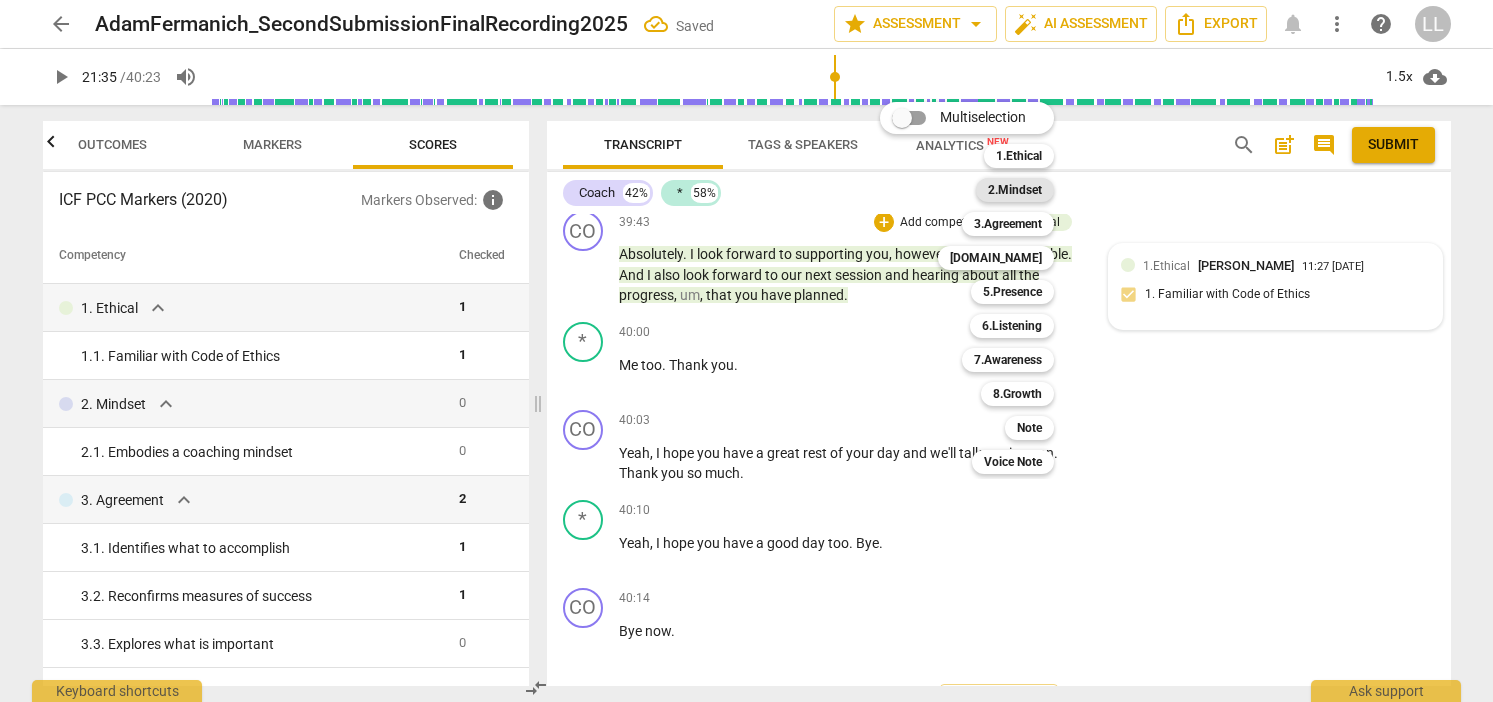 click on "2.Mindset" at bounding box center [1015, 190] 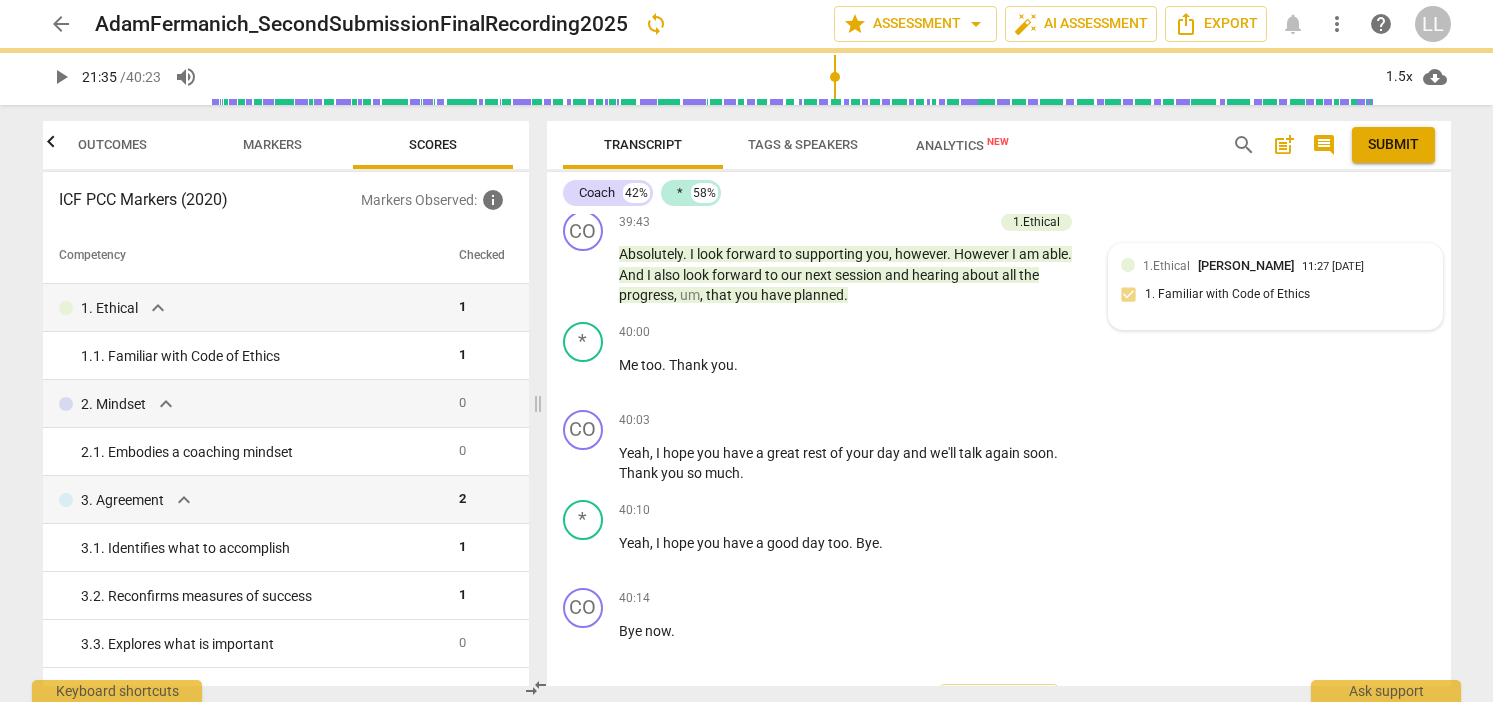 type on "1295" 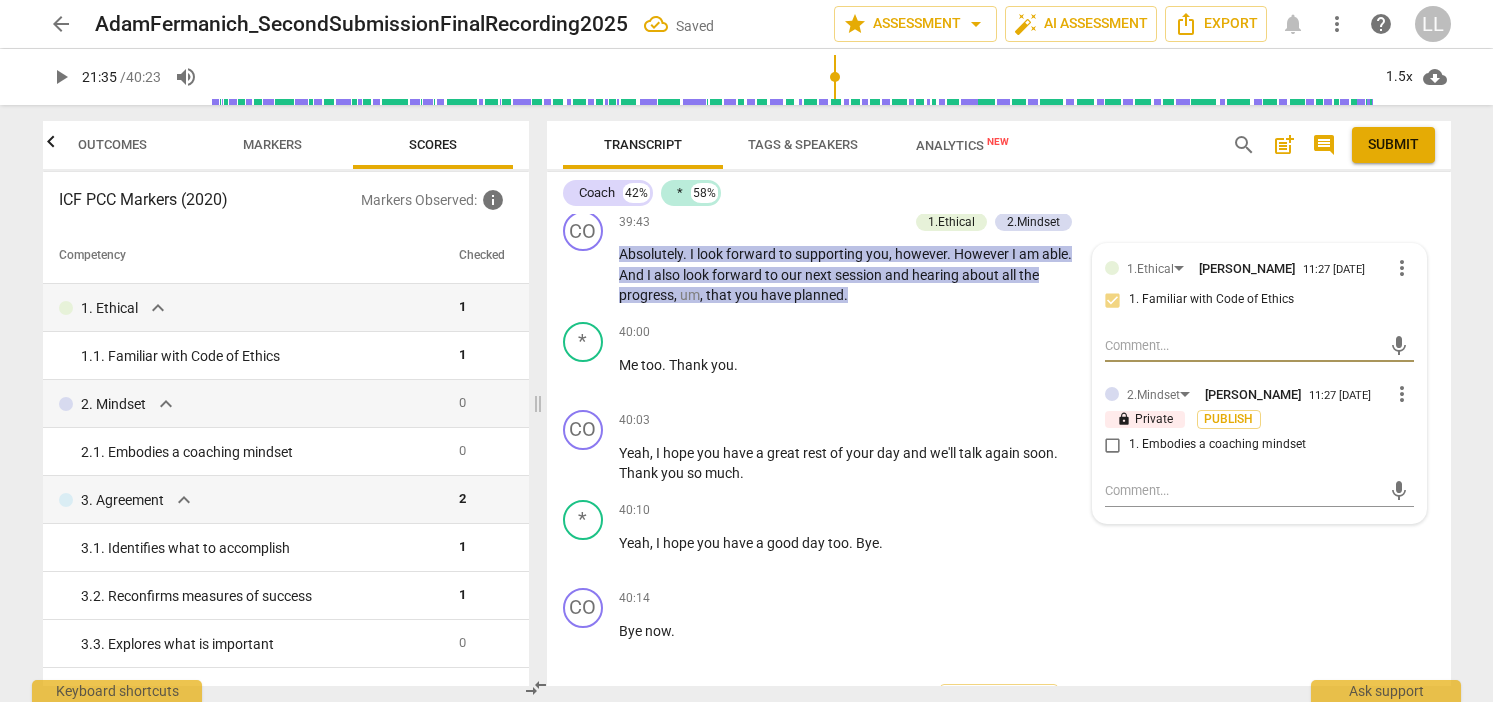click on "1. Embodies a coaching mindset" at bounding box center [1113, 445] 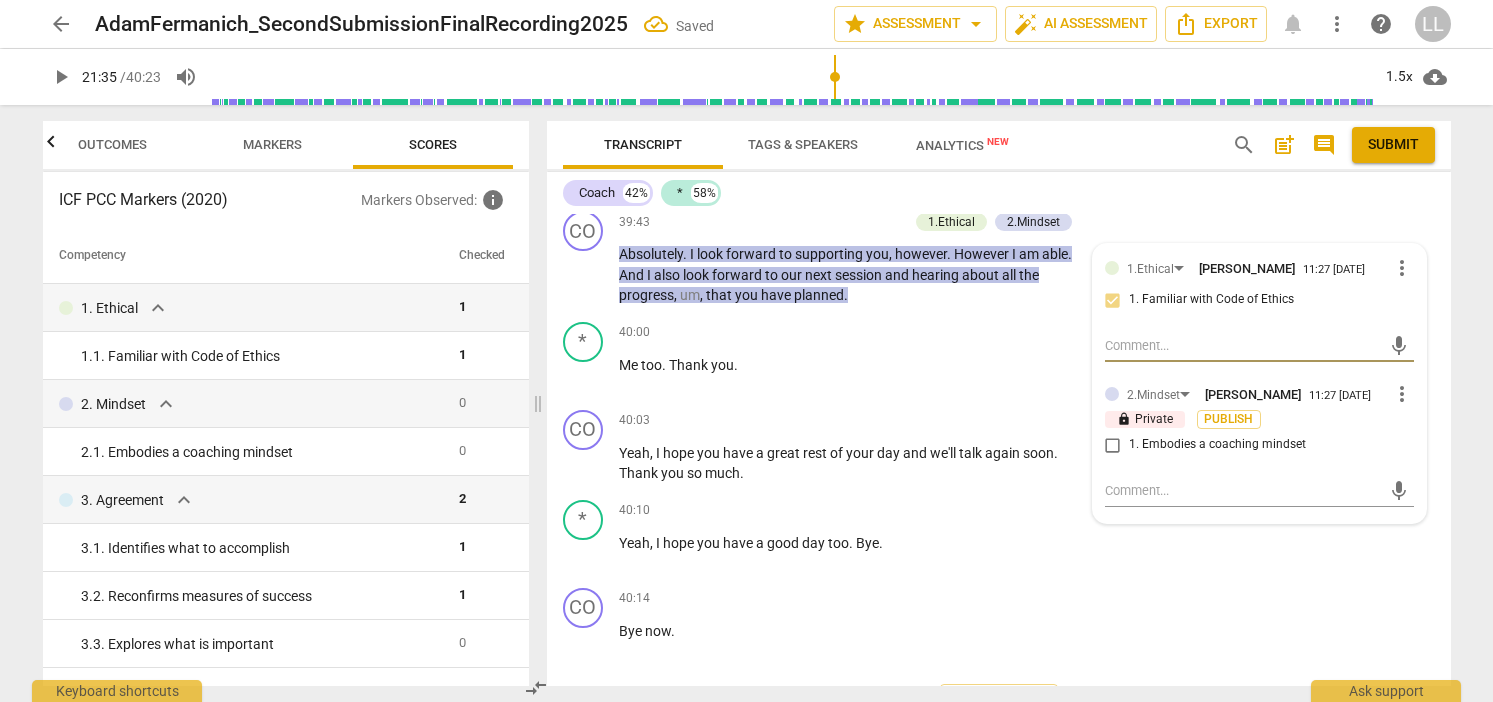 checkbox on "true" 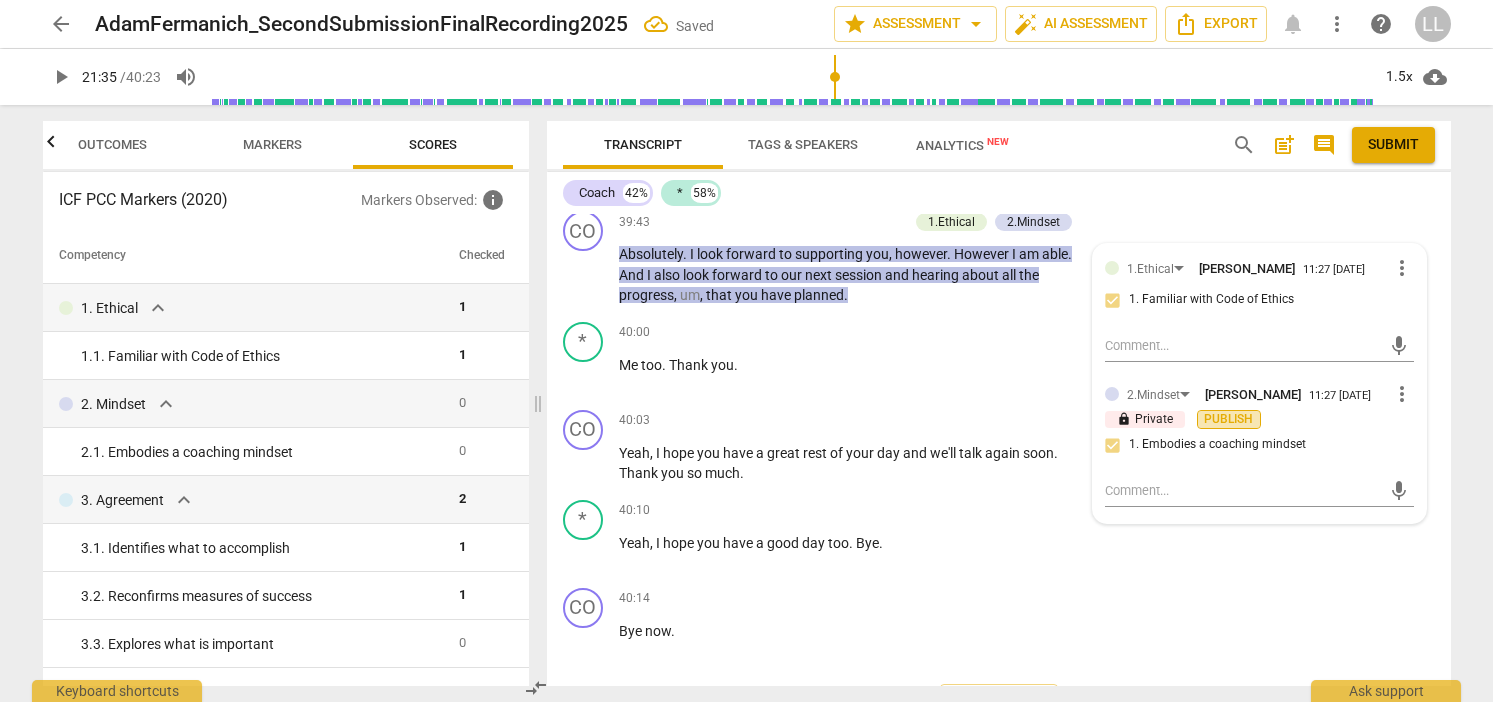 click on "Publish" at bounding box center (1229, 419) 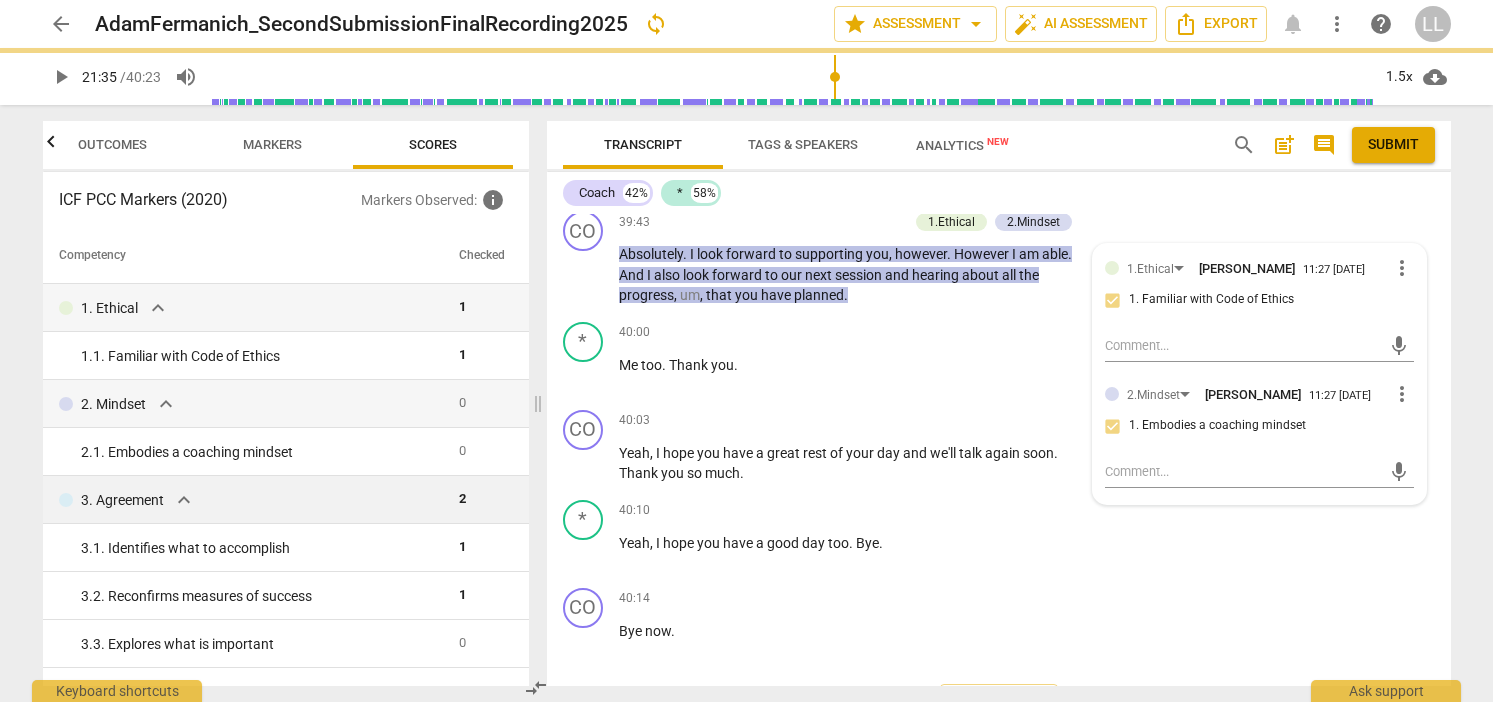 type on "1295" 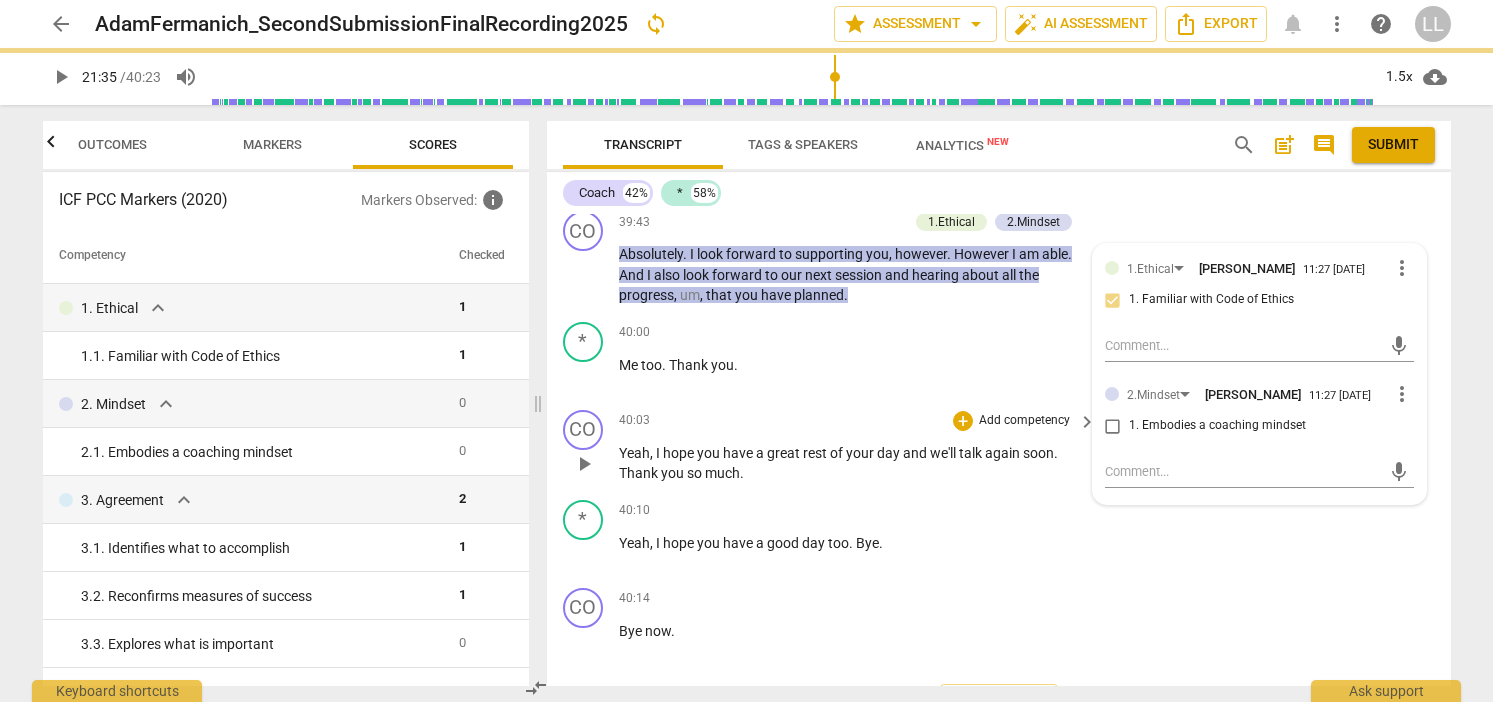 checkbox on "true" 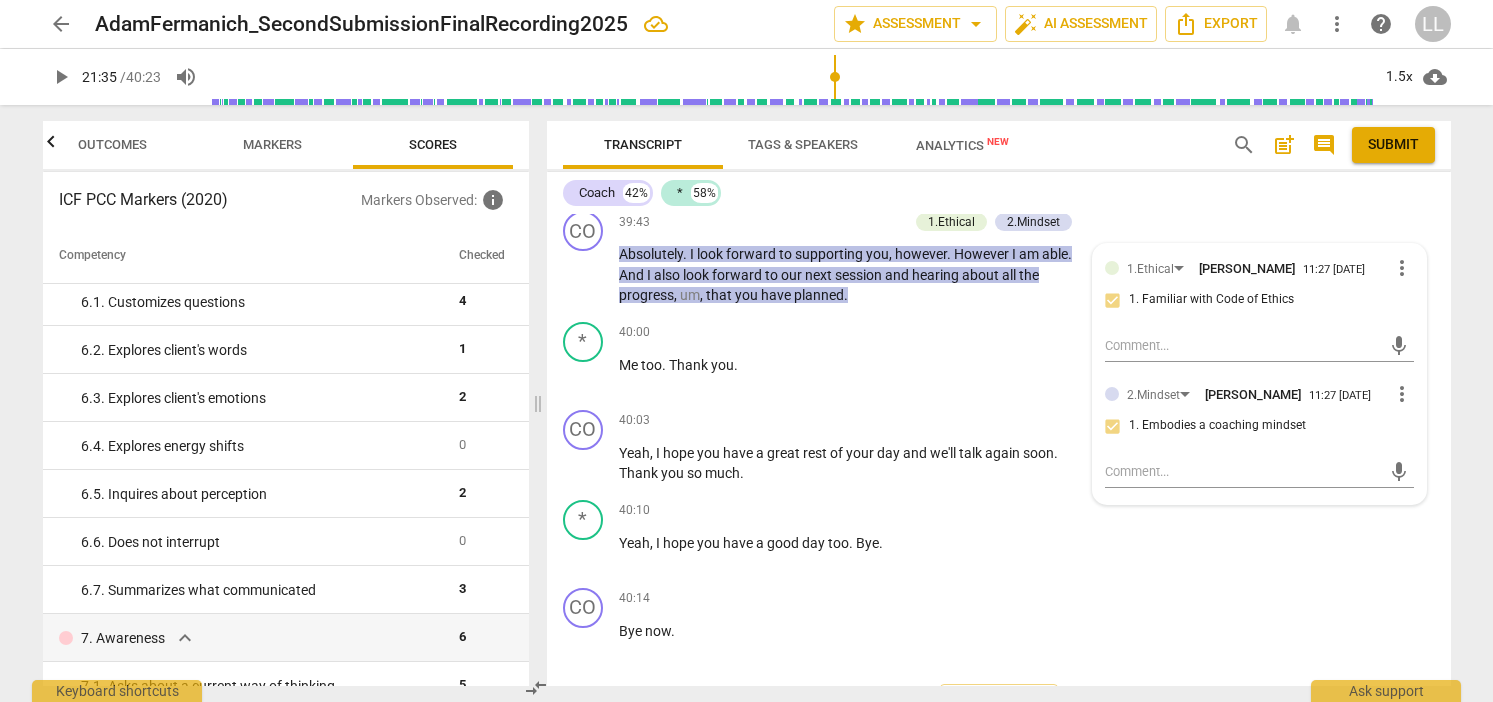 scroll, scrollTop: 1015, scrollLeft: 0, axis: vertical 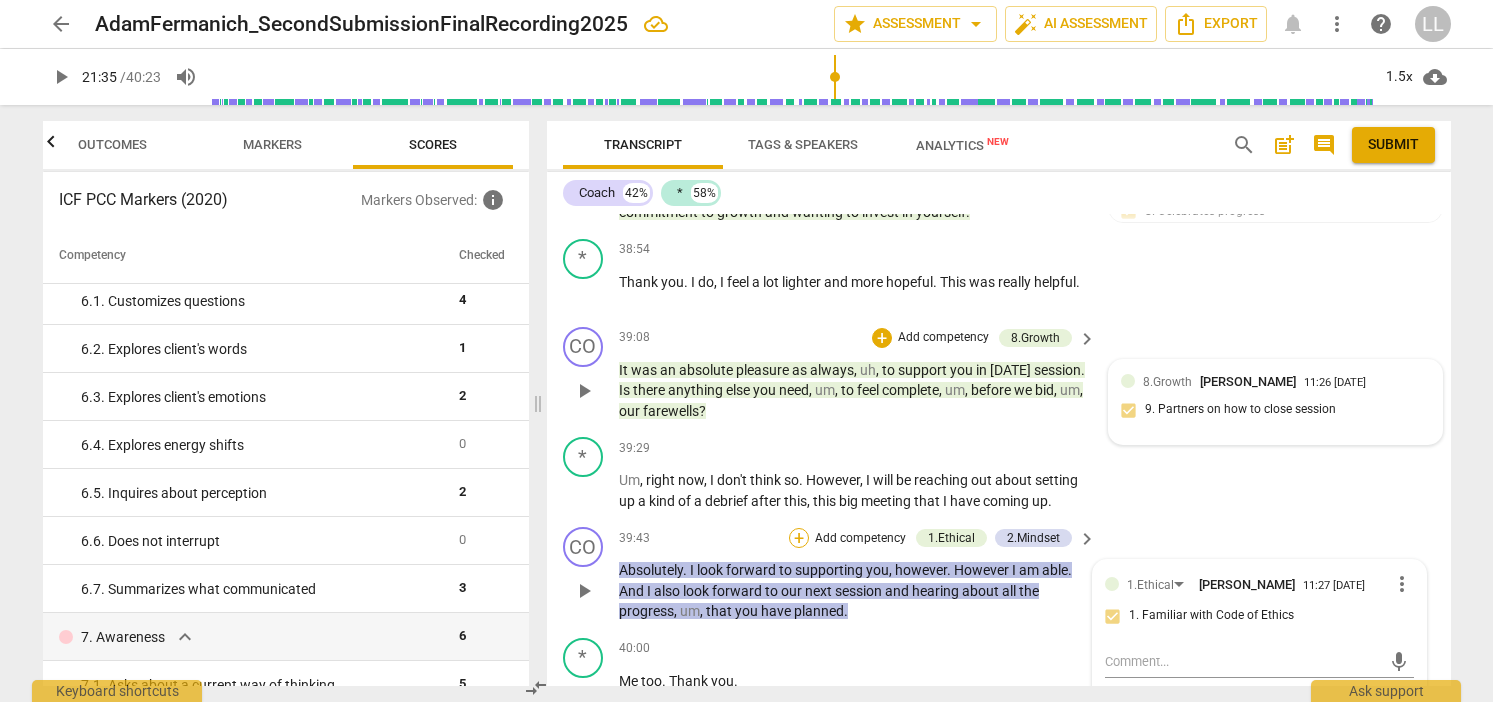 click on "+" at bounding box center [799, 538] 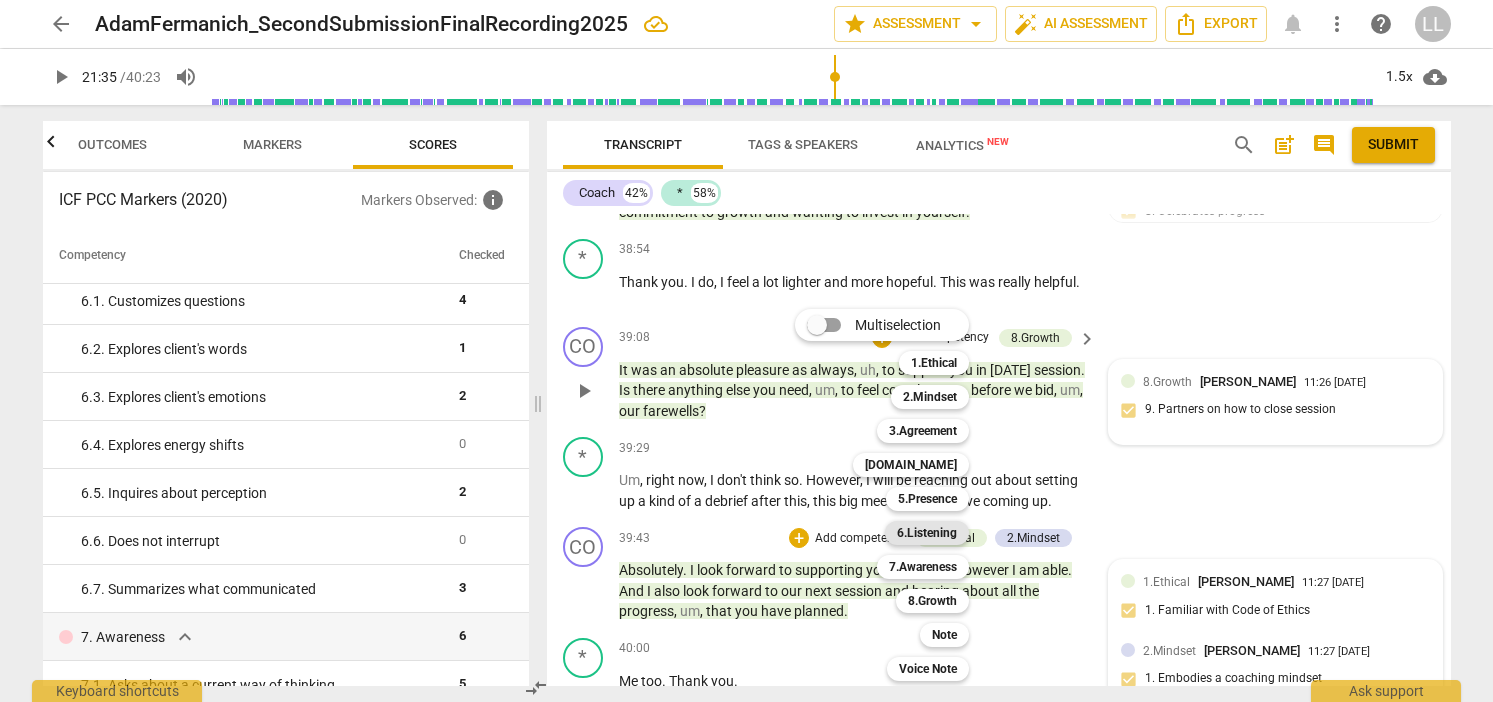 click on "6.Listening" at bounding box center [927, 533] 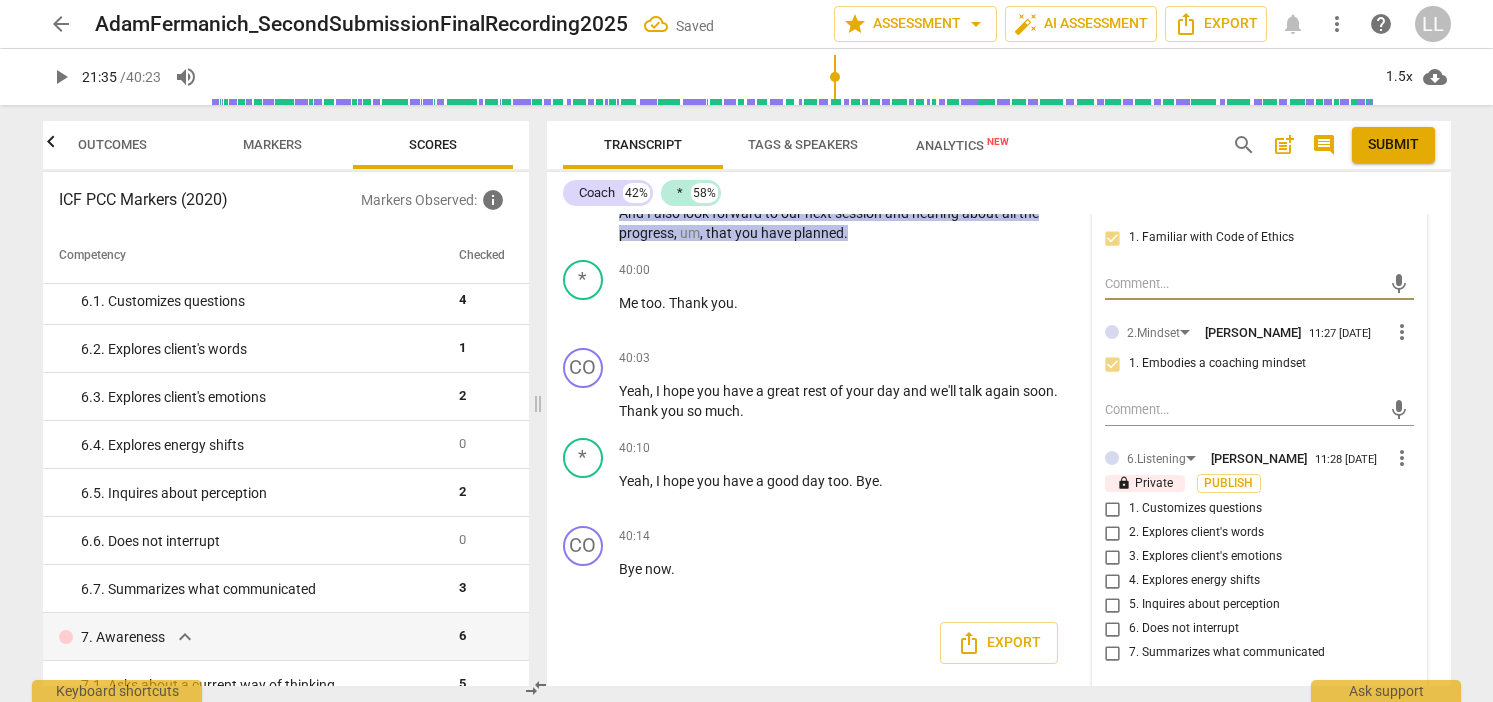 scroll, scrollTop: 11555, scrollLeft: 0, axis: vertical 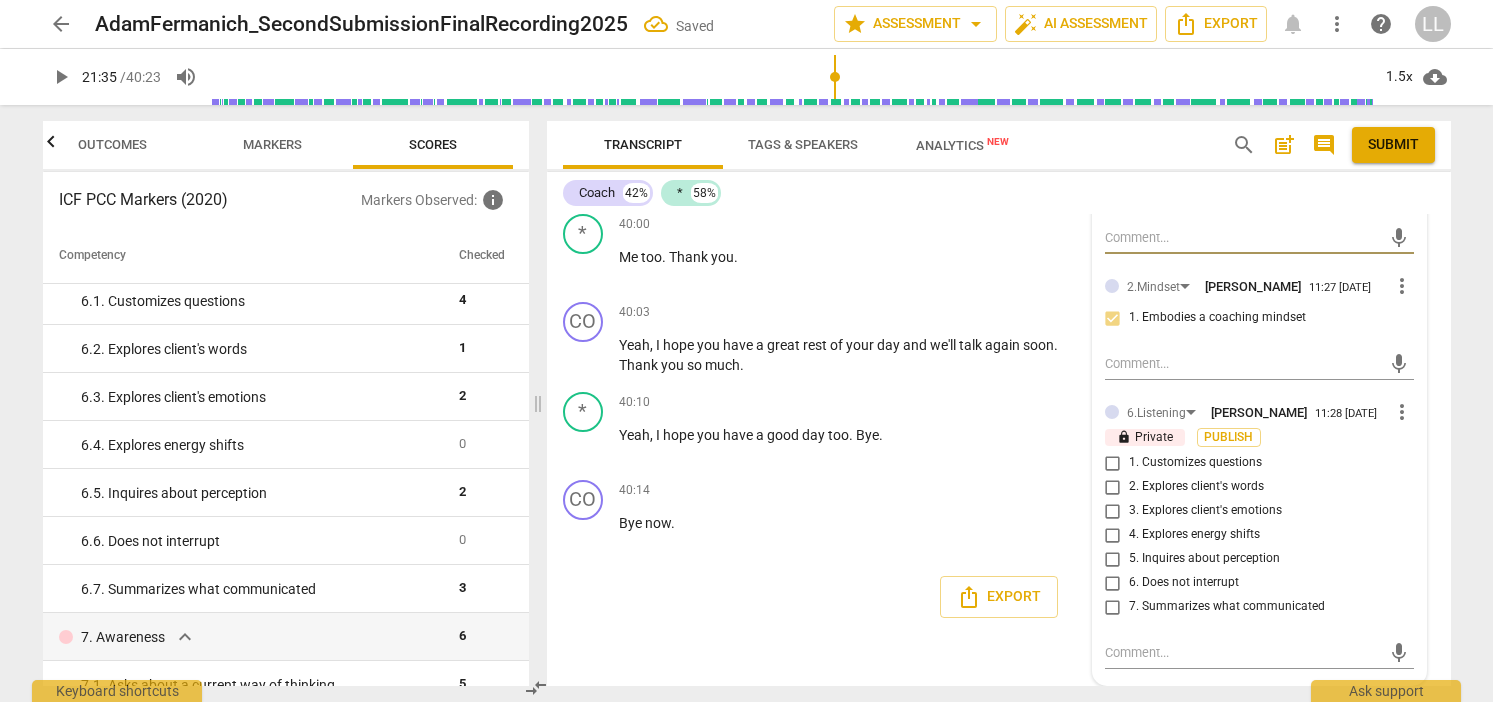 click on "6. Does not interrupt" at bounding box center (1113, 583) 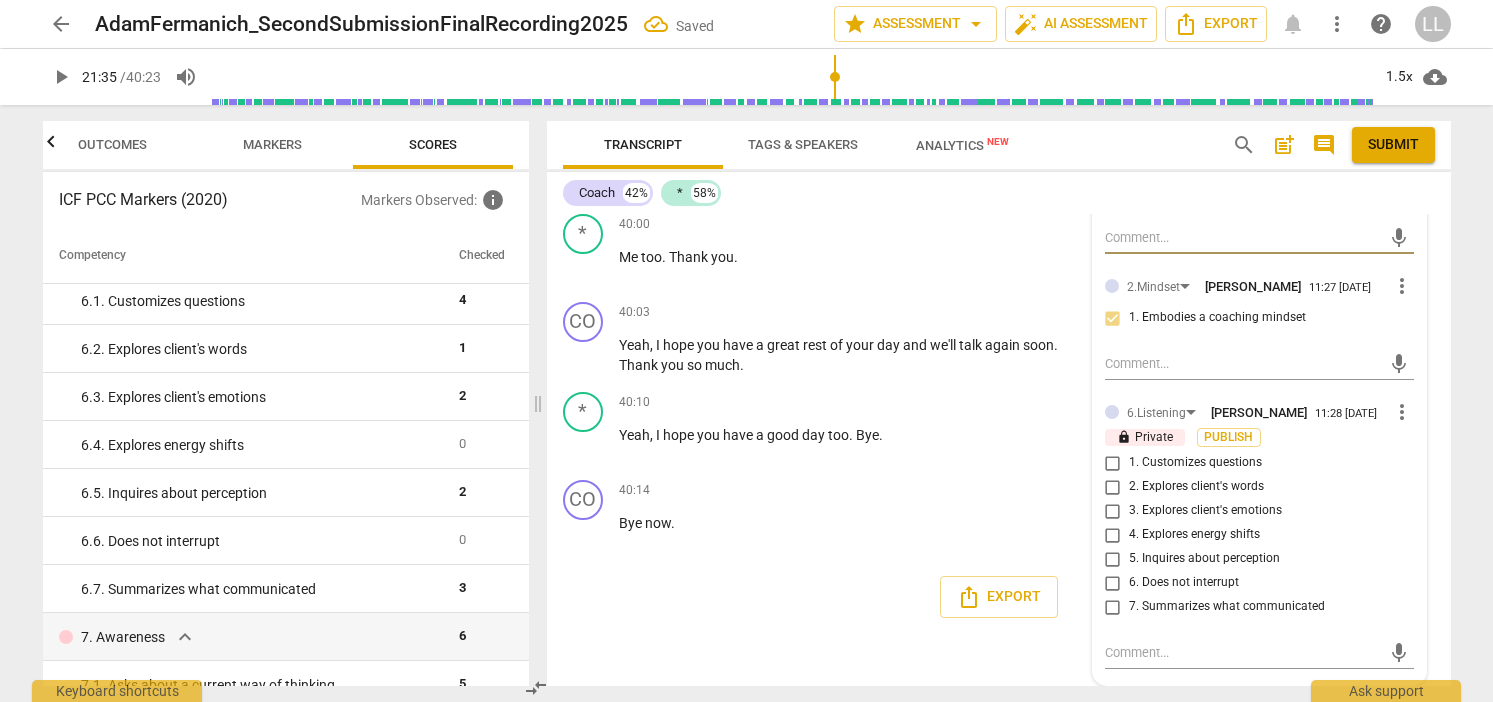 checkbox on "true" 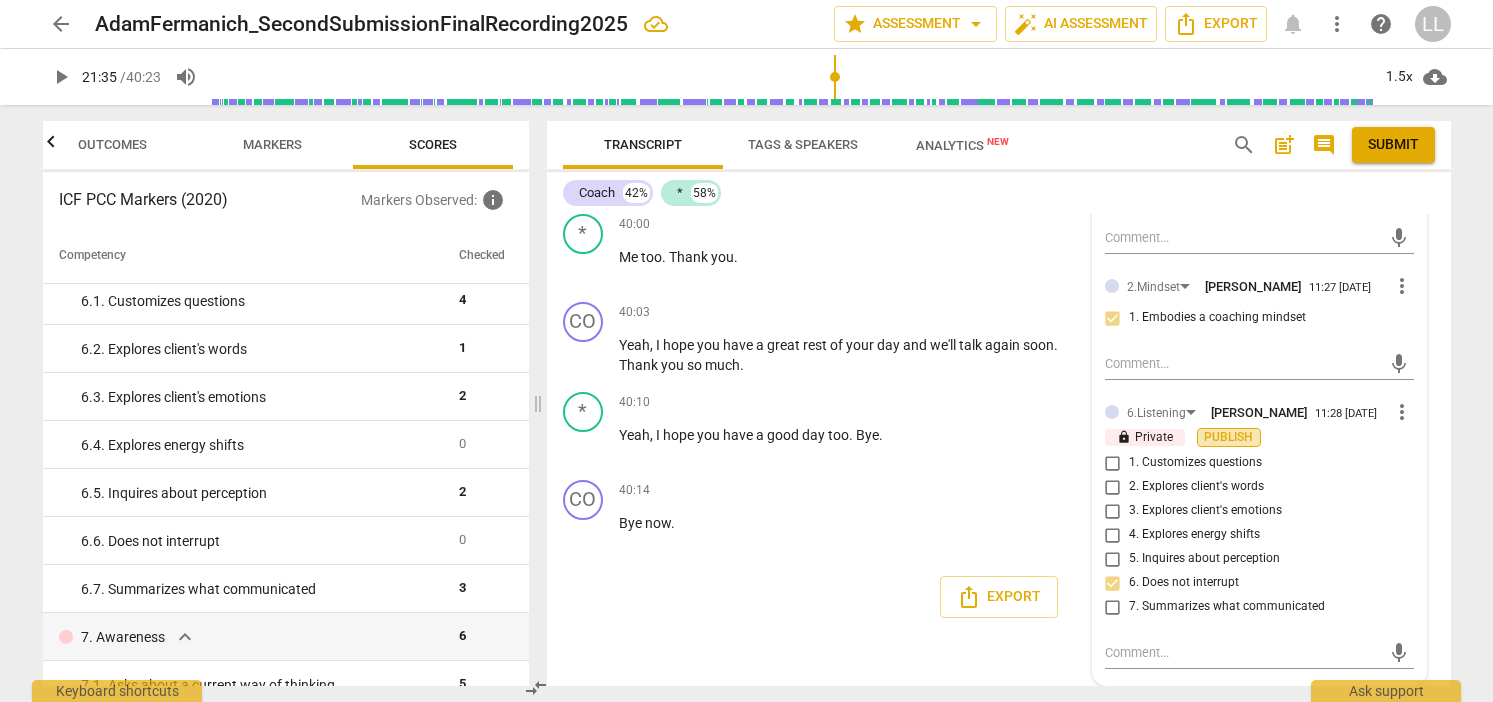 click on "Publish" at bounding box center [1229, 437] 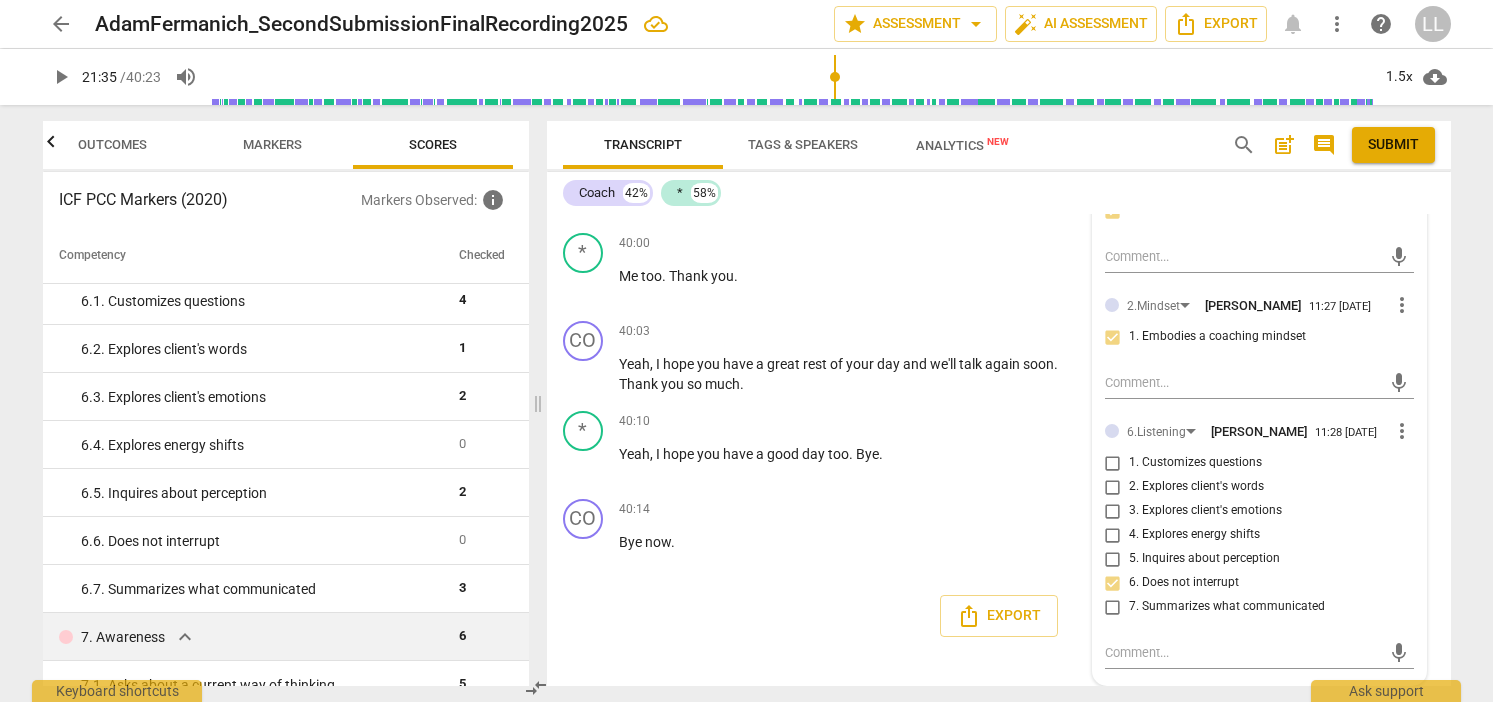 scroll, scrollTop: 11536, scrollLeft: 0, axis: vertical 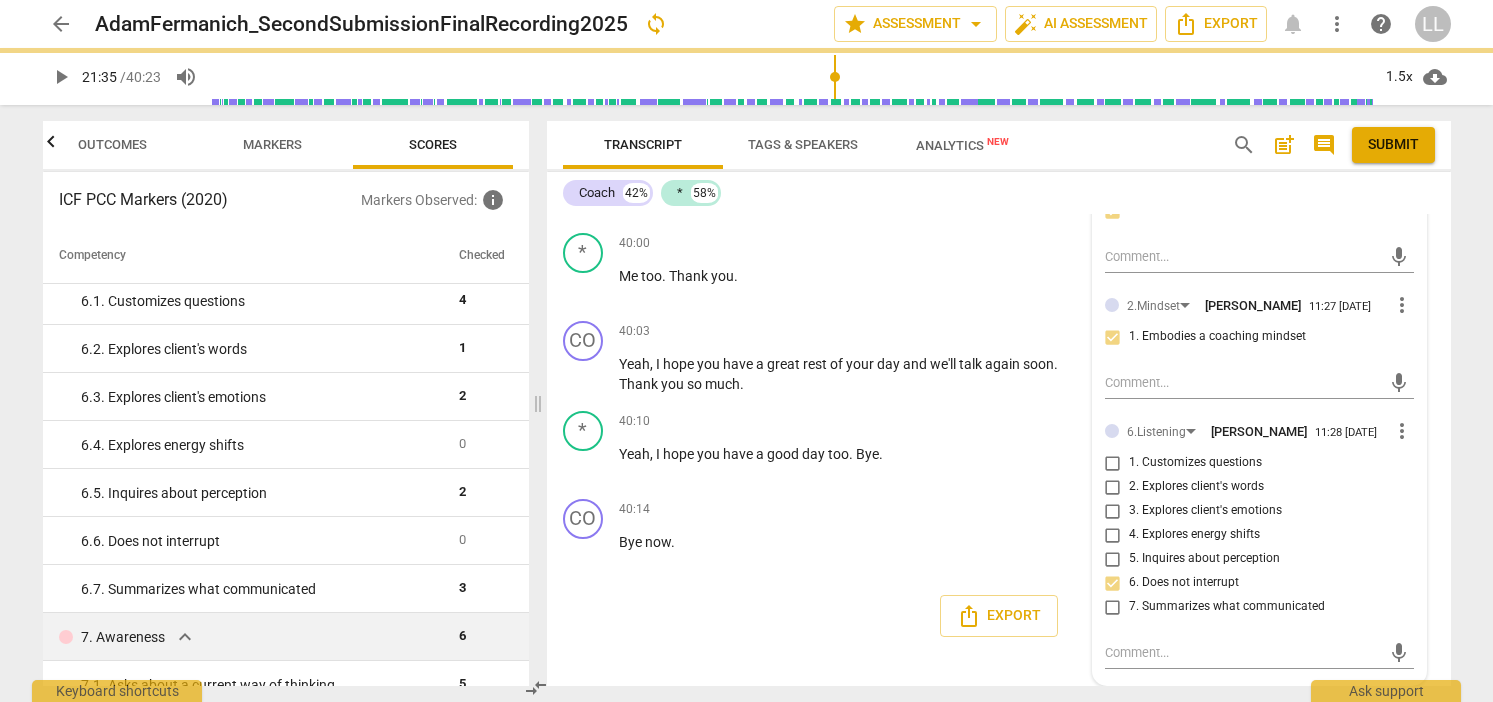 type on "1295" 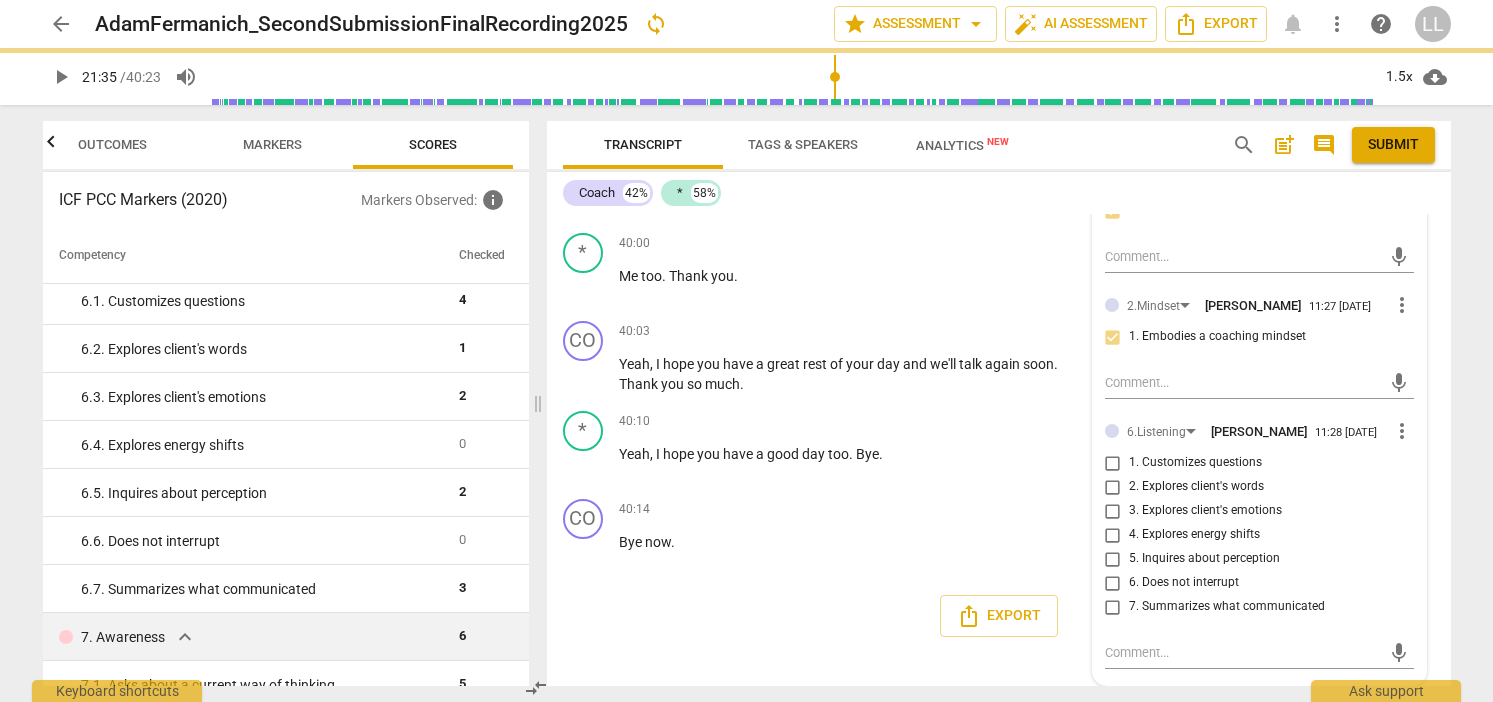 scroll, scrollTop: 1286, scrollLeft: 0, axis: vertical 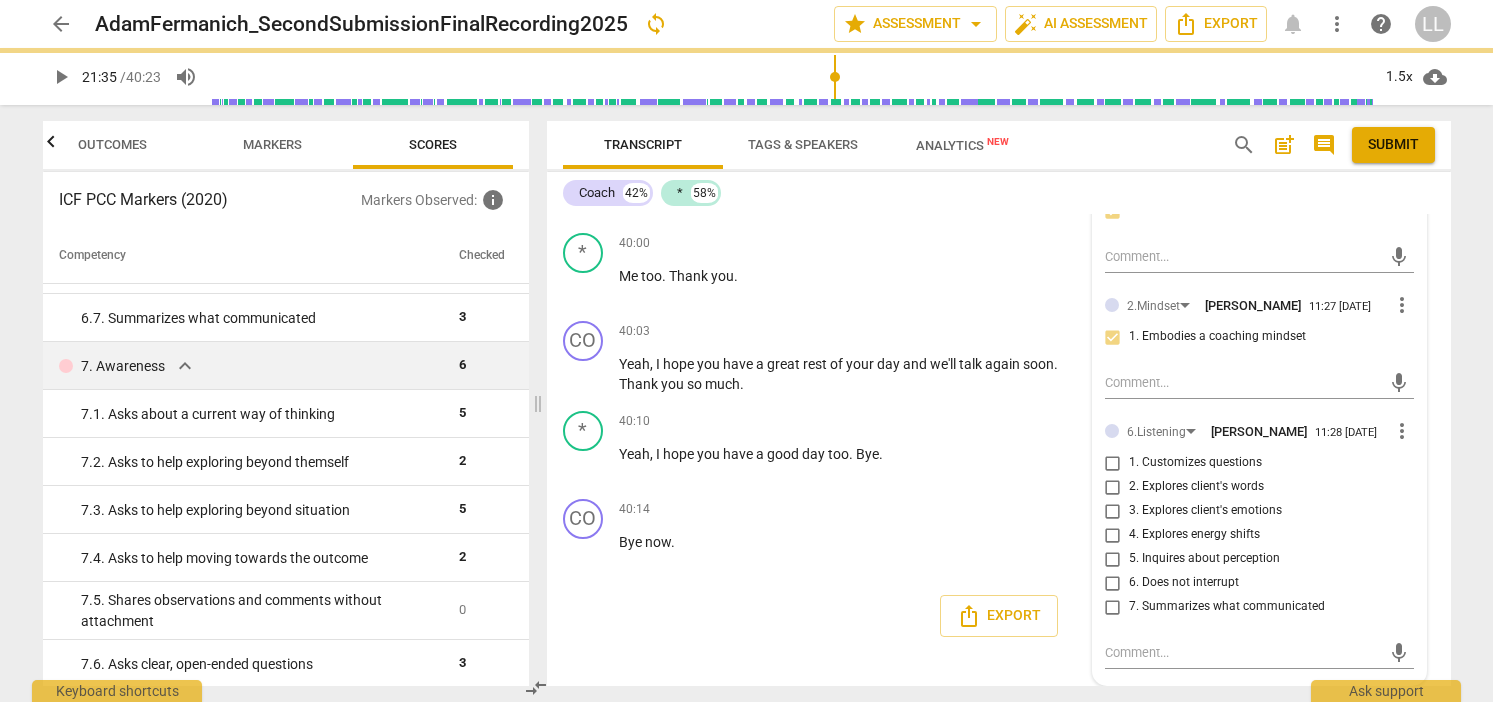 checkbox on "true" 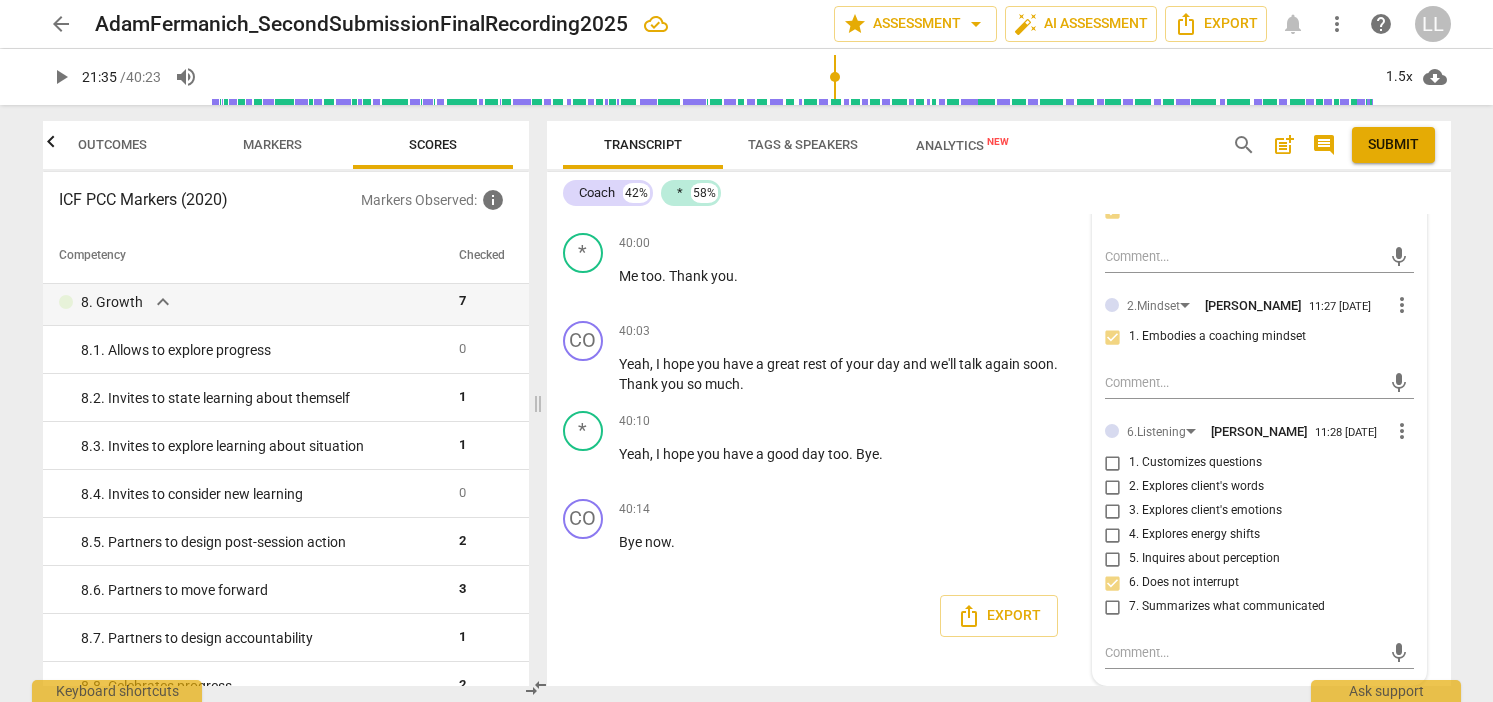 scroll, scrollTop: 1864, scrollLeft: 0, axis: vertical 